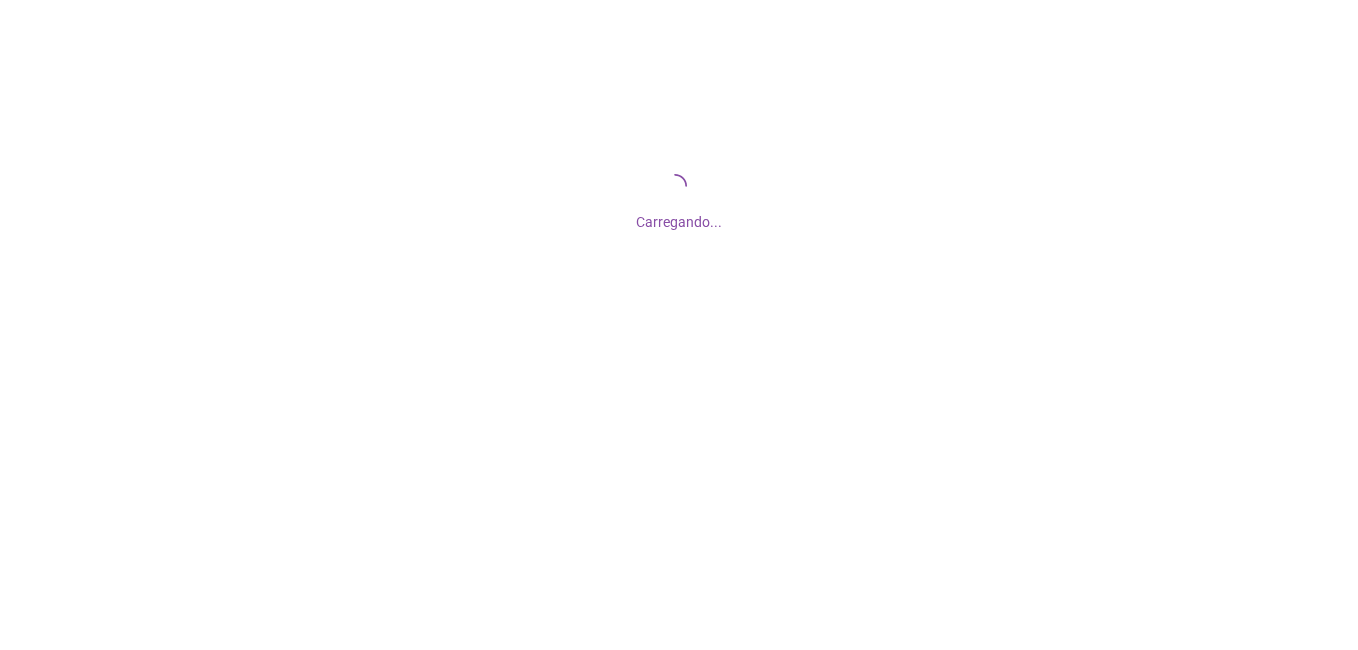 scroll, scrollTop: 0, scrollLeft: 0, axis: both 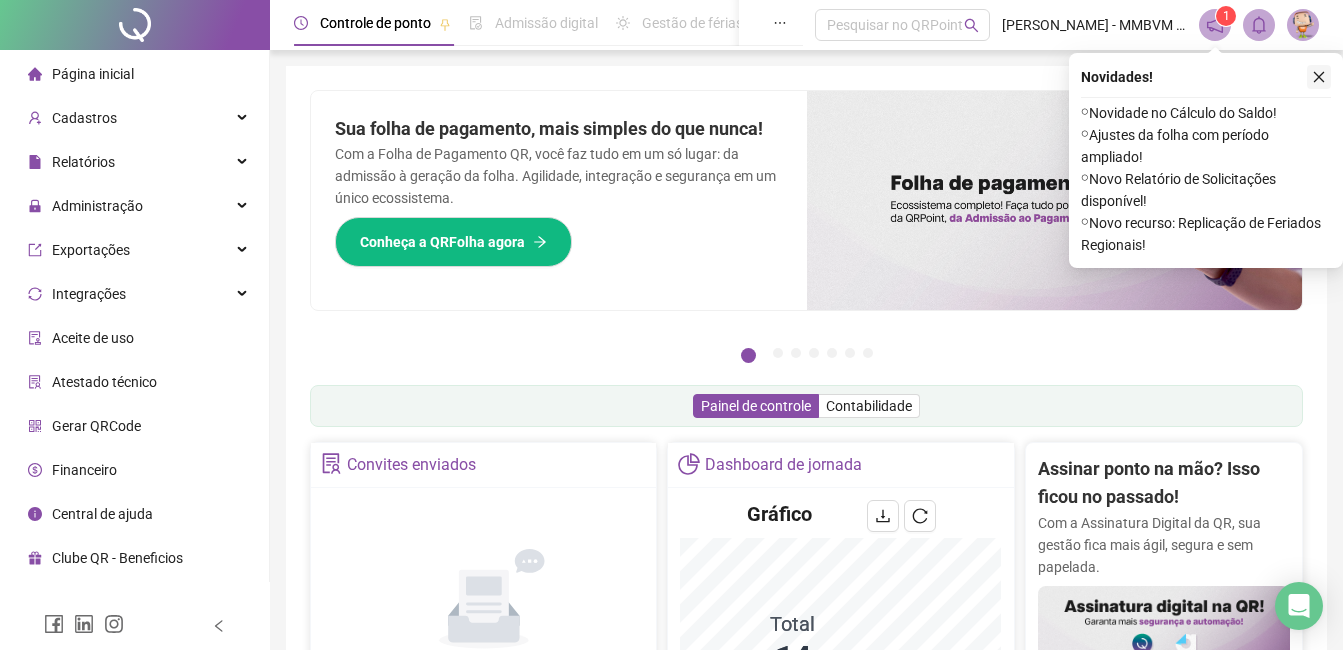 click 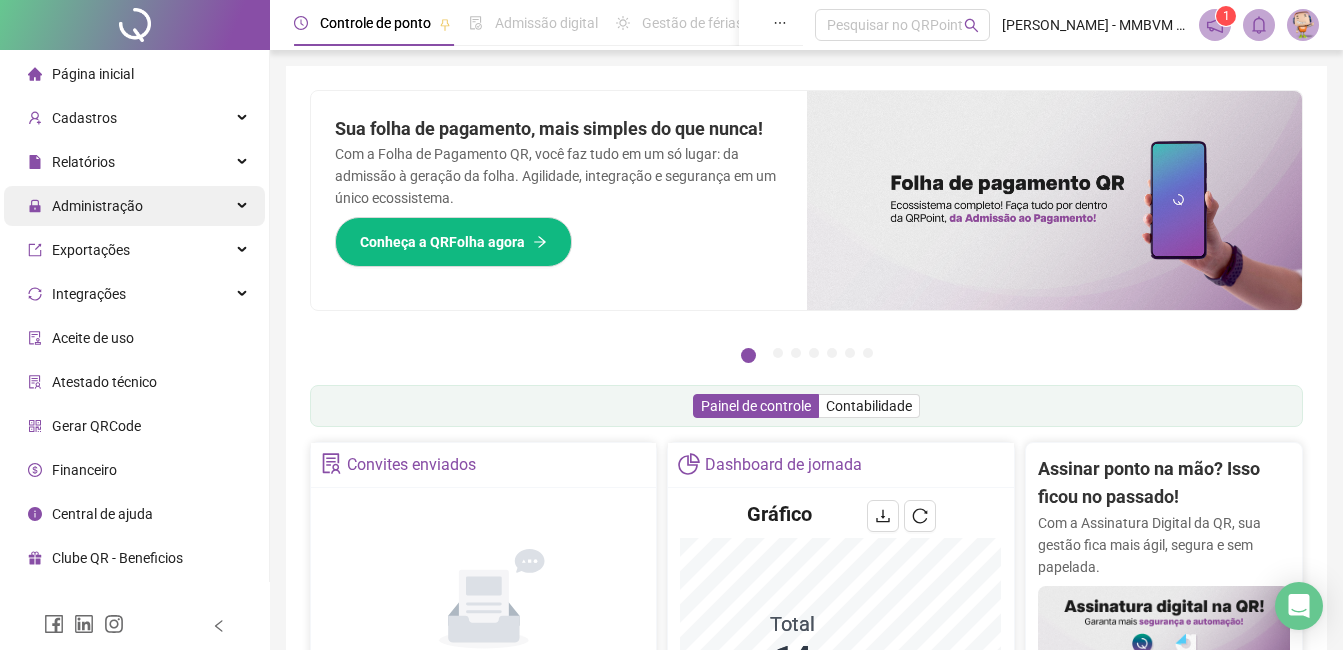 click on "Administração" at bounding box center [134, 206] 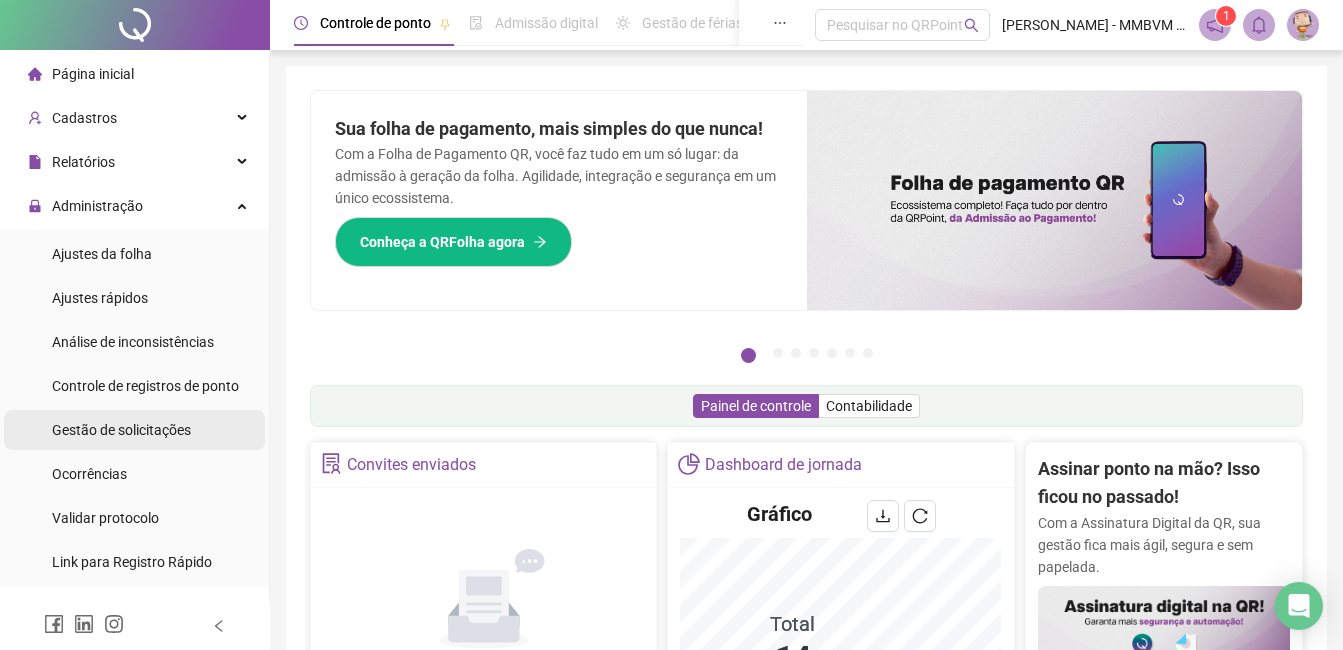 click on "Gestão de solicitações" at bounding box center (121, 430) 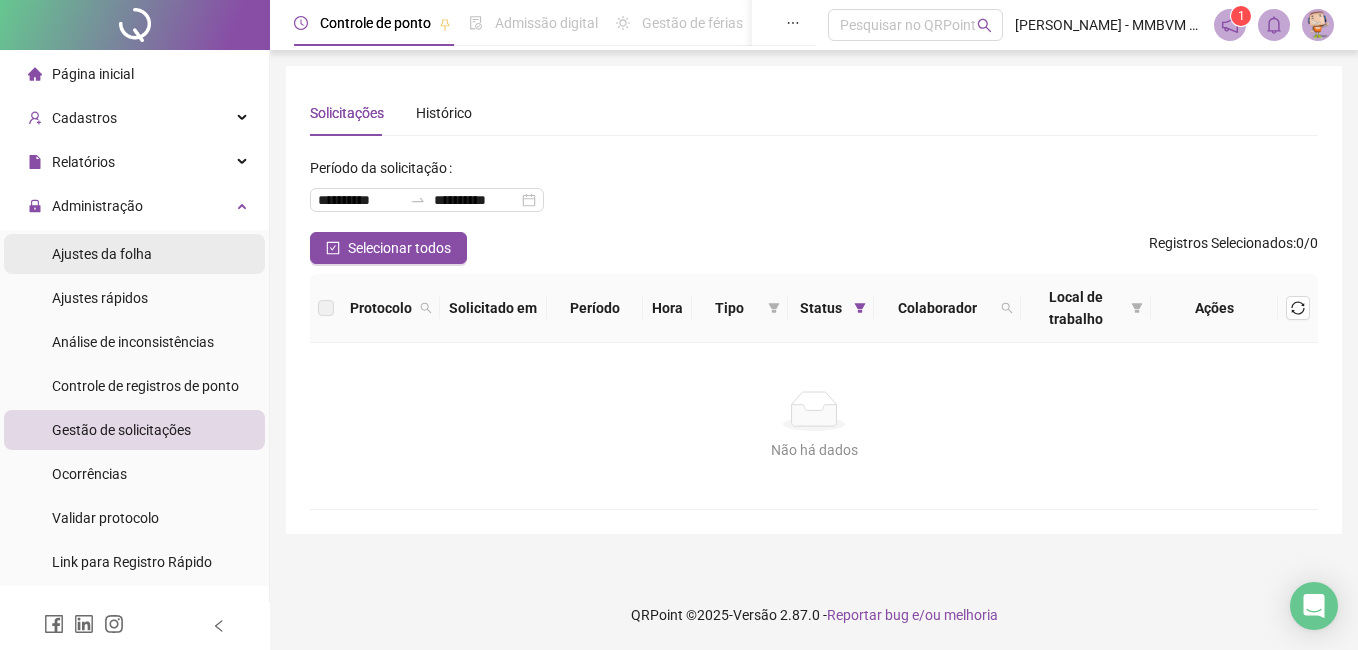 click on "Ajustes da folha" at bounding box center [134, 254] 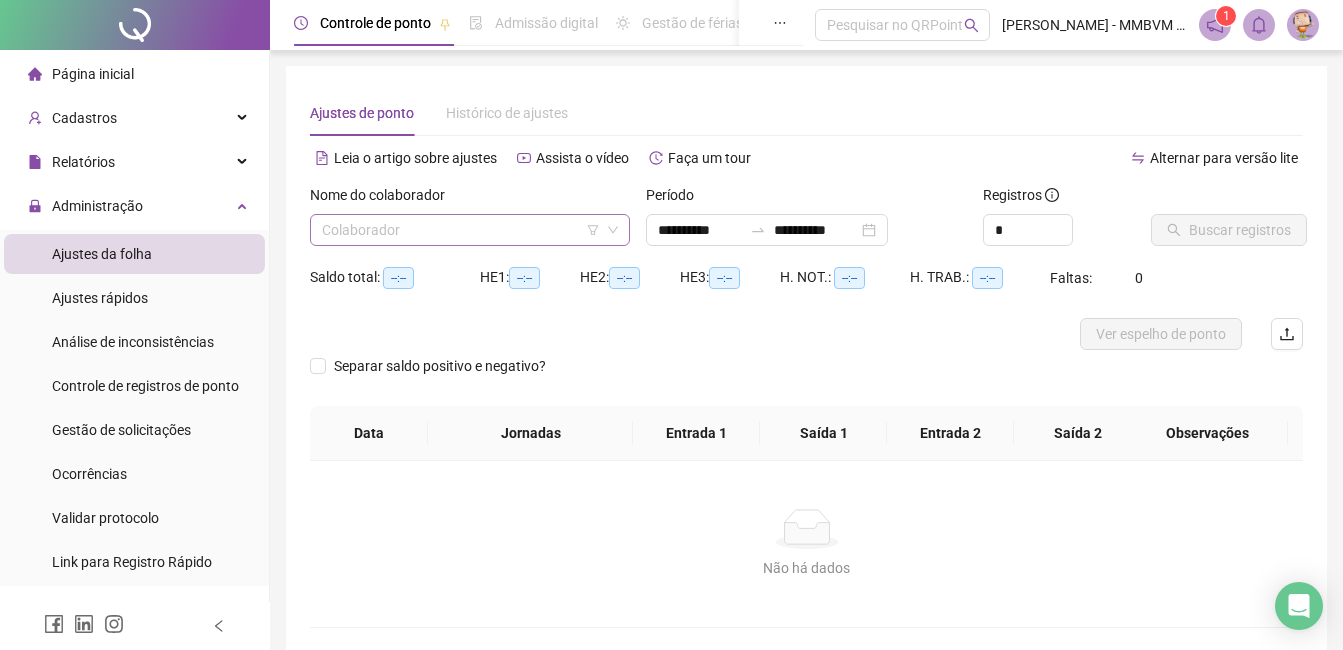 click at bounding box center (464, 230) 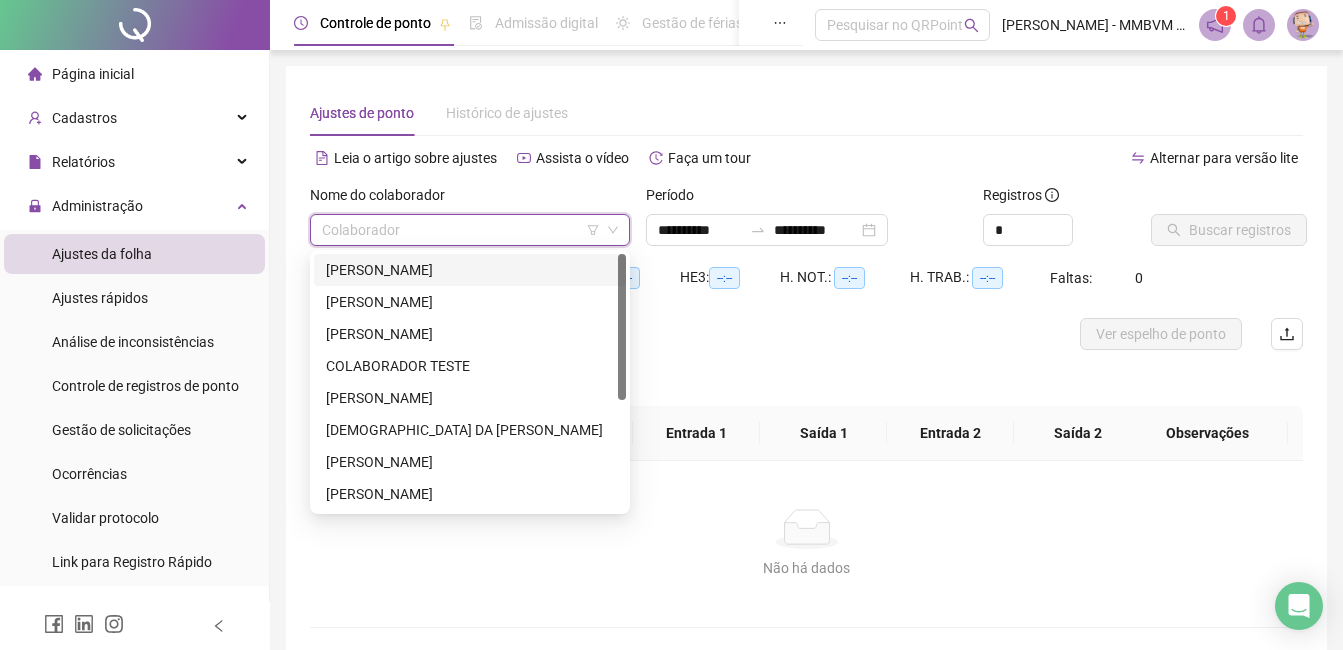 click on "[PERSON_NAME]" at bounding box center [470, 270] 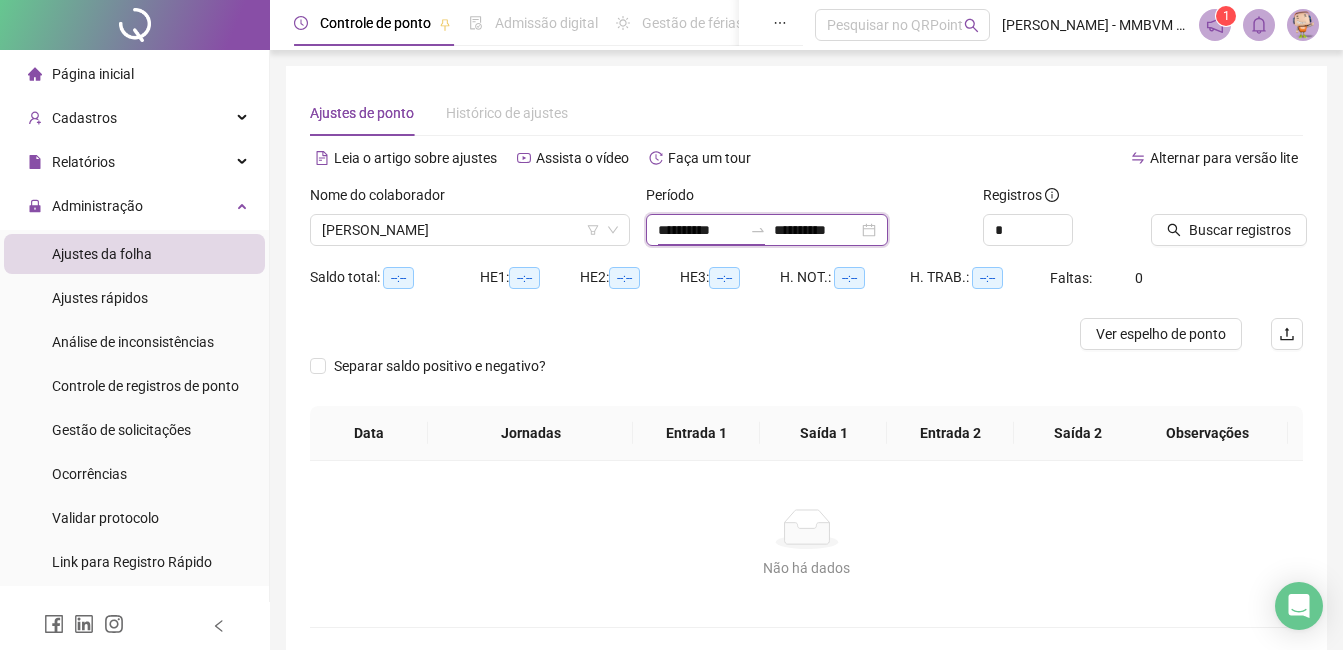 click on "**********" at bounding box center [700, 230] 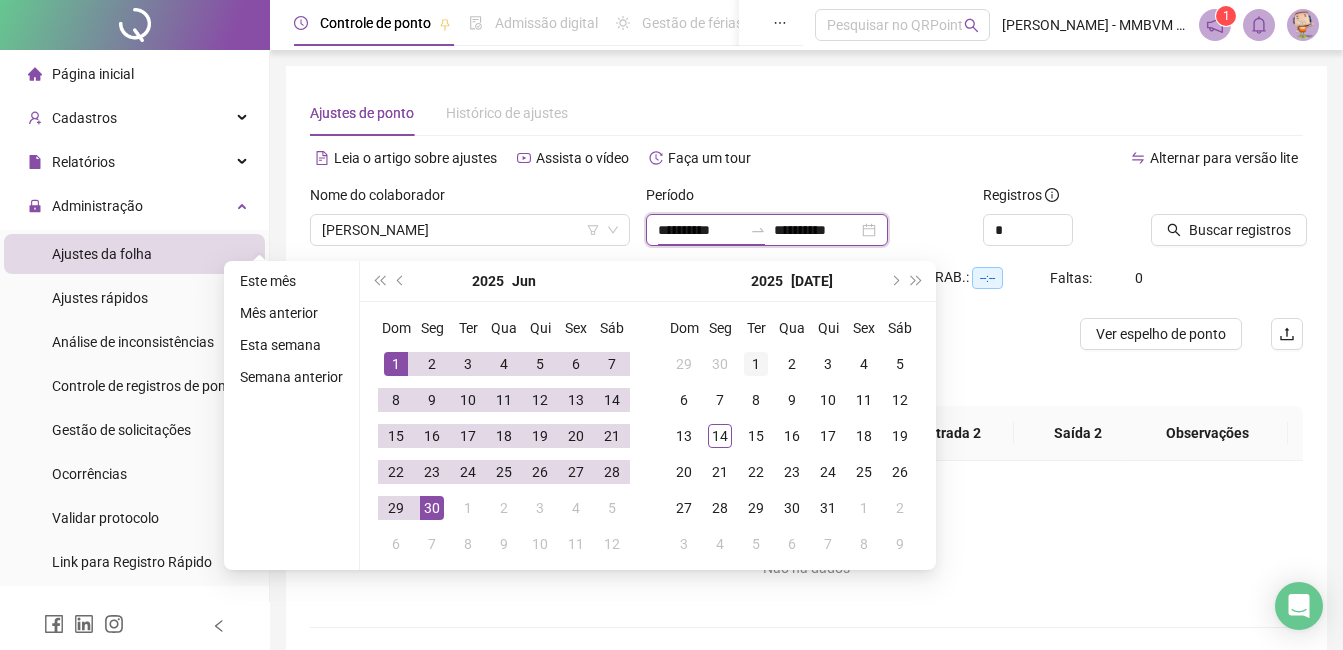 type on "**********" 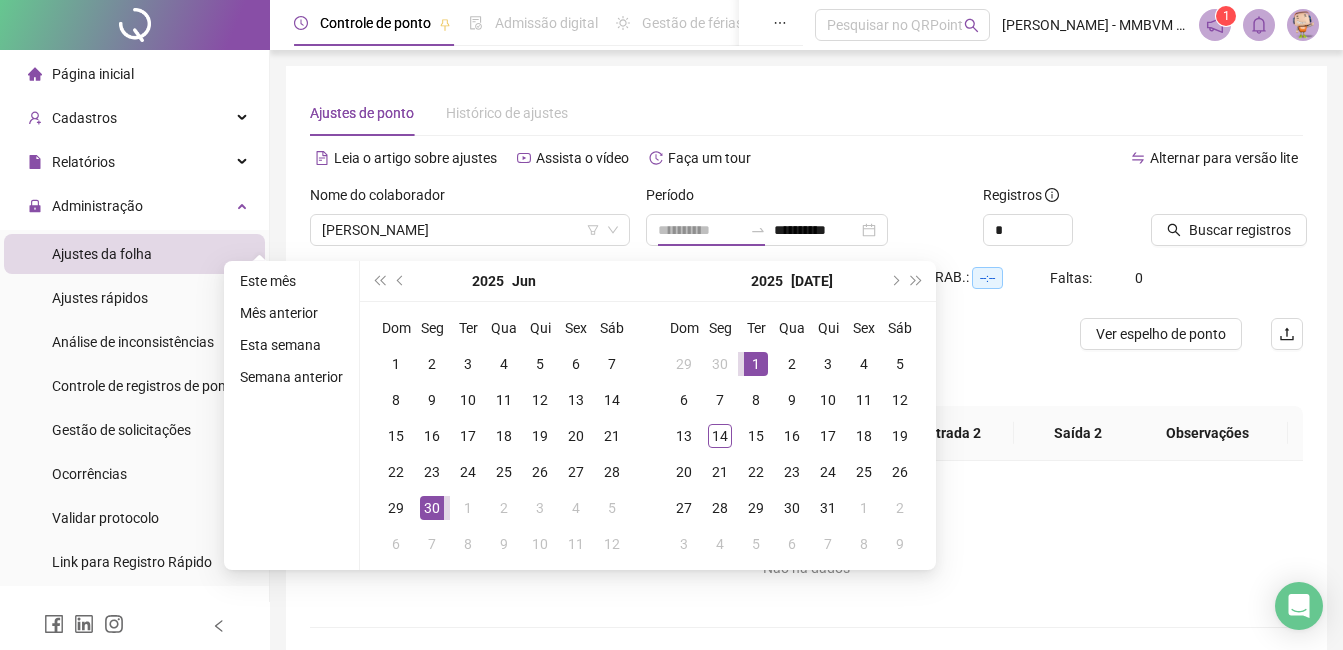 click on "1" at bounding box center [756, 364] 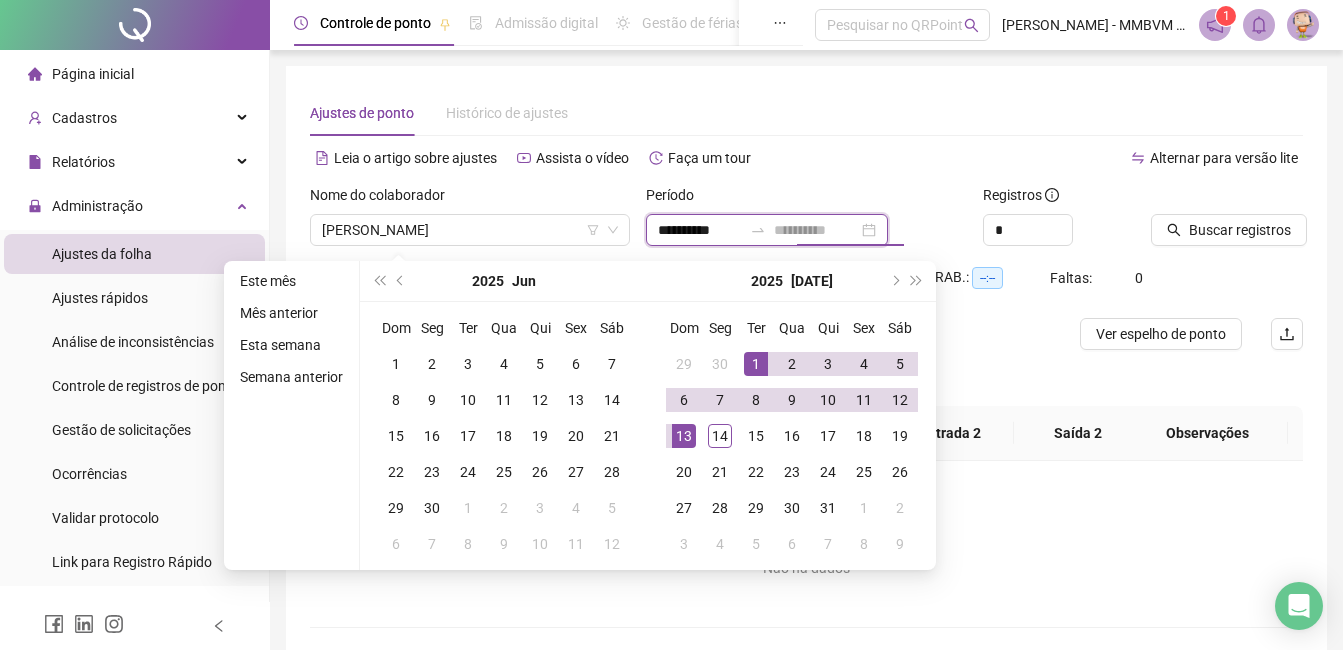 type on "**********" 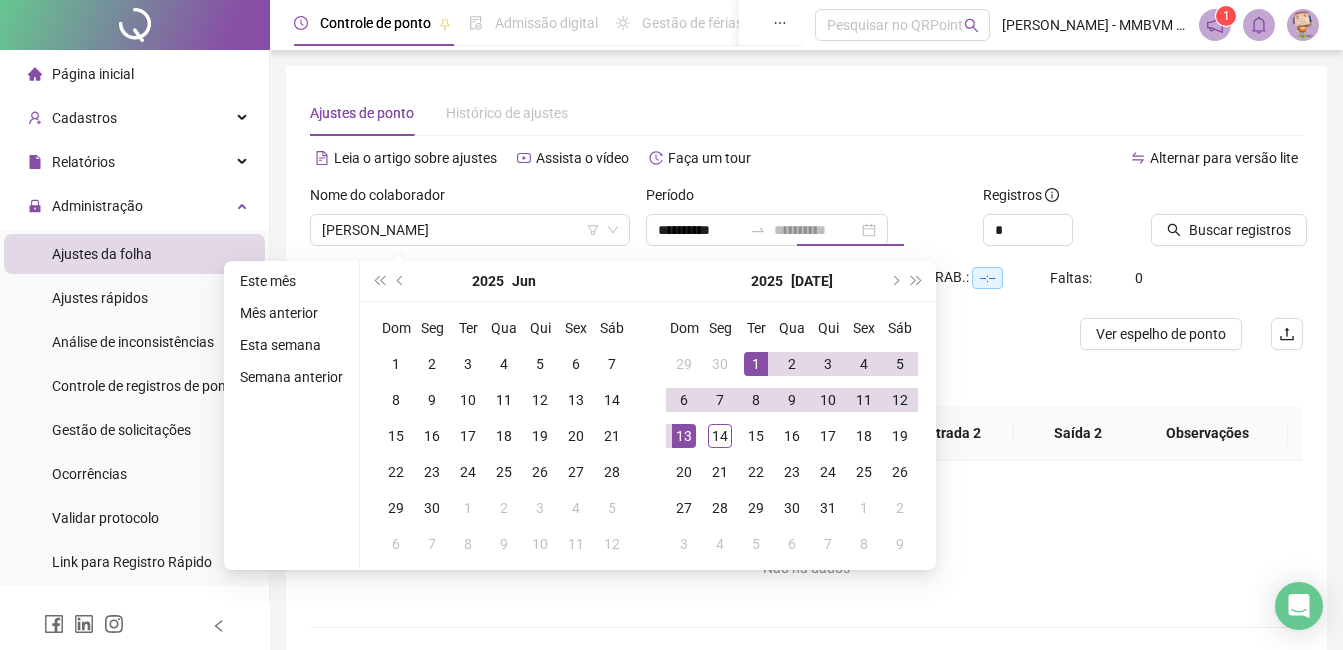 click on "13" at bounding box center [684, 436] 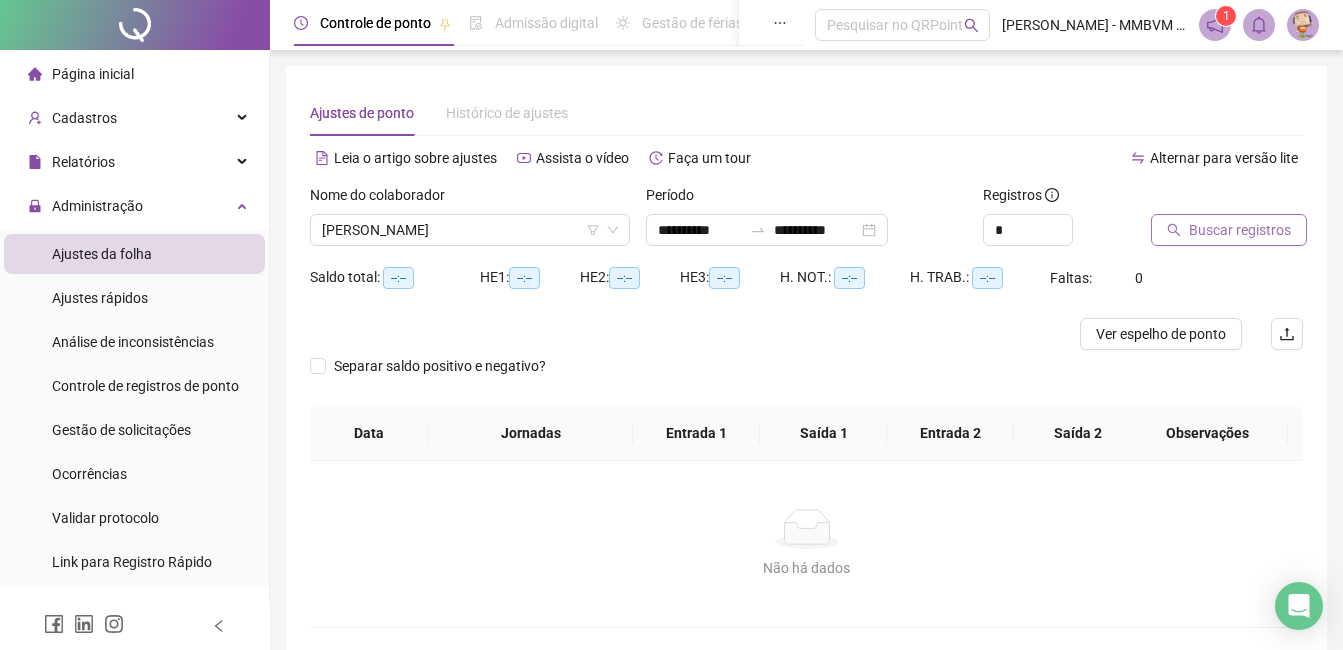 click on "Buscar registros" at bounding box center (1240, 230) 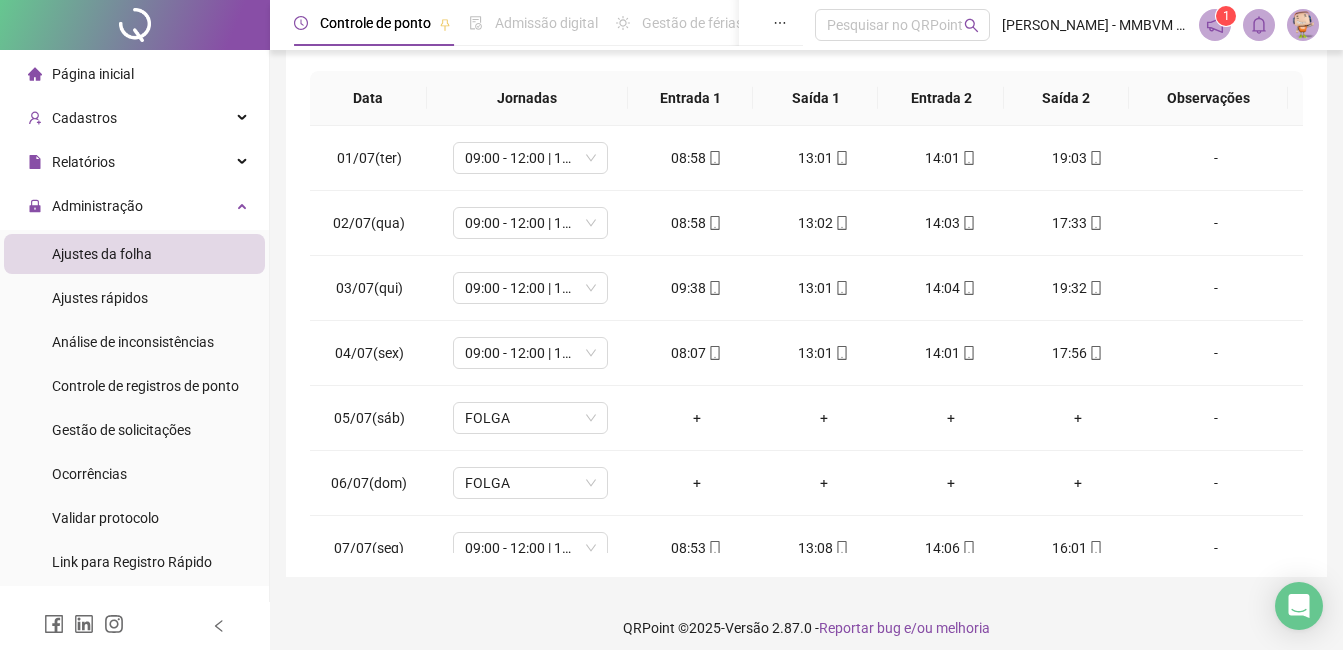 scroll, scrollTop: 372, scrollLeft: 0, axis: vertical 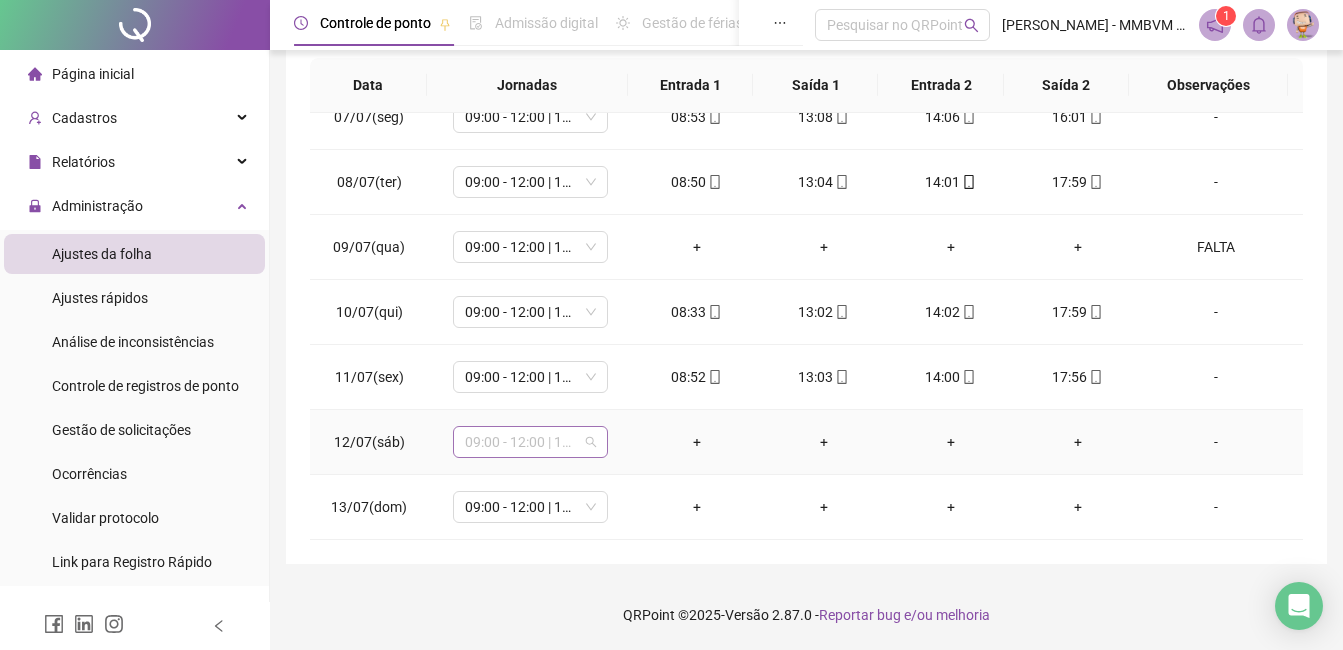click on "09:00 - 12:00 | 13:00 - 18:00" at bounding box center (530, 442) 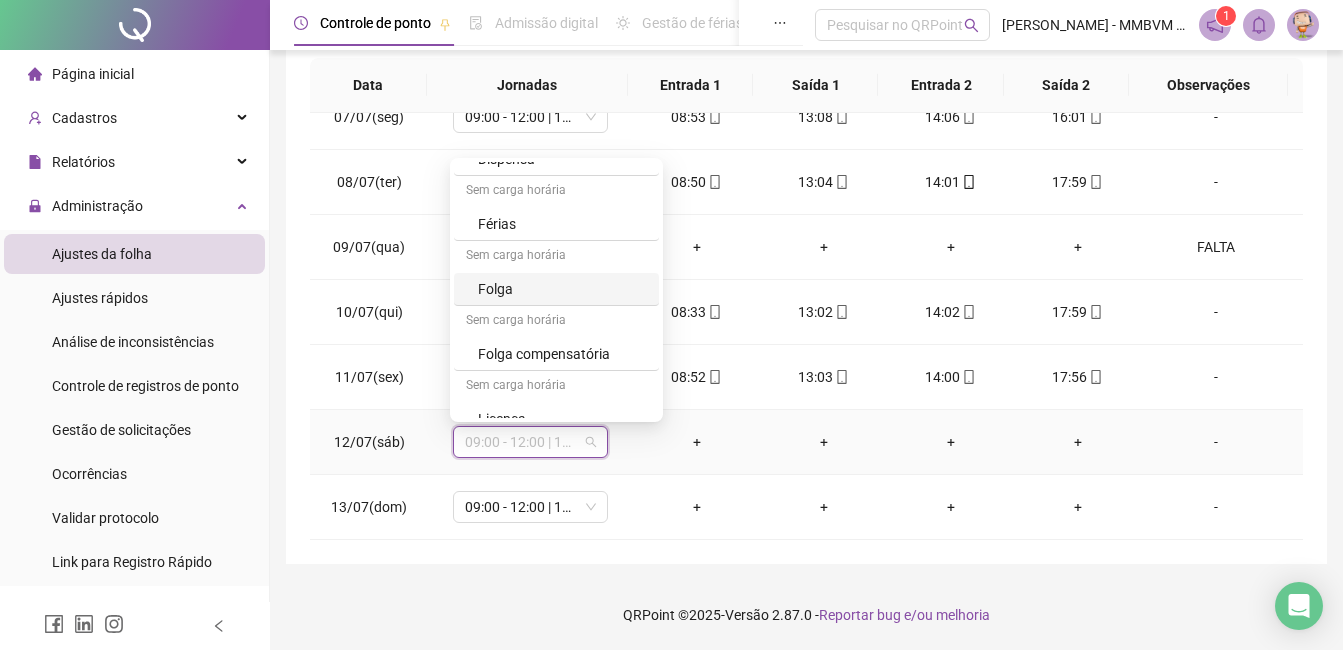 scroll, scrollTop: 264, scrollLeft: 0, axis: vertical 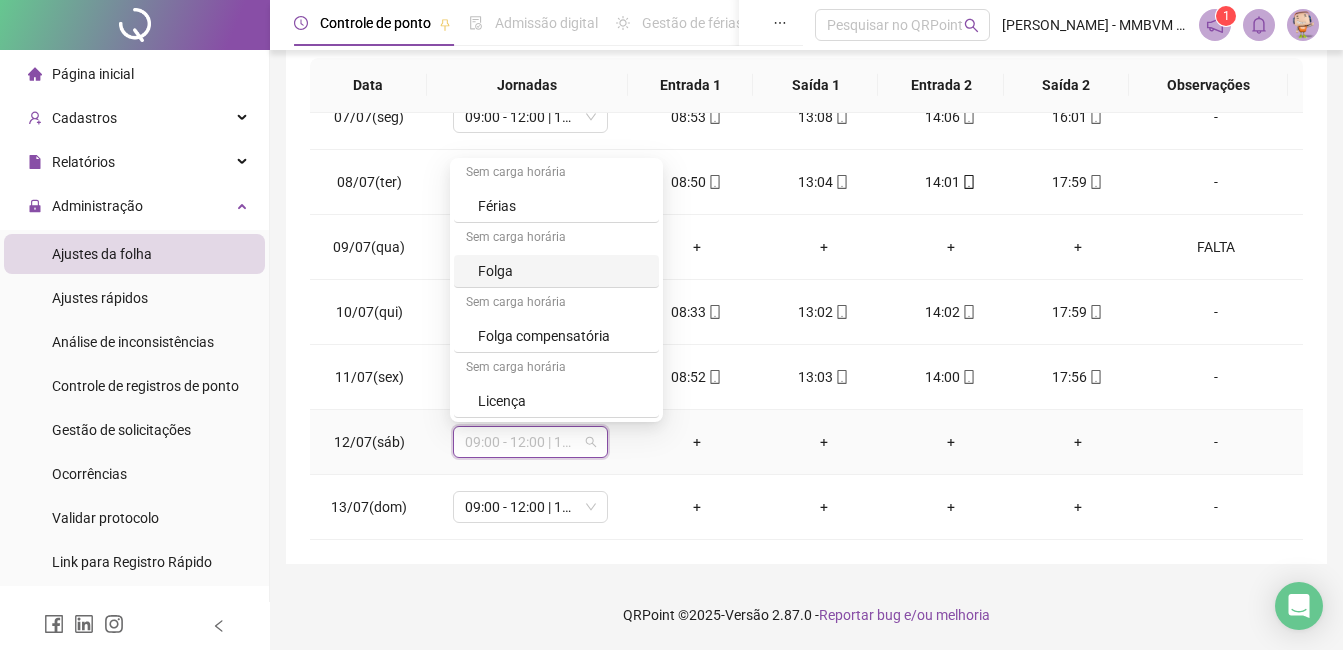 click on "Folga" at bounding box center [562, 271] 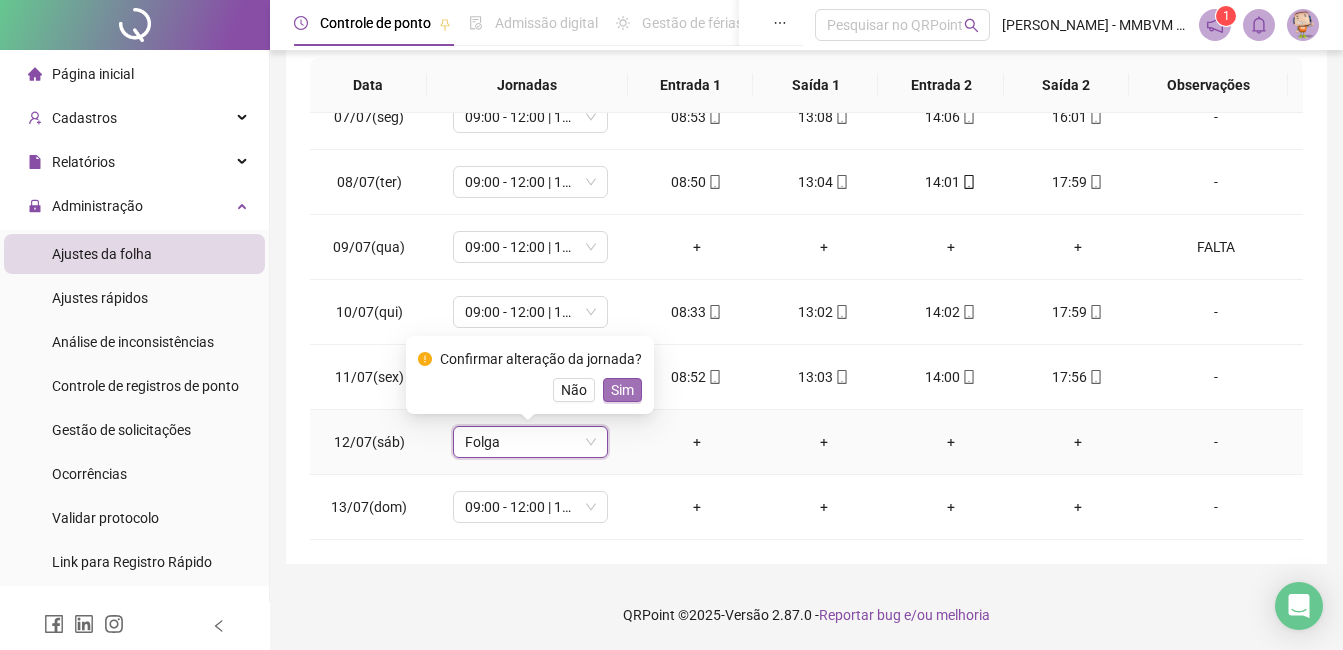 click on "Sim" at bounding box center [622, 390] 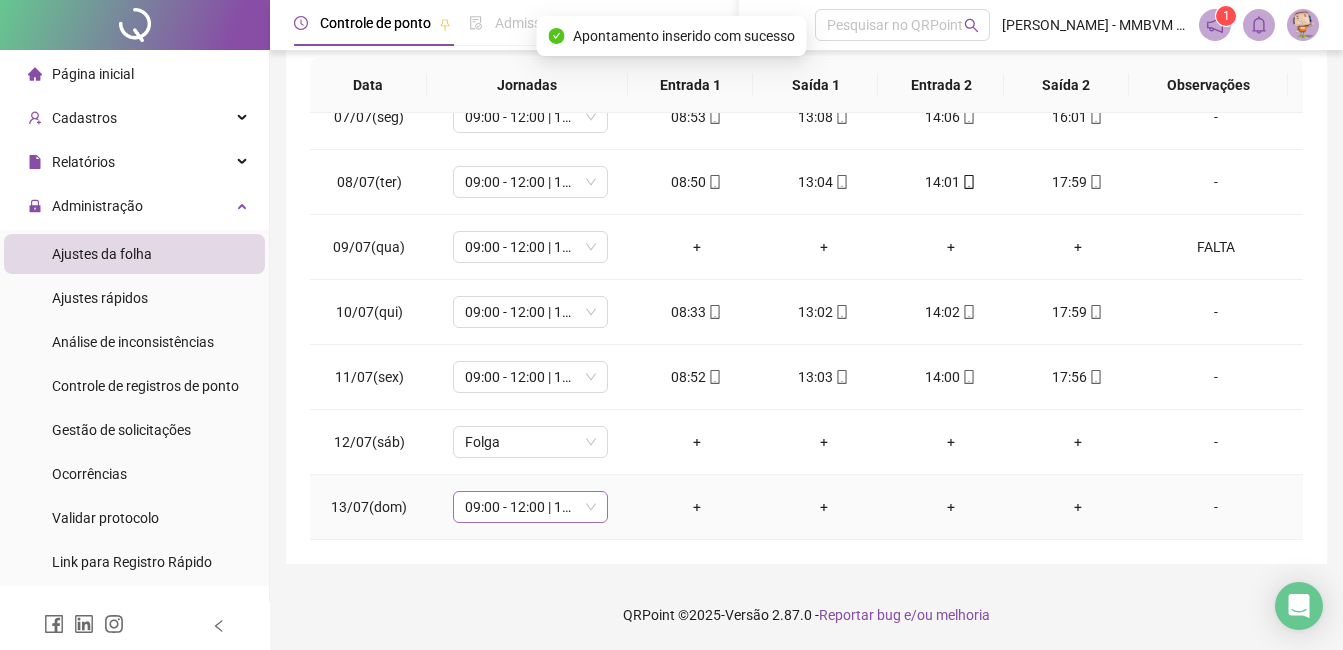 click on "09:00 - 12:00 | 13:00 - 18:00" at bounding box center (530, 507) 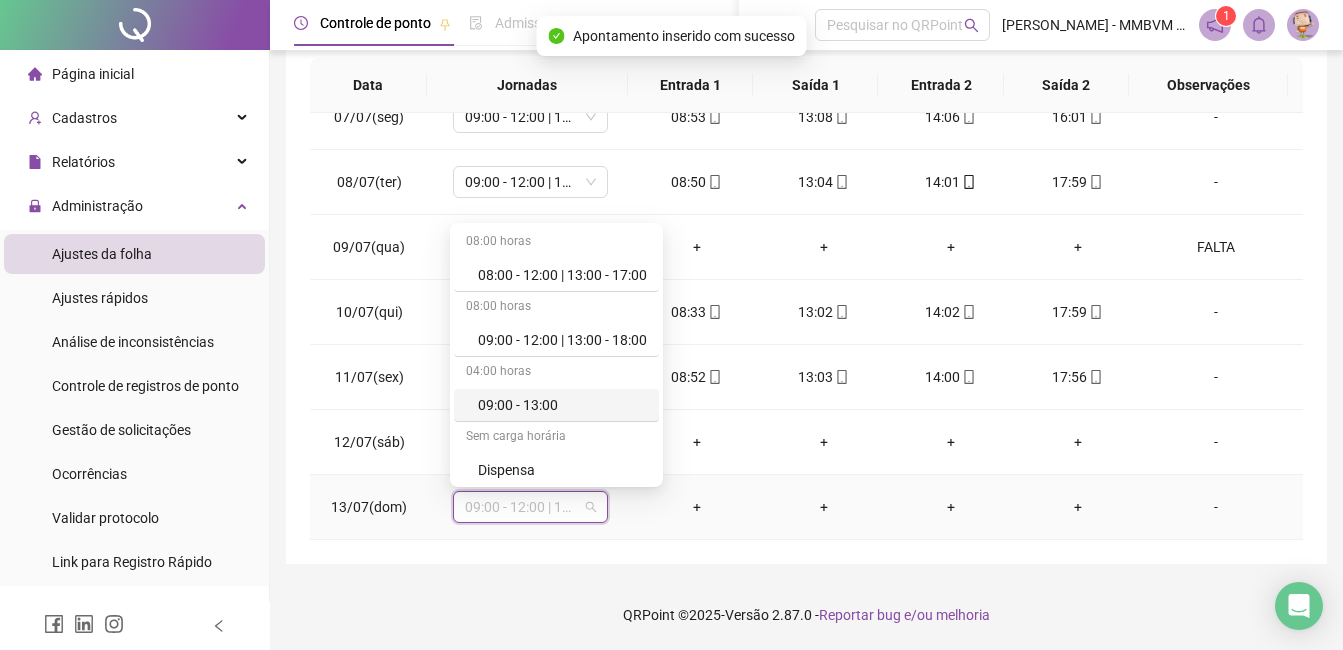 scroll, scrollTop: 264, scrollLeft: 0, axis: vertical 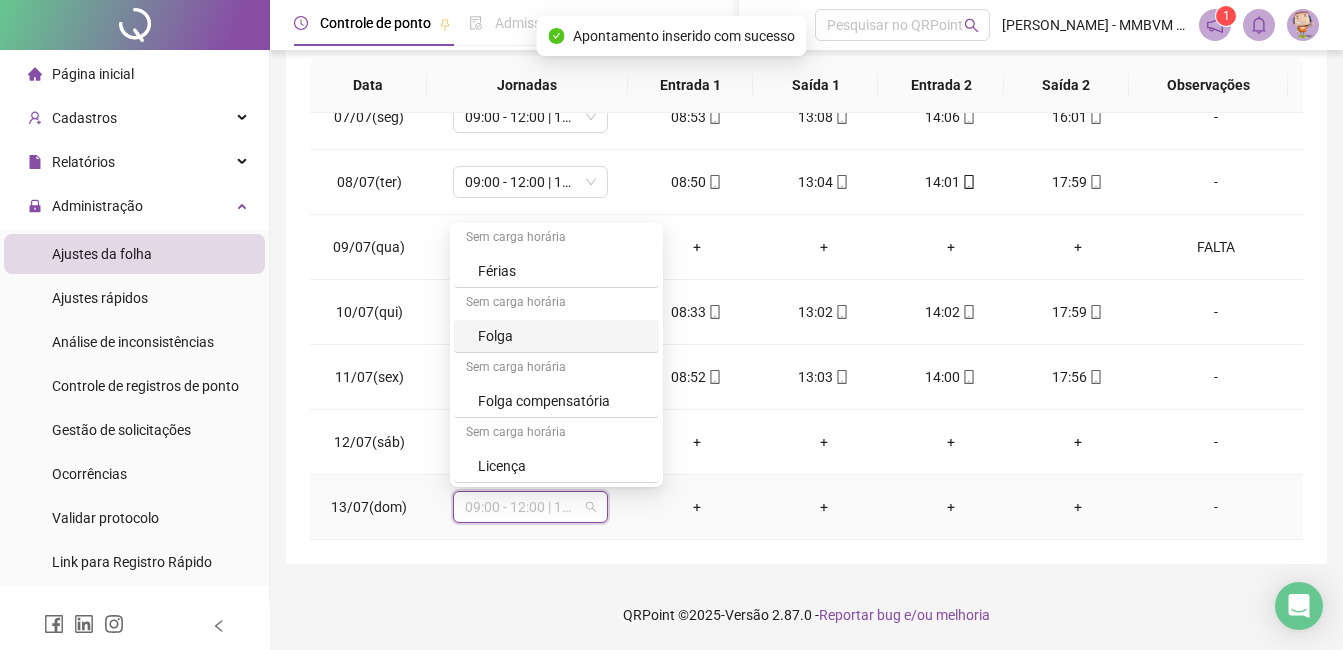 click on "Folga" at bounding box center [562, 336] 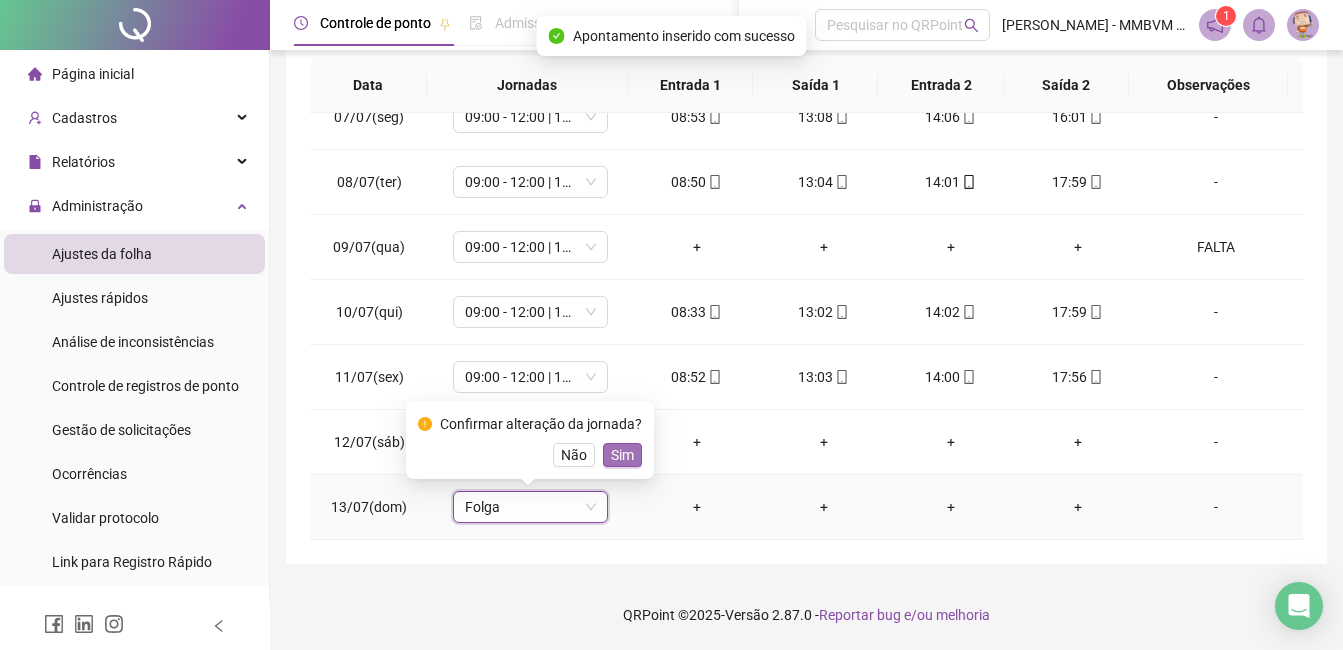 click on "Sim" at bounding box center [622, 455] 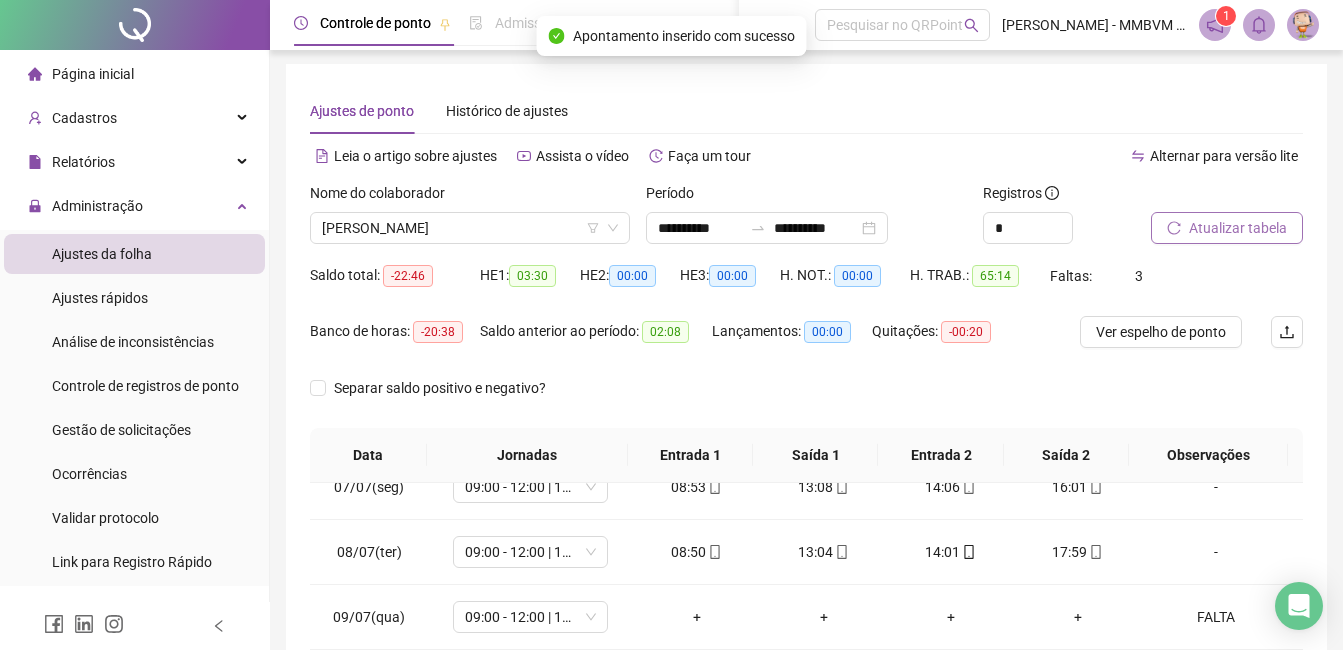 scroll, scrollTop: 0, scrollLeft: 0, axis: both 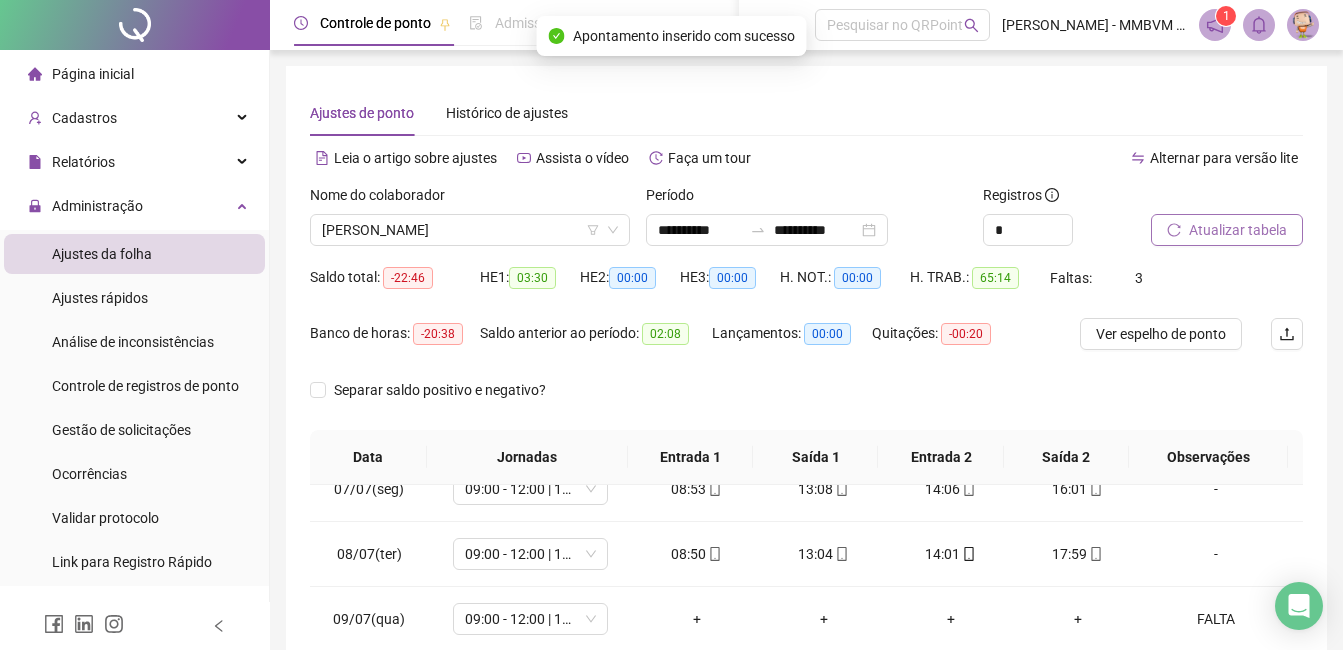 click on "Atualizar tabela" at bounding box center [1238, 230] 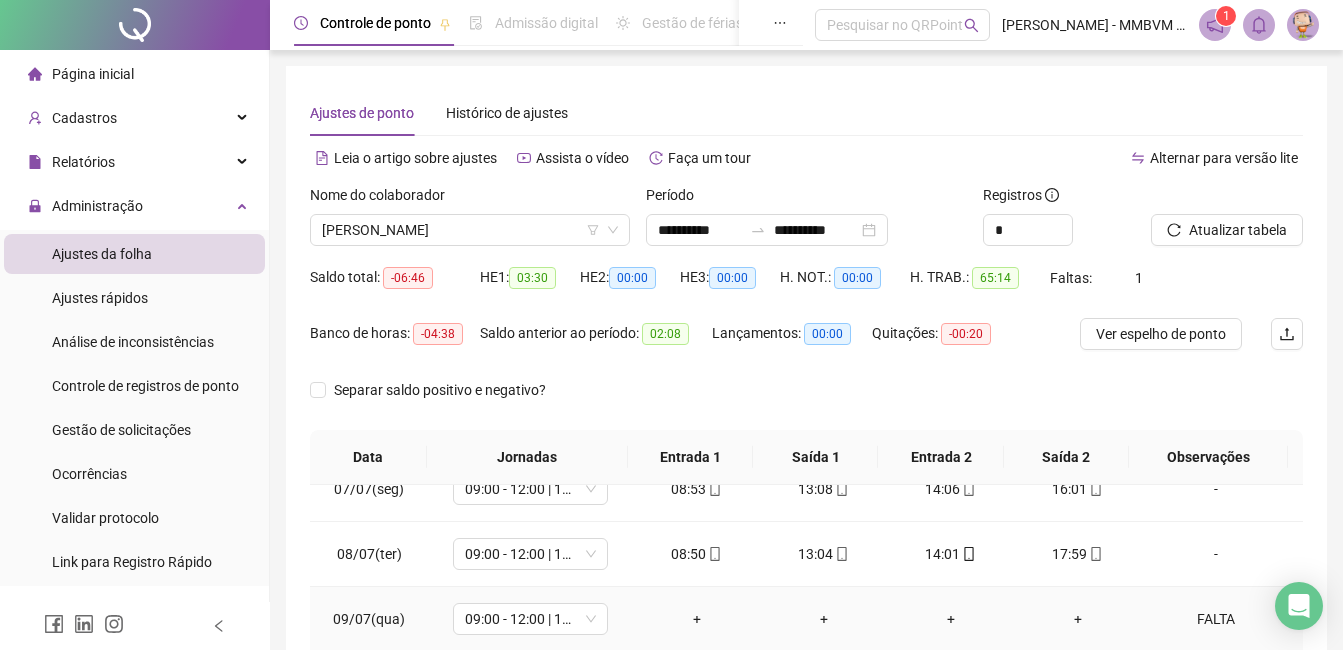 scroll, scrollTop: 372, scrollLeft: 0, axis: vertical 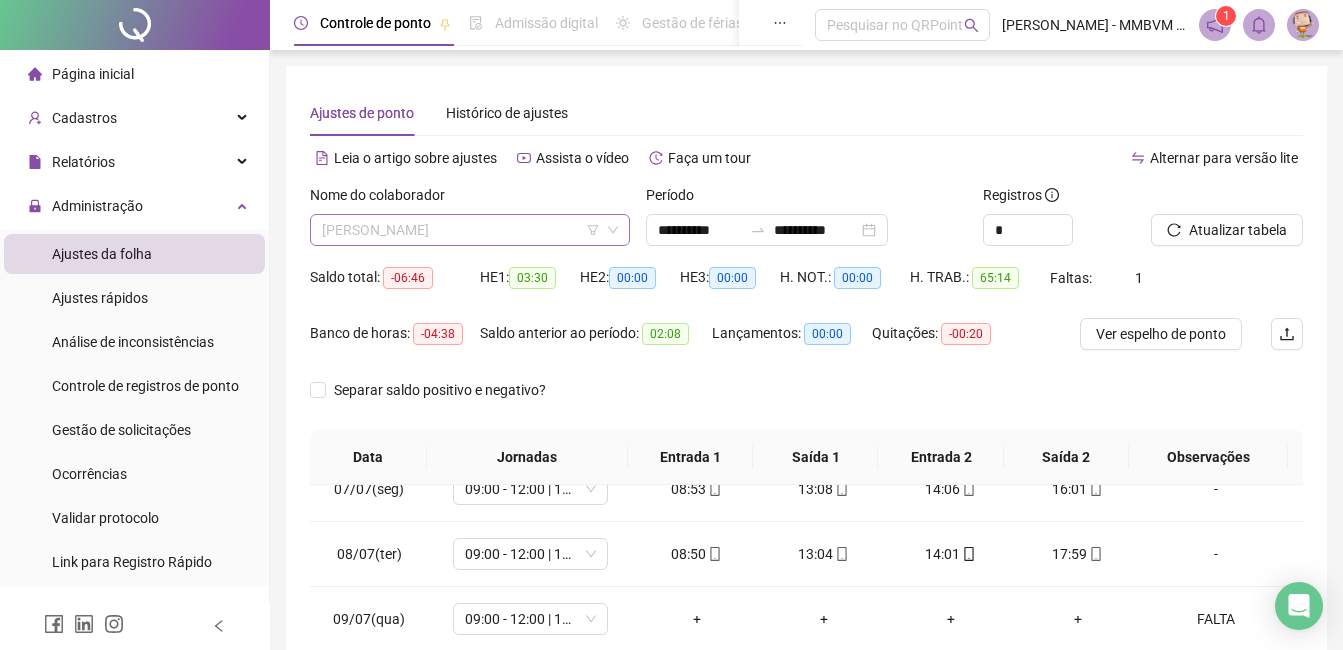 click on "[PERSON_NAME]" at bounding box center (470, 230) 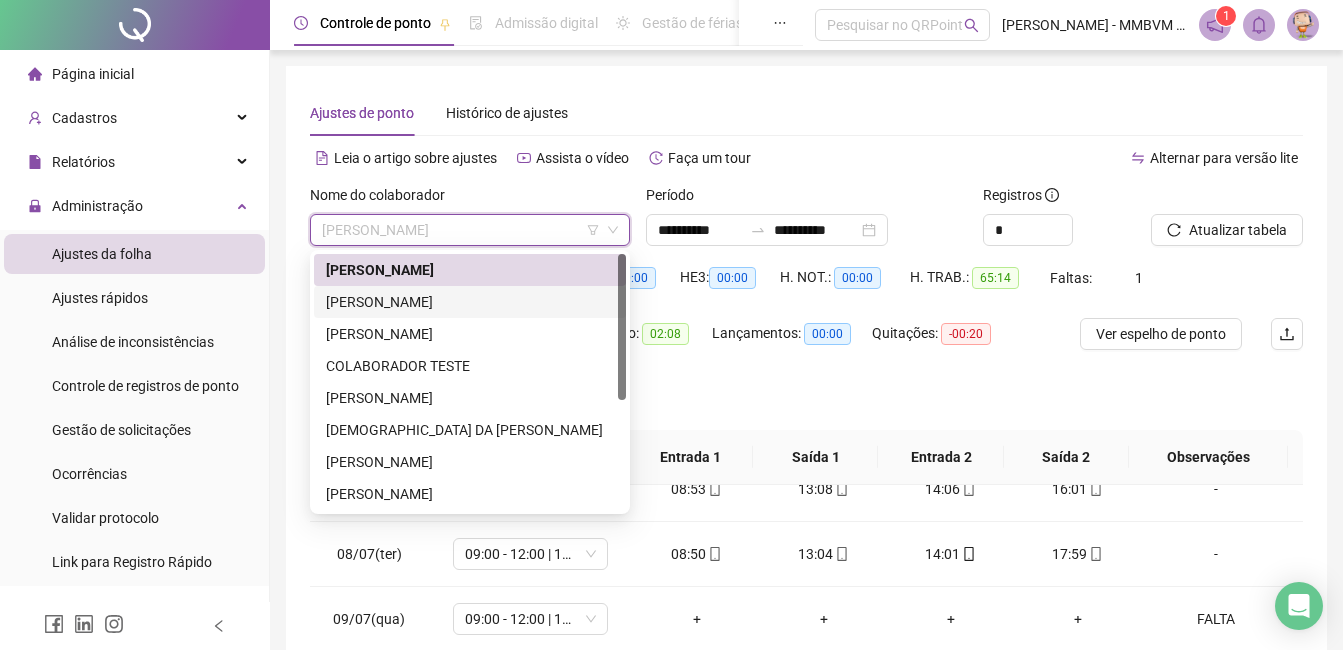 click on "[PERSON_NAME]" at bounding box center [470, 302] 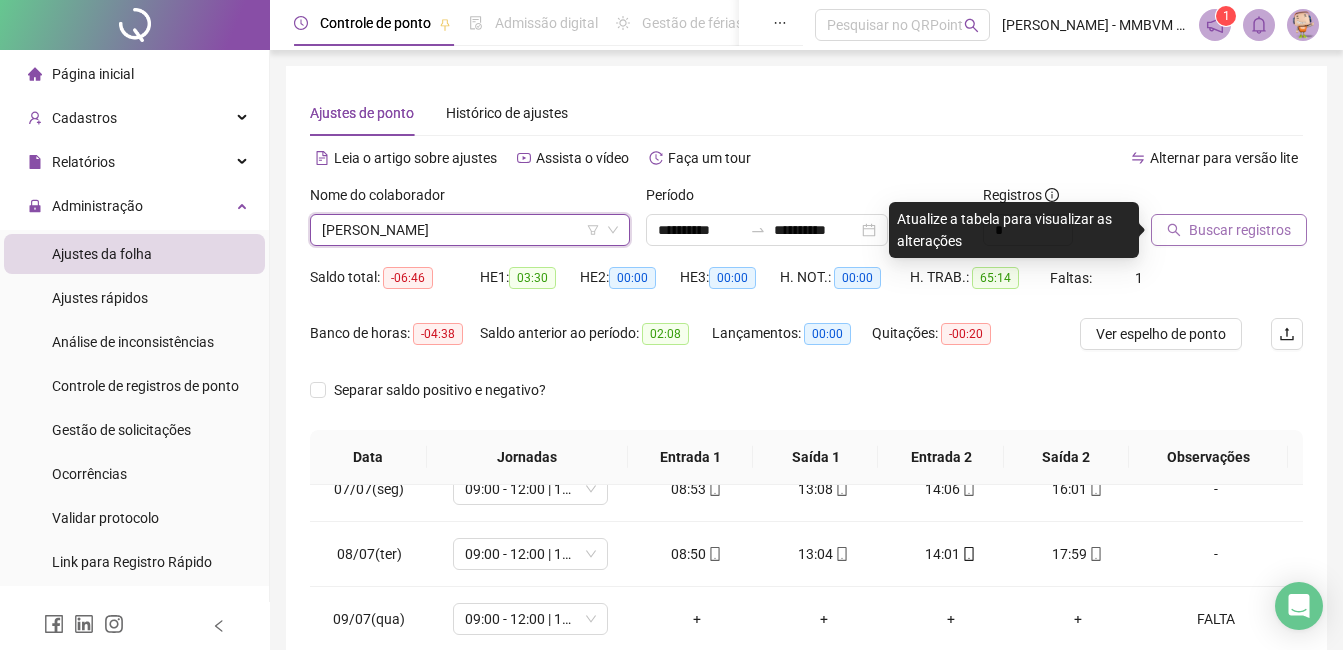 click 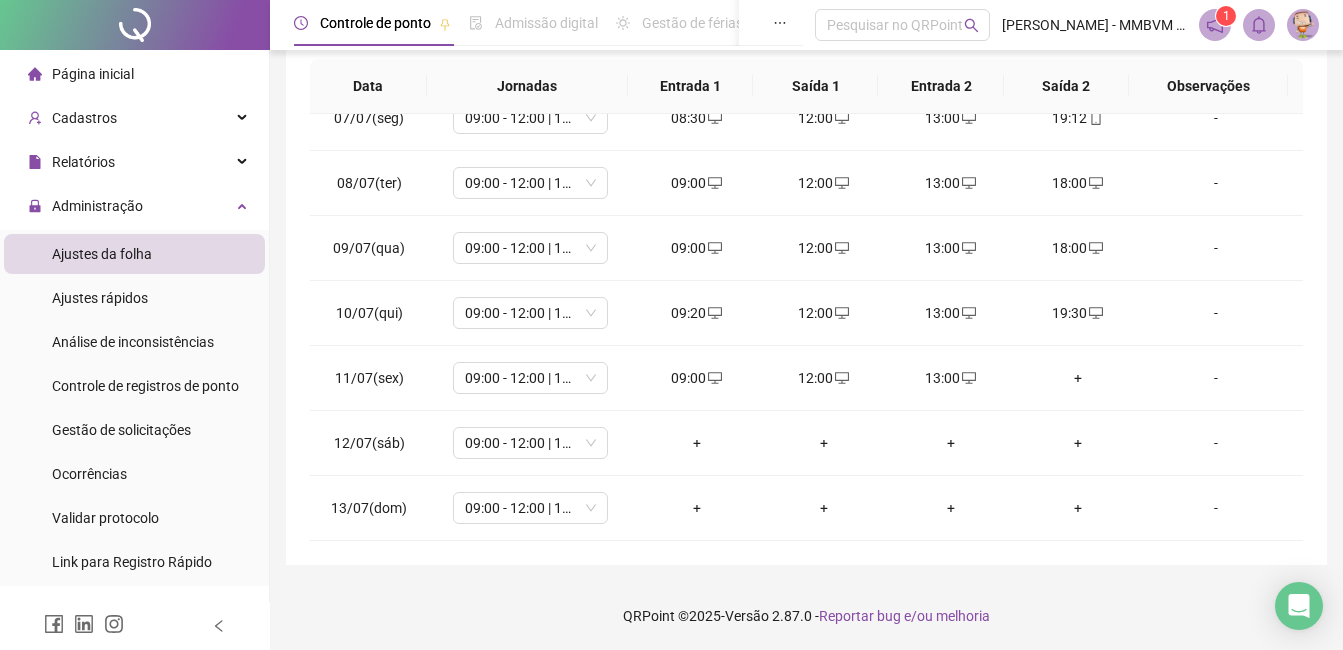 scroll, scrollTop: 372, scrollLeft: 0, axis: vertical 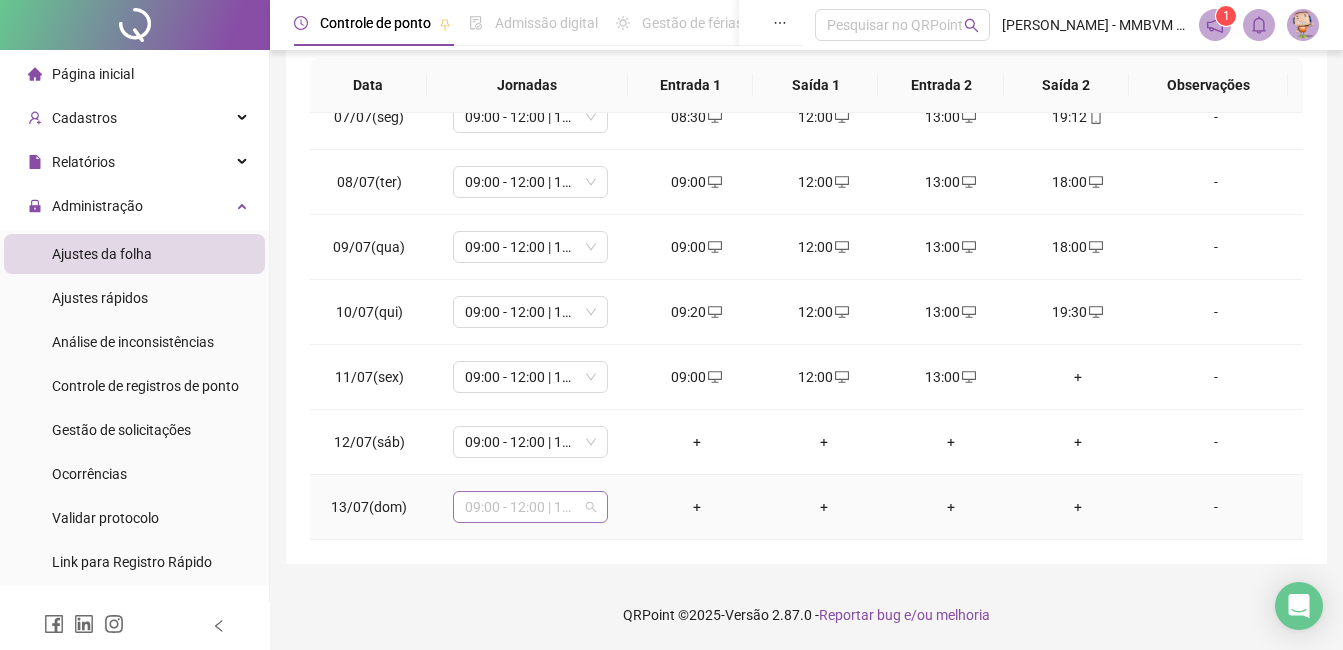 click on "09:00 - 12:00 | 13:00 - 18:00" at bounding box center (530, 507) 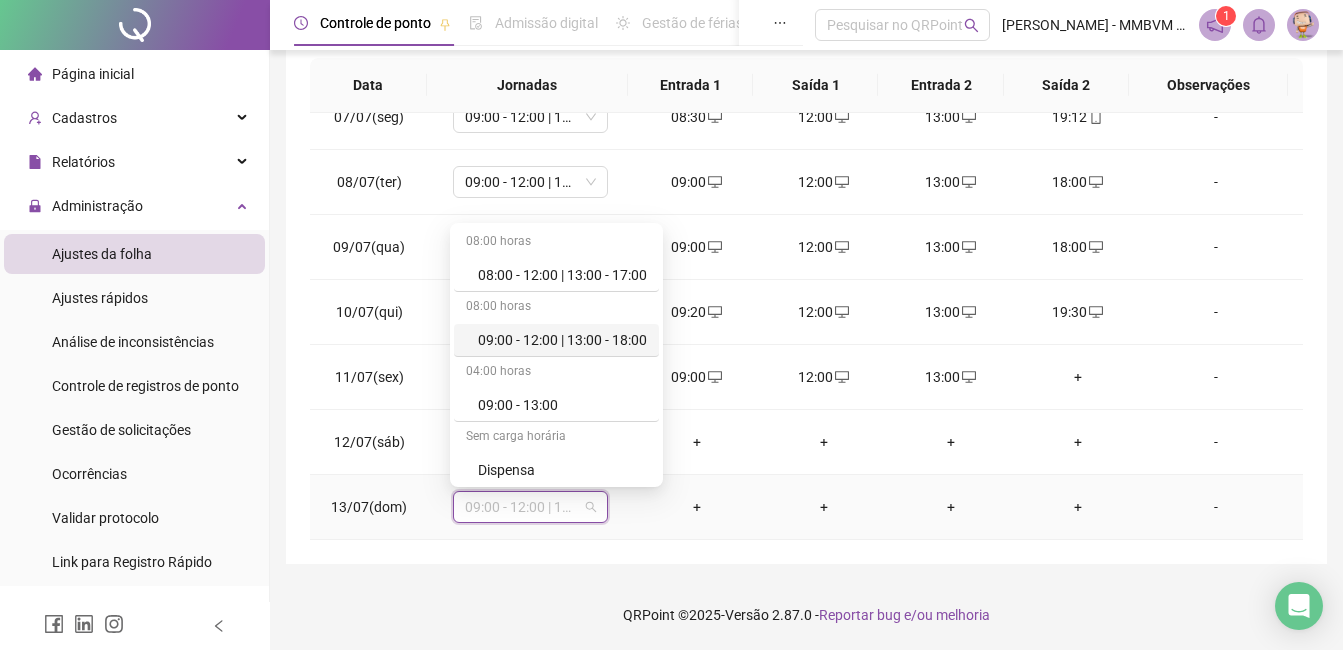 click on "09:00 - 12:00 | 13:00 - 18:00" at bounding box center (562, 340) 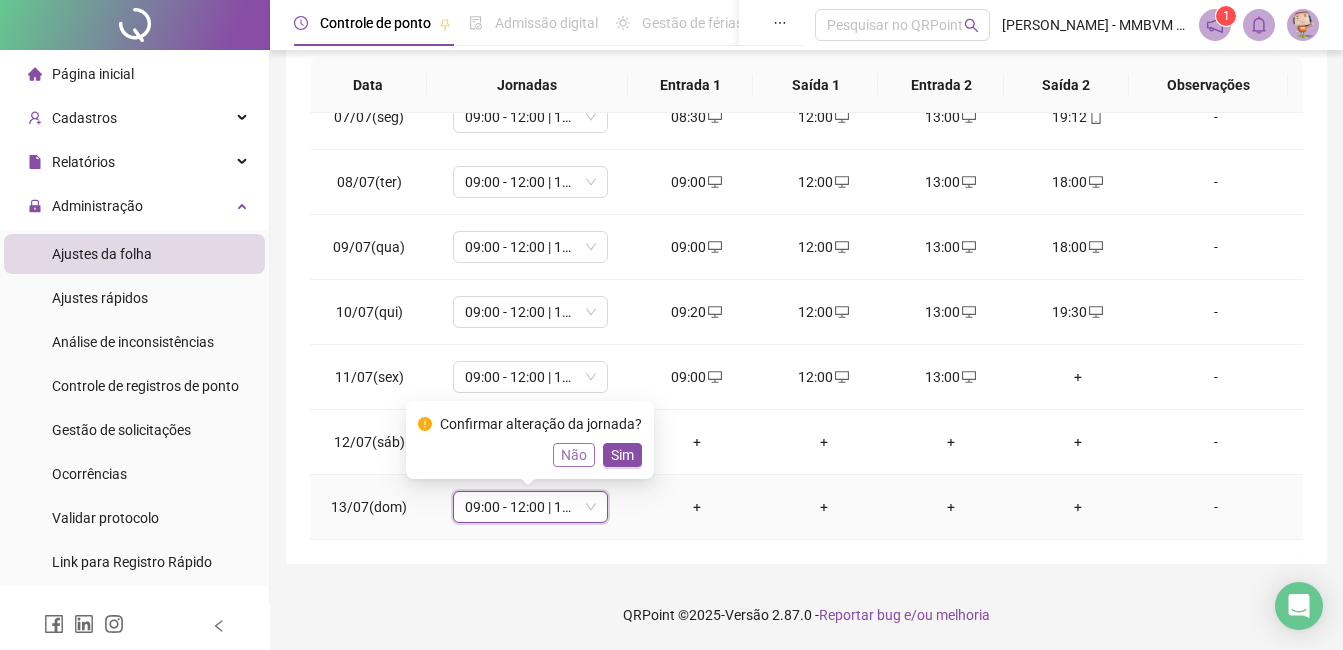 click on "Não" at bounding box center (574, 455) 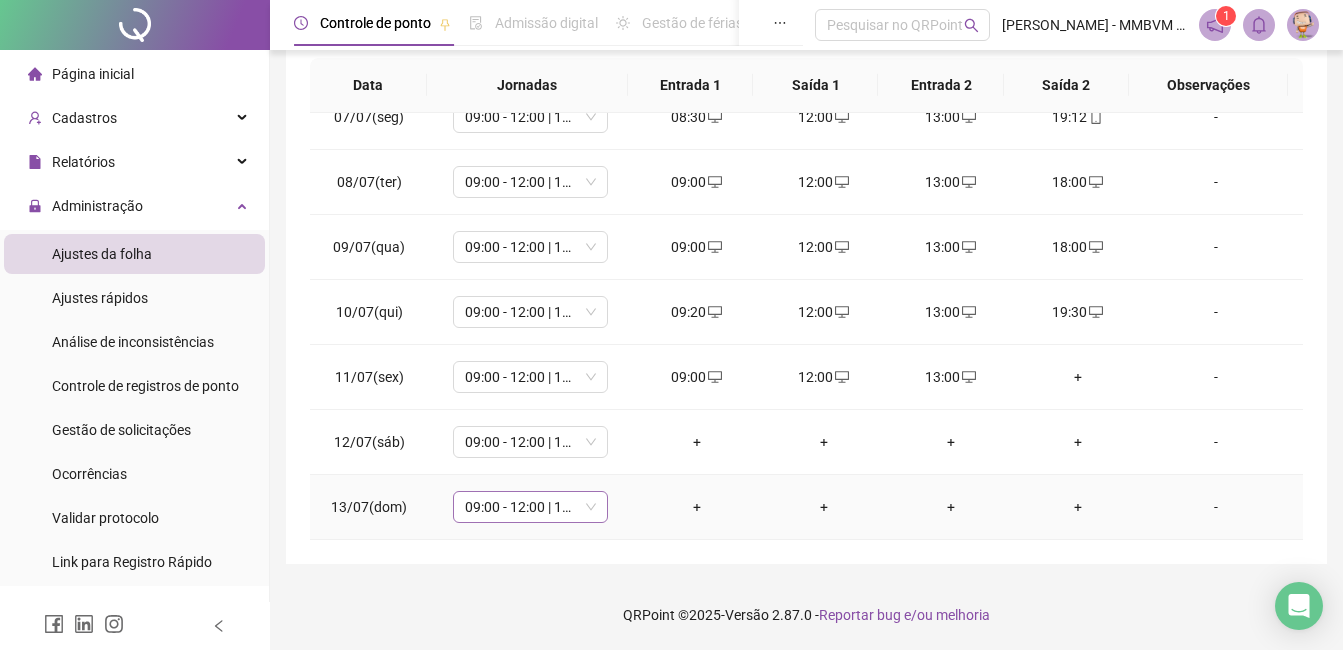 click on "09:00 - 12:00 | 13:00 - 18:00" at bounding box center [530, 507] 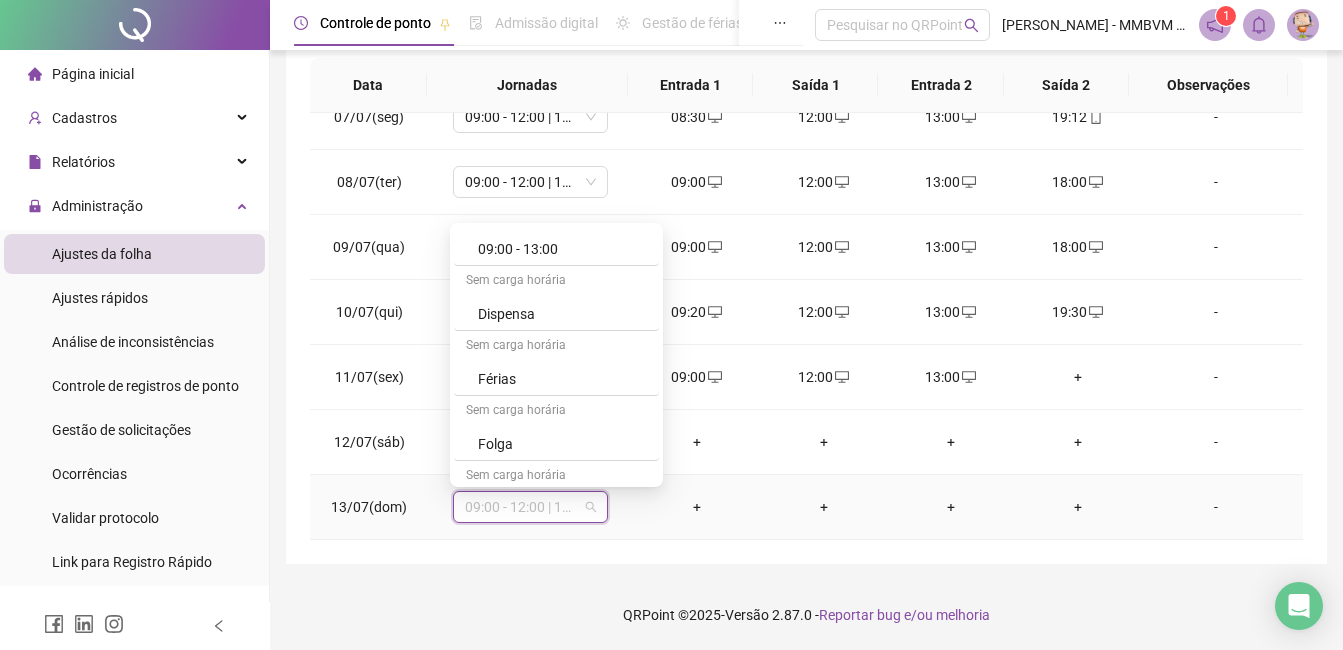 scroll, scrollTop: 200, scrollLeft: 0, axis: vertical 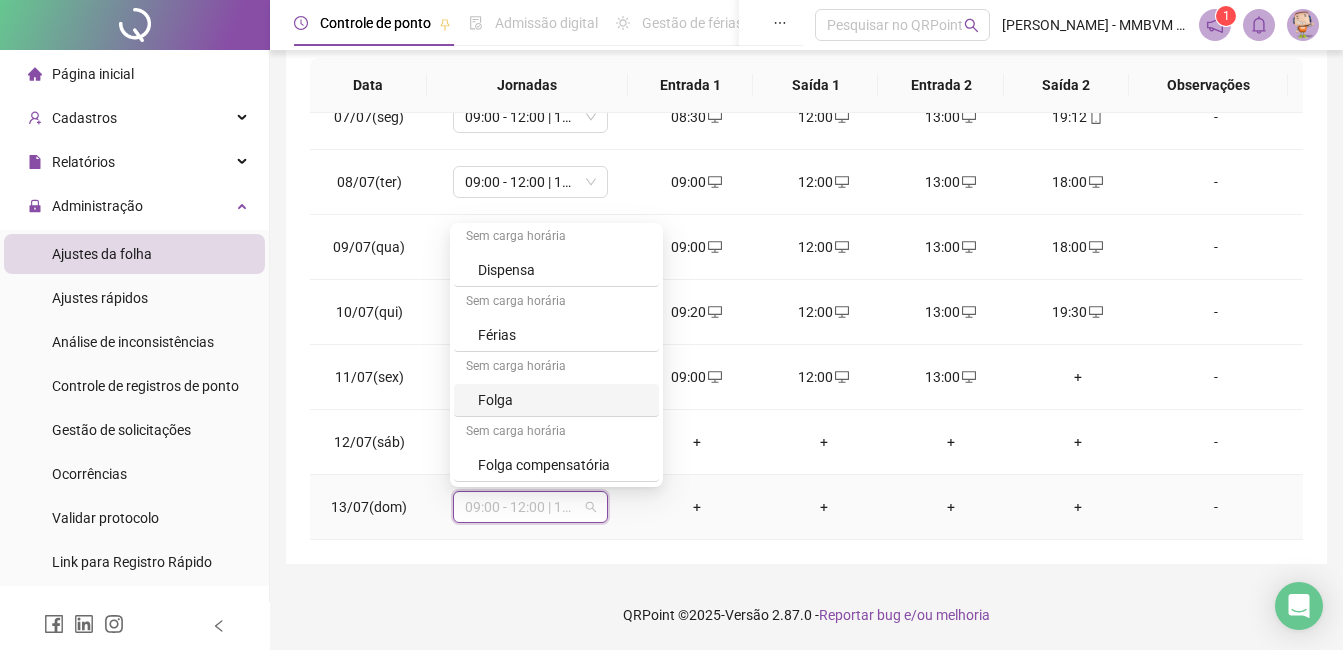click on "Folga" at bounding box center [562, 400] 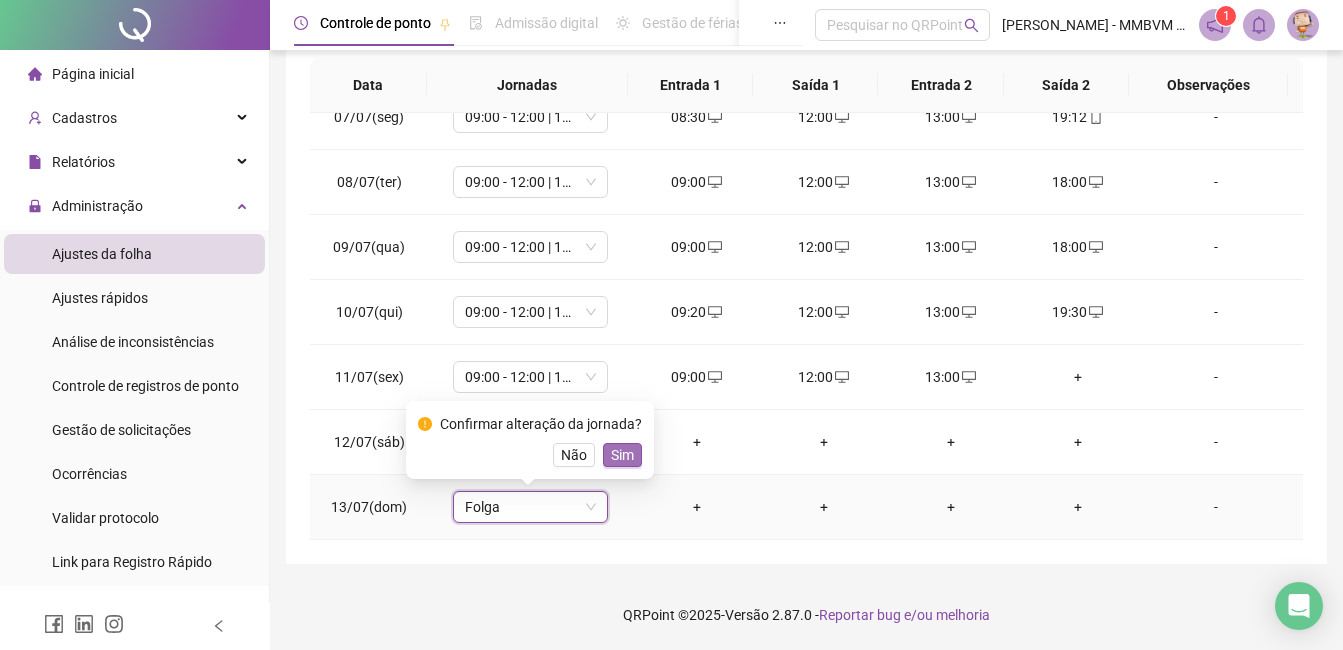 click on "Sim" at bounding box center [622, 455] 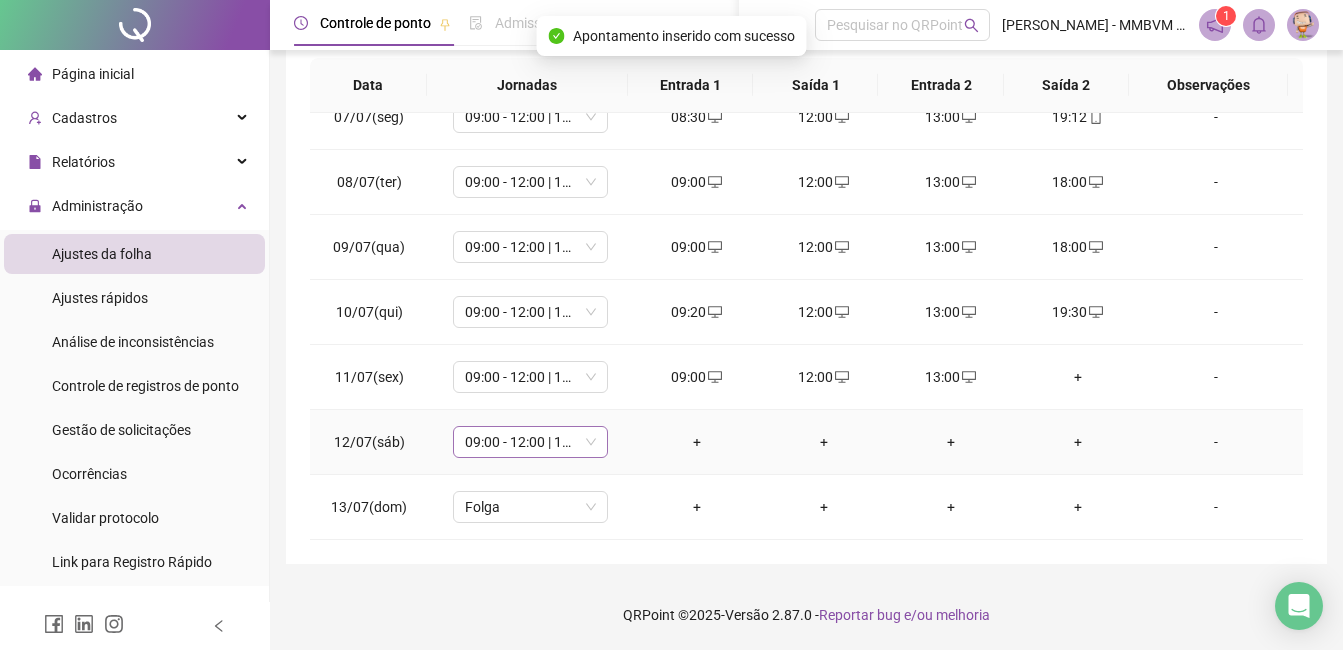 click on "09:00 - 12:00 | 13:00 - 18:00" at bounding box center [530, 442] 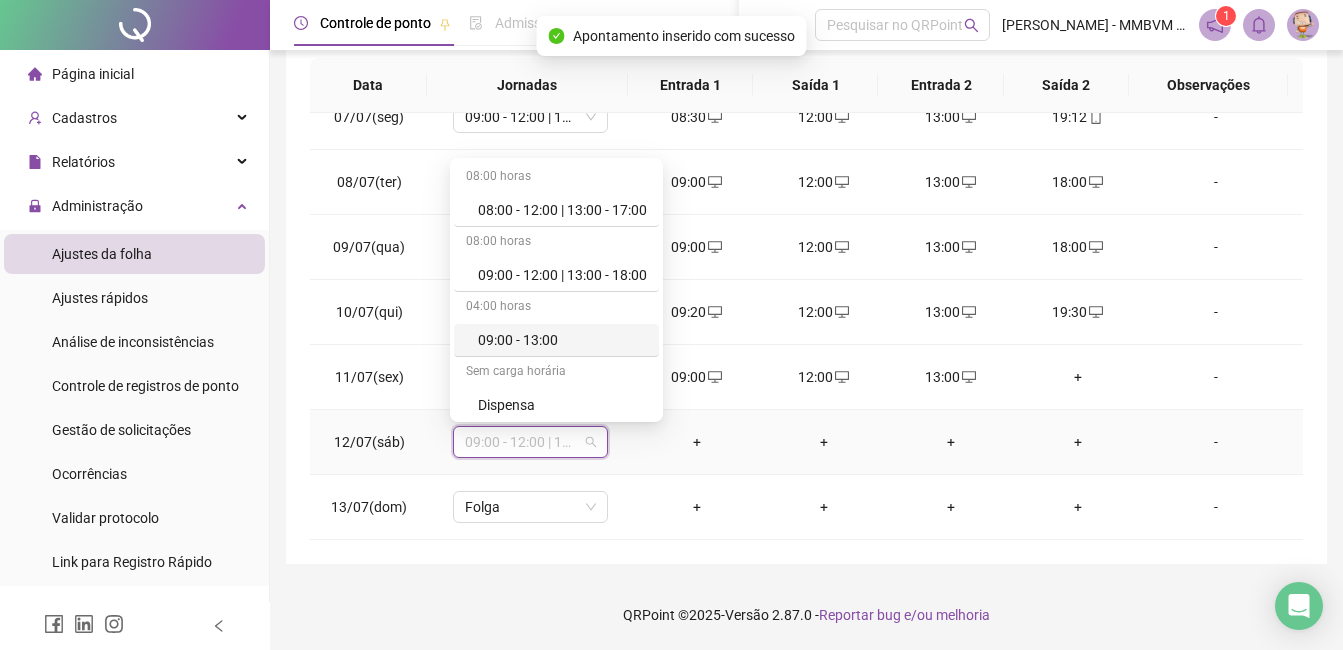 click on "09:00 - 13:00" at bounding box center [562, 340] 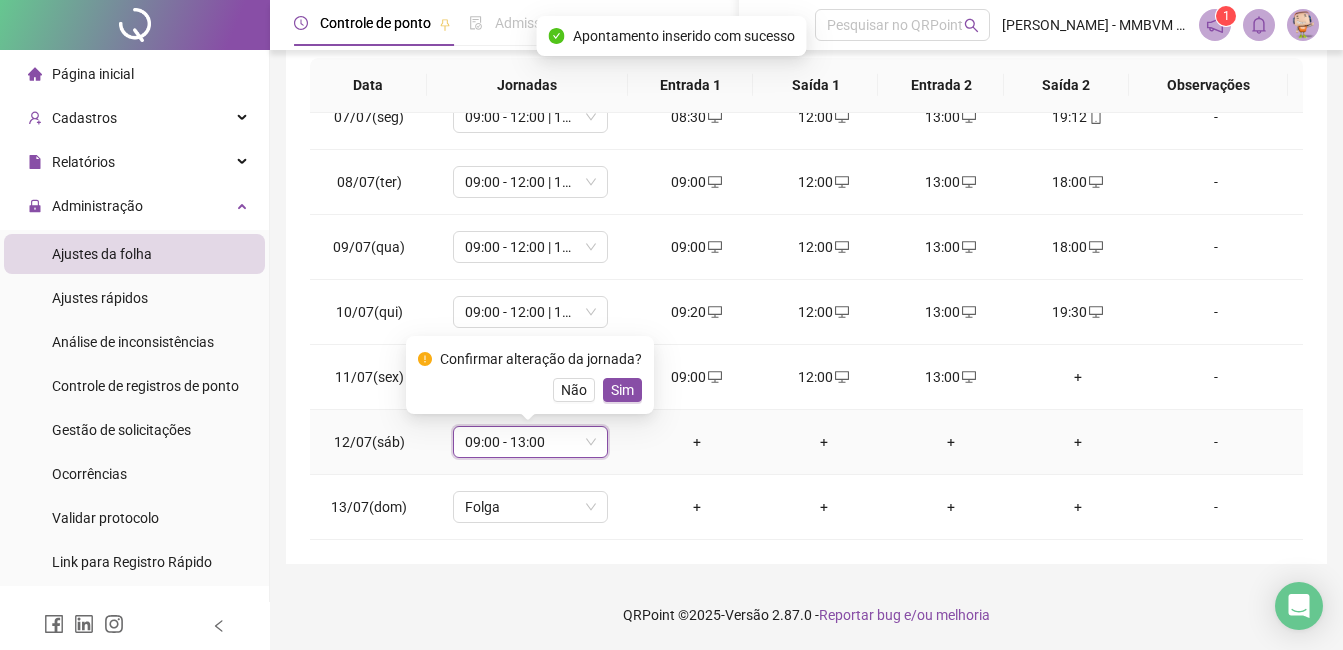 click on "Confirmar alteração da jornada? Não Sim" at bounding box center (530, 375) 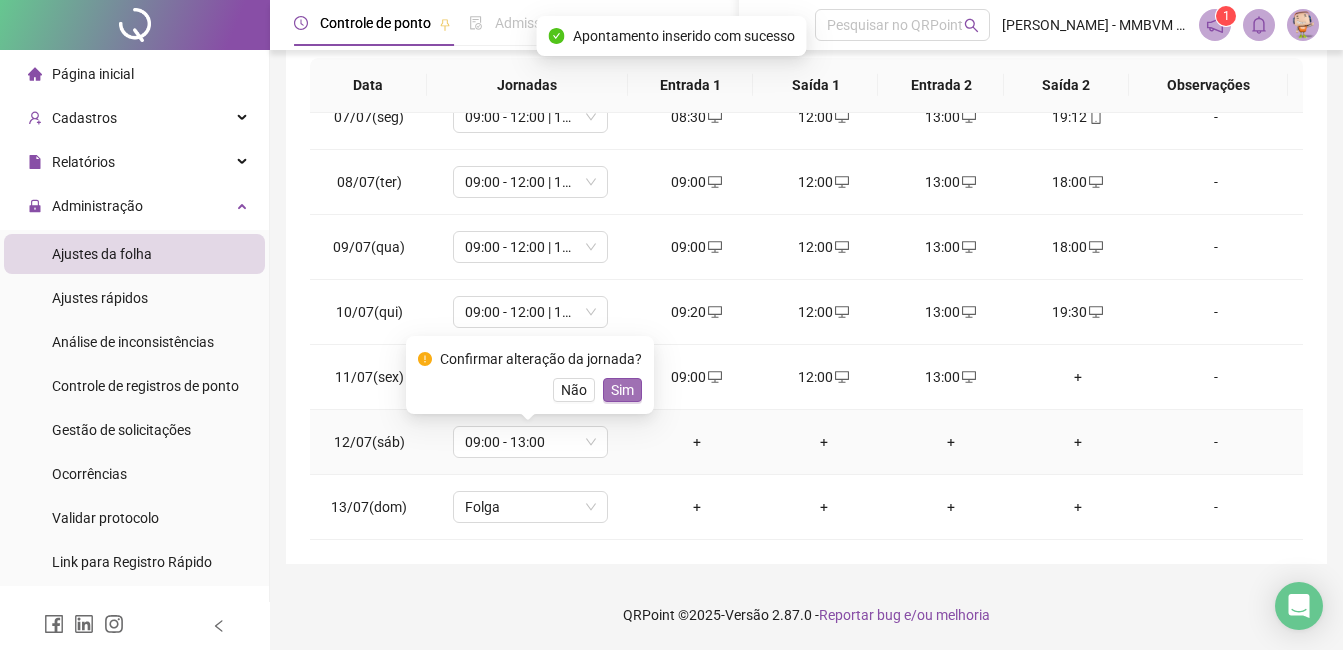 click on "Sim" at bounding box center (622, 390) 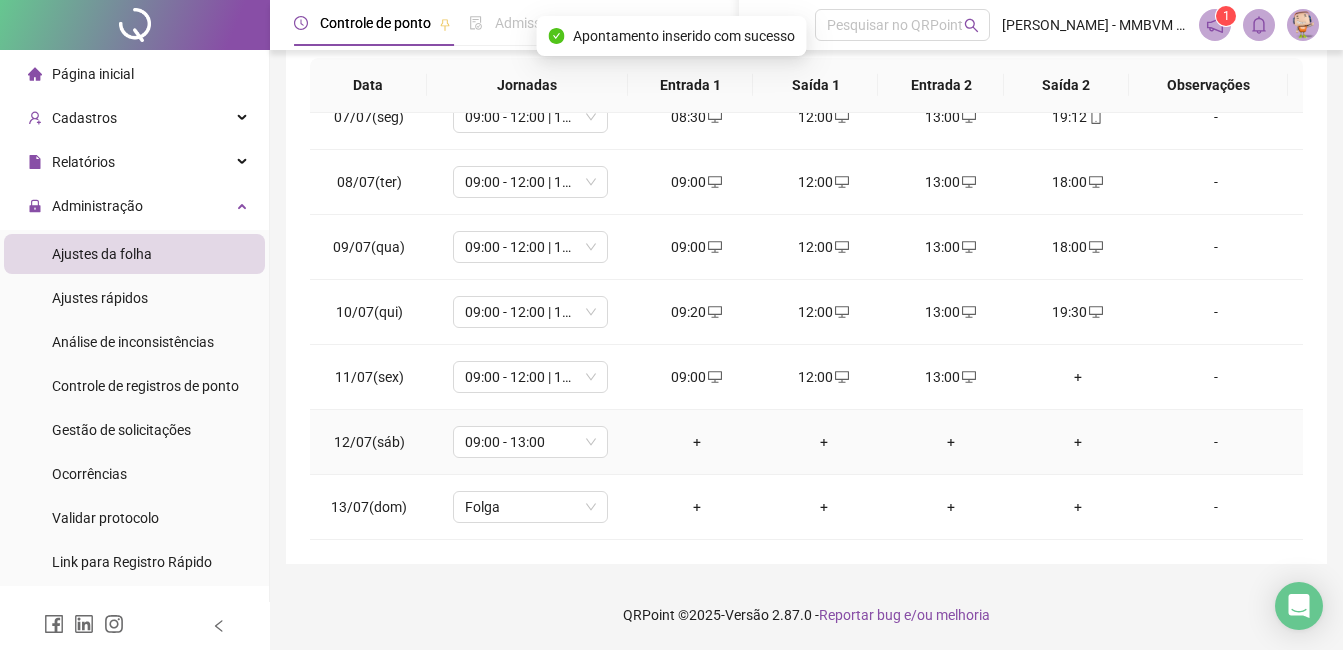 click on "+" at bounding box center (696, 442) 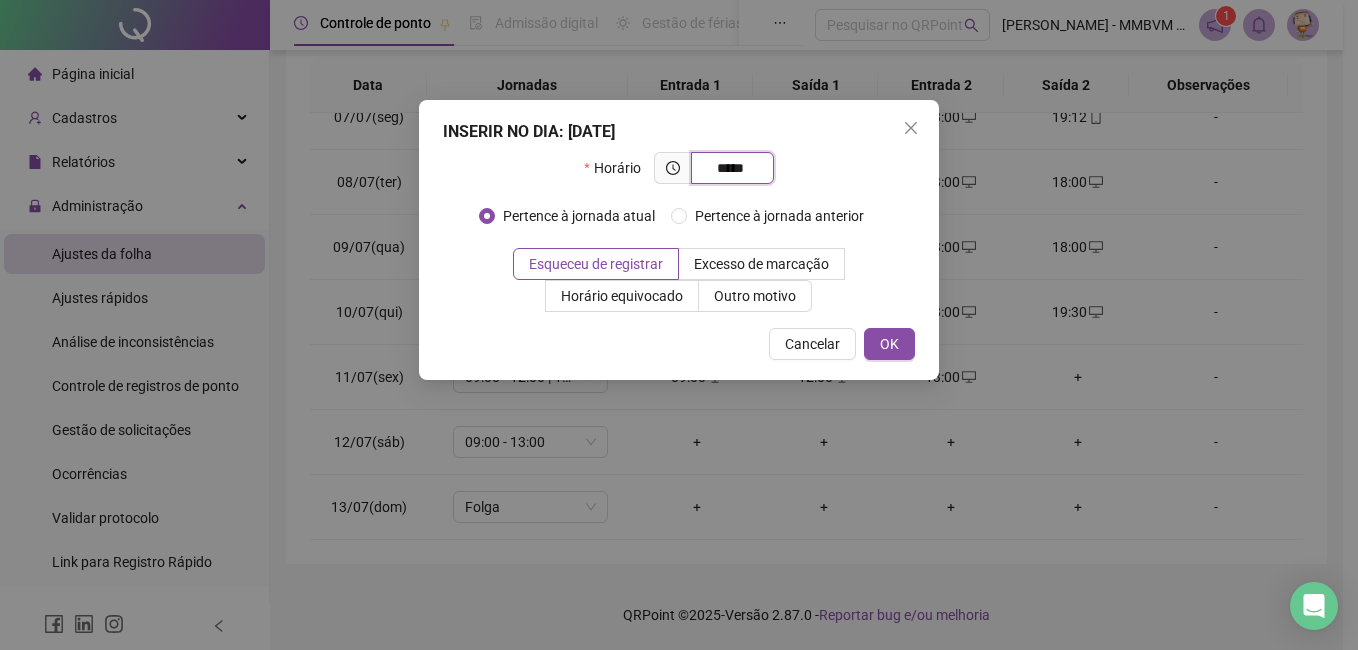 type on "*****" 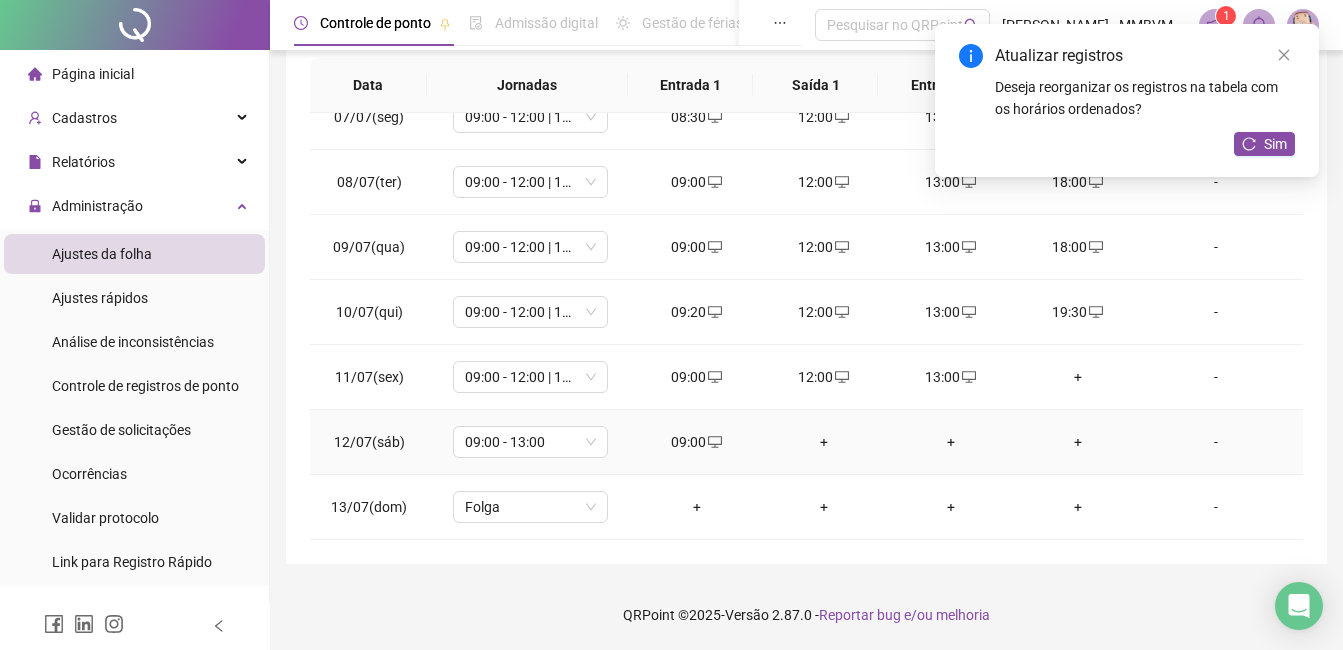 click on "+" at bounding box center [823, 442] 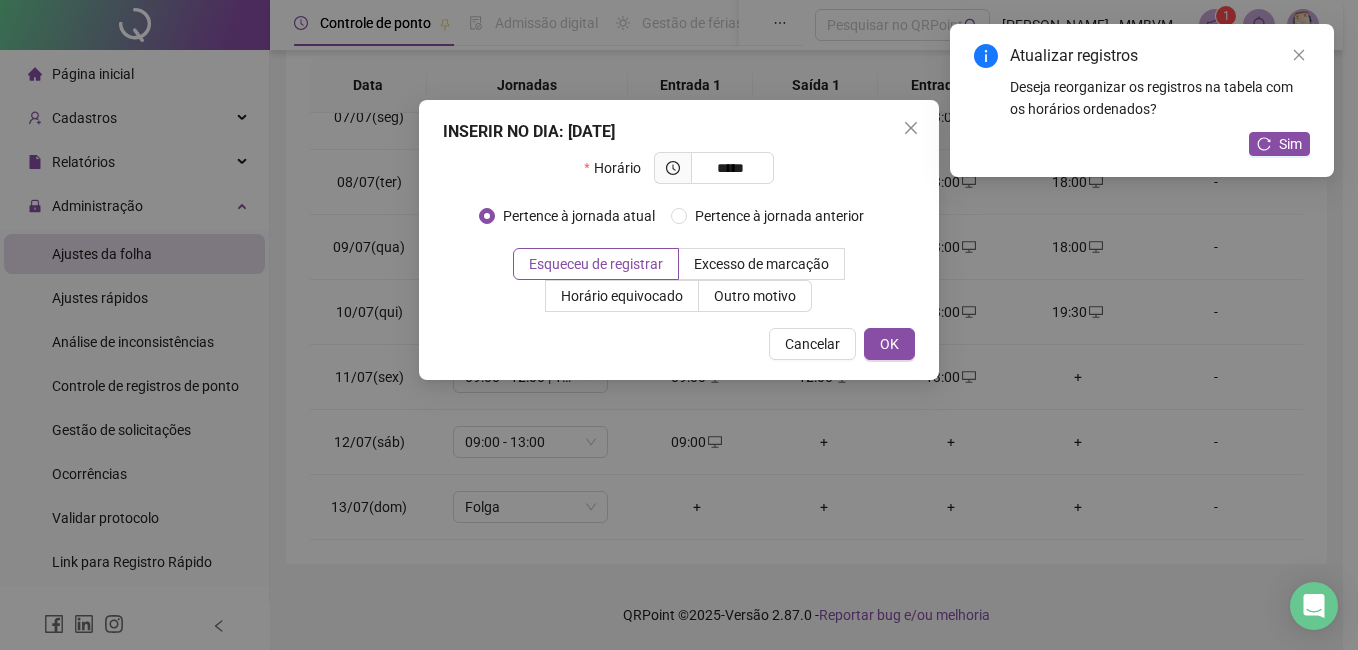 type on "*****" 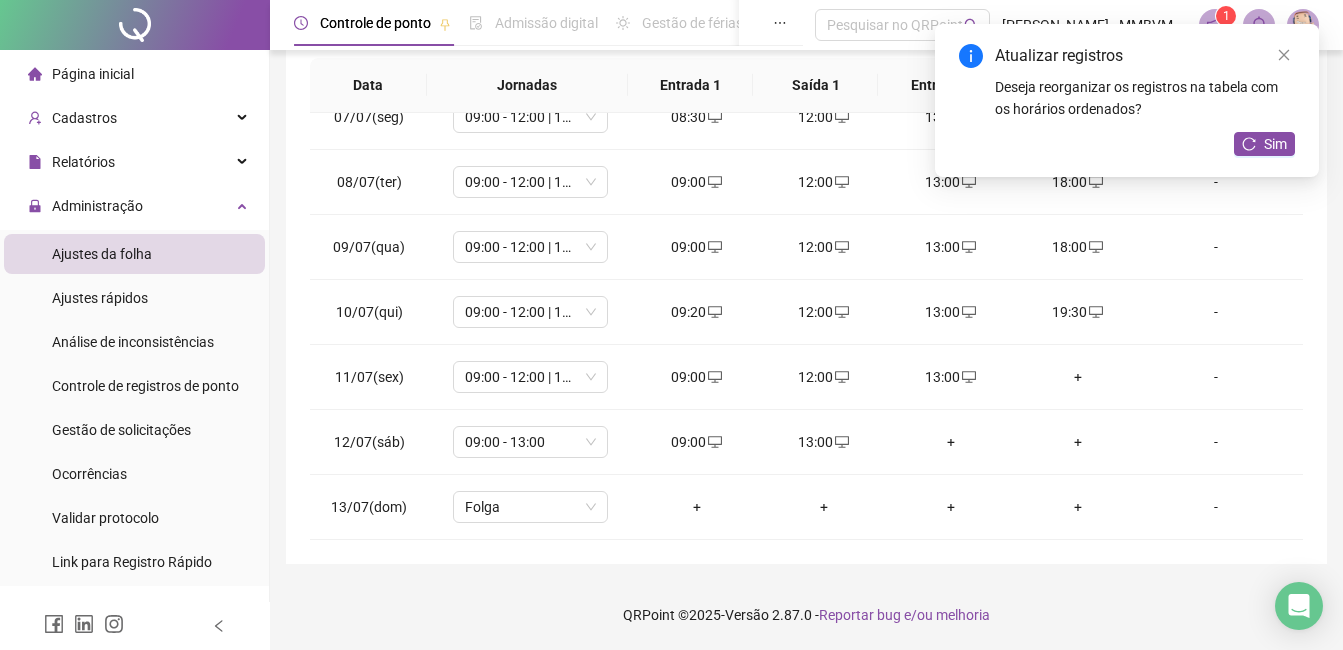 click on "Sim" at bounding box center (1264, 144) 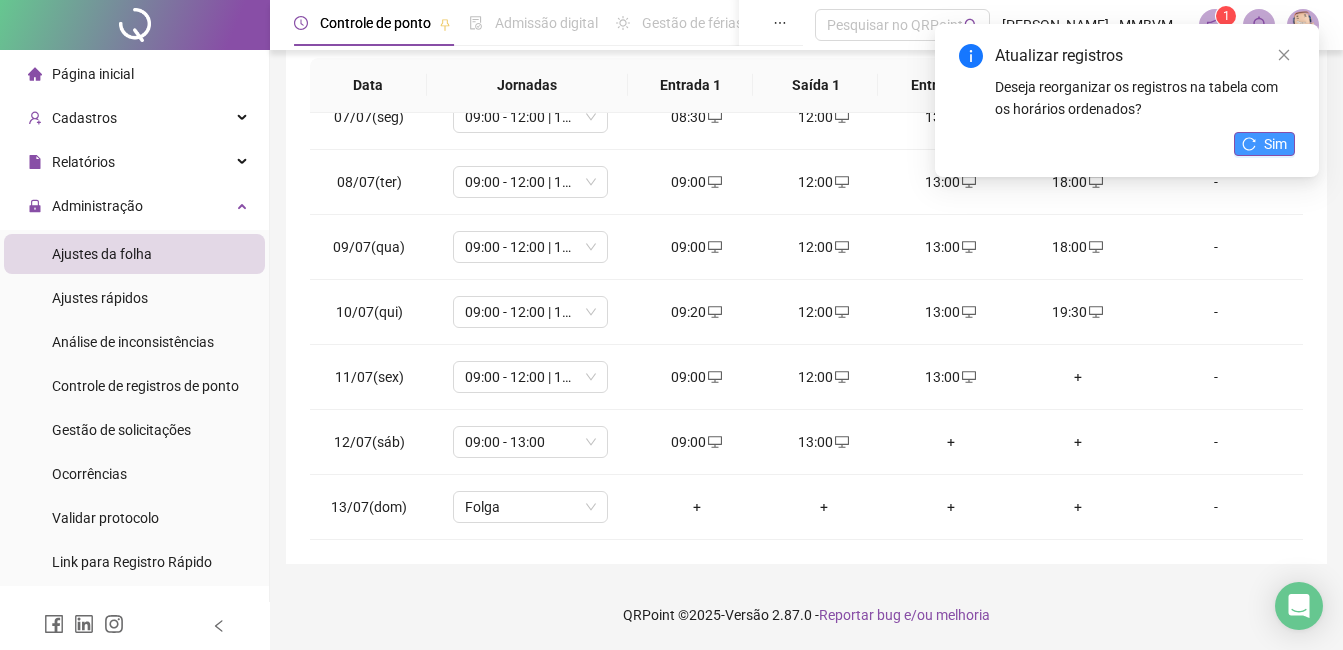 click on "Sim" at bounding box center (1275, 144) 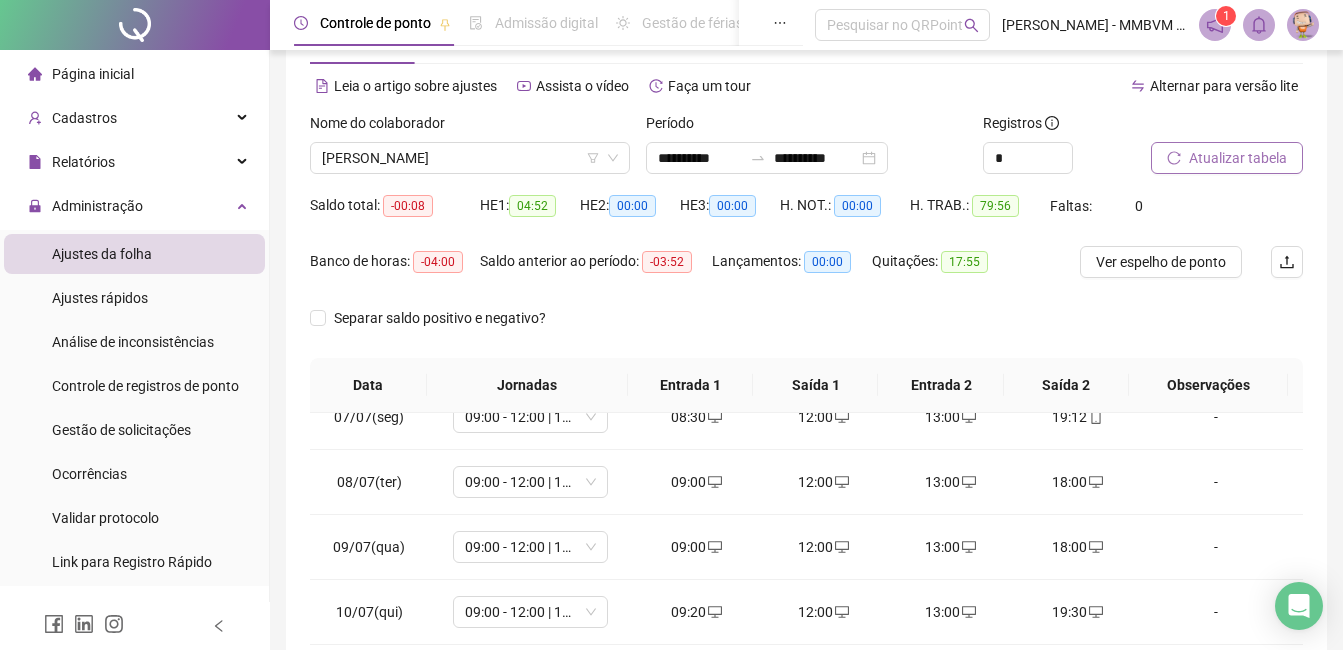 scroll, scrollTop: 372, scrollLeft: 0, axis: vertical 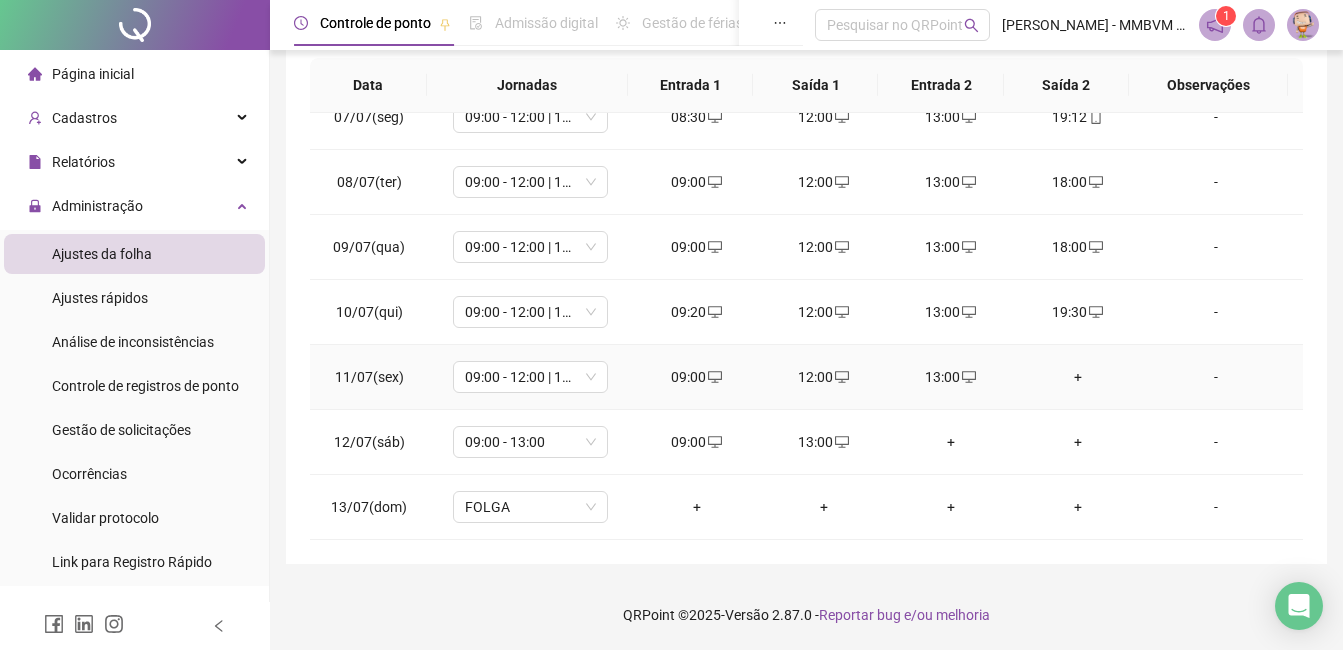 click on "+" at bounding box center (1077, 377) 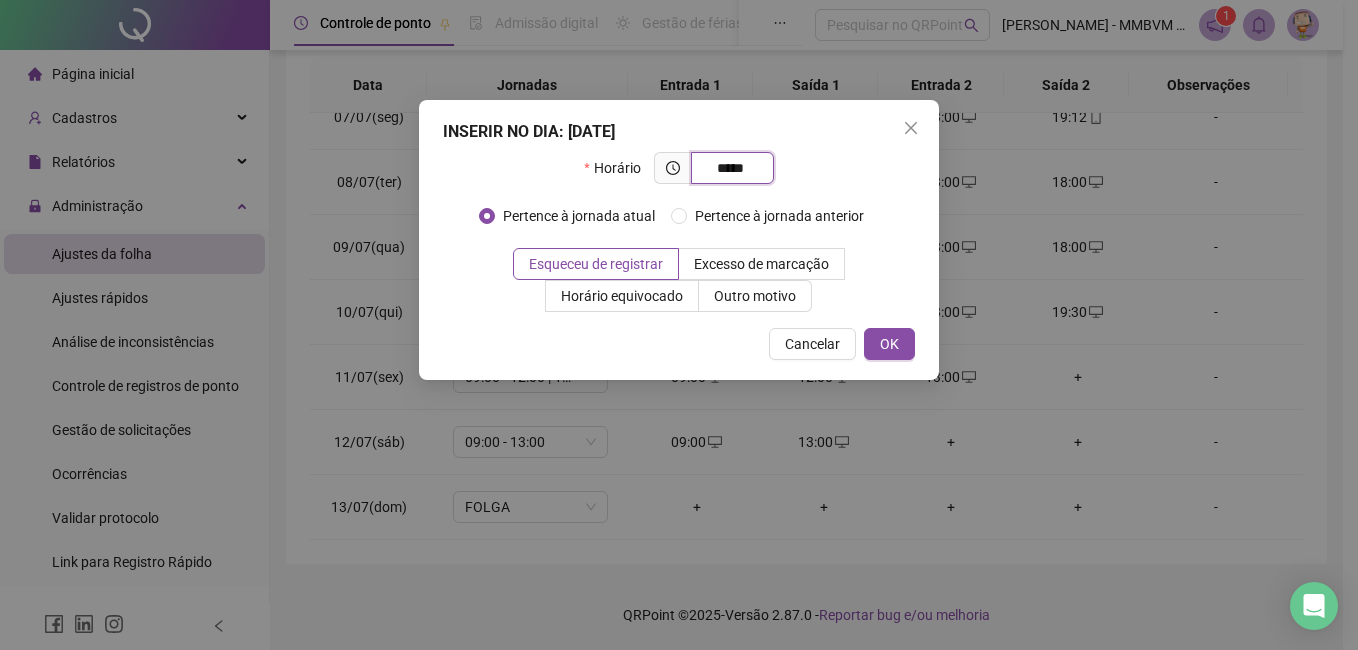 type on "*****" 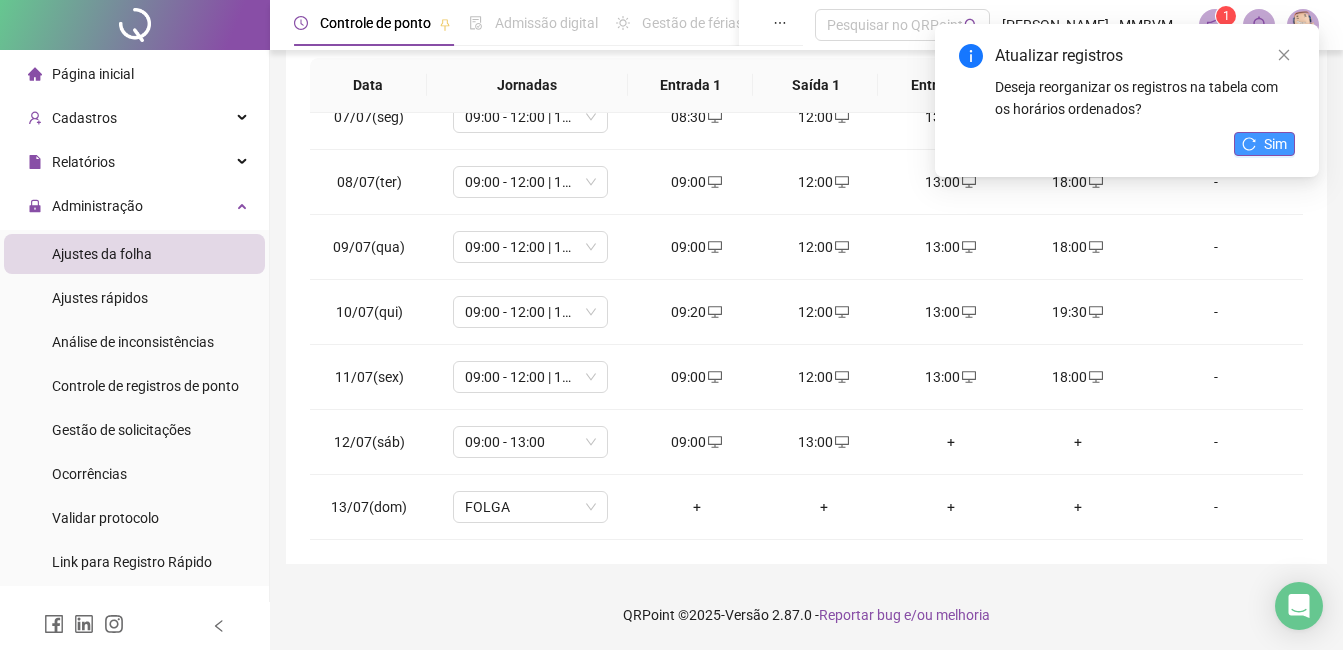 click on "Sim" at bounding box center (1275, 144) 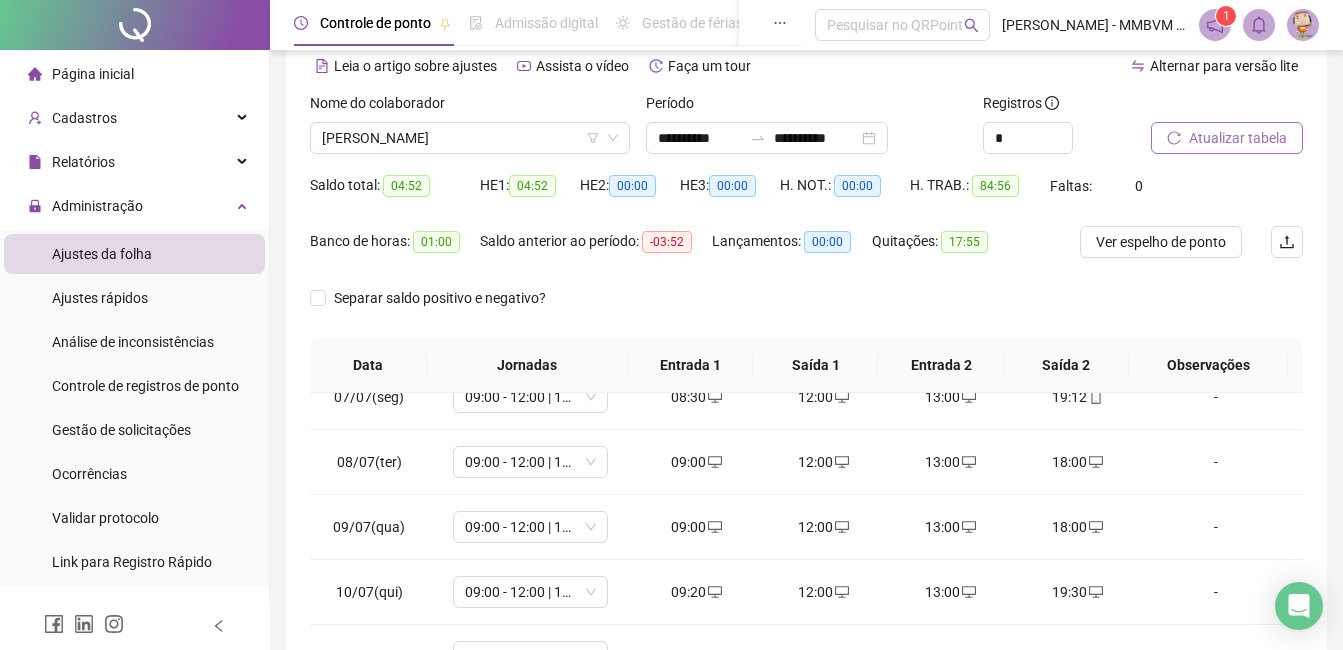 scroll, scrollTop: 0, scrollLeft: 0, axis: both 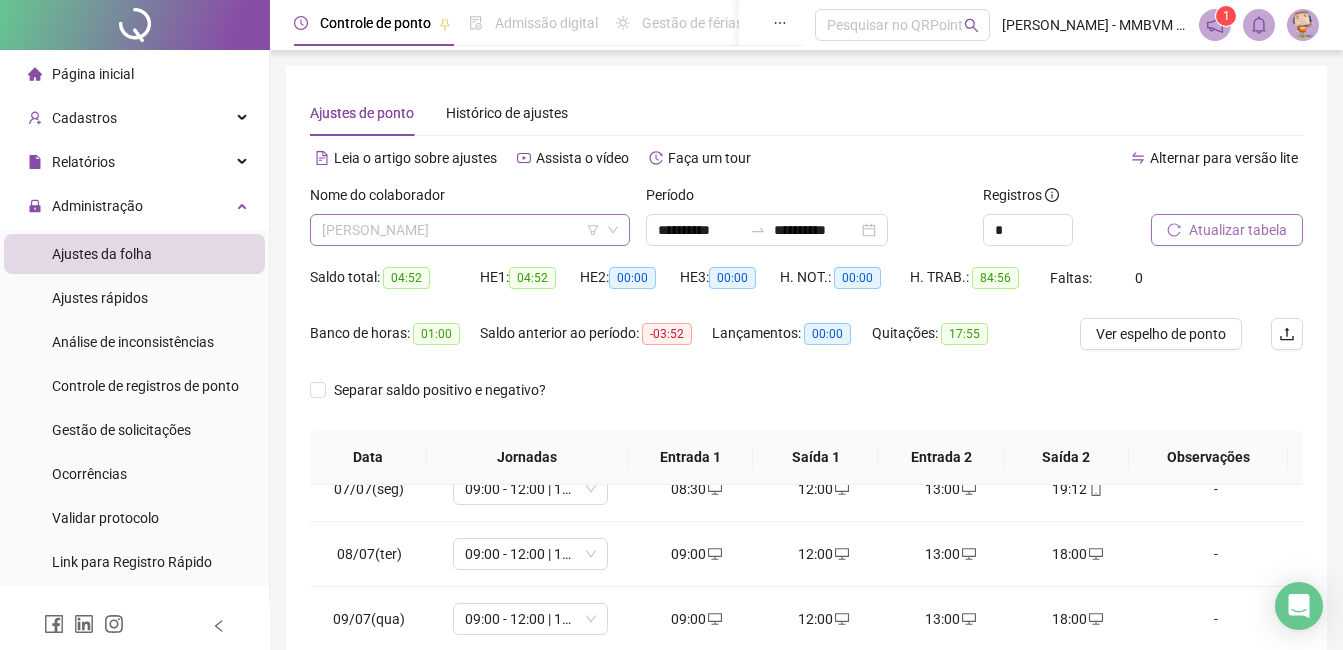 click on "[PERSON_NAME]" at bounding box center (470, 230) 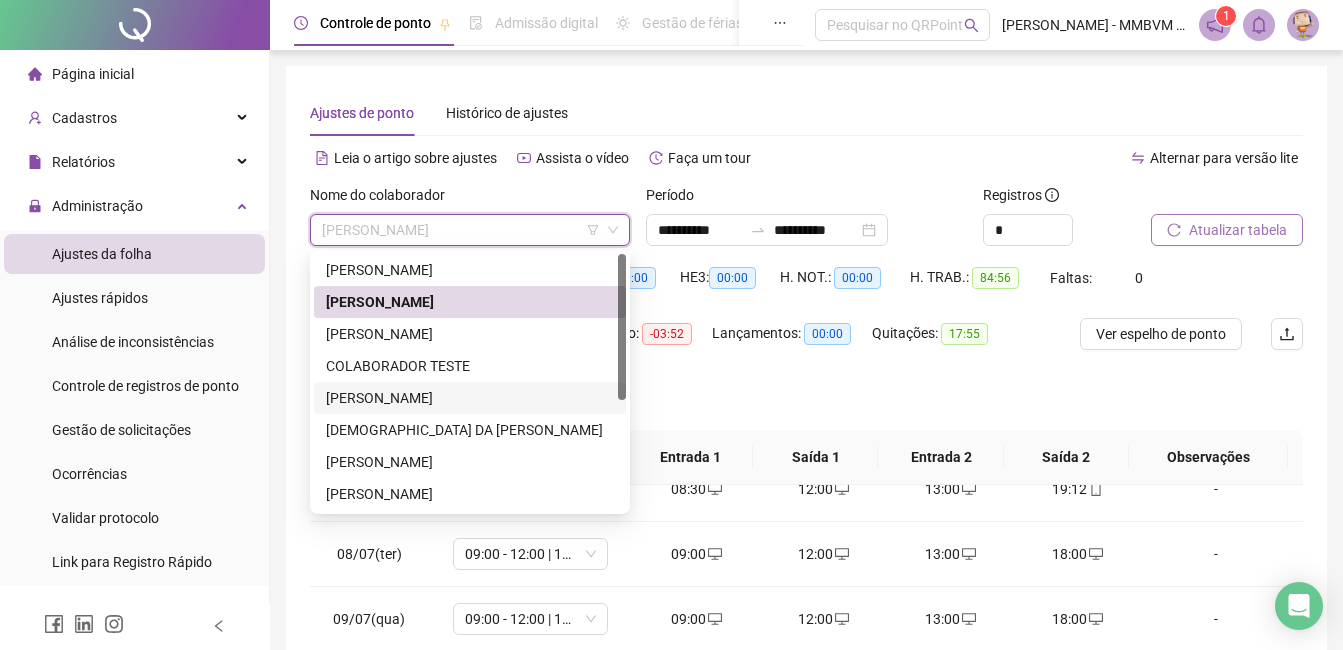 click on "[PERSON_NAME]" at bounding box center [470, 398] 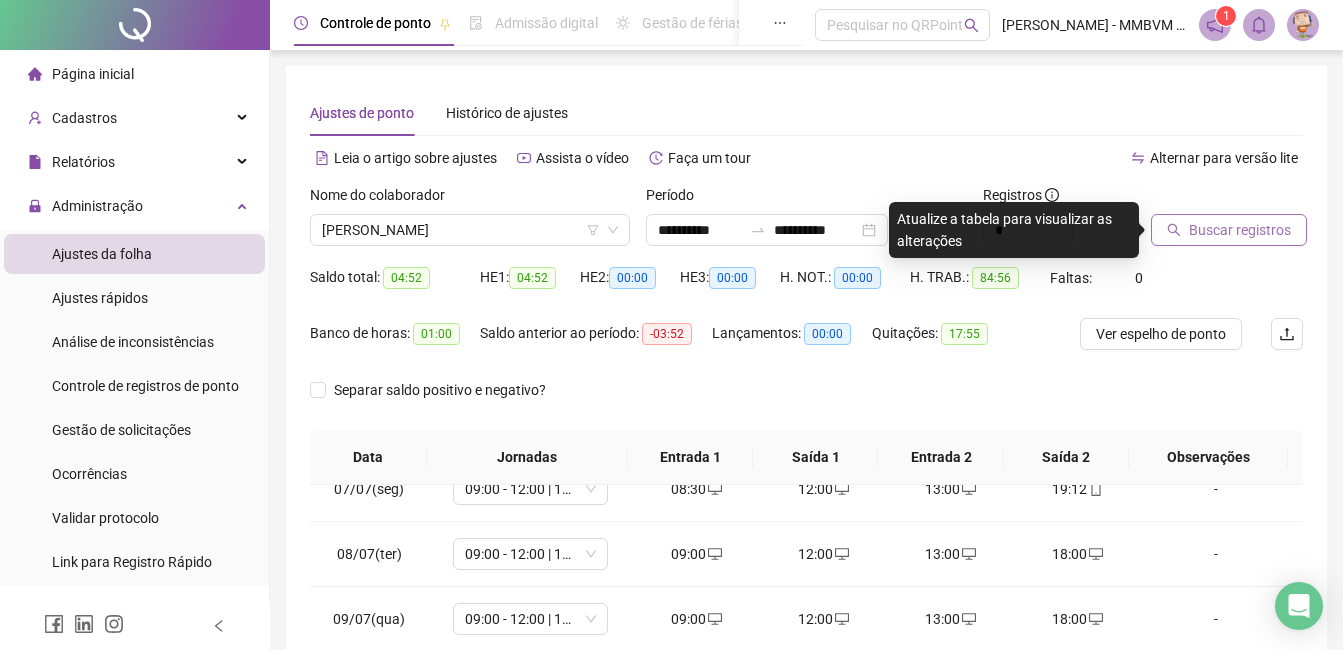 click on "Buscar registros" at bounding box center (1229, 230) 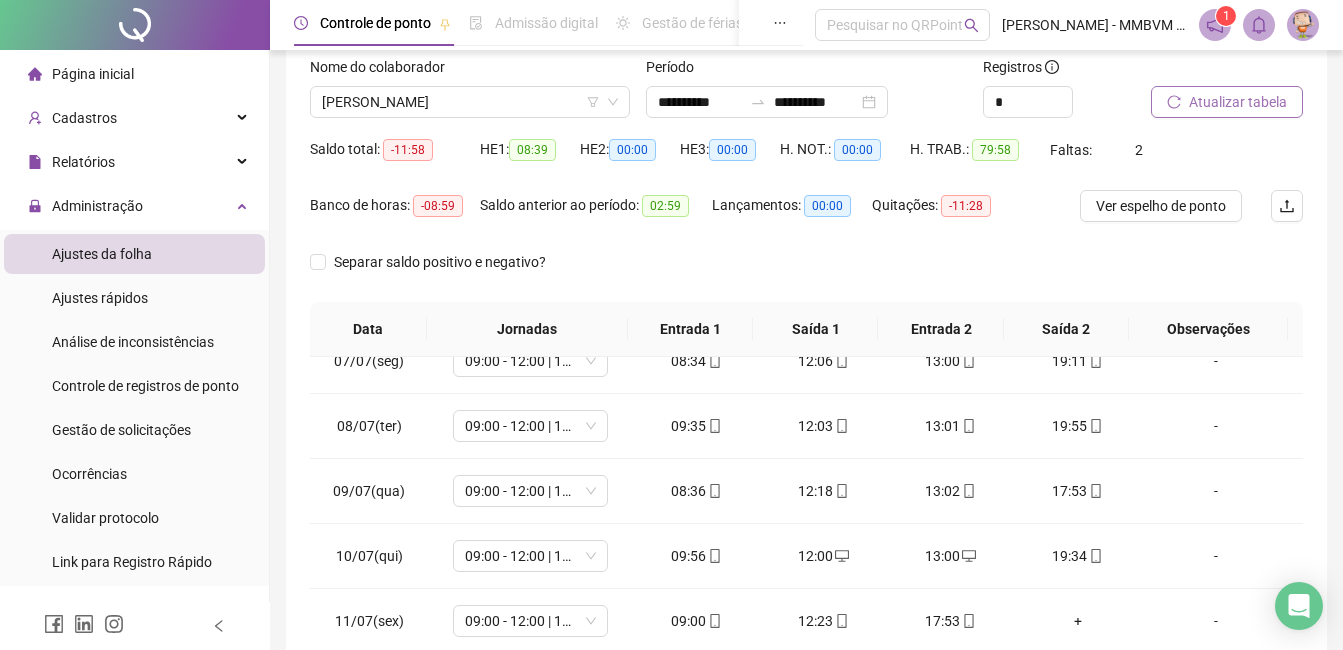 scroll, scrollTop: 300, scrollLeft: 0, axis: vertical 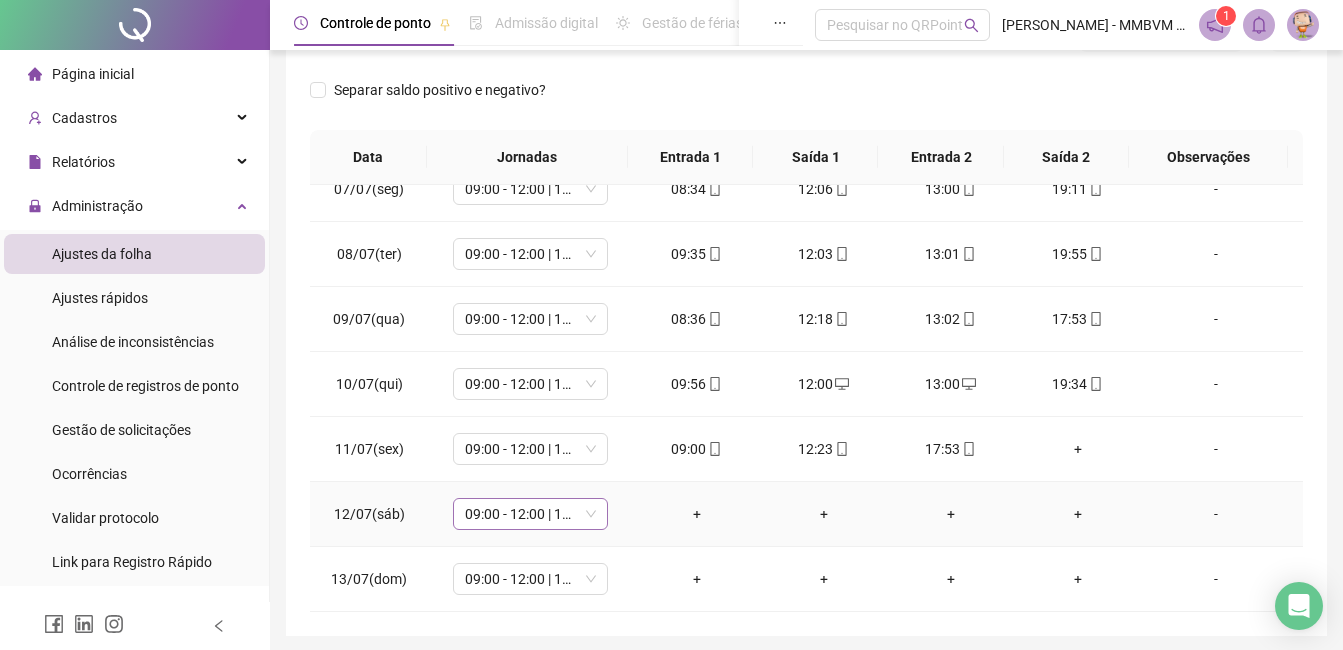 drag, startPoint x: 576, startPoint y: 507, endPoint x: 566, endPoint y: 533, distance: 27.856777 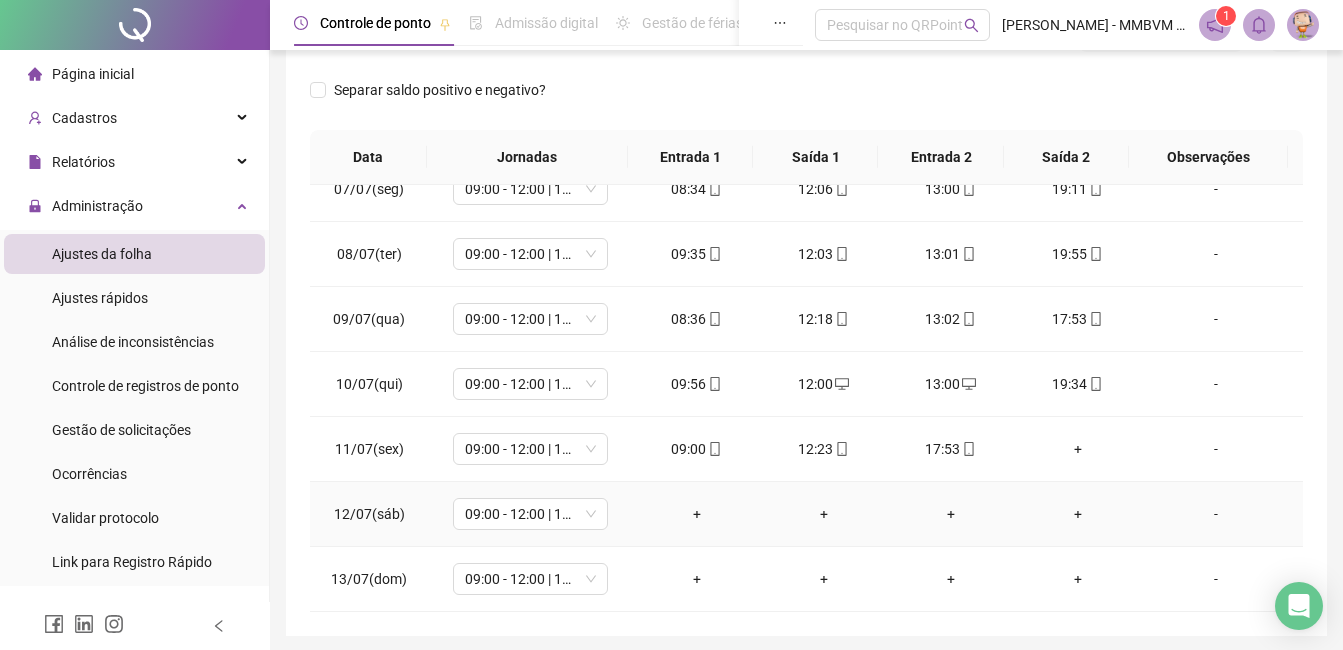 click on "09:00 - 12:00 | 13:00 - 18:00" at bounding box center [530, 514] 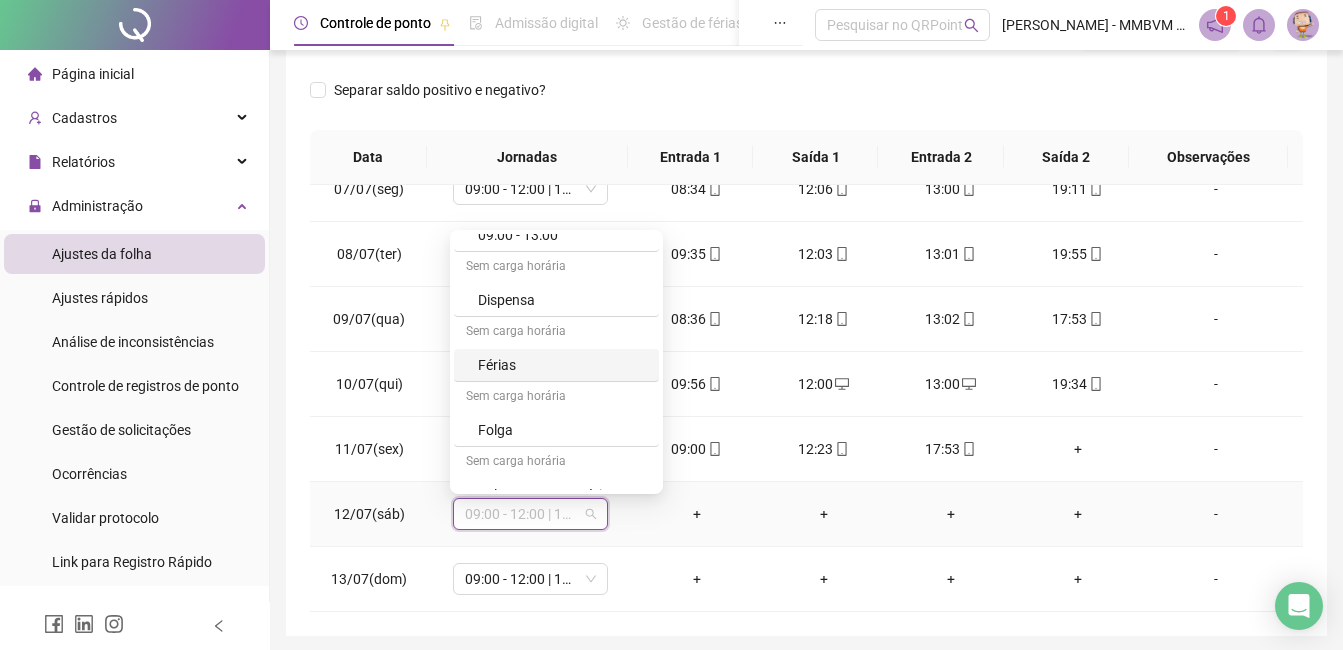 scroll, scrollTop: 264, scrollLeft: 0, axis: vertical 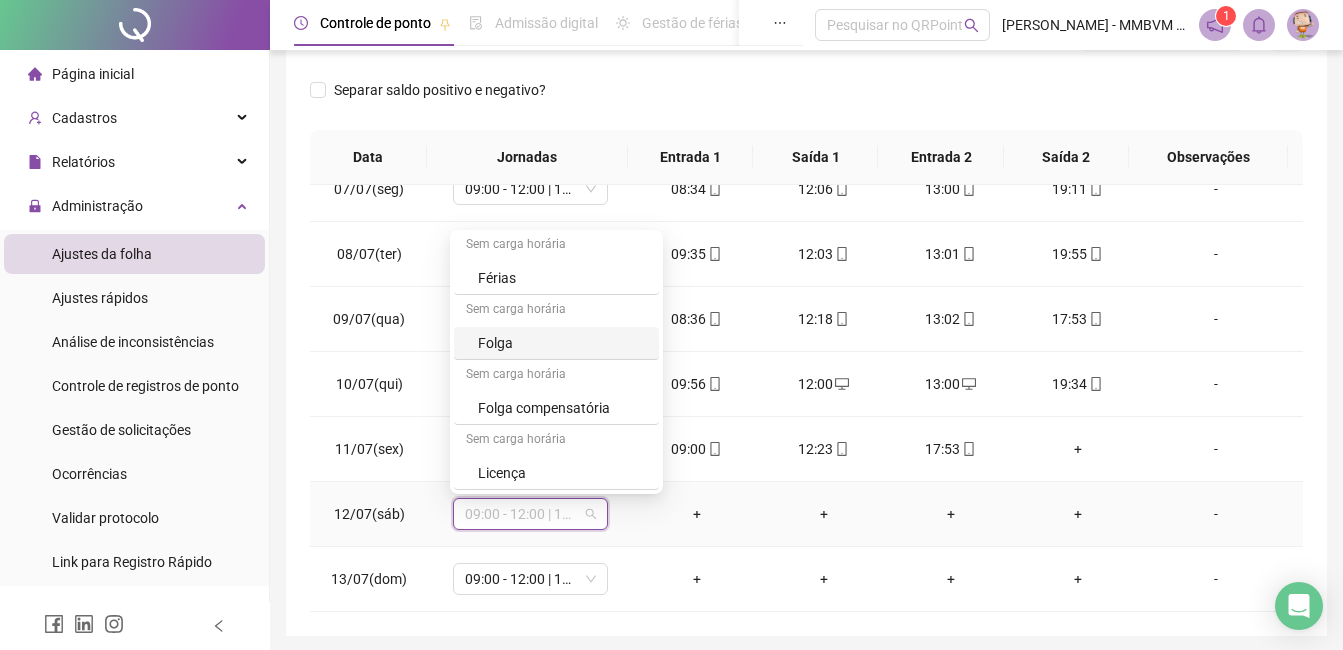 click on "Folga" at bounding box center [562, 343] 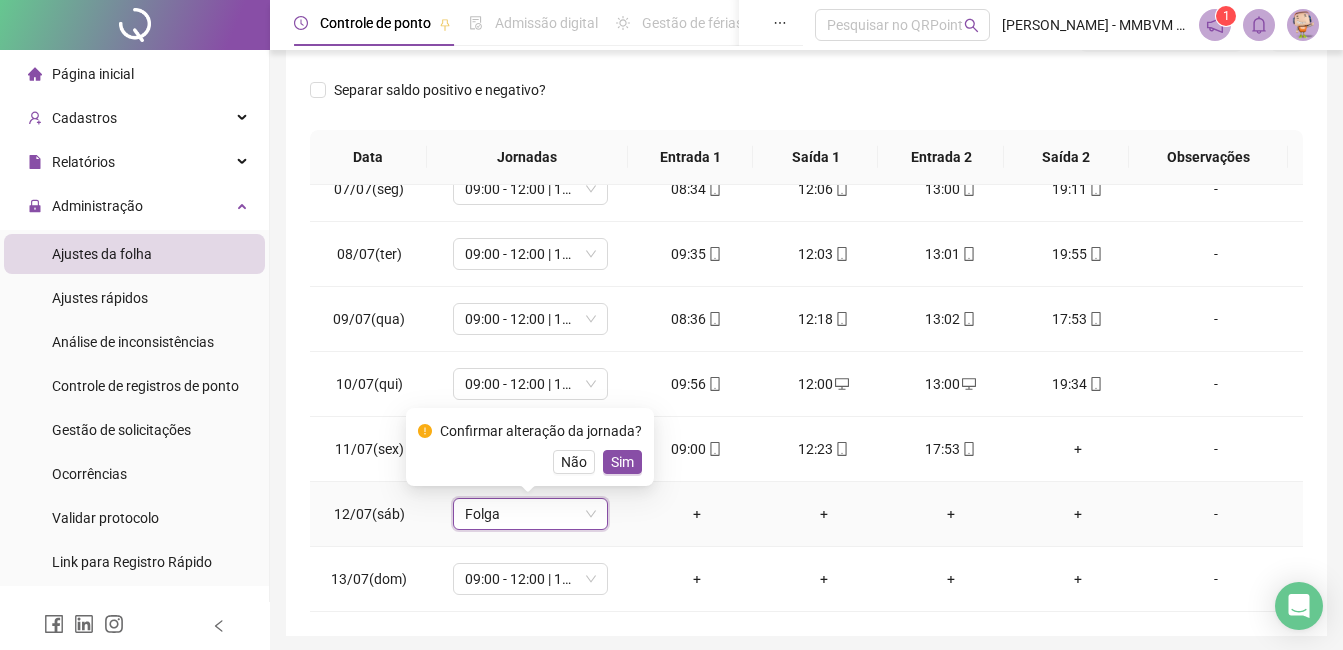 click on "Sim" at bounding box center [622, 462] 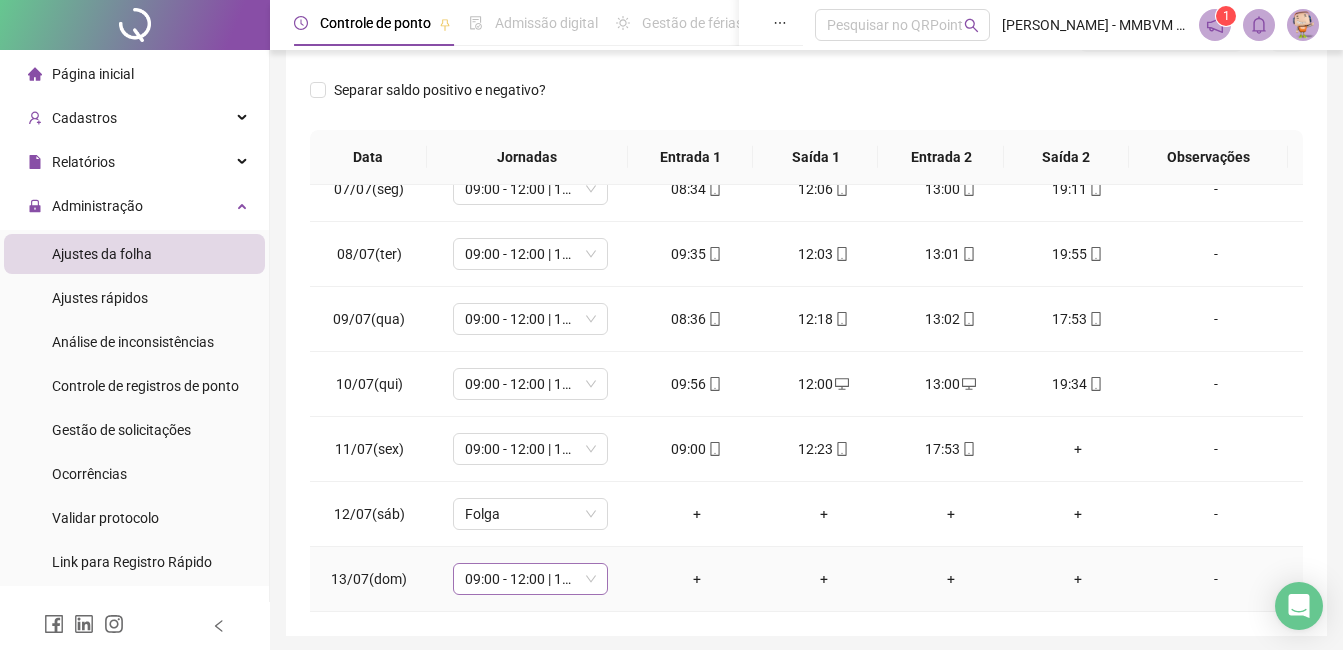 click on "09:00 - 12:00 | 13:00 - 18:00" at bounding box center (530, 579) 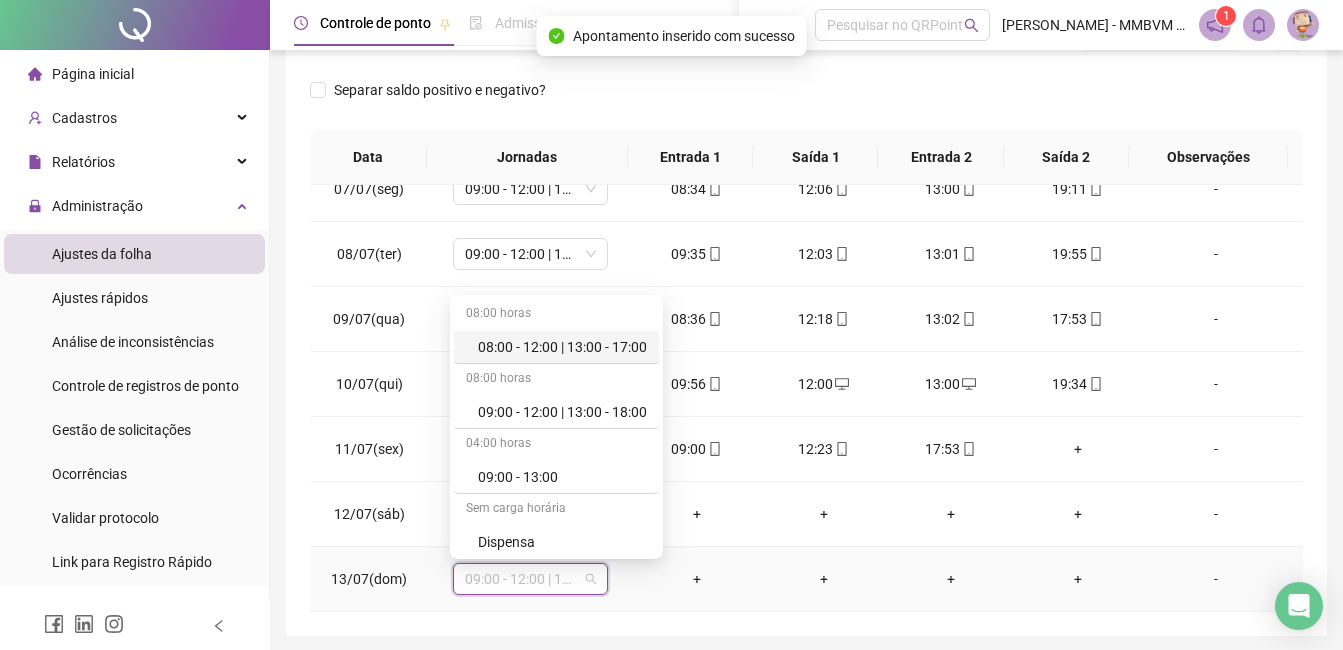 scroll, scrollTop: 200, scrollLeft: 0, axis: vertical 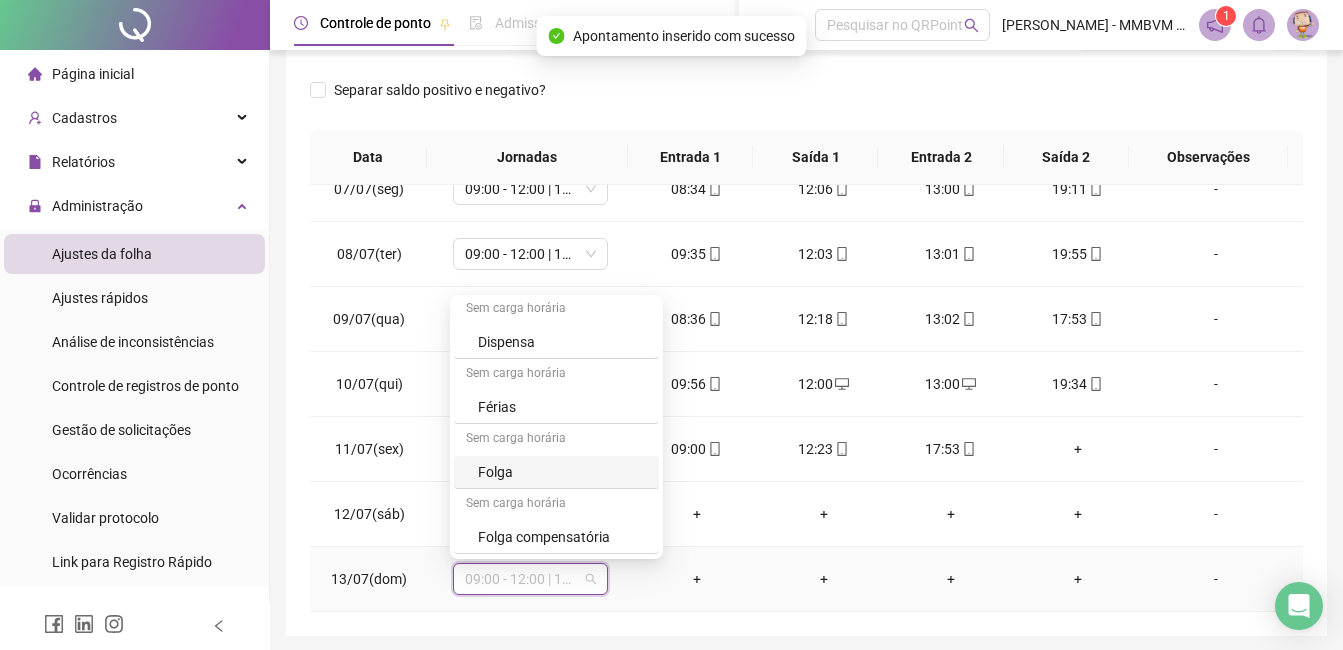 drag, startPoint x: 529, startPoint y: 463, endPoint x: 566, endPoint y: 464, distance: 37.01351 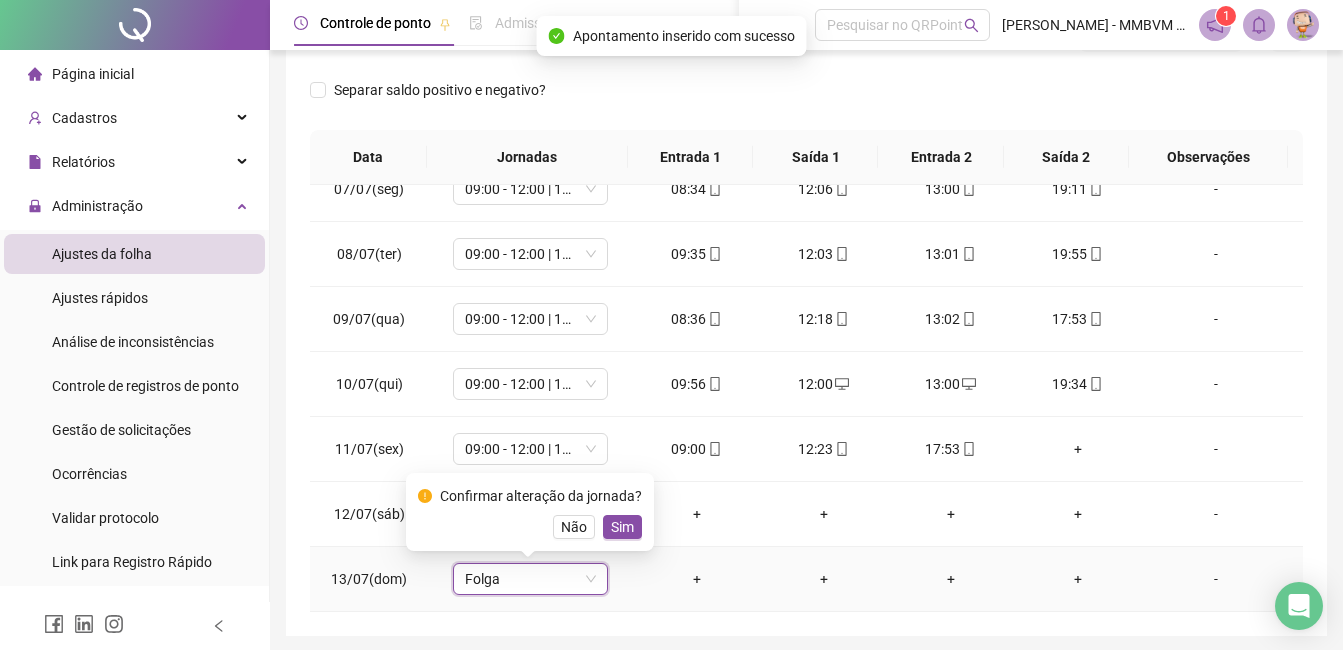 click on "Confirmar alteração da jornada? Não Sim" at bounding box center (530, 512) 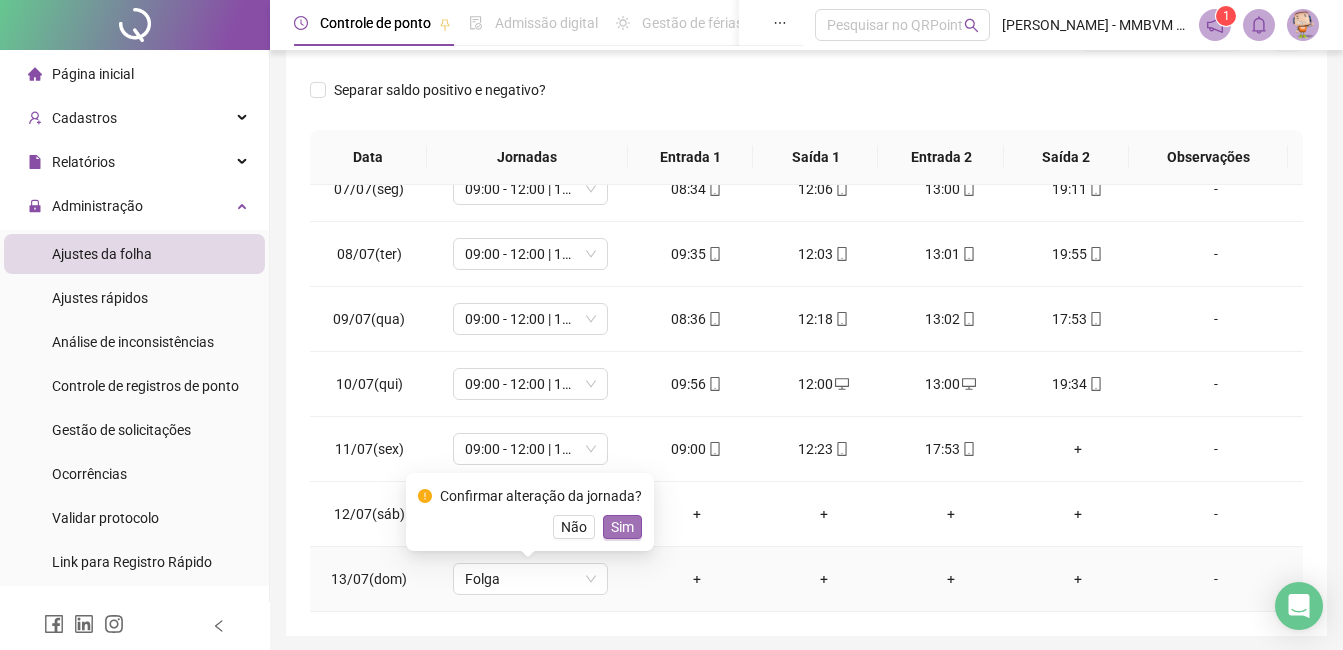 click on "Sim" at bounding box center [622, 527] 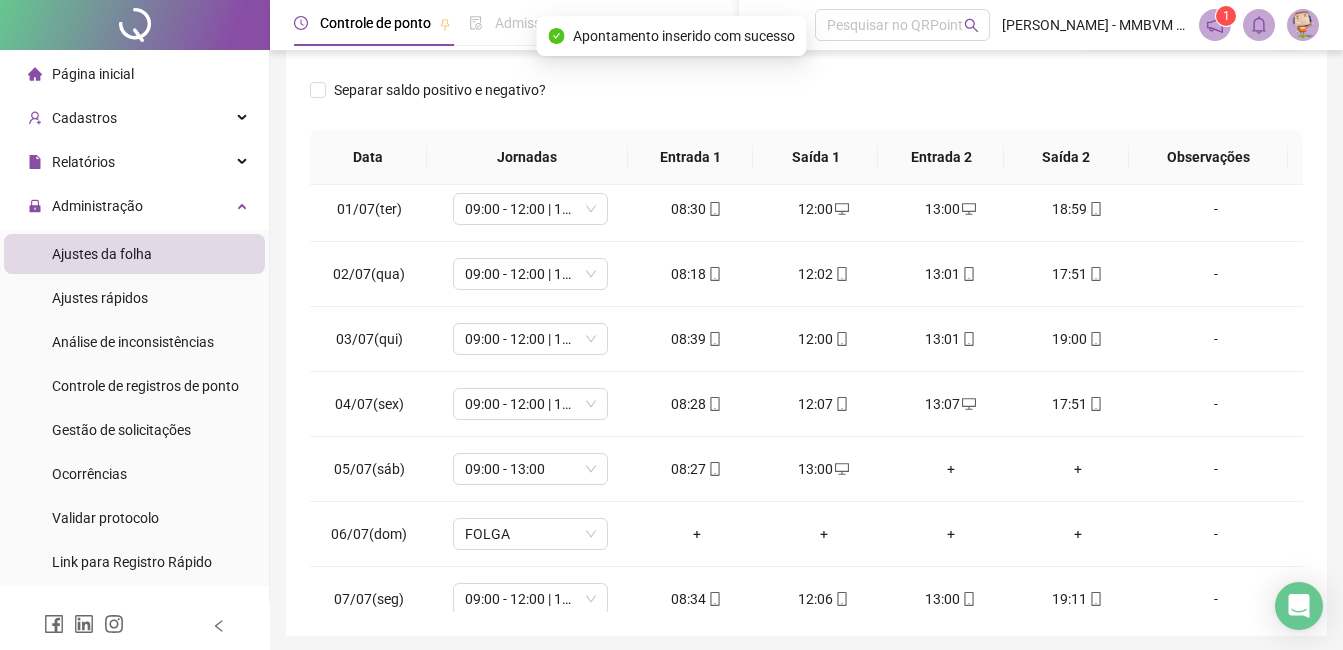 scroll, scrollTop: 0, scrollLeft: 0, axis: both 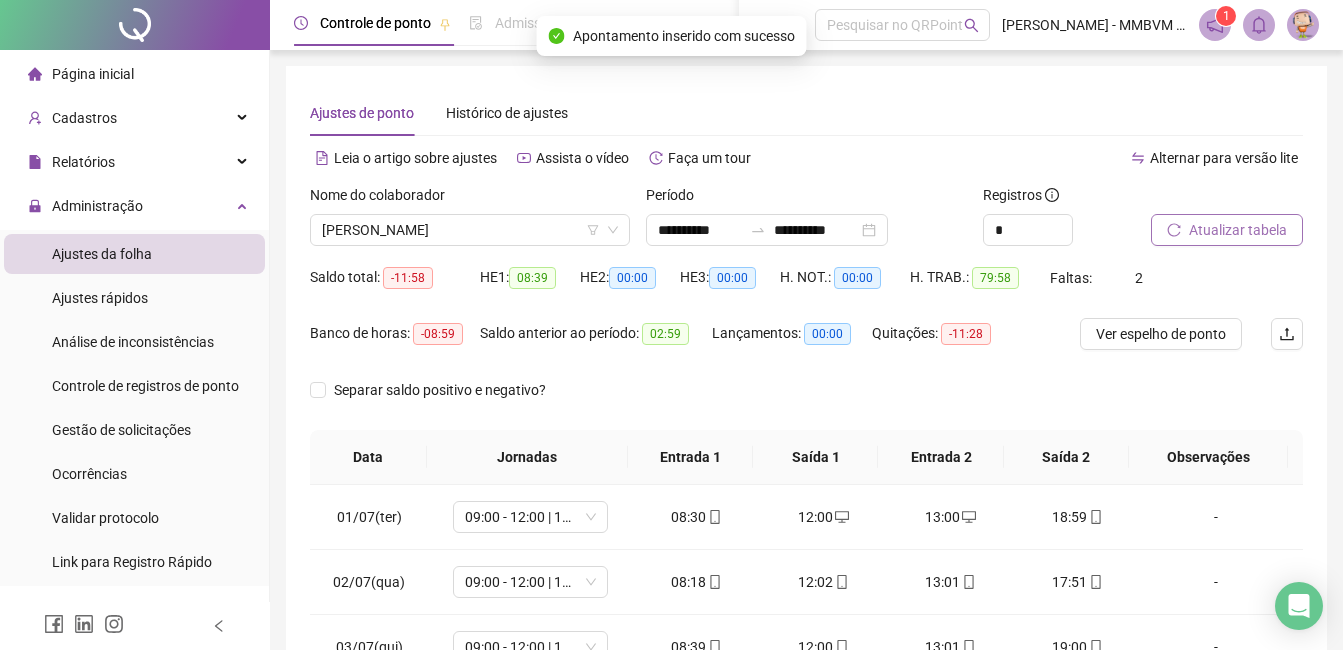 click on "Atualizar tabela" at bounding box center [1238, 230] 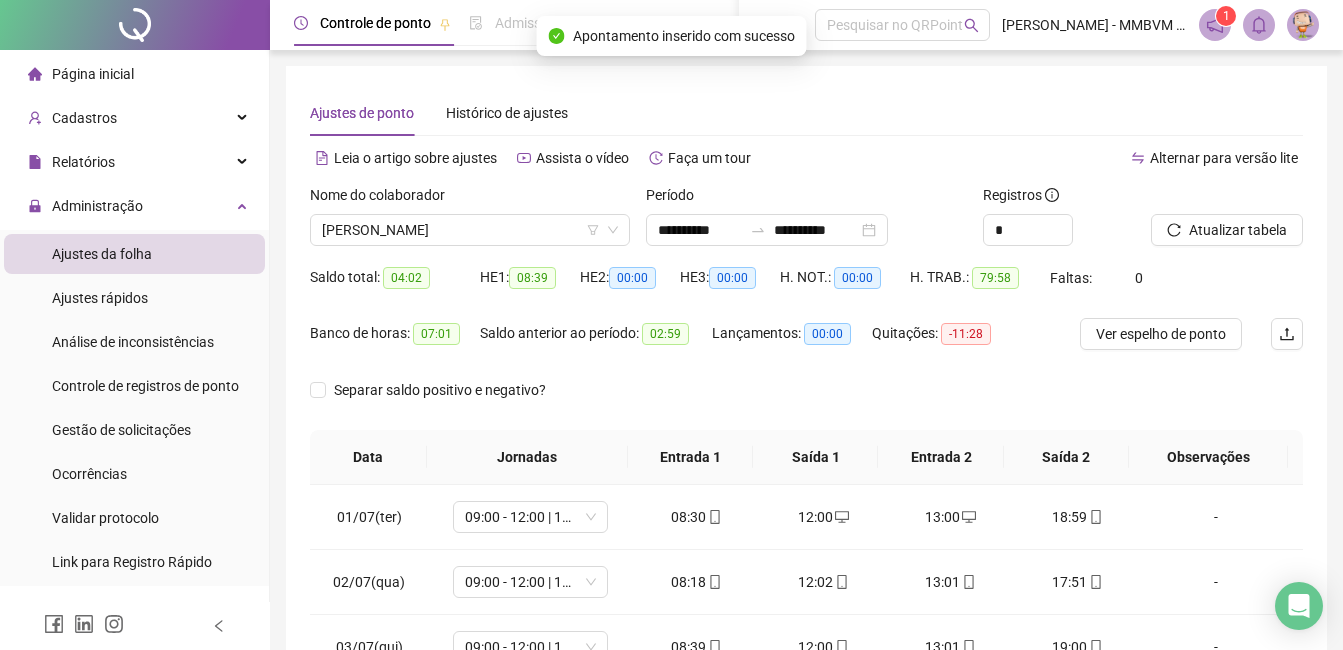 scroll, scrollTop: 372, scrollLeft: 0, axis: vertical 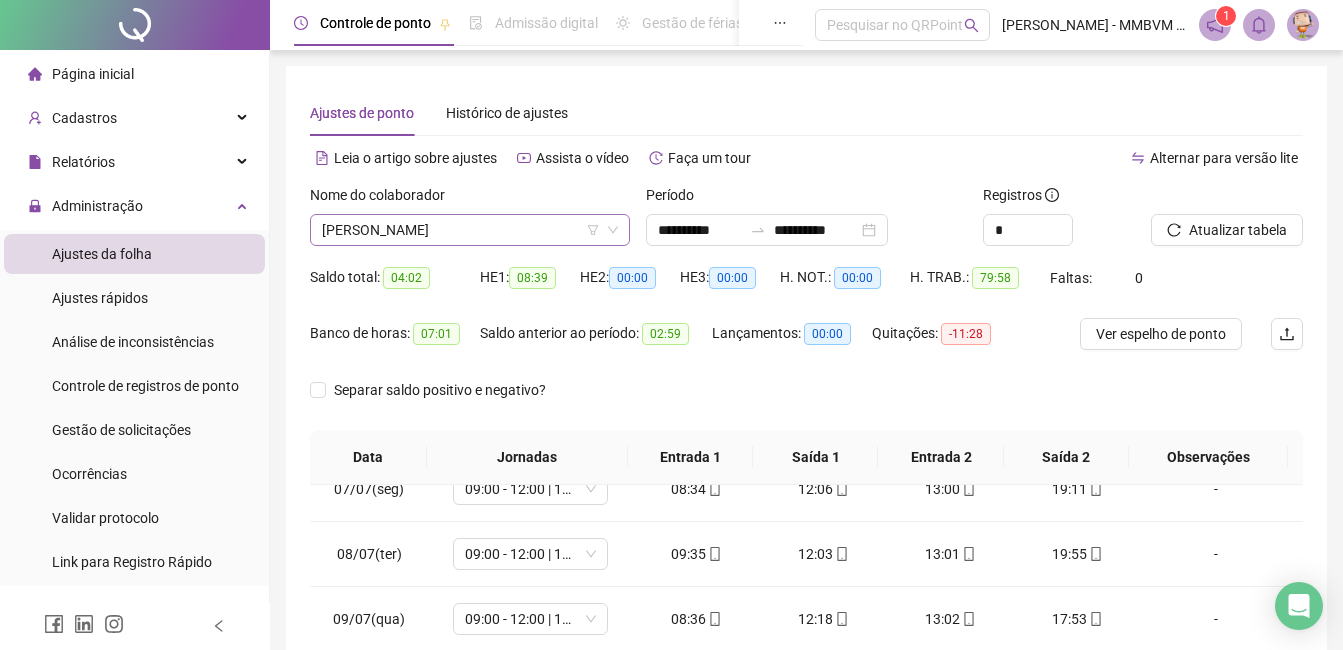 click on "[PERSON_NAME]" at bounding box center (470, 230) 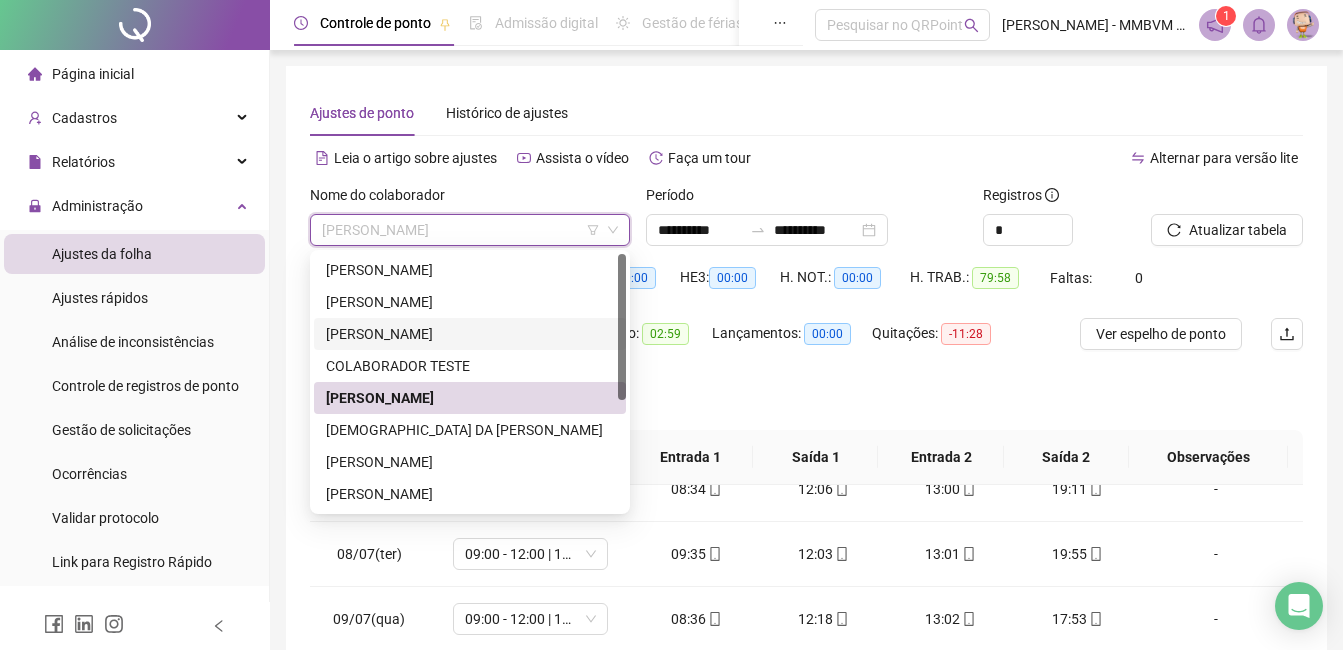 click on "[PERSON_NAME]" at bounding box center [470, 334] 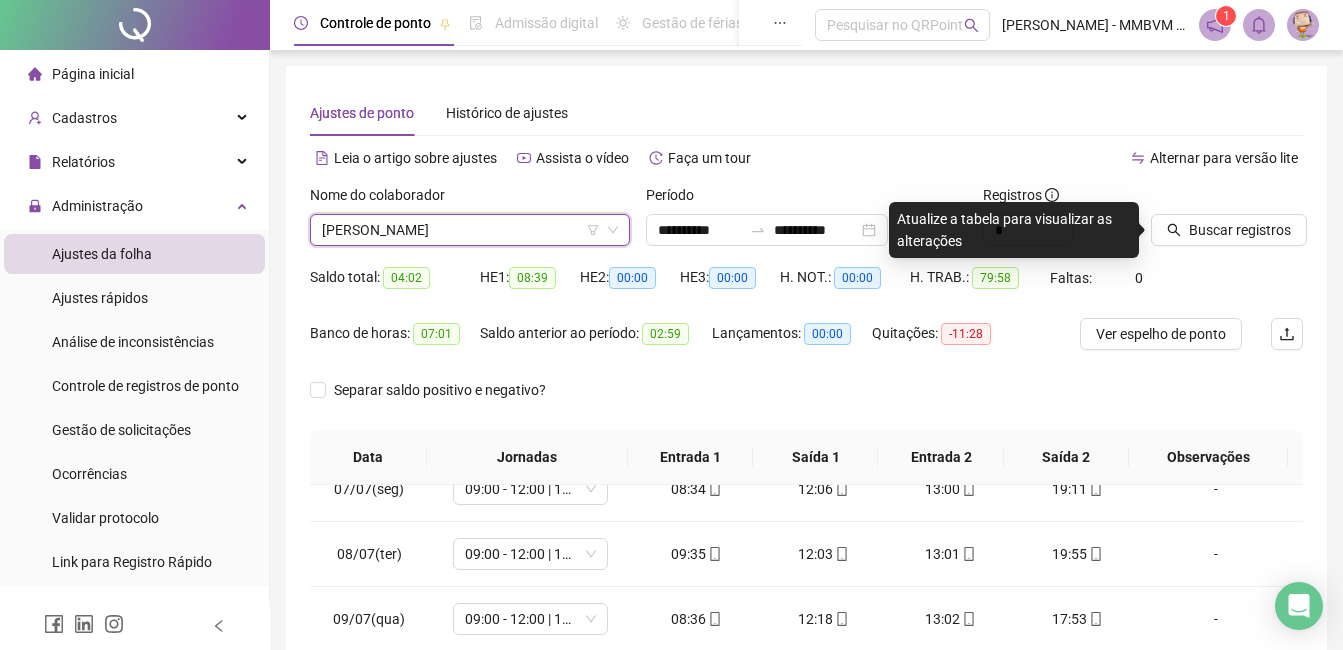 click 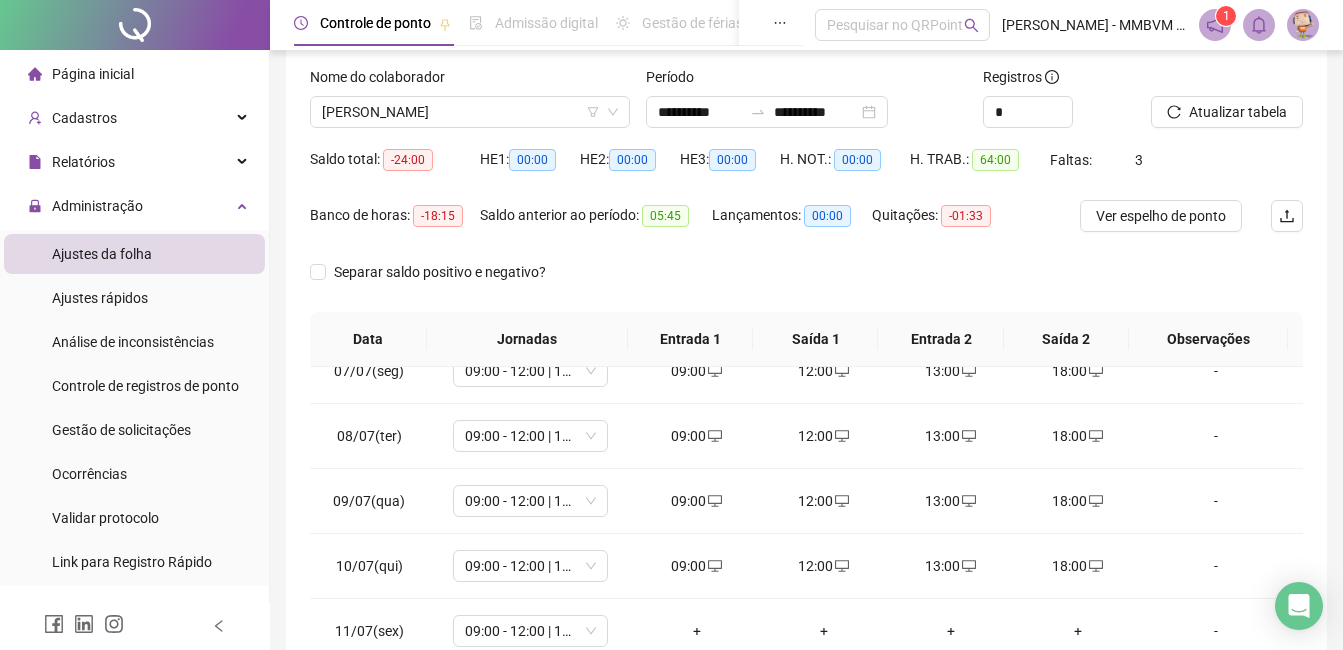 scroll, scrollTop: 372, scrollLeft: 0, axis: vertical 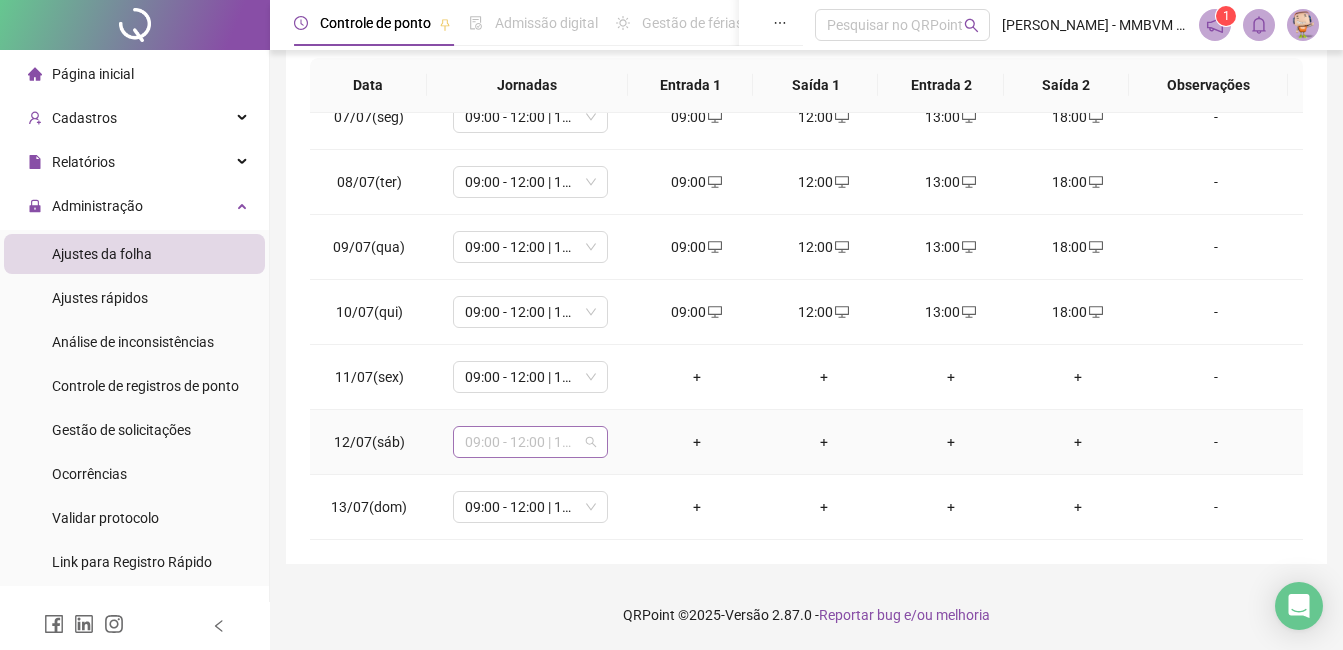 click on "09:00 - 12:00 | 13:00 - 18:00" at bounding box center (530, 442) 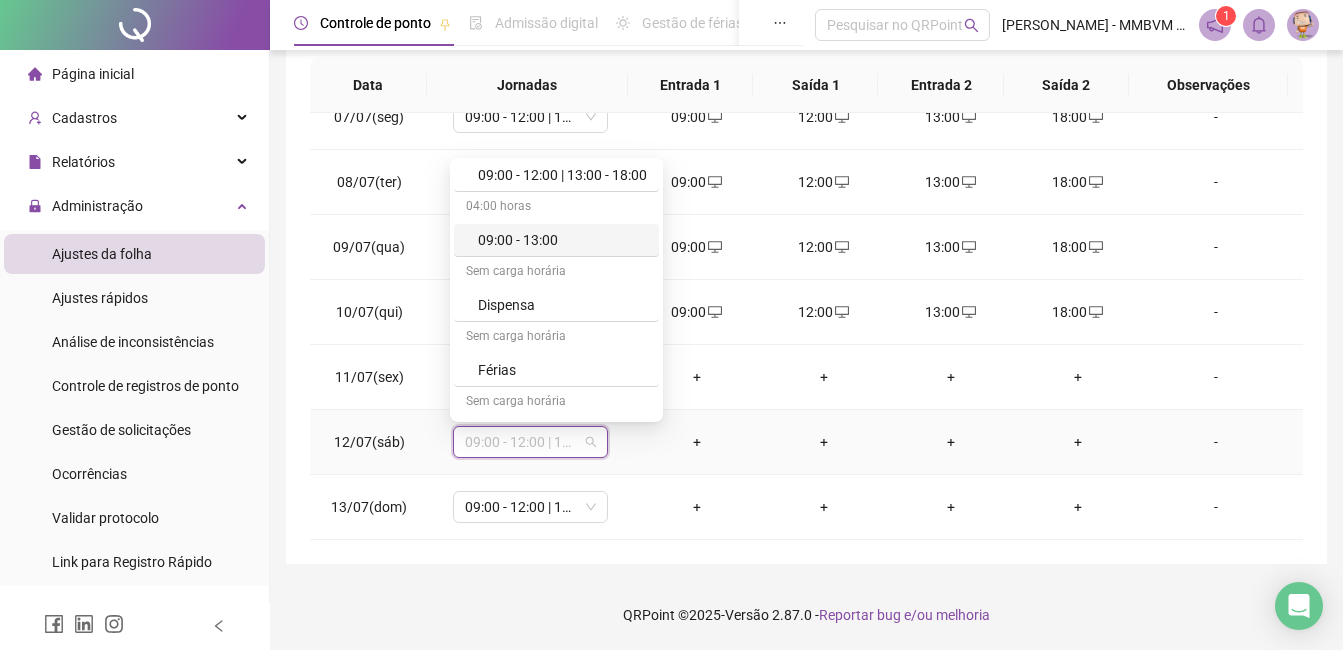 scroll, scrollTop: 200, scrollLeft: 0, axis: vertical 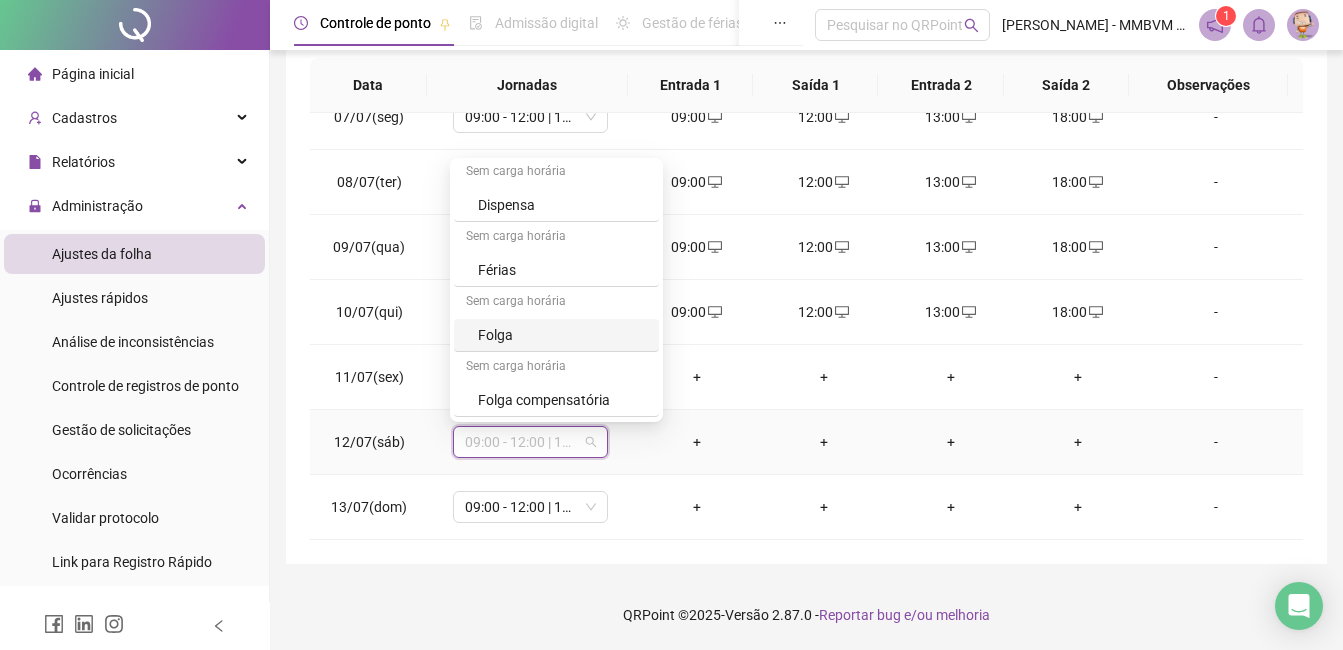 click on "Folga" at bounding box center (562, 335) 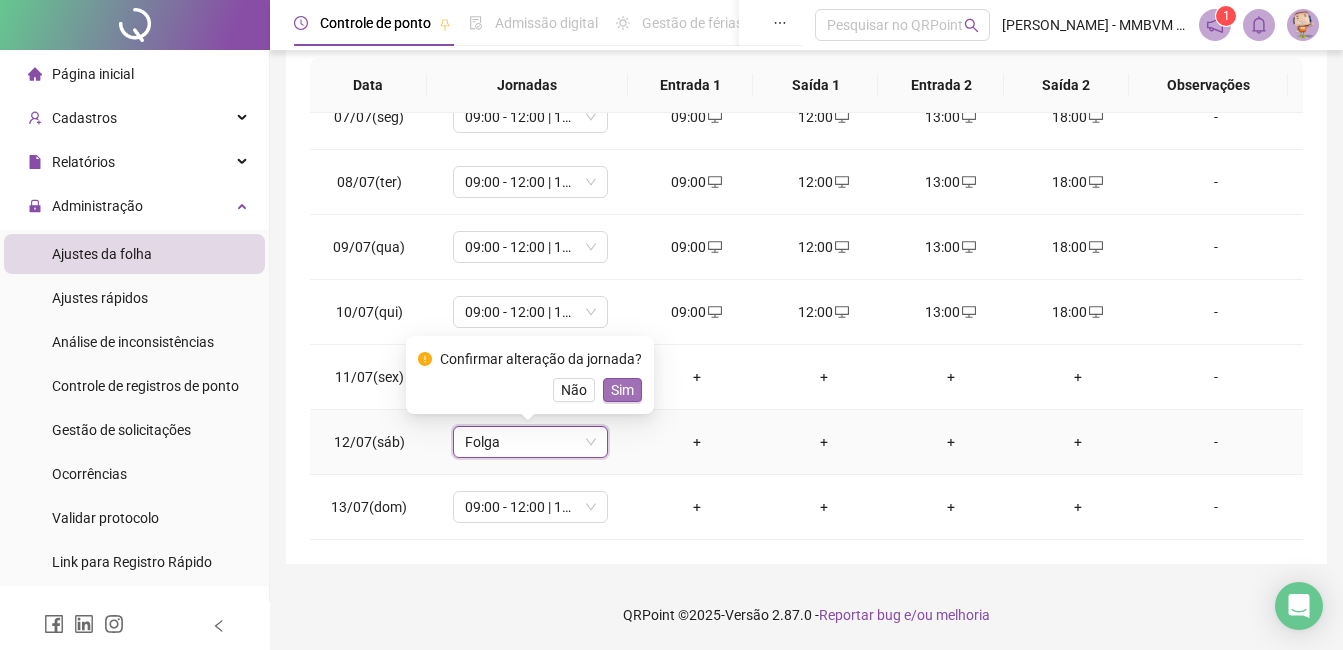 click on "Sim" at bounding box center (622, 390) 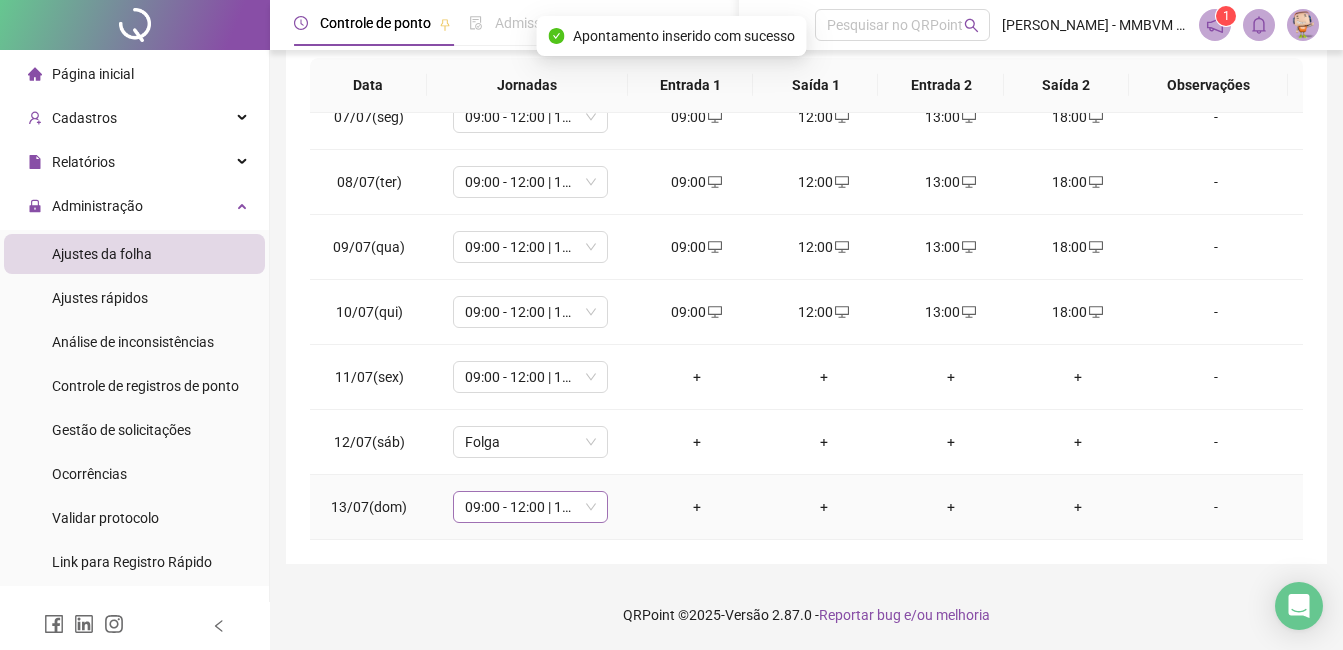 click on "09:00 - 12:00 | 13:00 - 18:00" at bounding box center (530, 507) 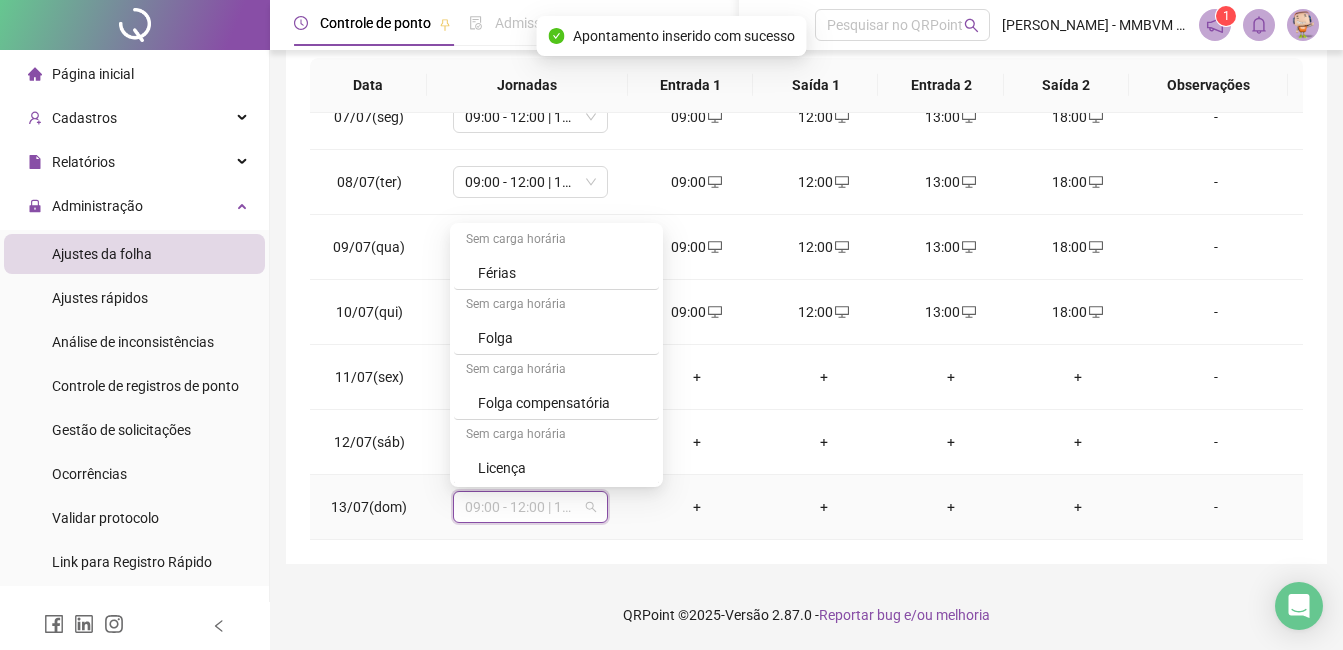 scroll, scrollTop: 264, scrollLeft: 0, axis: vertical 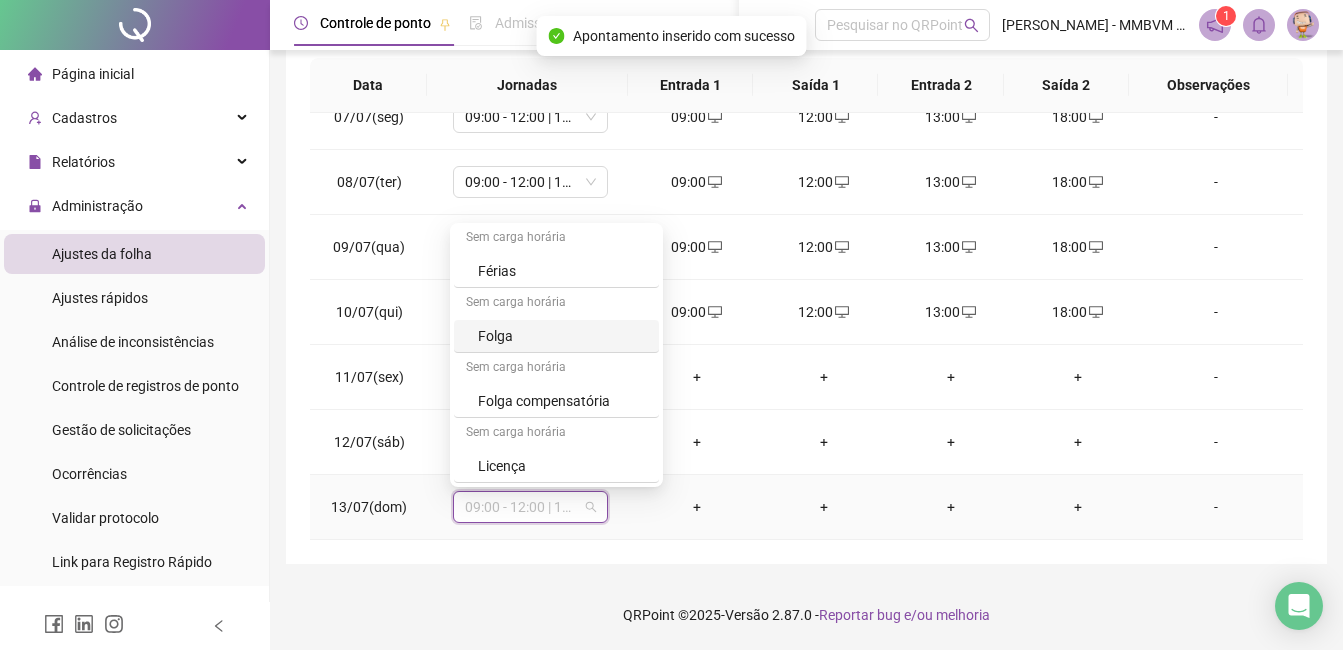 drag, startPoint x: 531, startPoint y: 338, endPoint x: 541, endPoint y: 362, distance: 26 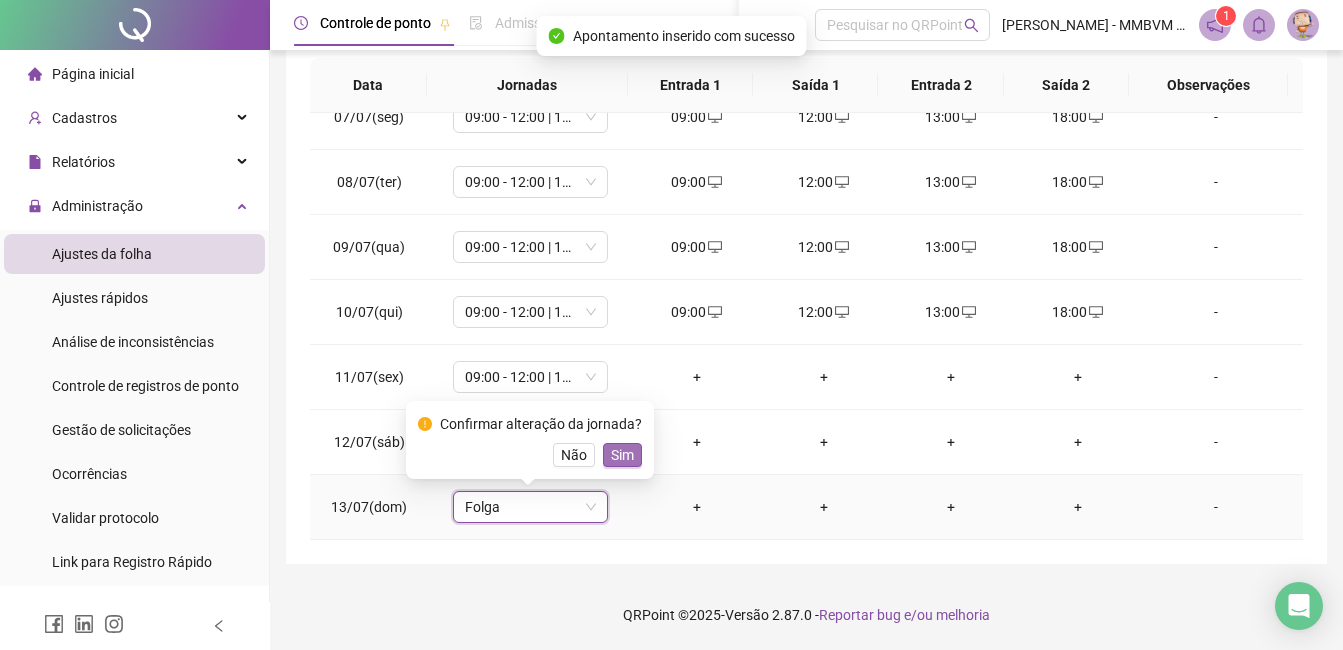 click on "Sim" at bounding box center (622, 455) 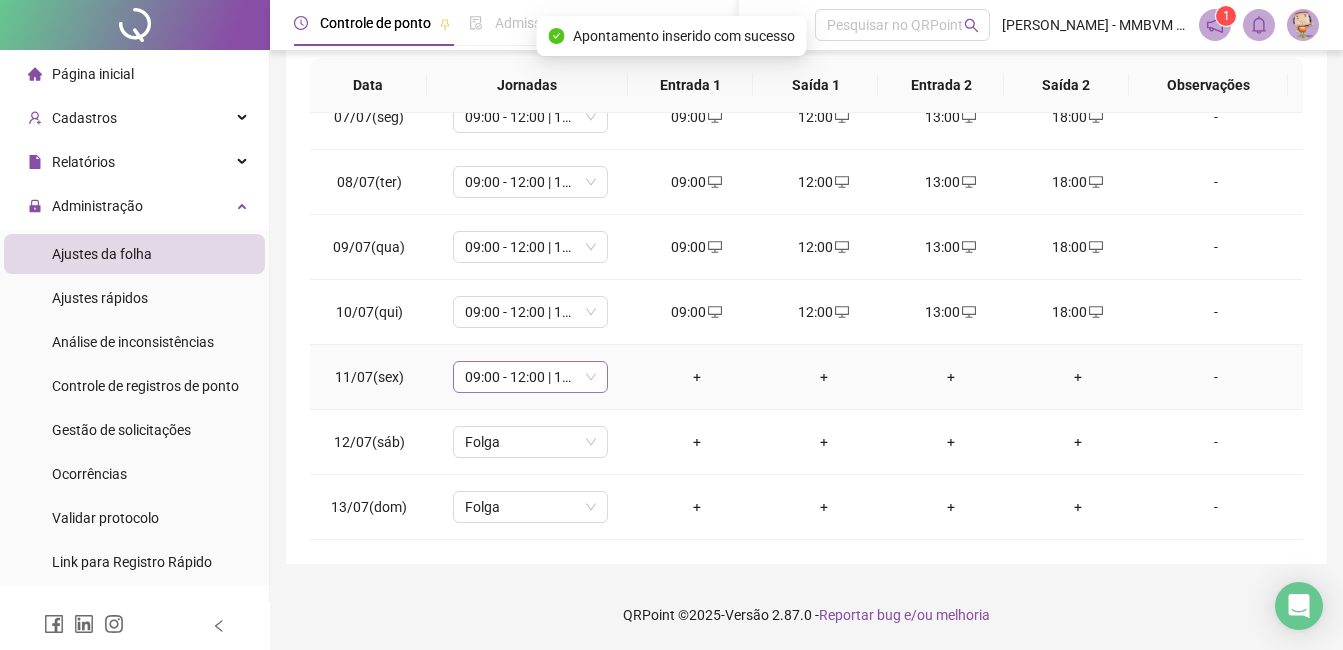 click on "09:00 - 12:00 | 13:00 - 18:00" at bounding box center (530, 377) 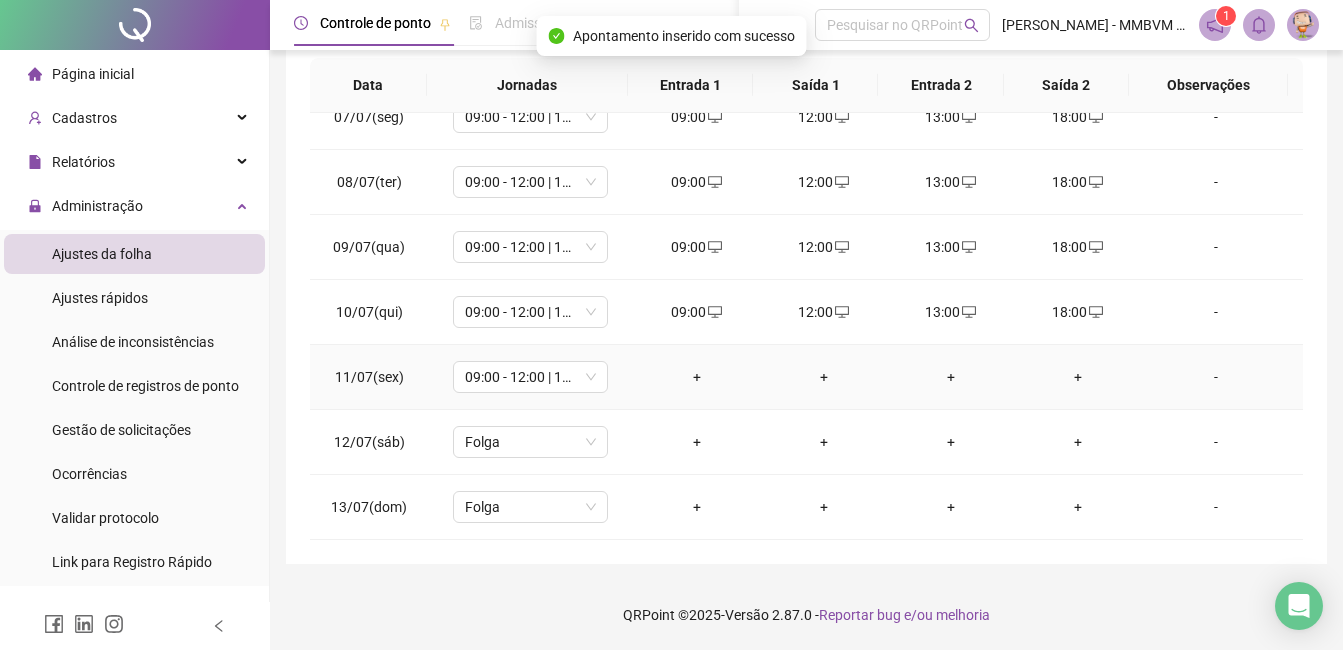 click on "+" at bounding box center (696, 377) 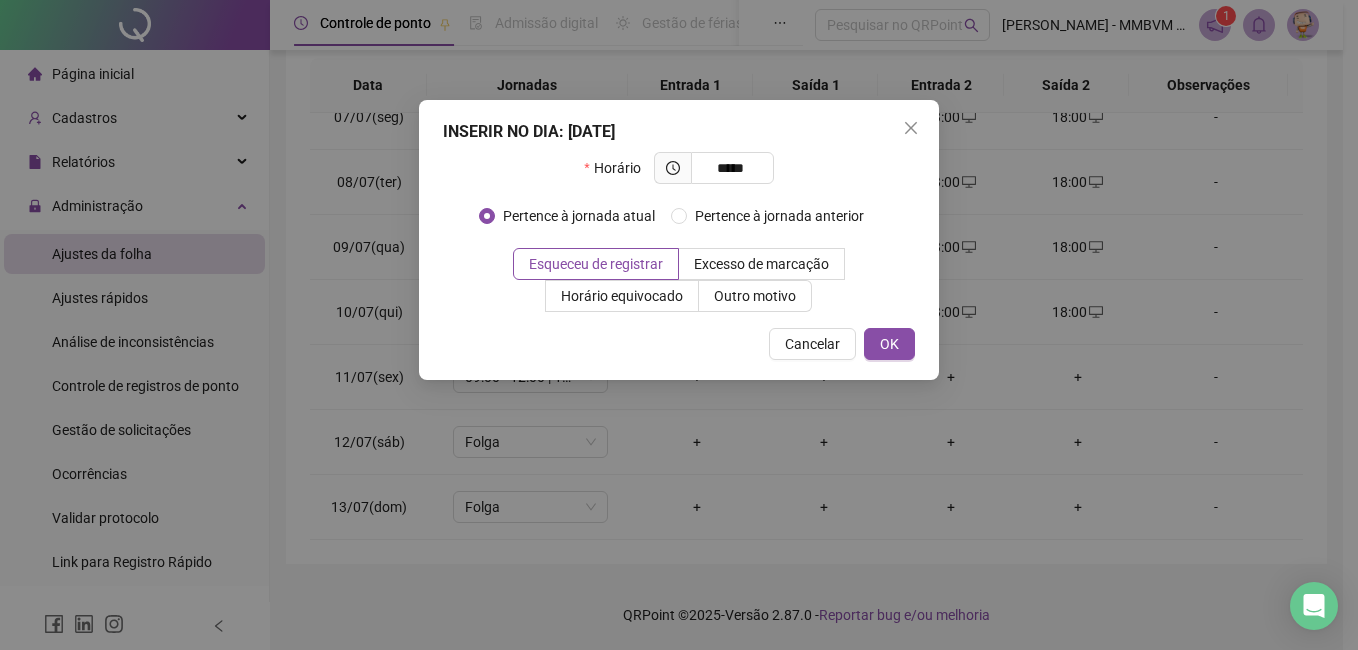 type on "*****" 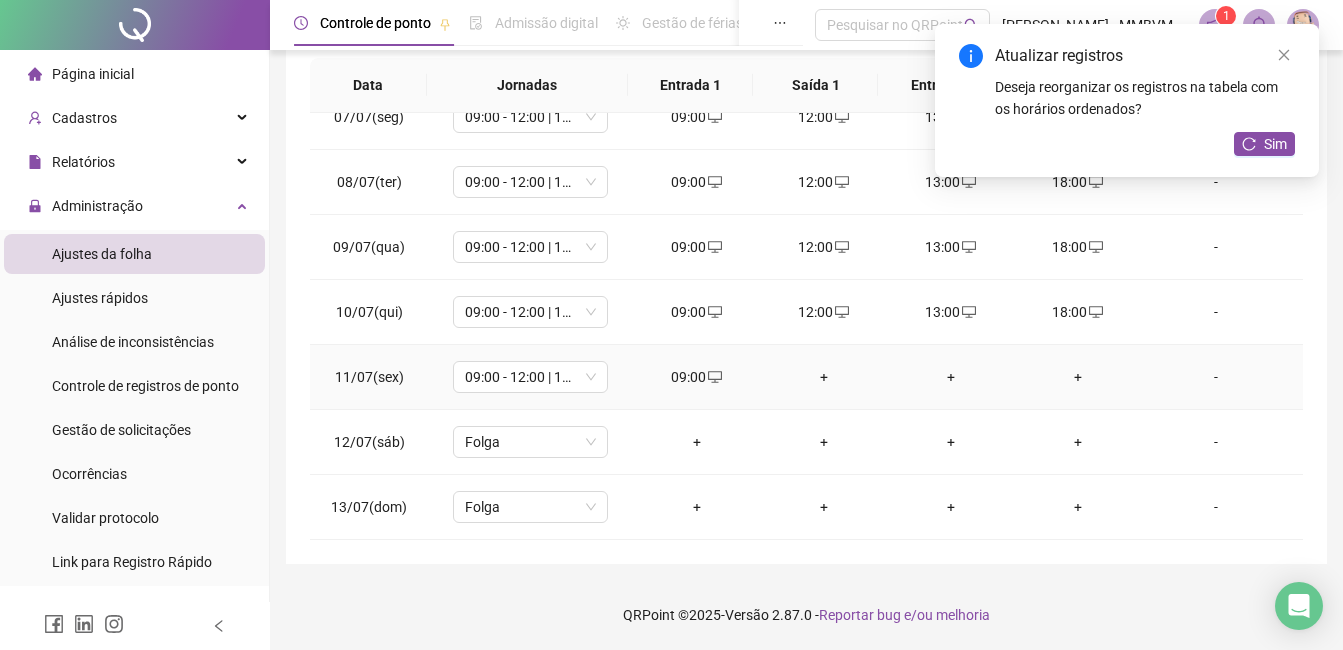 click on "+" at bounding box center [823, 377] 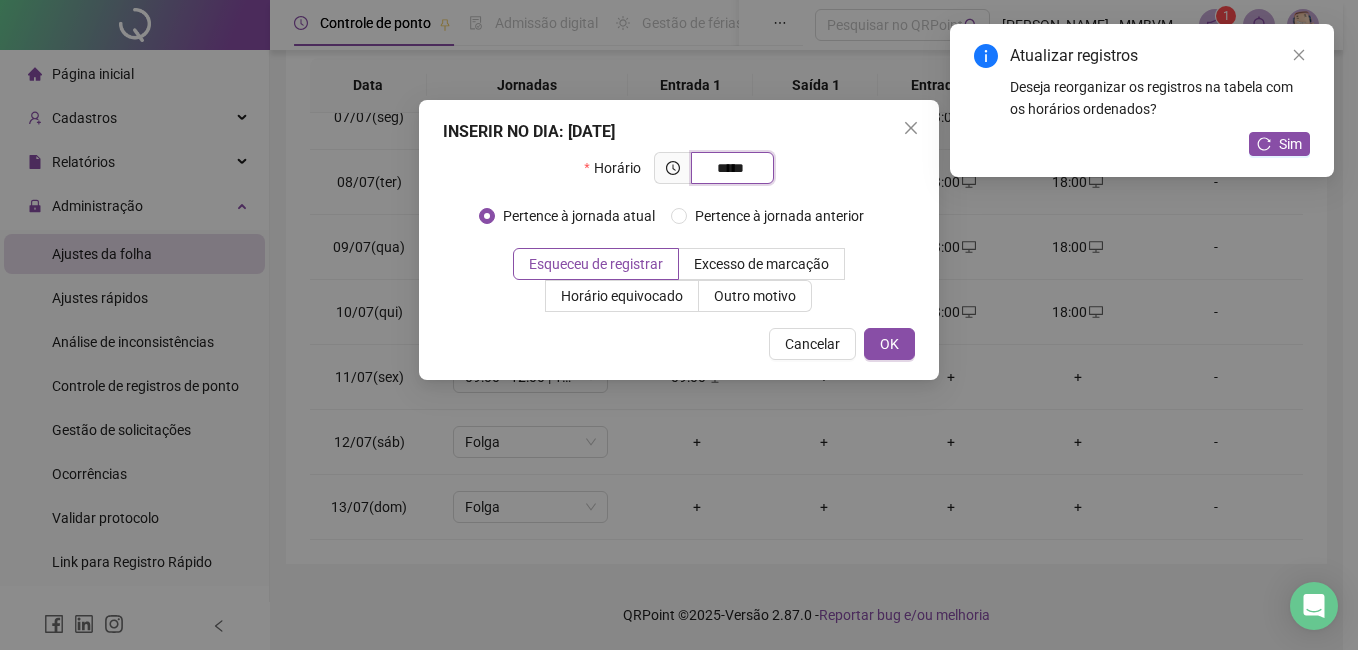 type on "*****" 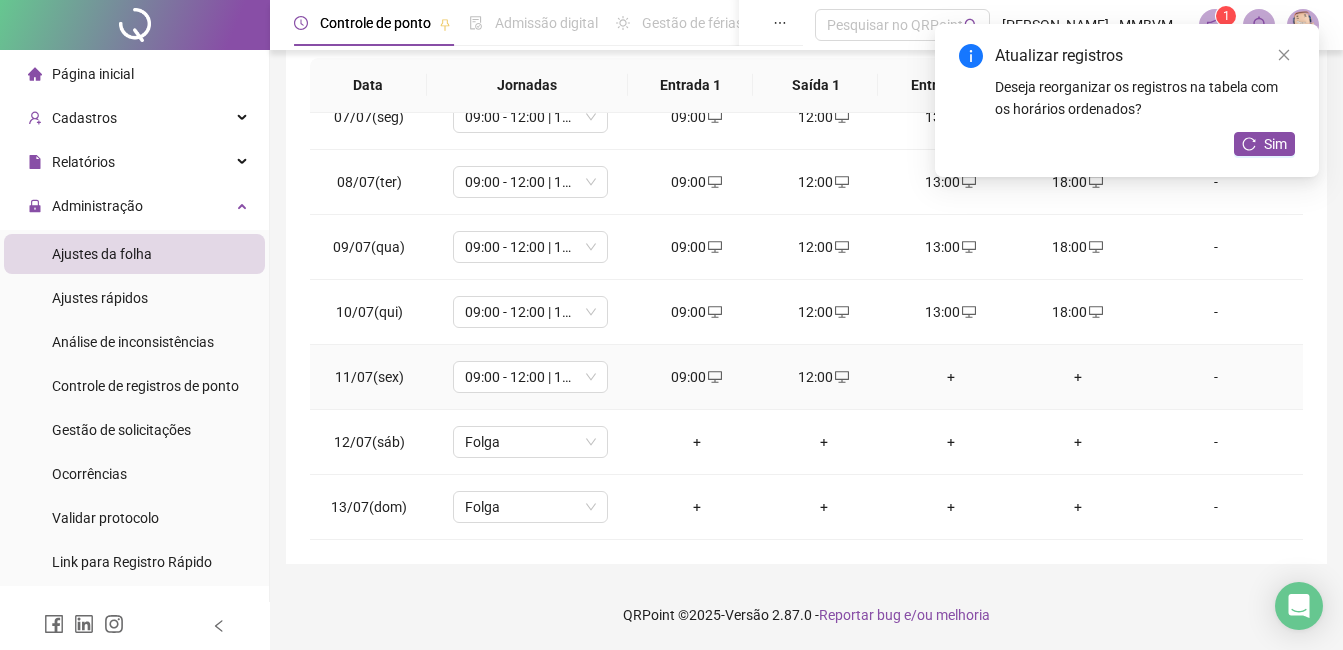 click on "+" at bounding box center [950, 377] 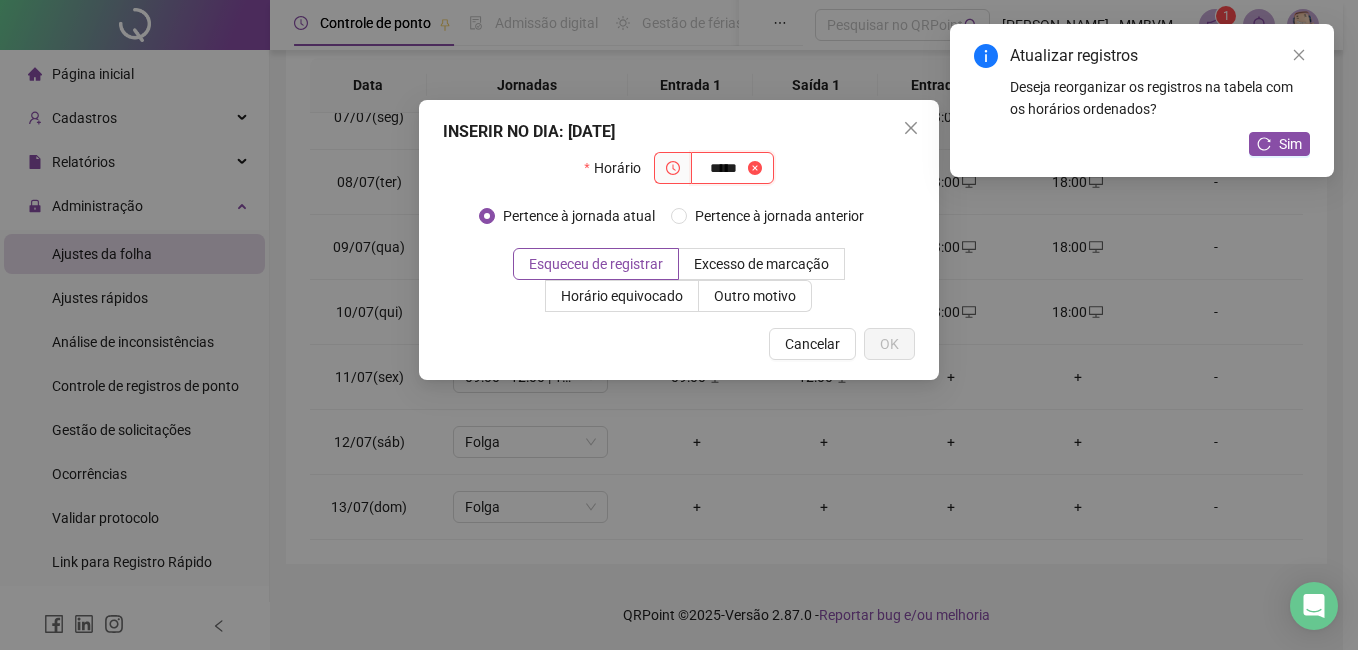 type on "*****" 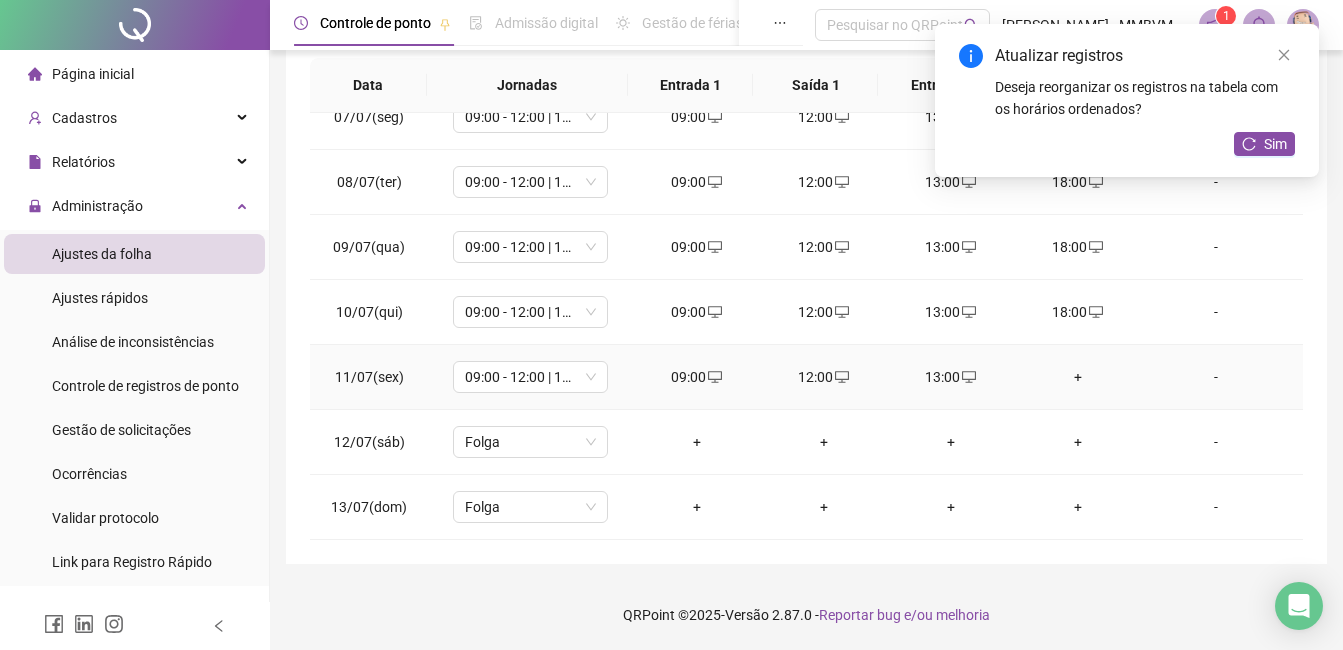 click on "+" at bounding box center [1077, 377] 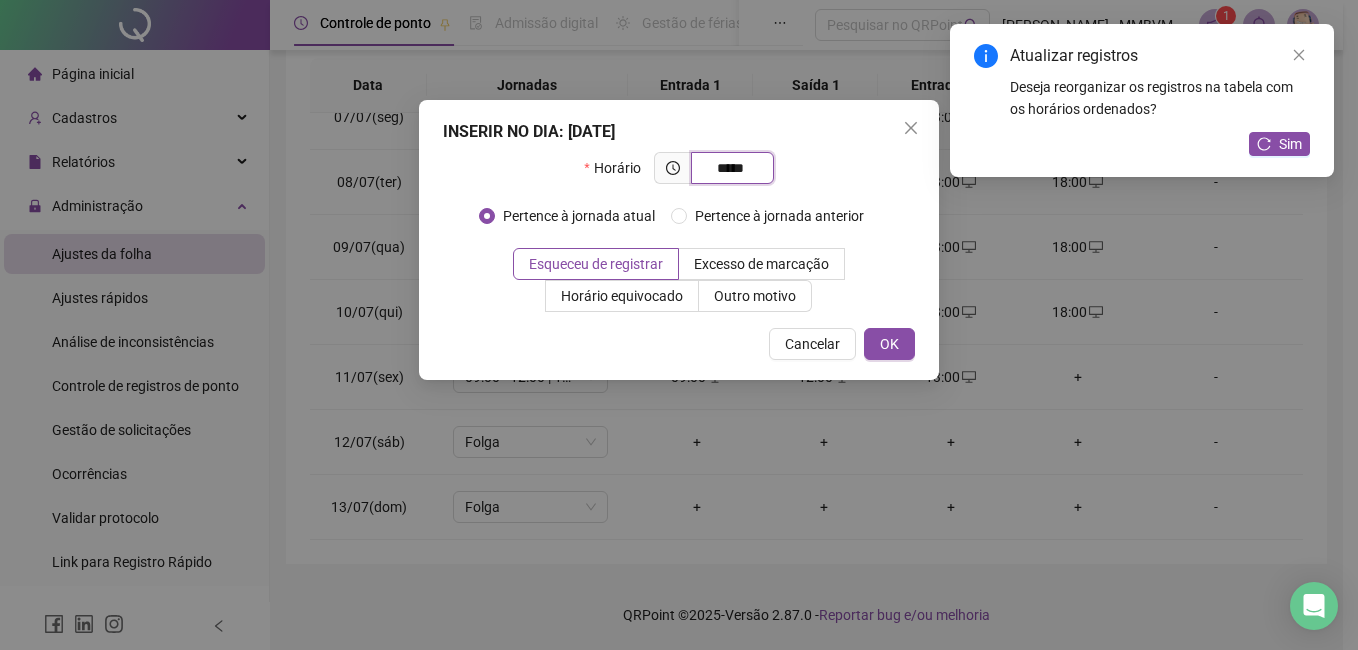 type on "*****" 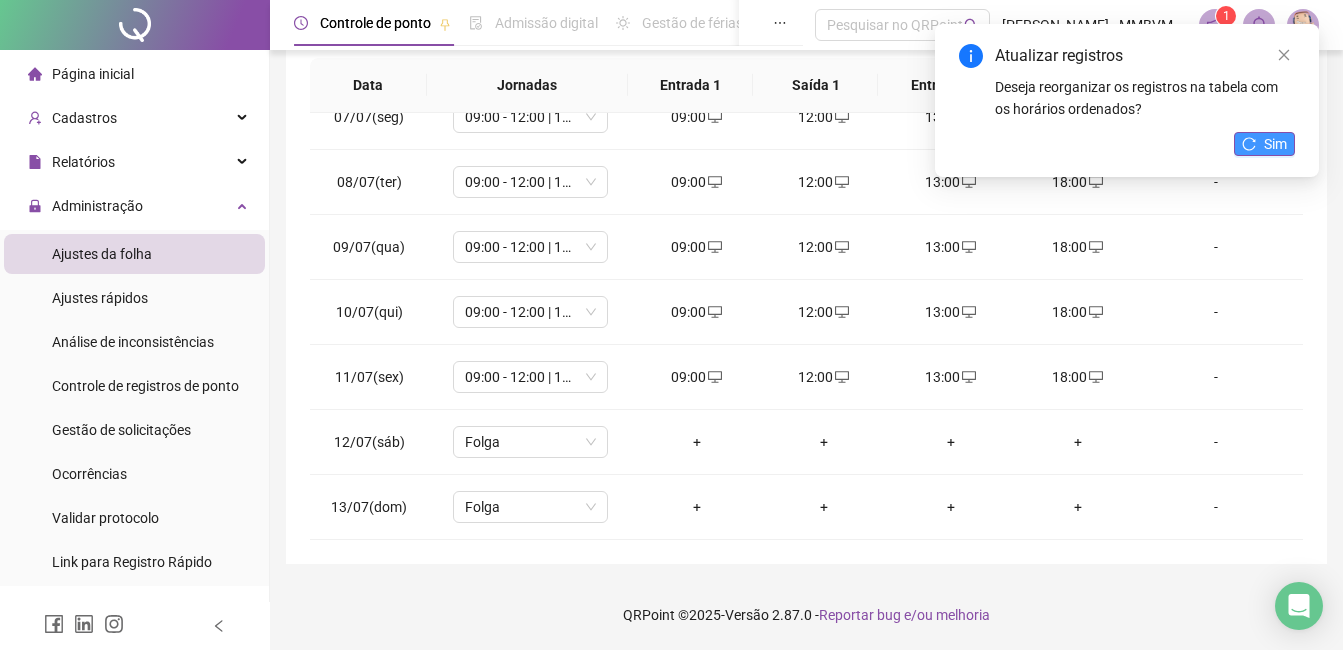 click on "Sim" at bounding box center (1264, 144) 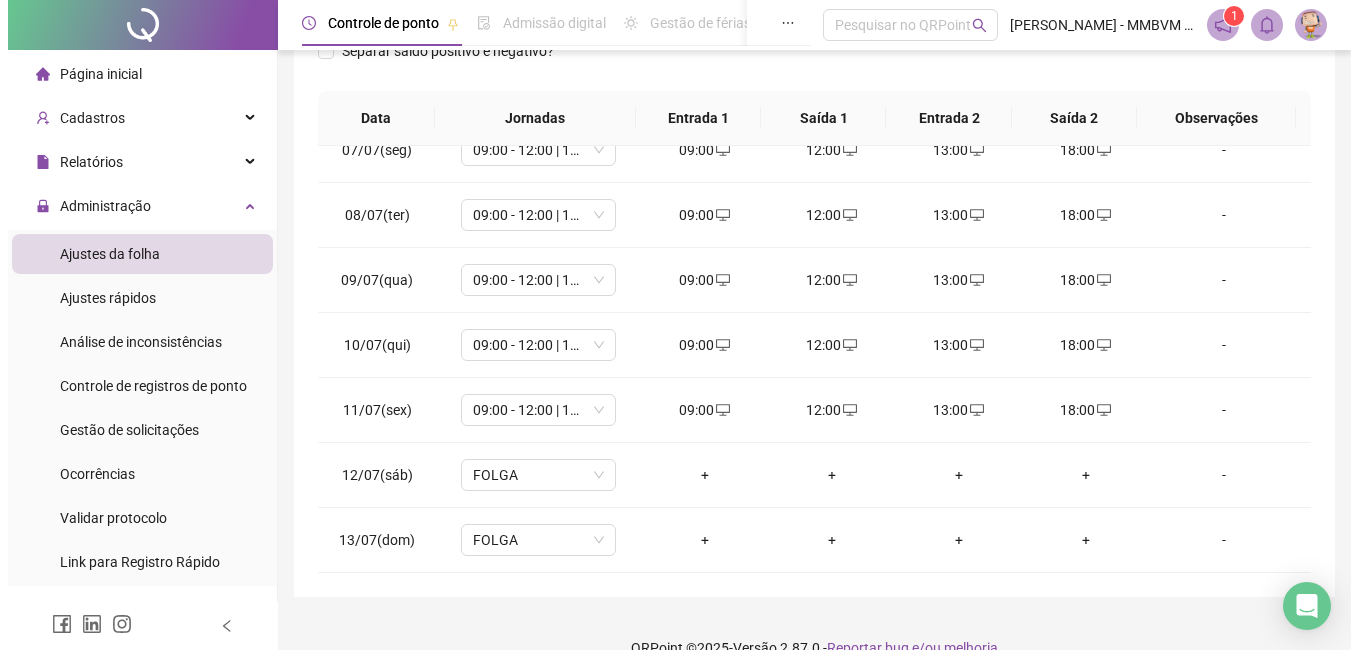 scroll, scrollTop: 0, scrollLeft: 0, axis: both 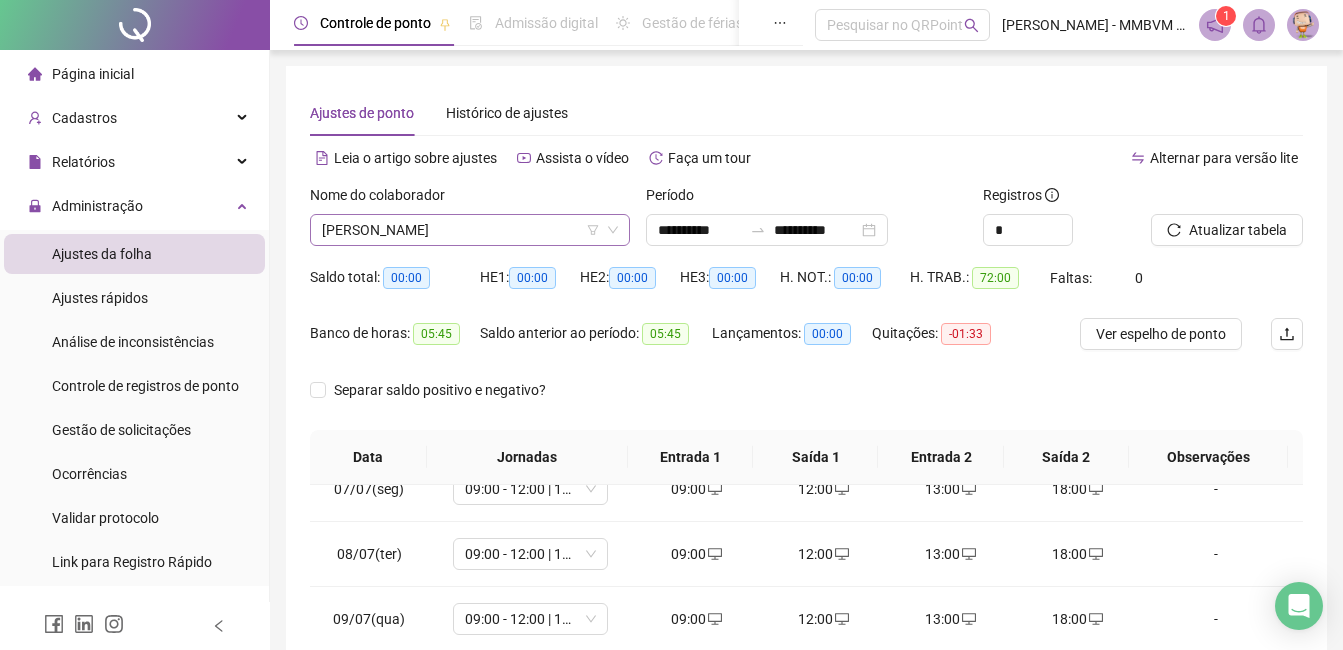click on "[PERSON_NAME]" at bounding box center (470, 230) 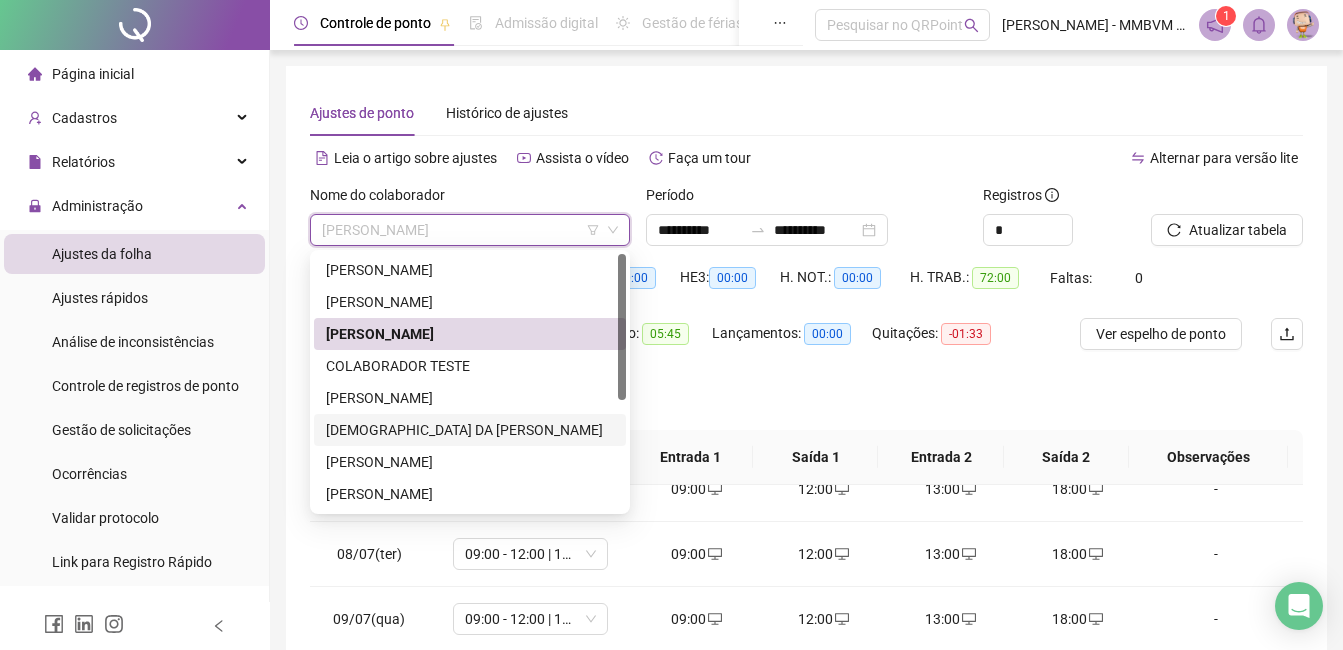 click on "[DEMOGRAPHIC_DATA] DA [PERSON_NAME]" at bounding box center [470, 430] 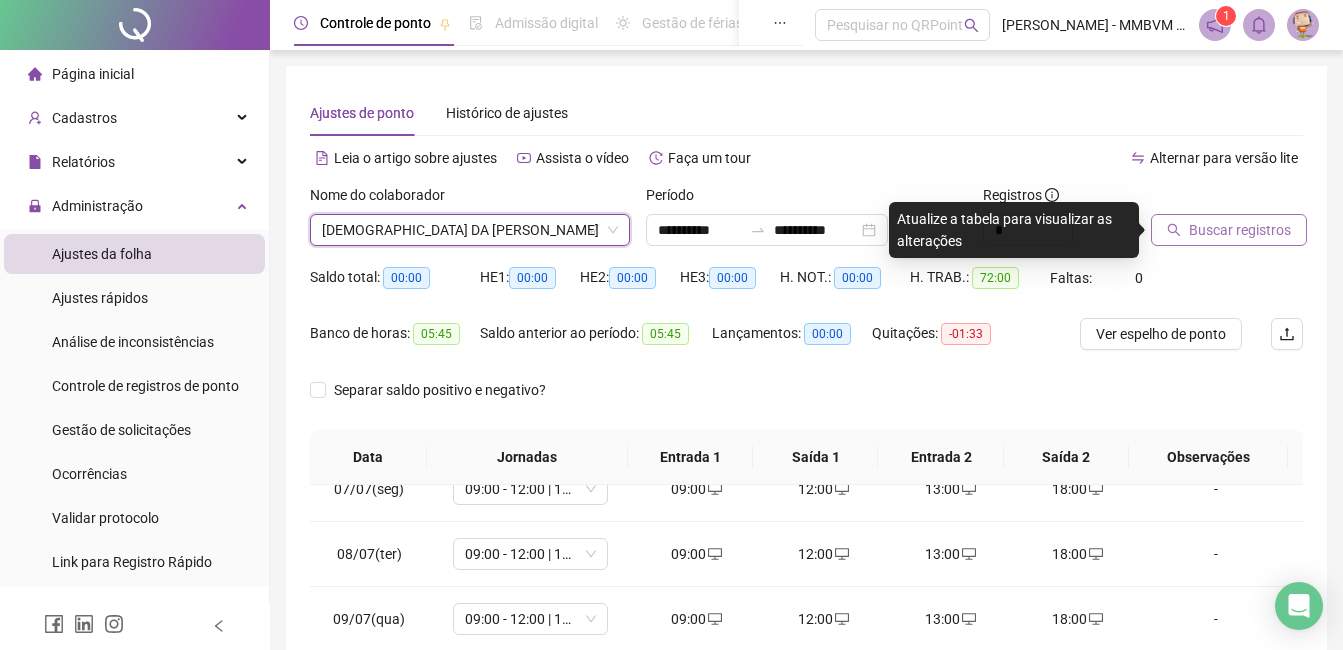 click on "Buscar registros" at bounding box center [1240, 230] 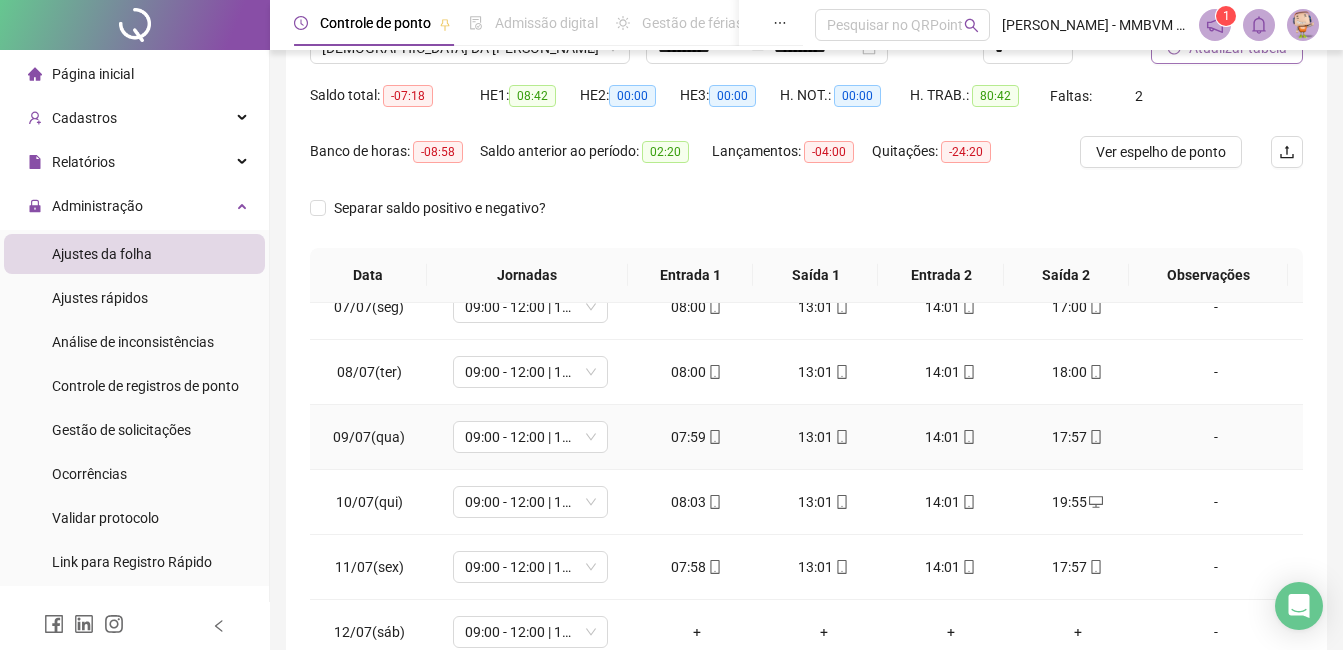 scroll, scrollTop: 372, scrollLeft: 0, axis: vertical 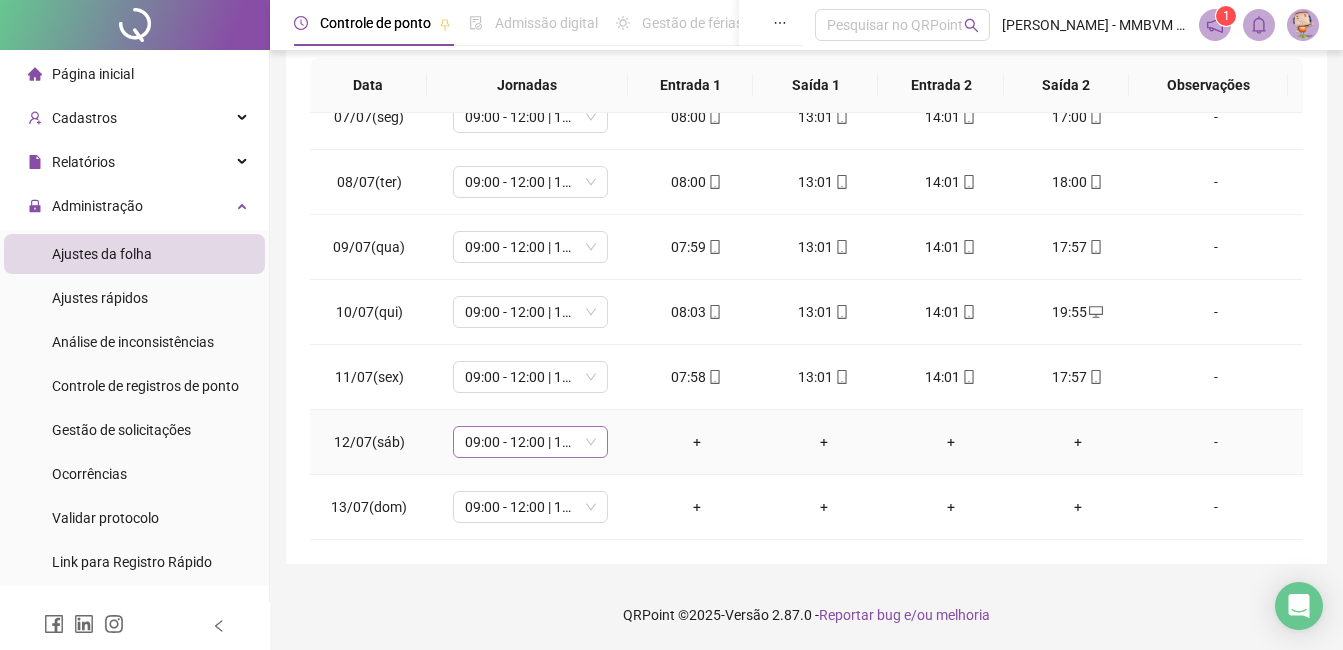 click on "09:00 - 12:00 | 13:00 - 18:00" at bounding box center (530, 442) 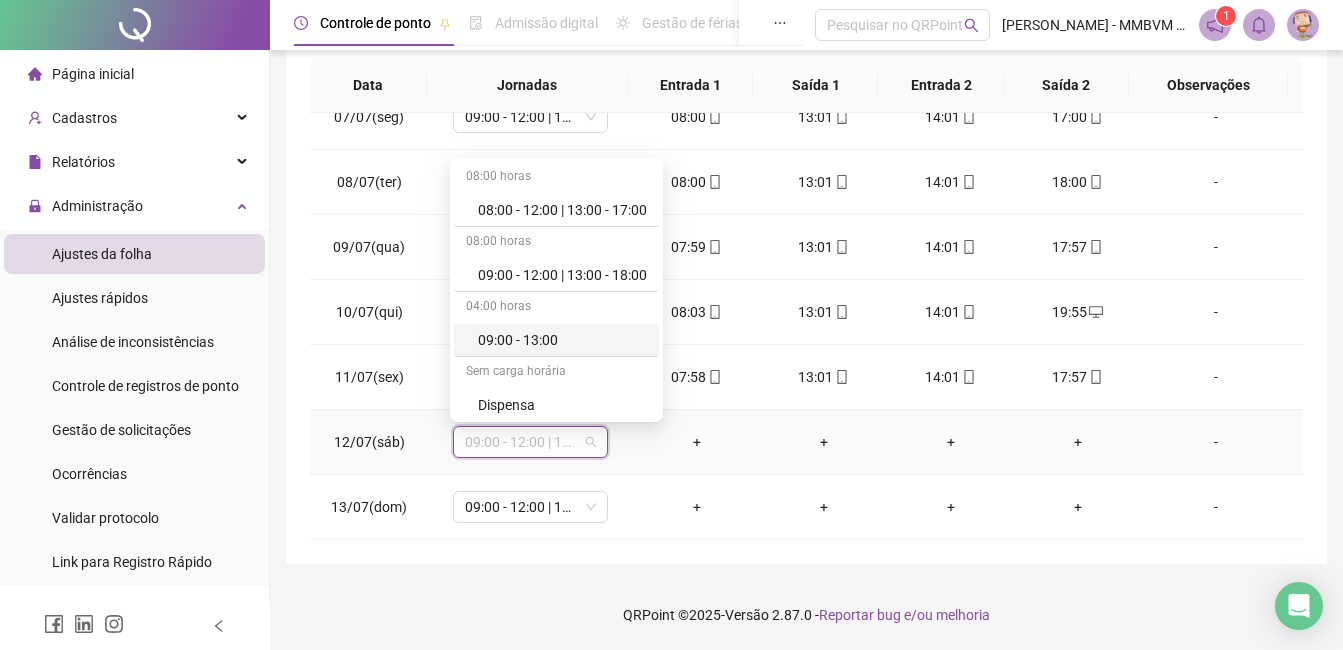 scroll, scrollTop: 200, scrollLeft: 0, axis: vertical 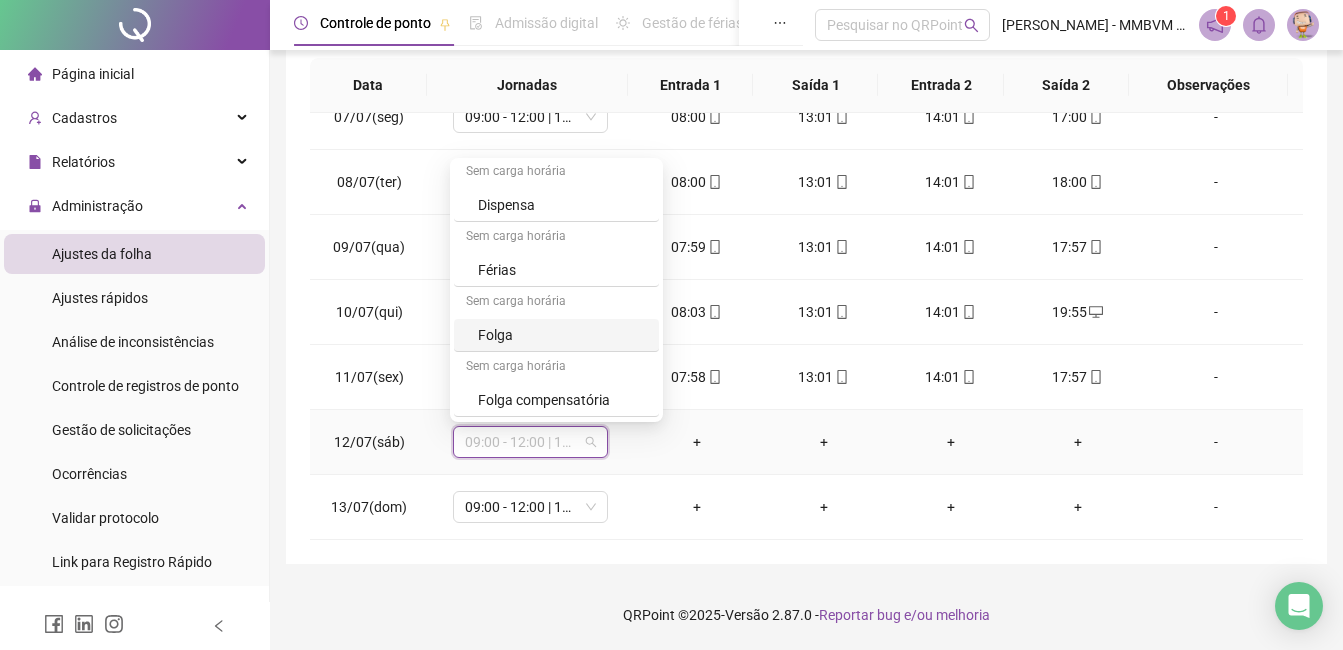 click on "Folga" at bounding box center [562, 335] 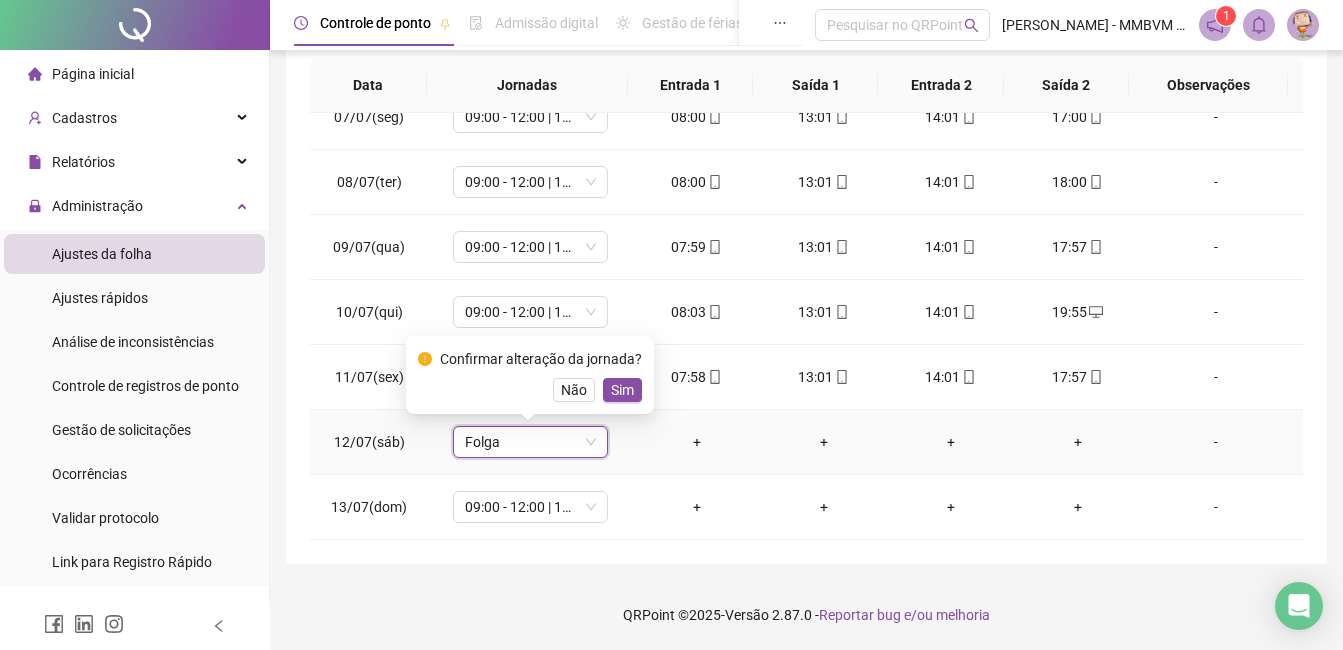 click on "Sim" at bounding box center (622, 390) 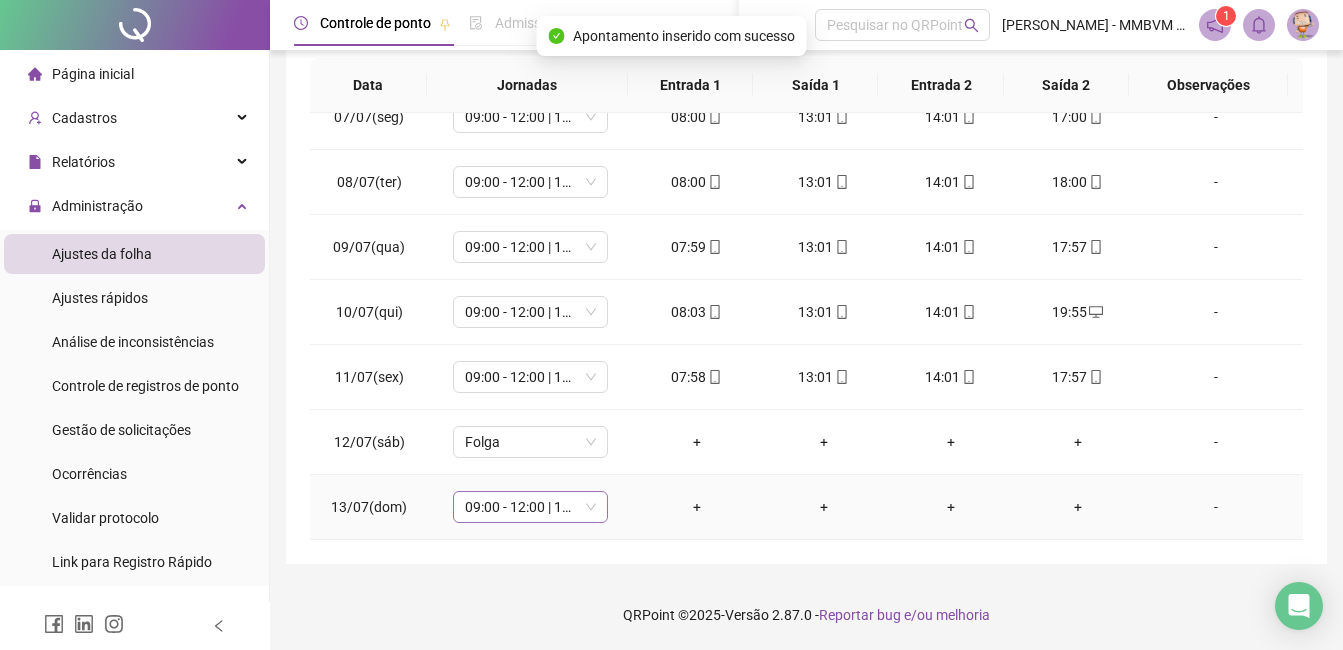 click on "09:00 - 12:00 | 13:00 - 18:00" at bounding box center [530, 507] 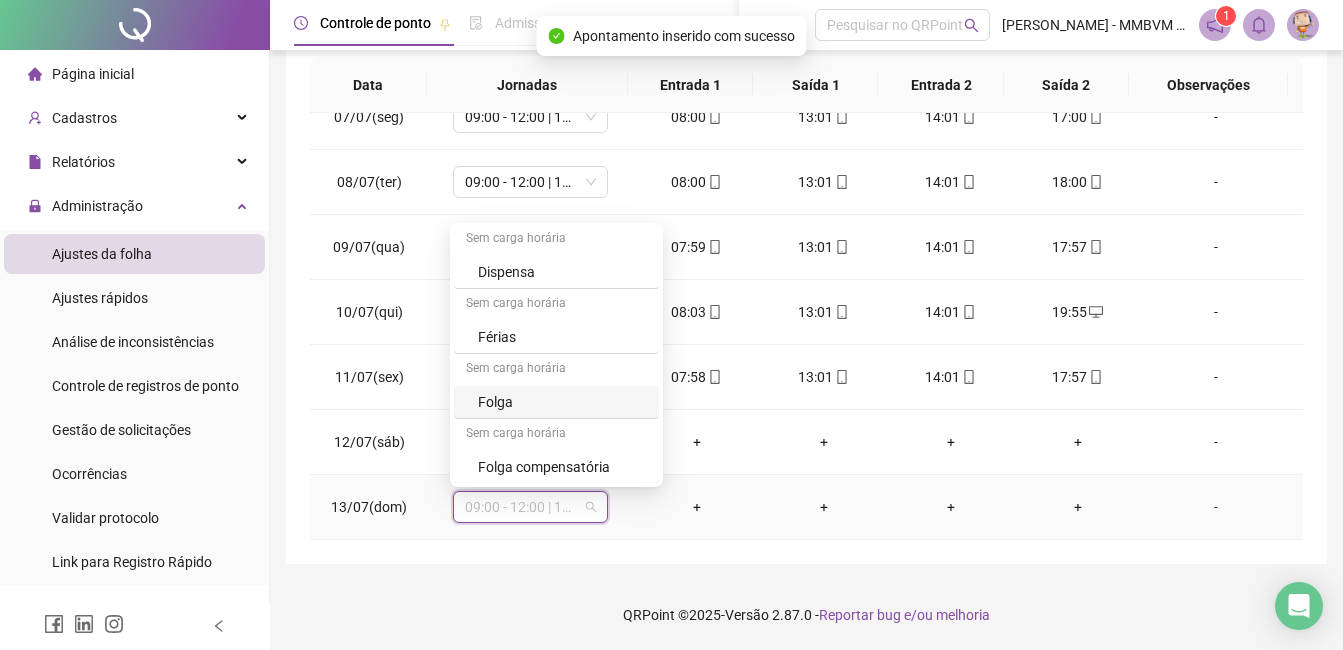 scroll, scrollTop: 200, scrollLeft: 0, axis: vertical 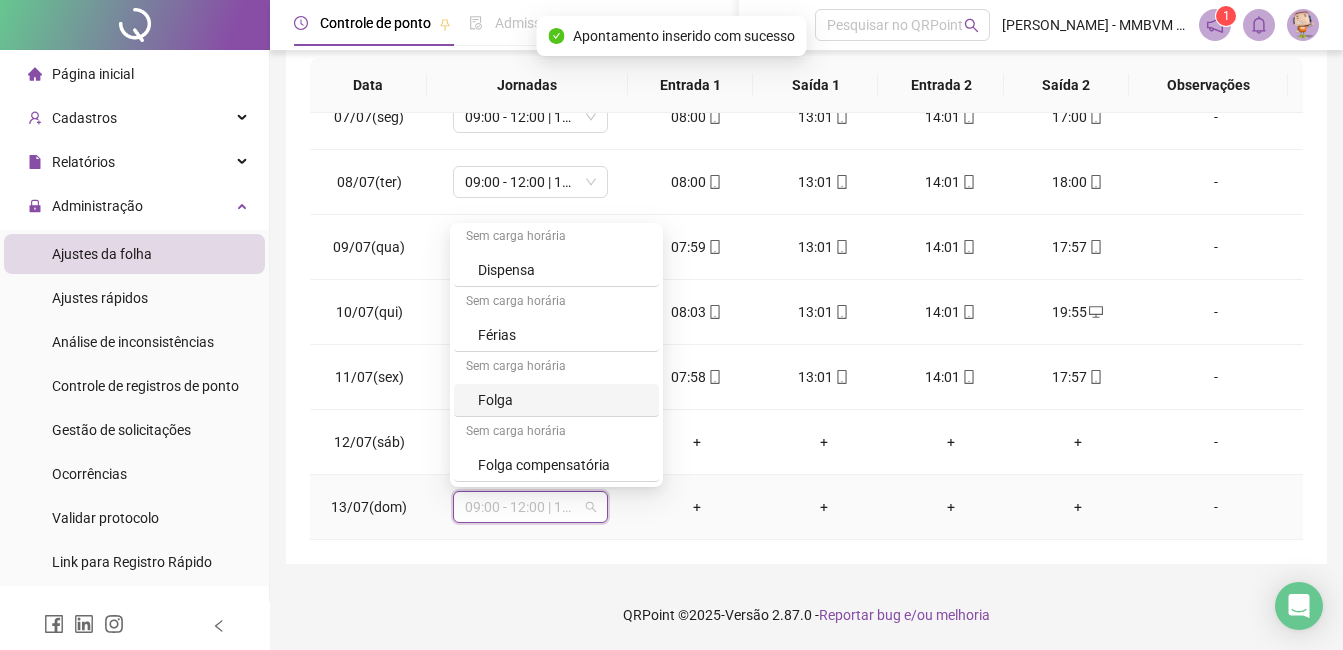 click on "Folga" at bounding box center (562, 400) 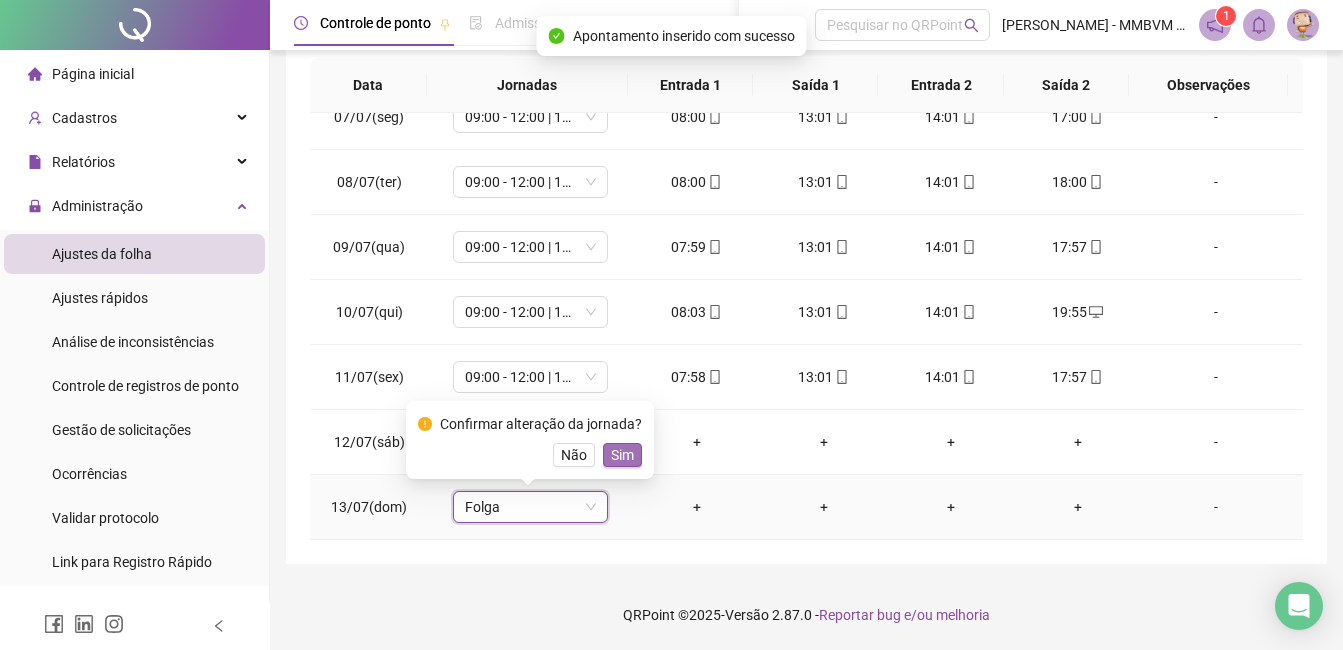 click on "Sim" at bounding box center (622, 455) 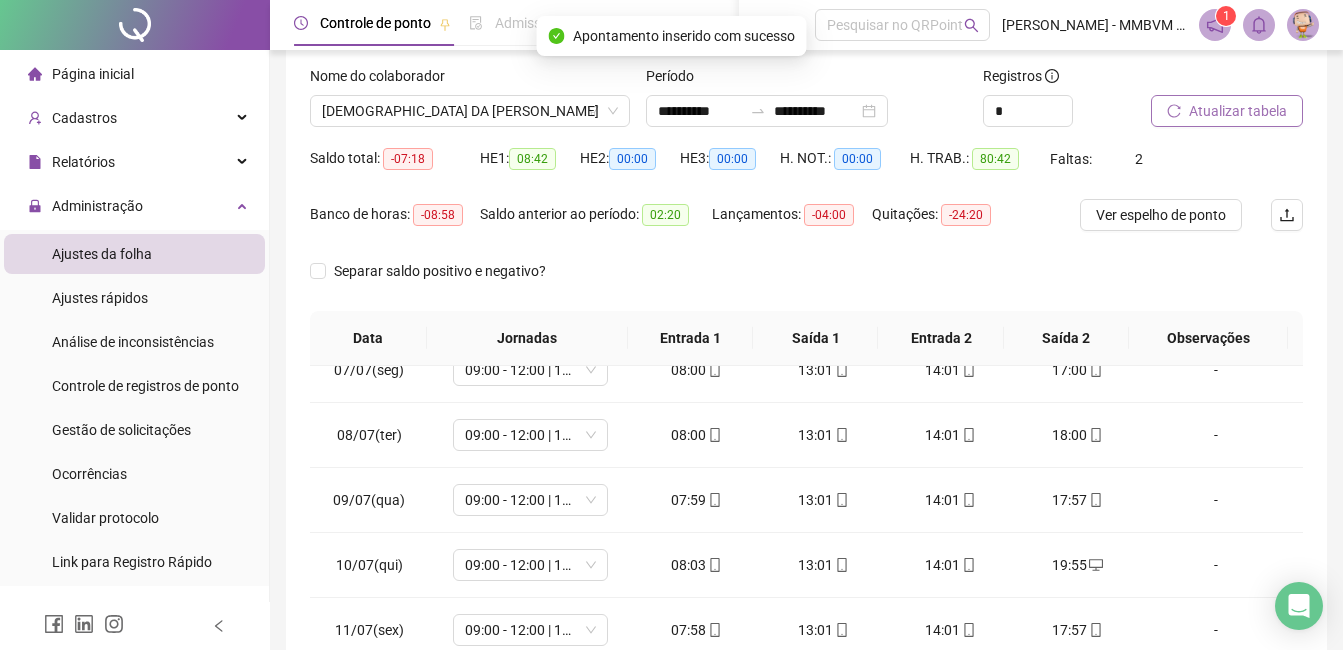 scroll, scrollTop: 72, scrollLeft: 0, axis: vertical 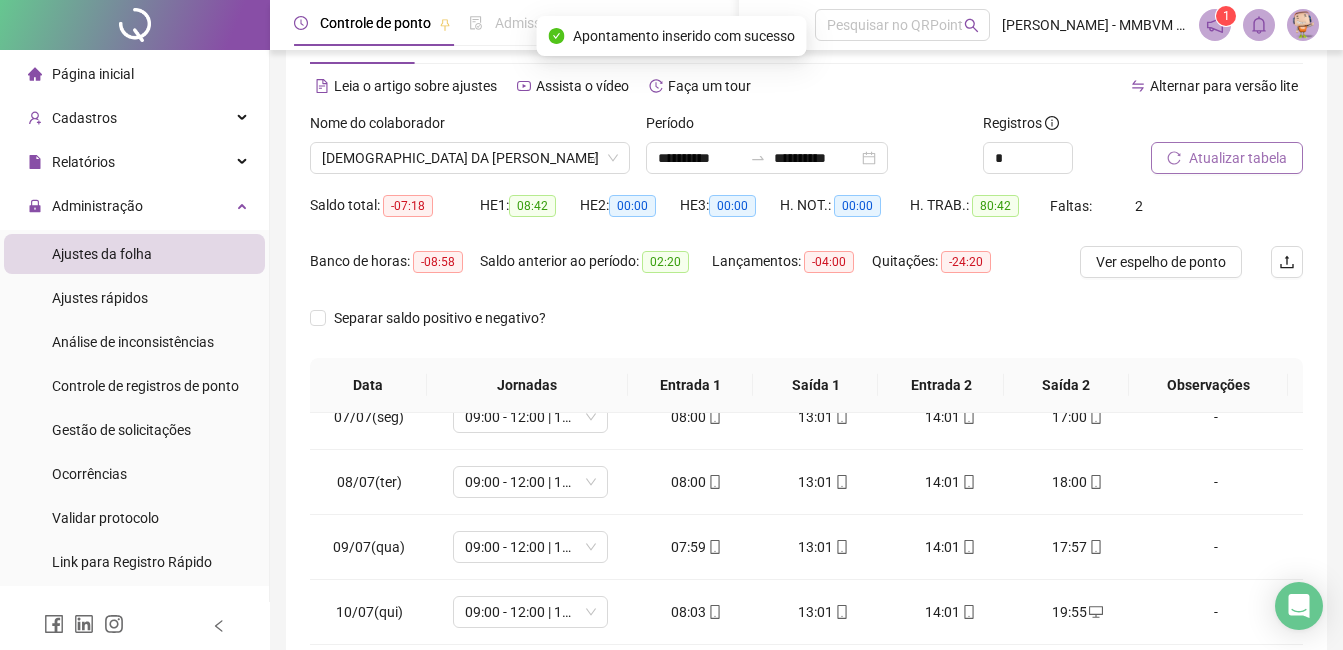 click at bounding box center (1202, 127) 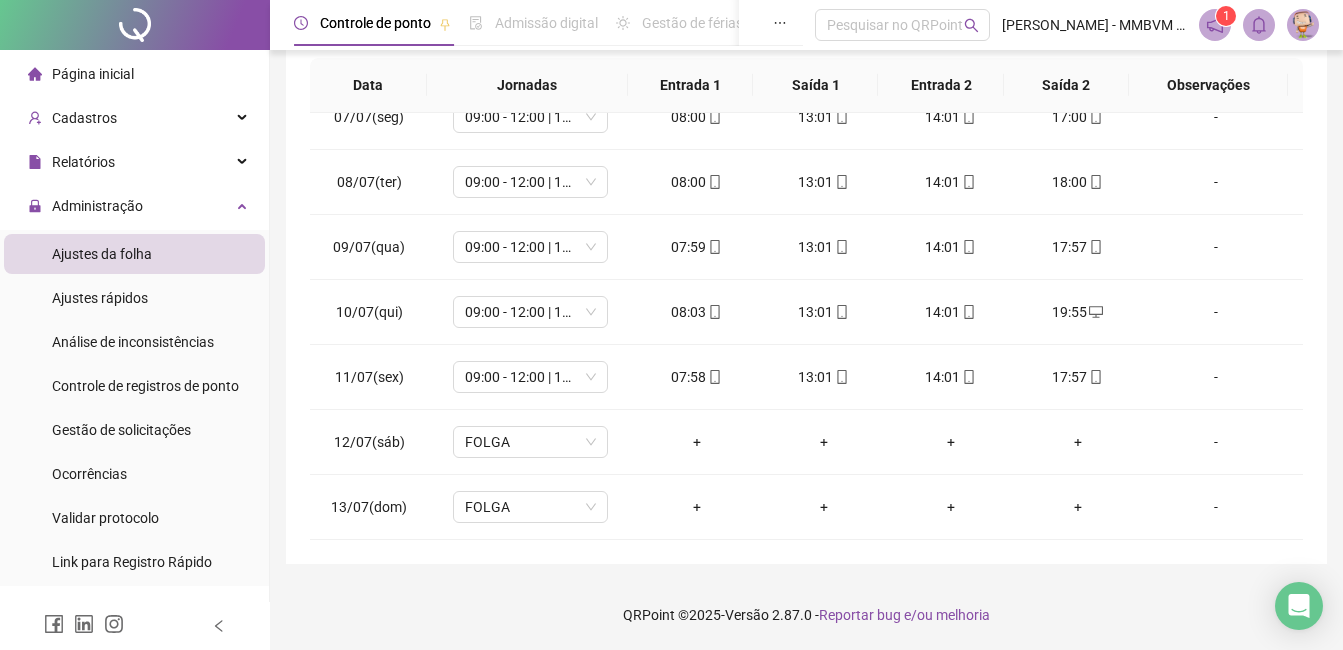 scroll, scrollTop: 0, scrollLeft: 0, axis: both 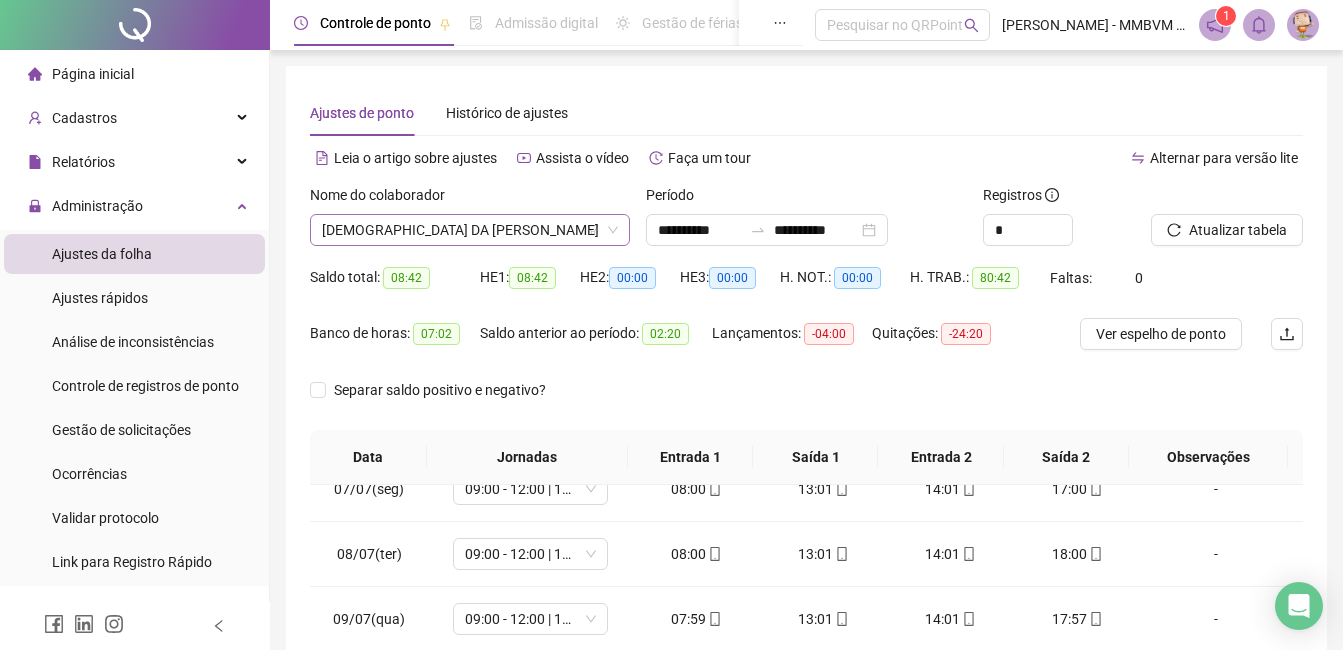 click on "[DEMOGRAPHIC_DATA] DA [PERSON_NAME]" at bounding box center (470, 230) 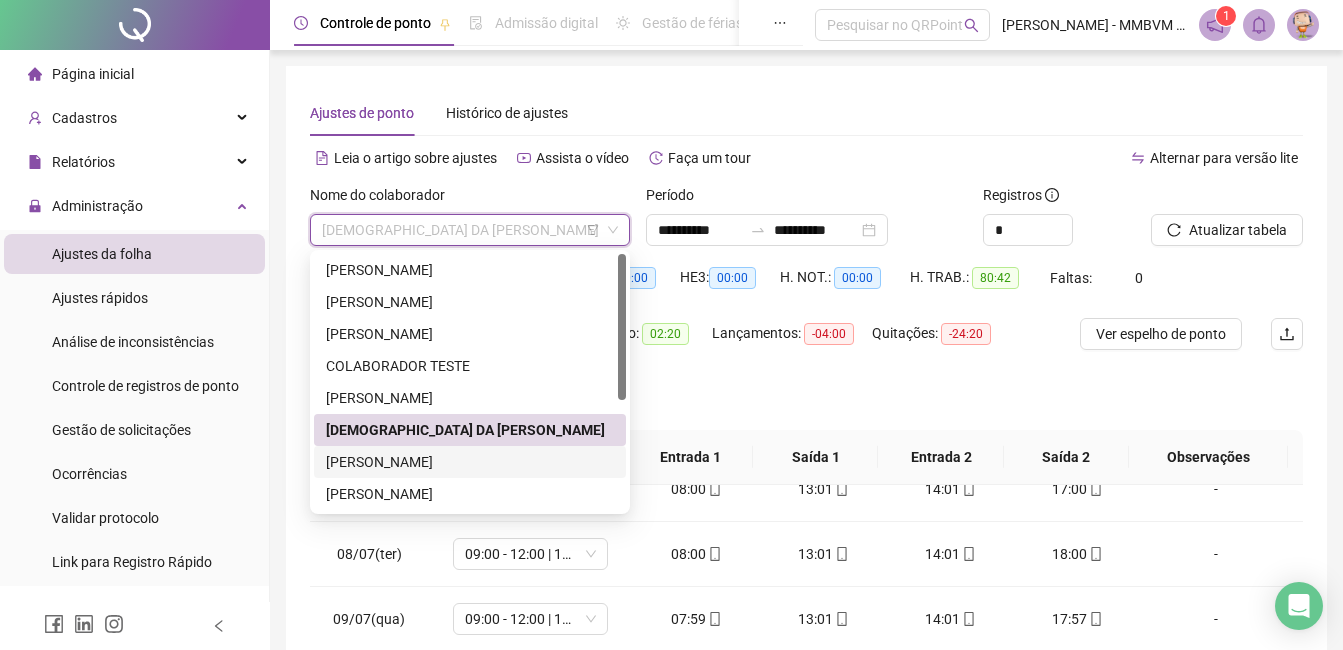 click on "[PERSON_NAME]" at bounding box center [470, 462] 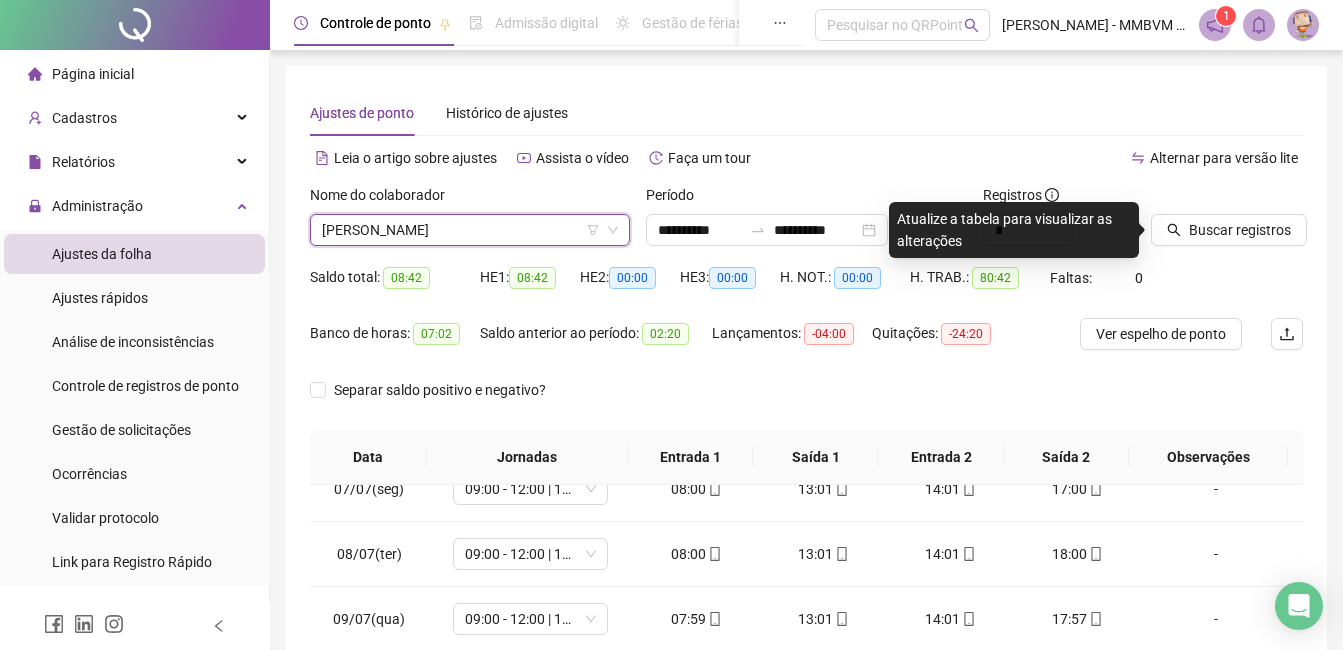 click 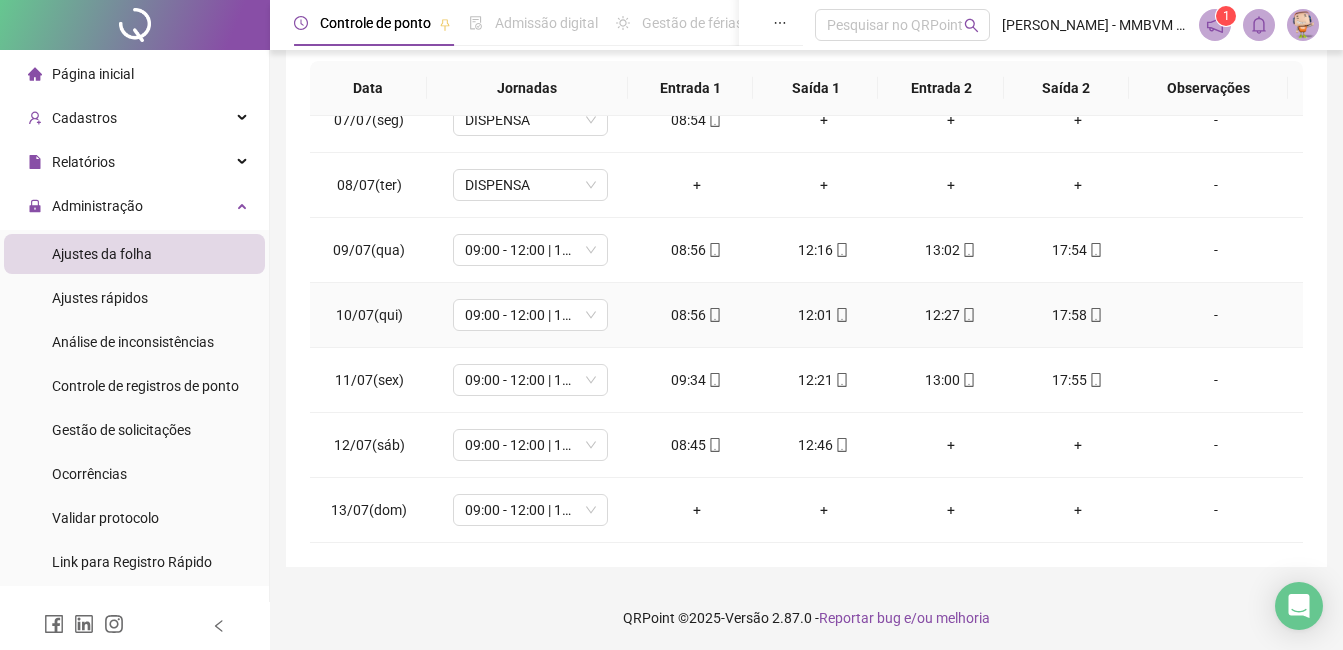 scroll, scrollTop: 372, scrollLeft: 0, axis: vertical 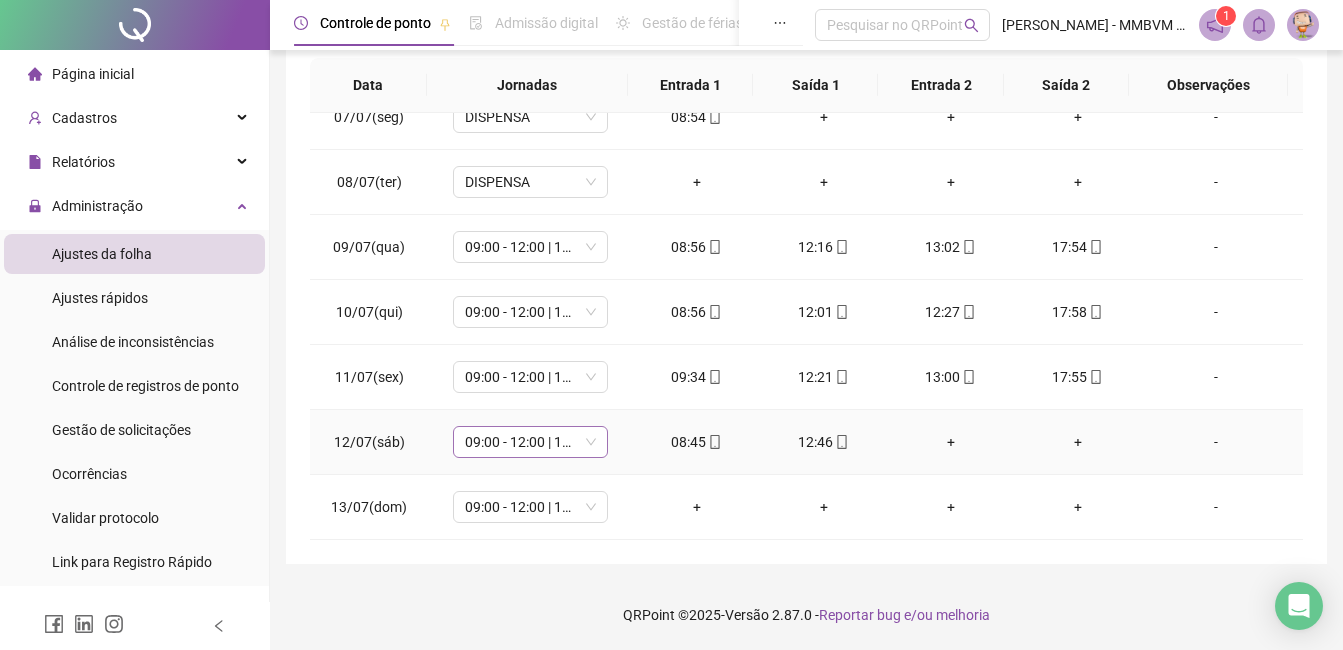 click on "09:00 - 12:00 | 13:00 - 18:00" at bounding box center [530, 442] 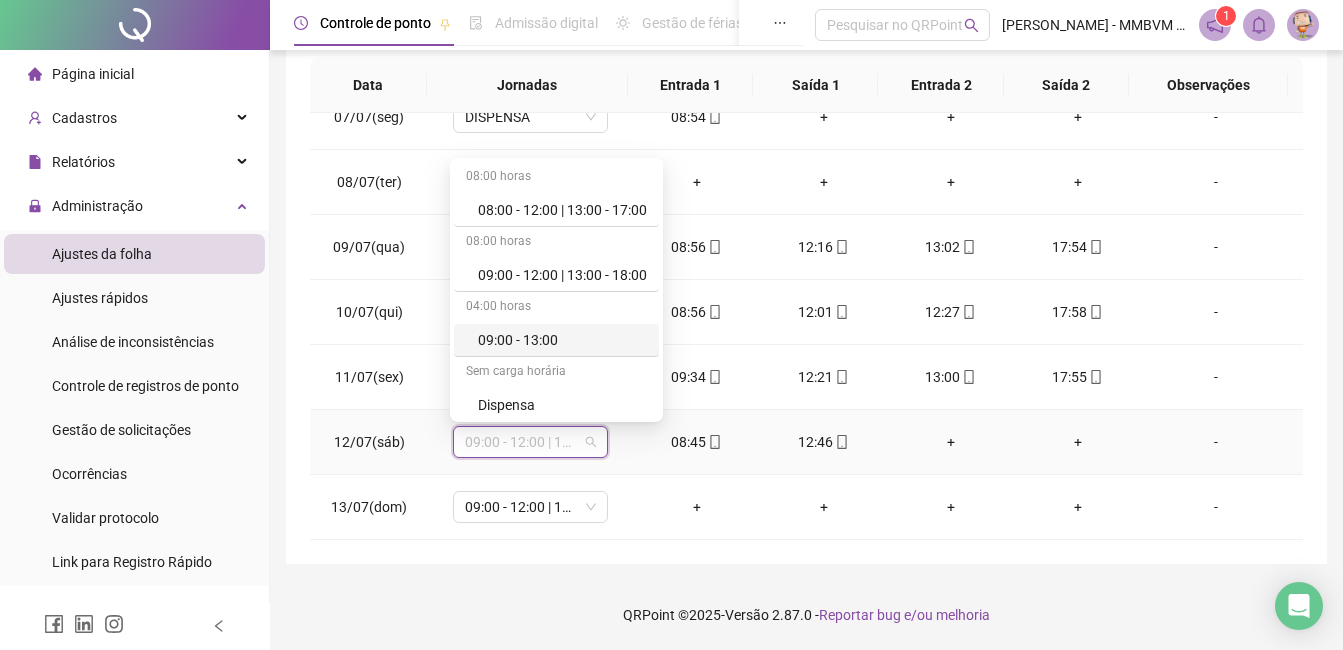 click on "09:00 - 13:00" at bounding box center (562, 340) 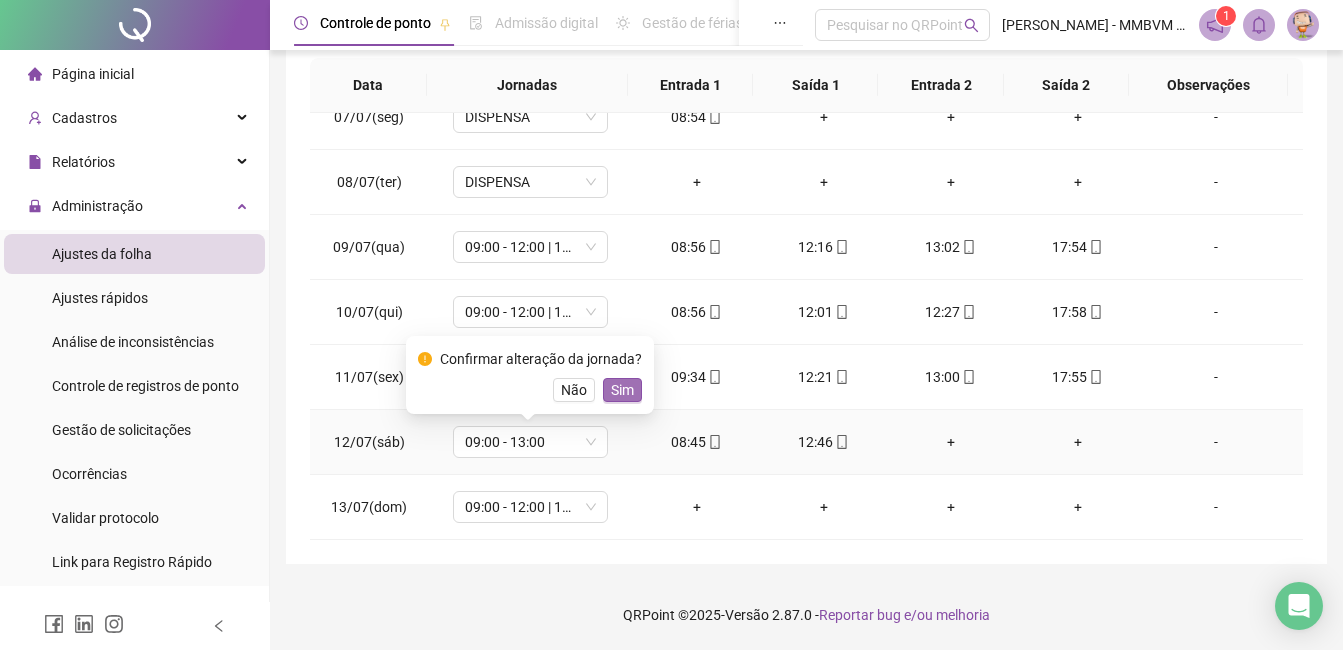 click on "Sim" at bounding box center (622, 390) 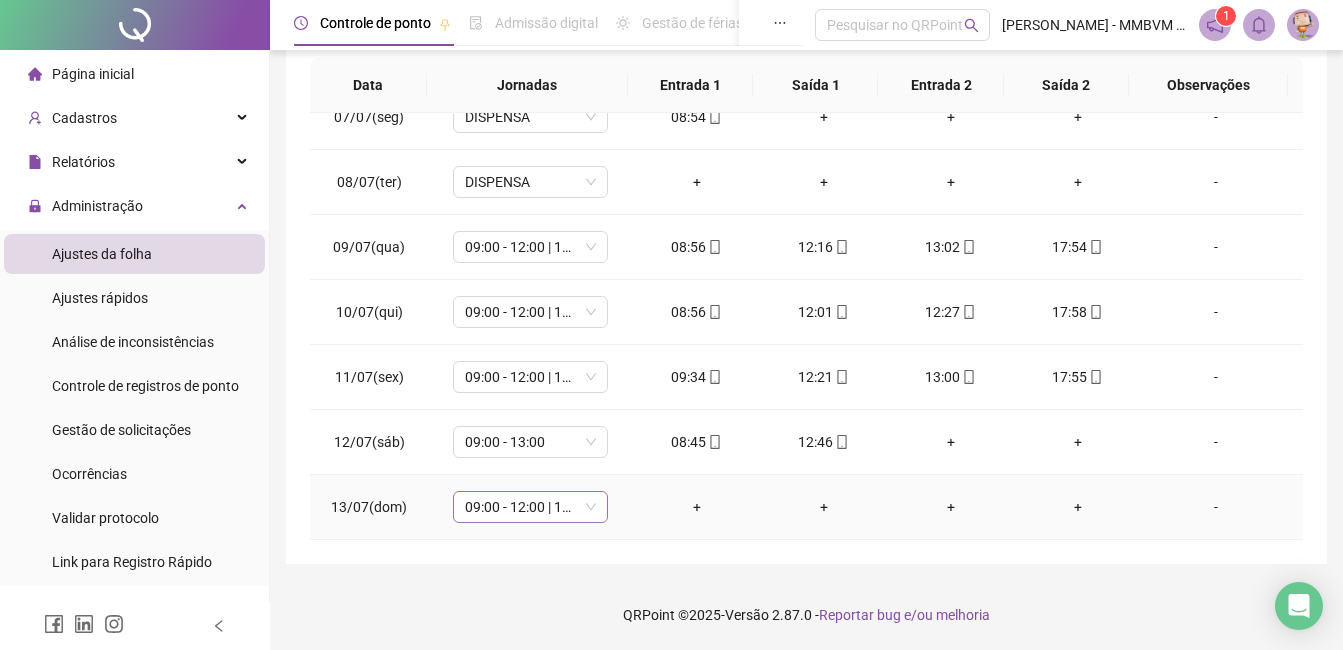 click on "09:00 - 12:00 | 13:00 - 18:00" at bounding box center (530, 507) 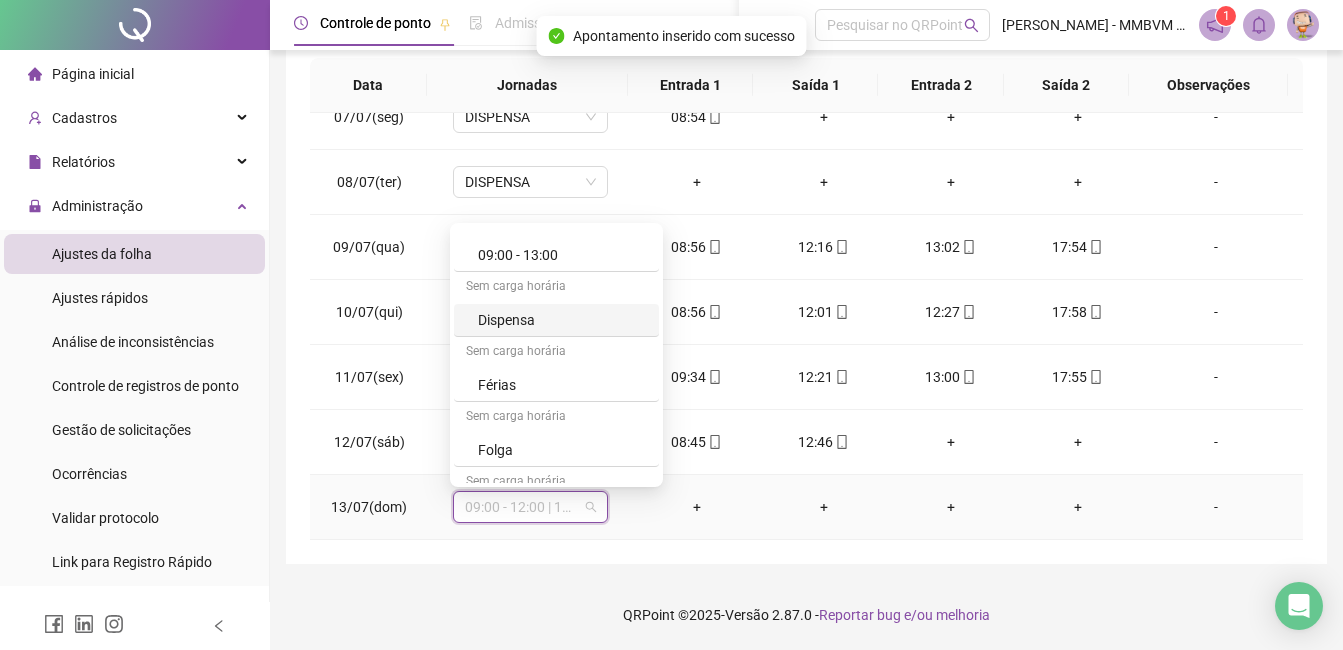 scroll, scrollTop: 200, scrollLeft: 0, axis: vertical 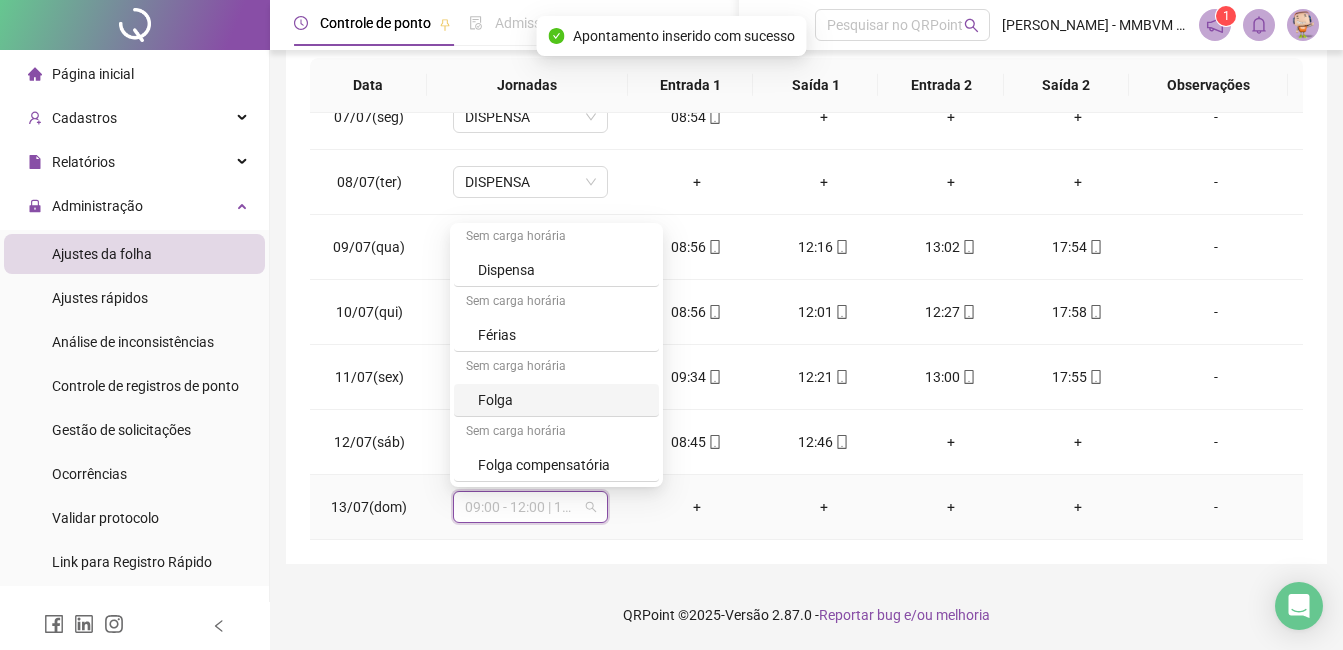 click on "Folga" at bounding box center [562, 400] 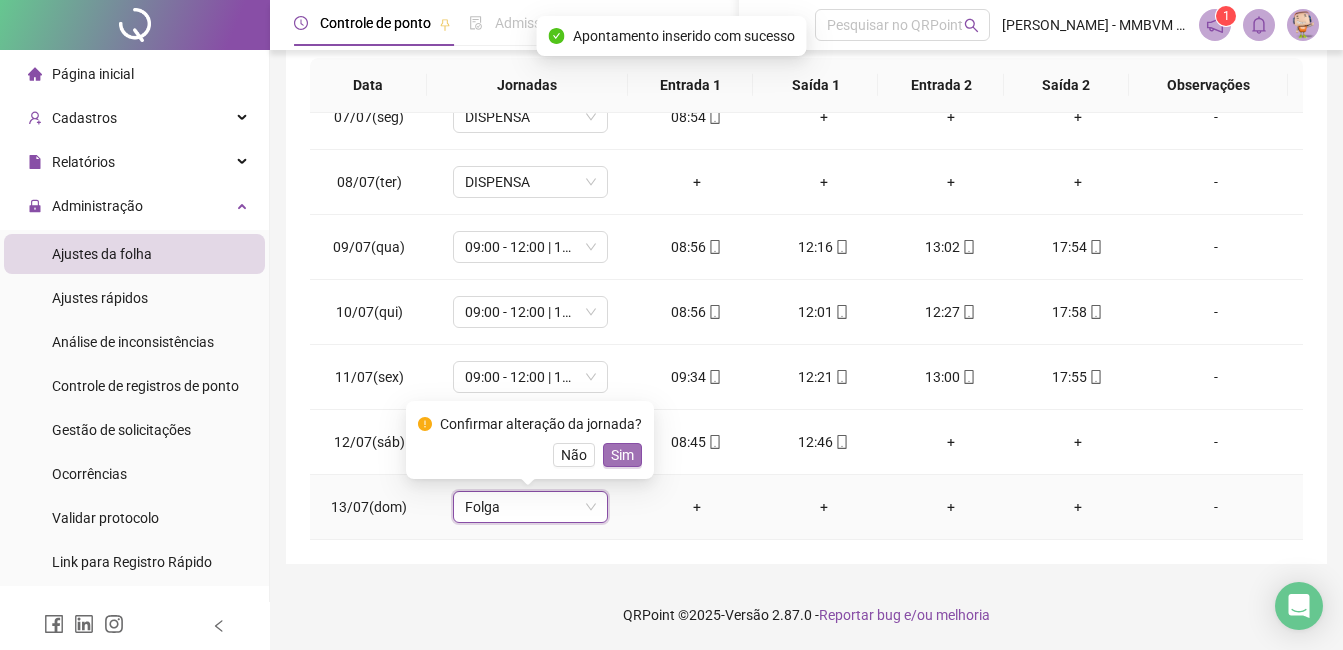 click on "Sim" at bounding box center (622, 455) 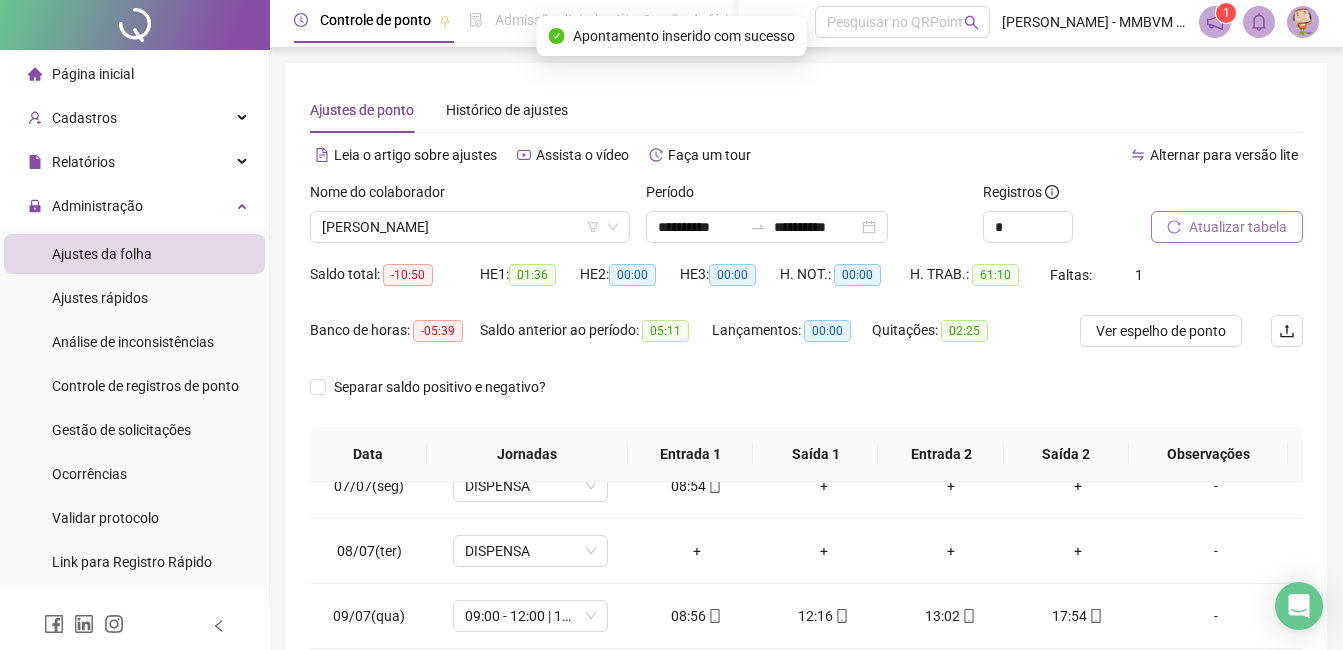 scroll, scrollTop: 0, scrollLeft: 0, axis: both 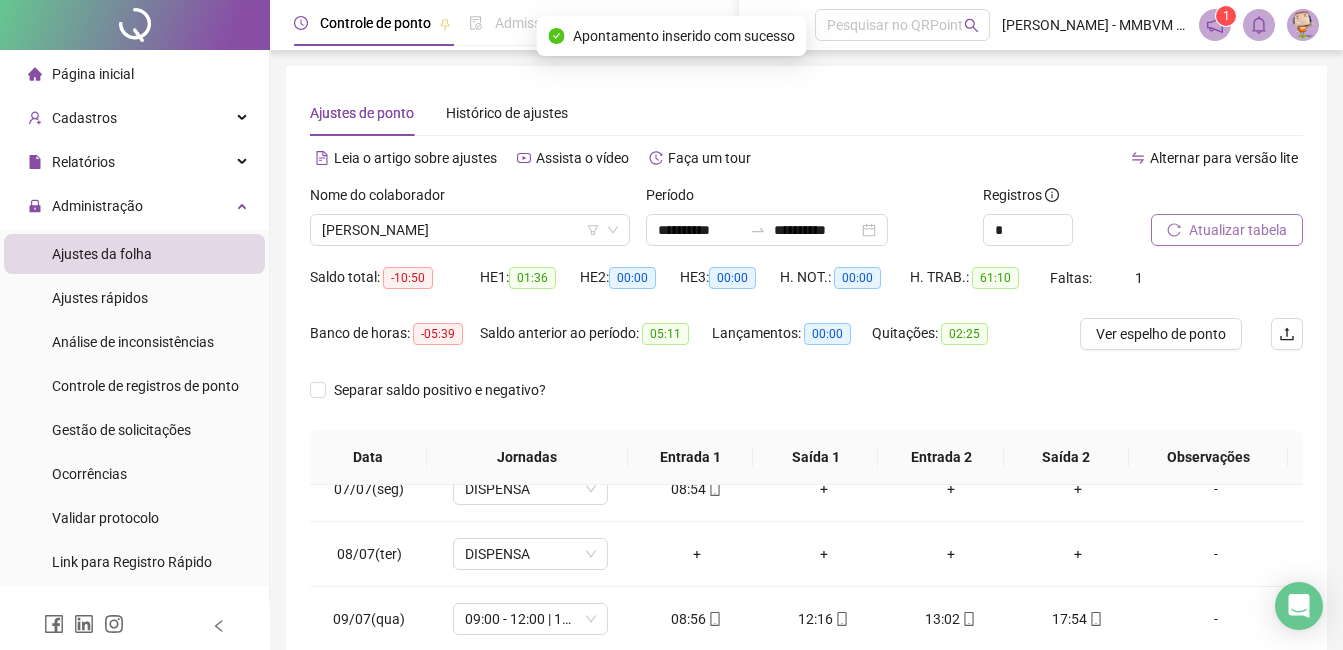 click on "Atualizar tabela" at bounding box center (1227, 230) 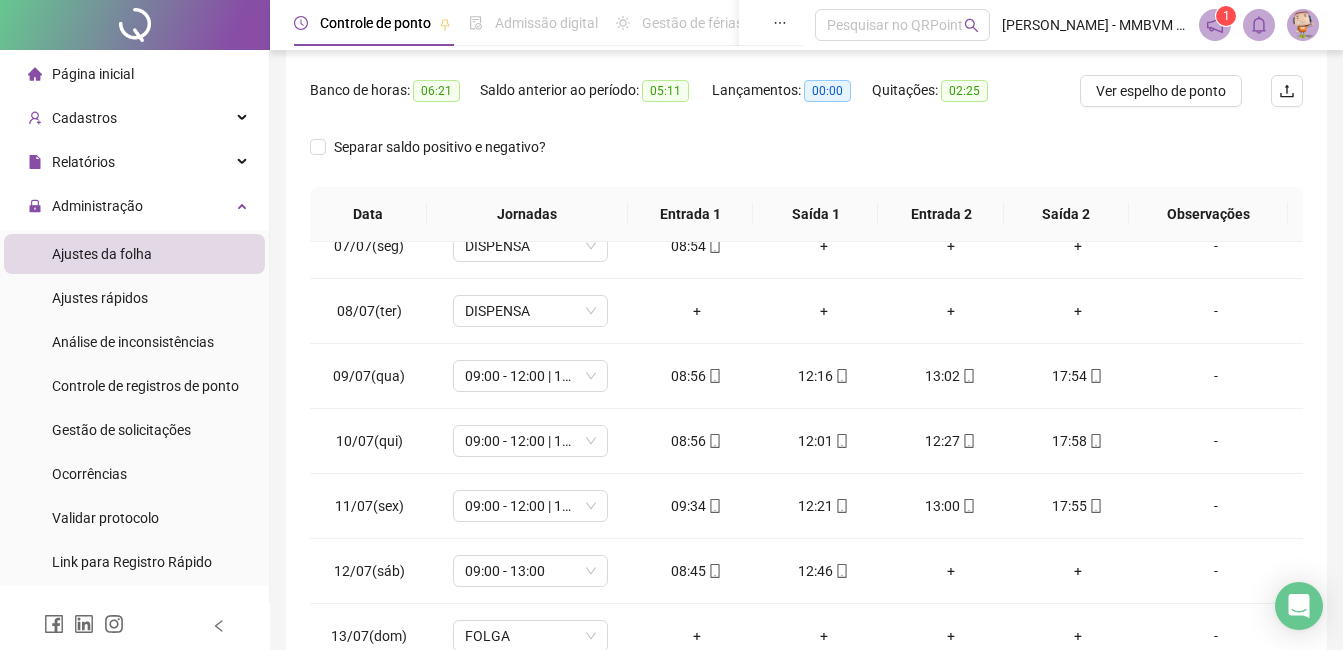 scroll, scrollTop: 0, scrollLeft: 0, axis: both 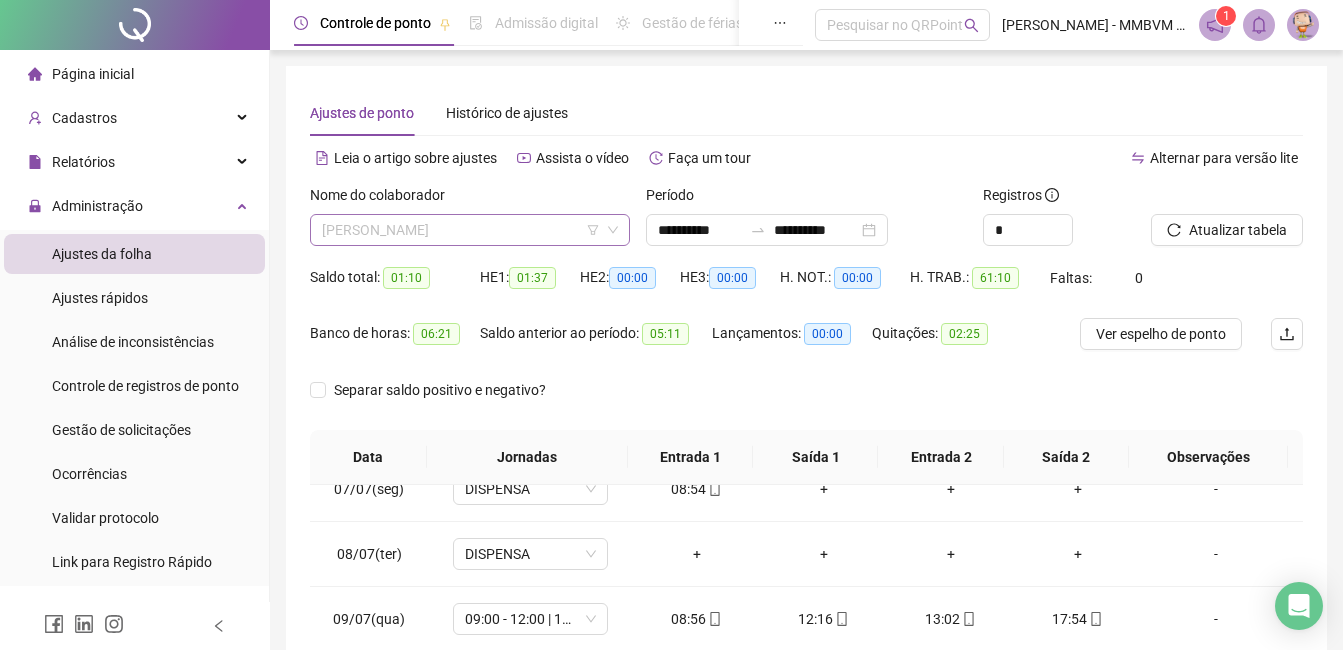 click on "[PERSON_NAME]" at bounding box center [470, 230] 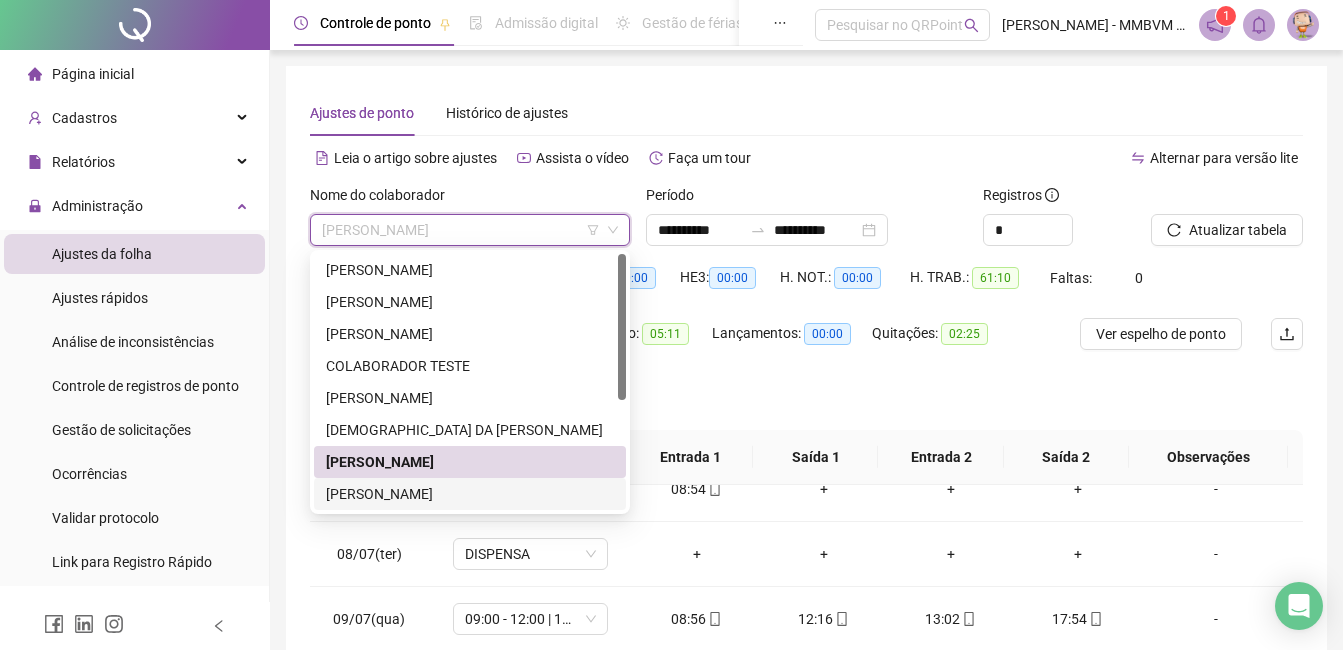 click on "[PERSON_NAME]" at bounding box center (470, 494) 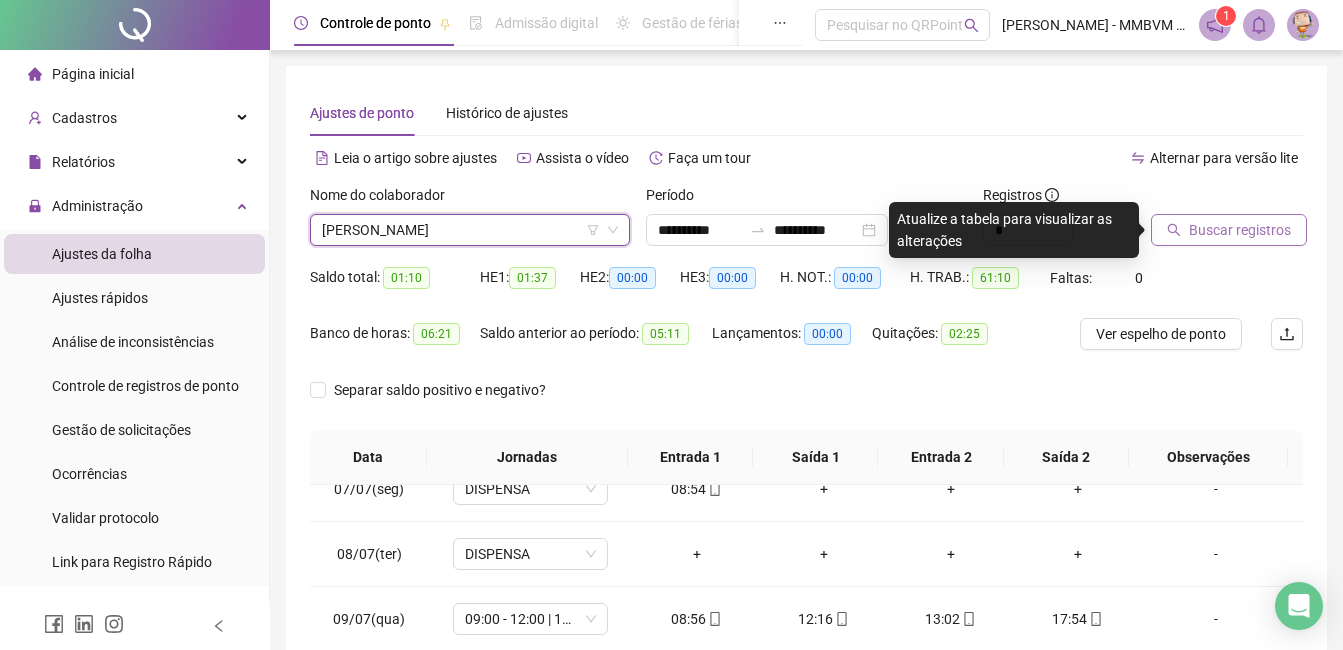 click on "Buscar registros" at bounding box center [1240, 230] 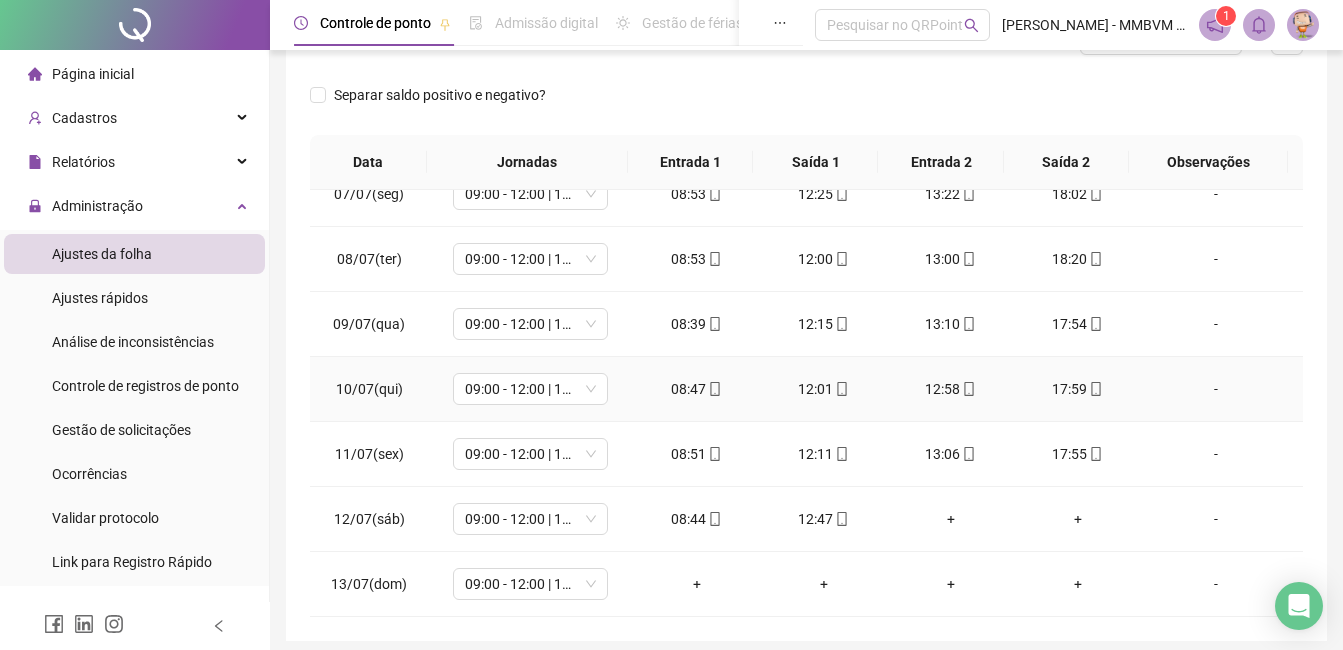 scroll, scrollTop: 372, scrollLeft: 0, axis: vertical 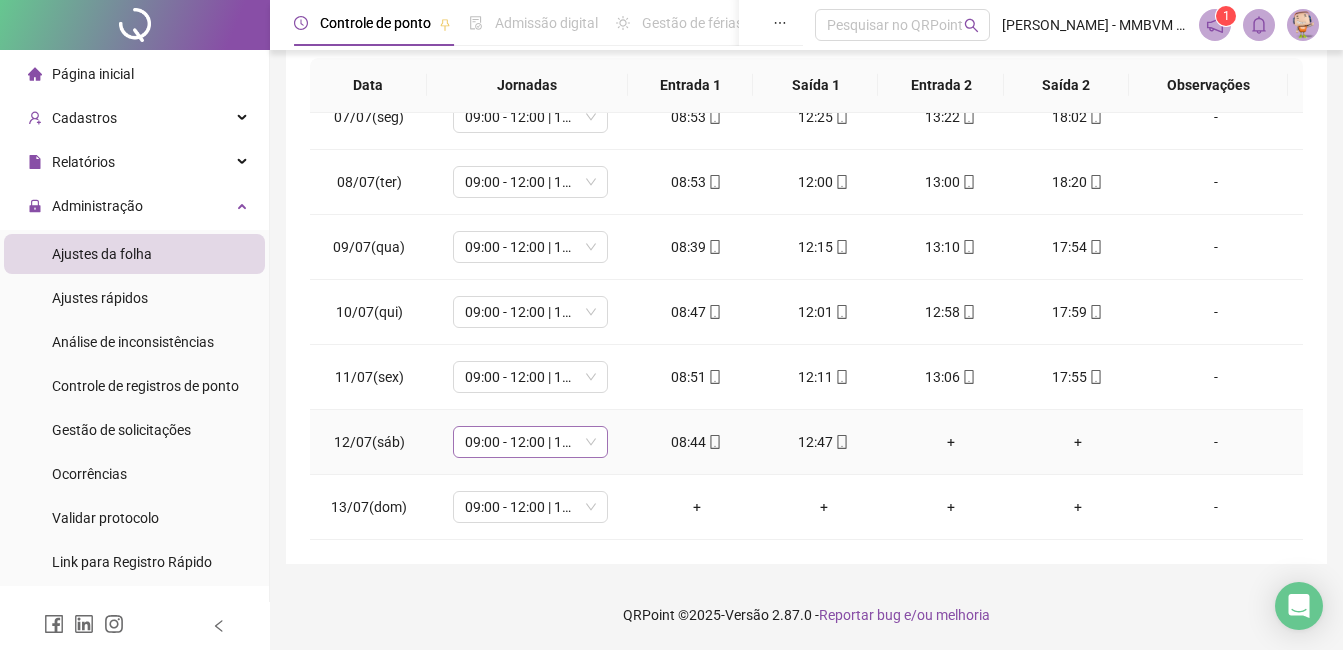 click on "09:00 - 12:00 | 13:00 - 18:00" at bounding box center (530, 442) 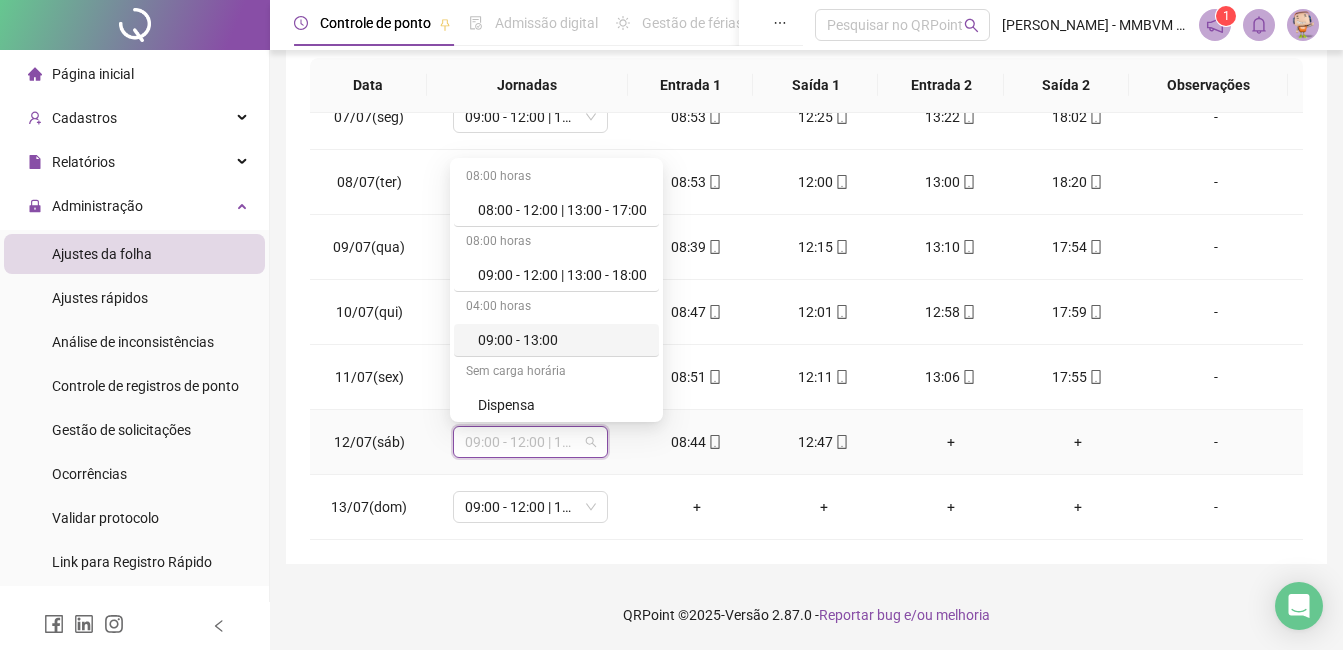 click on "09:00 - 13:00" at bounding box center [562, 340] 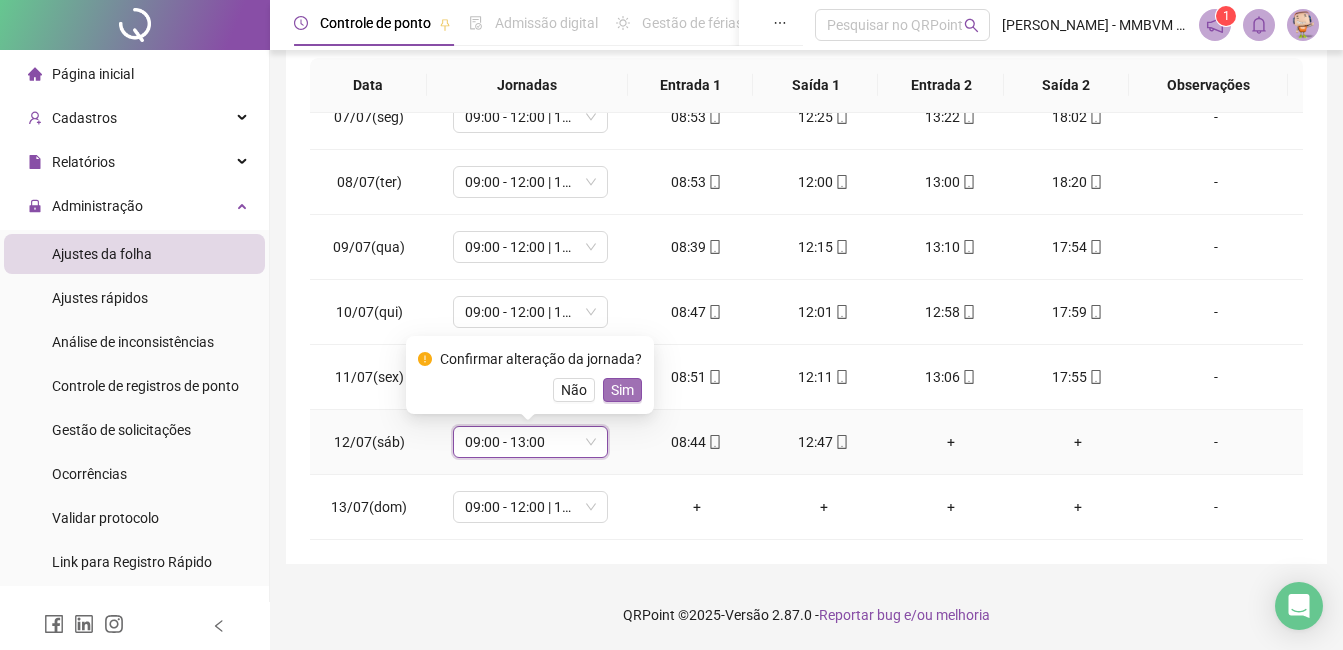 click on "Sim" at bounding box center (622, 390) 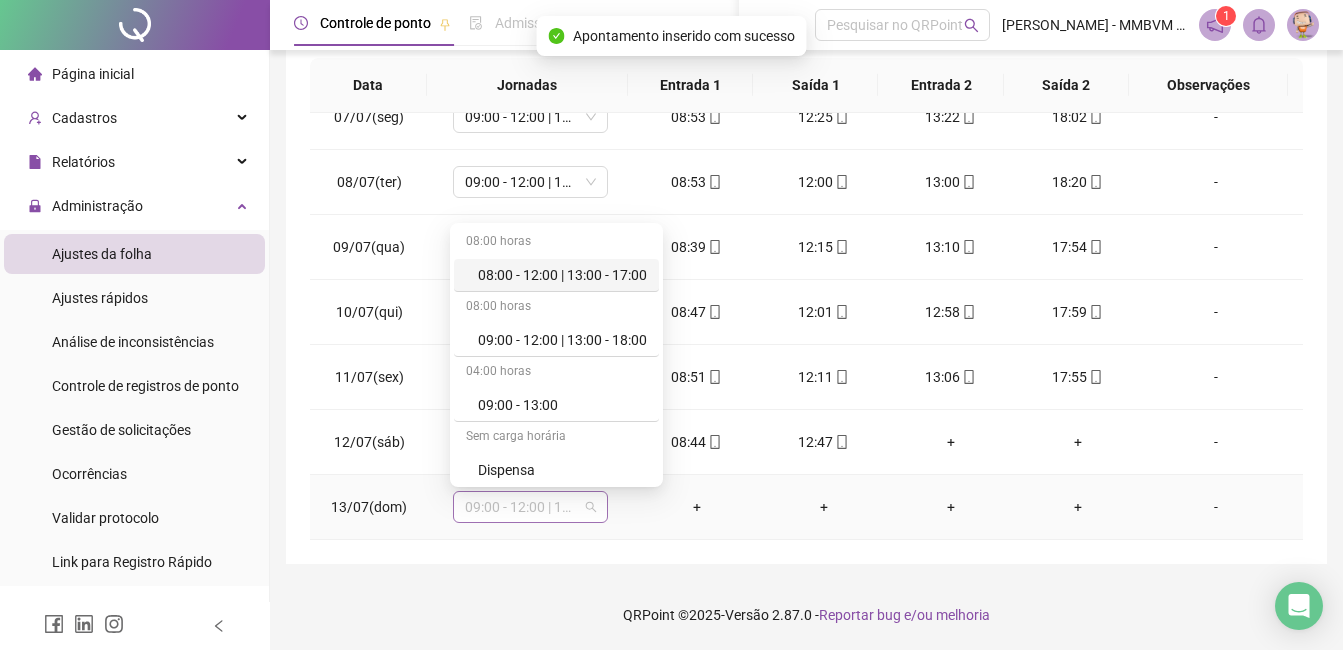 click on "09:00 - 12:00 | 13:00 - 18:00" at bounding box center (530, 507) 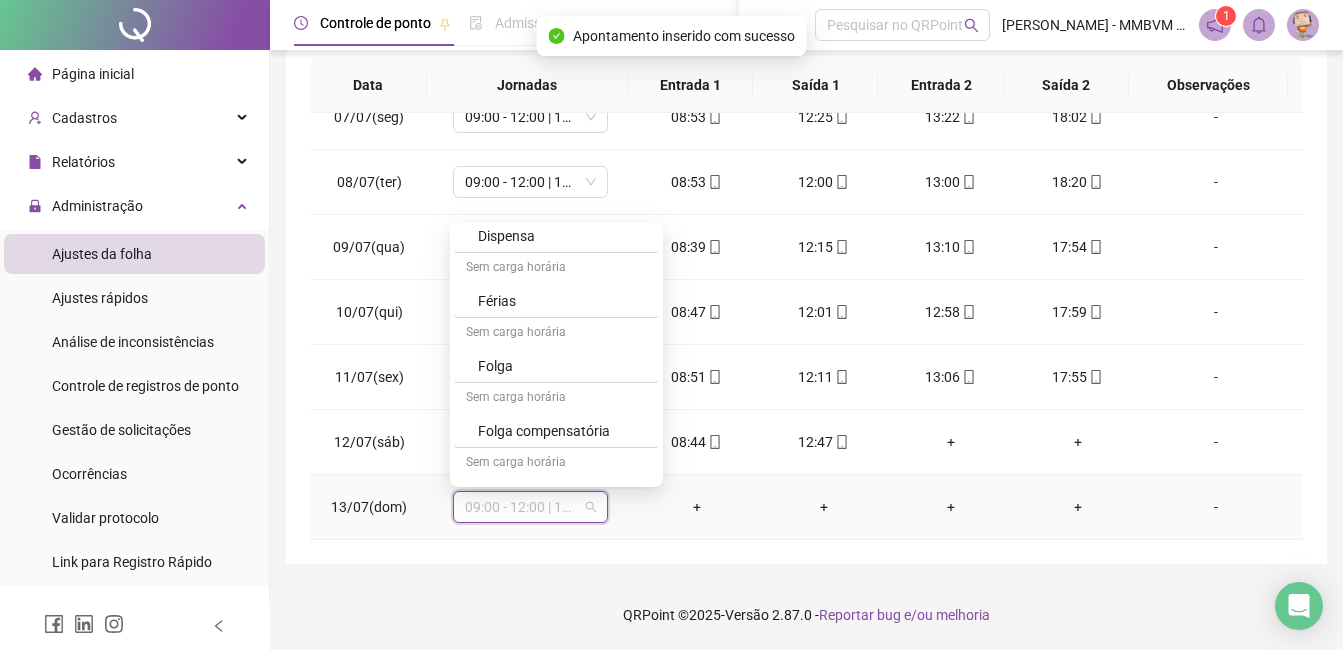 scroll, scrollTop: 264, scrollLeft: 0, axis: vertical 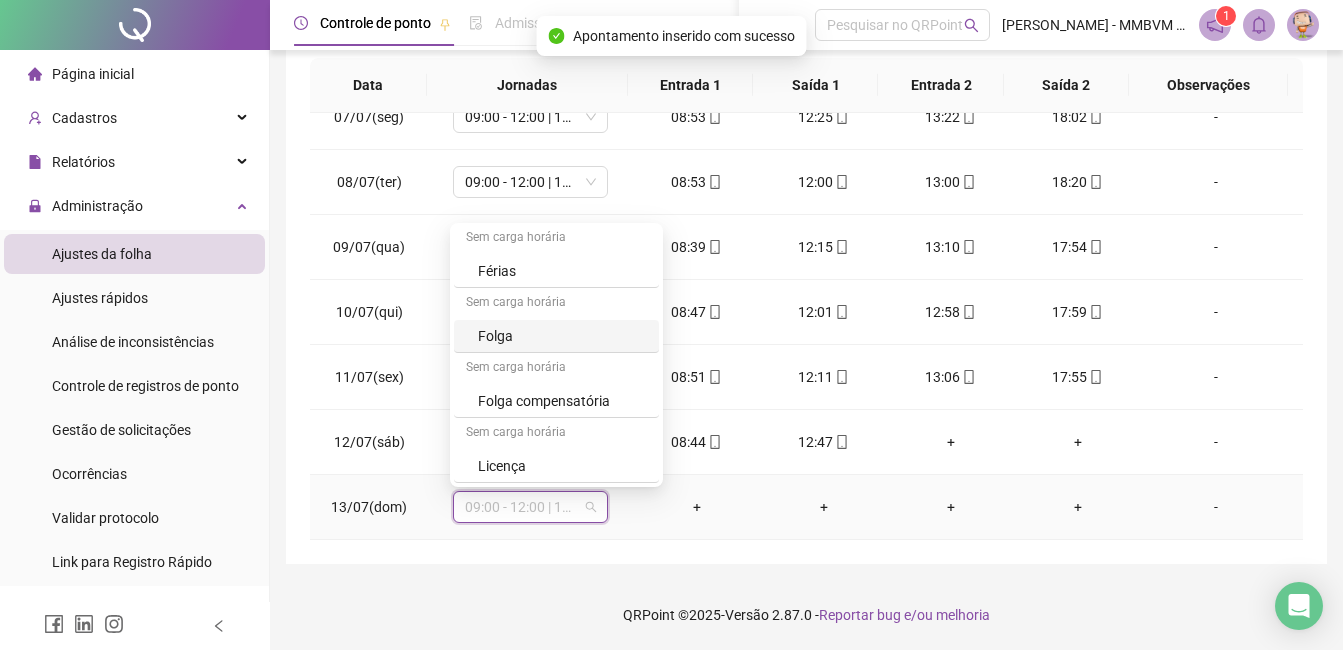 click on "Folga" at bounding box center [562, 336] 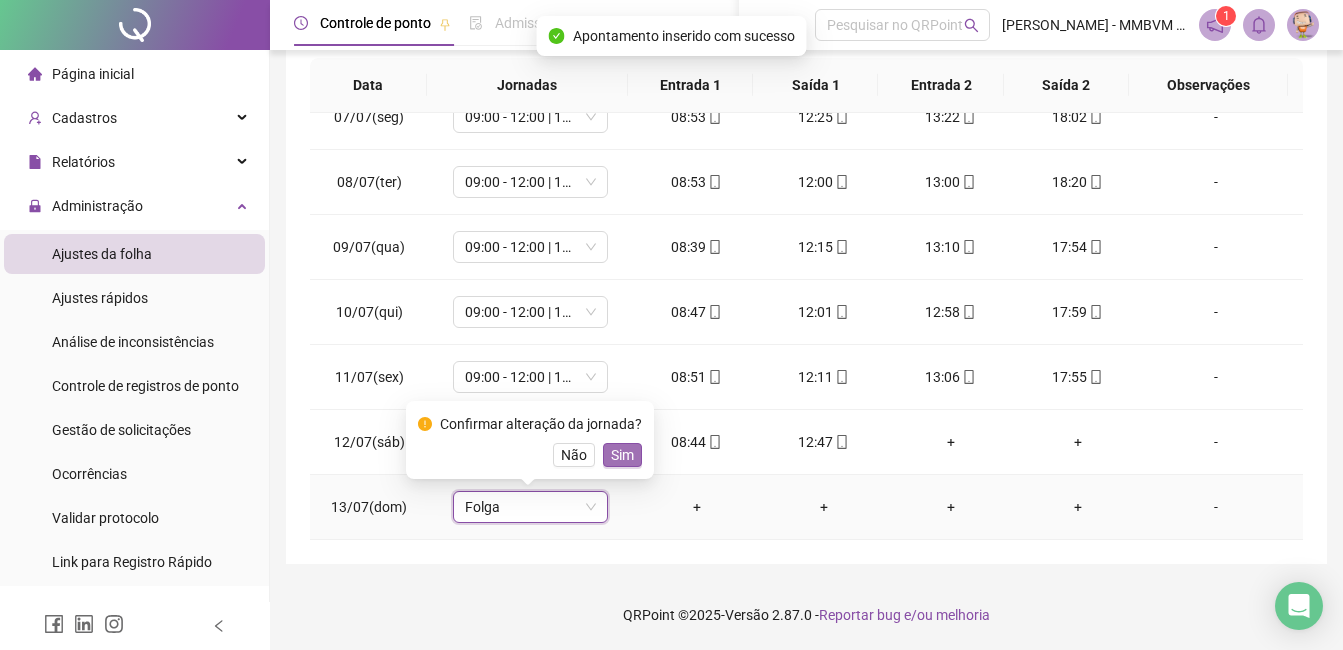 click on "Sim" at bounding box center [622, 455] 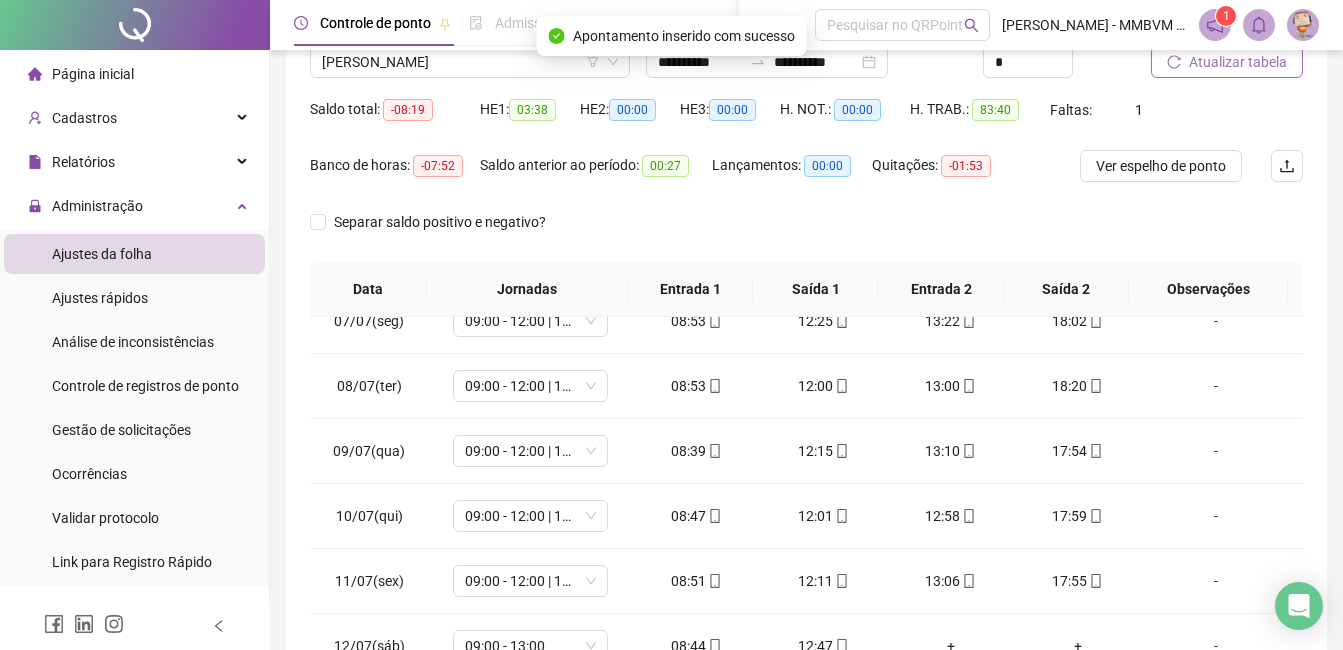 scroll, scrollTop: 0, scrollLeft: 0, axis: both 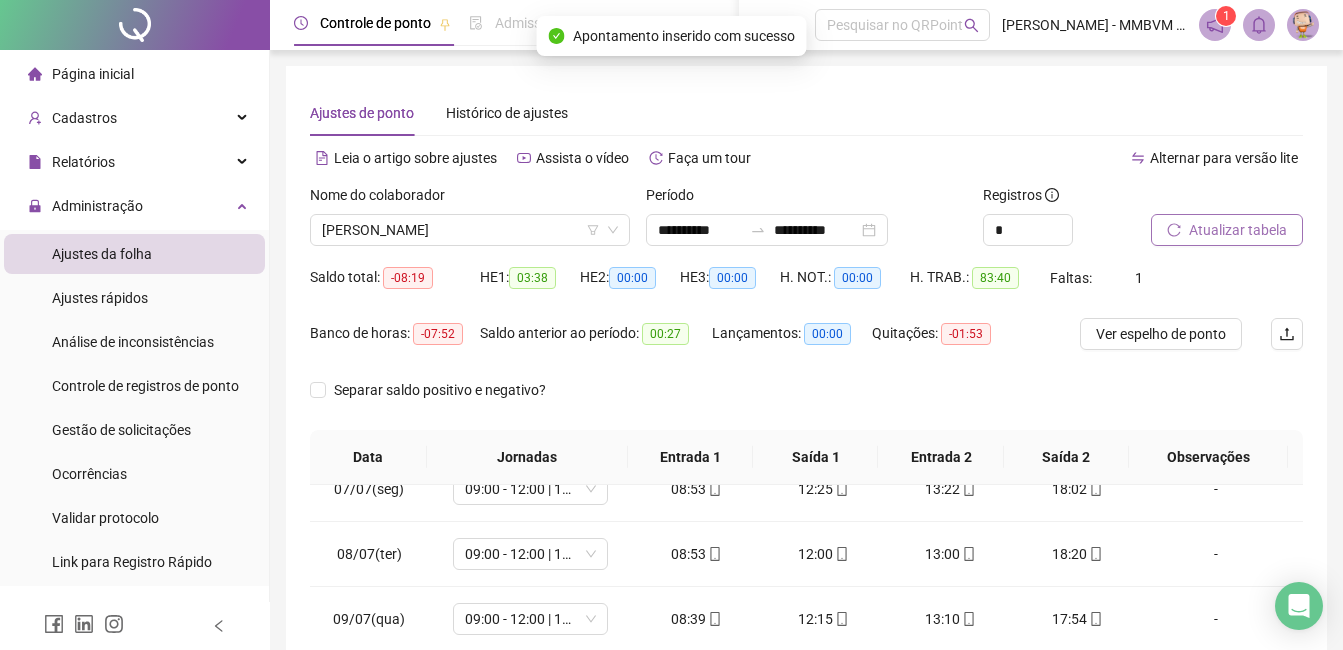 click on "Atualizar tabela" at bounding box center [1238, 230] 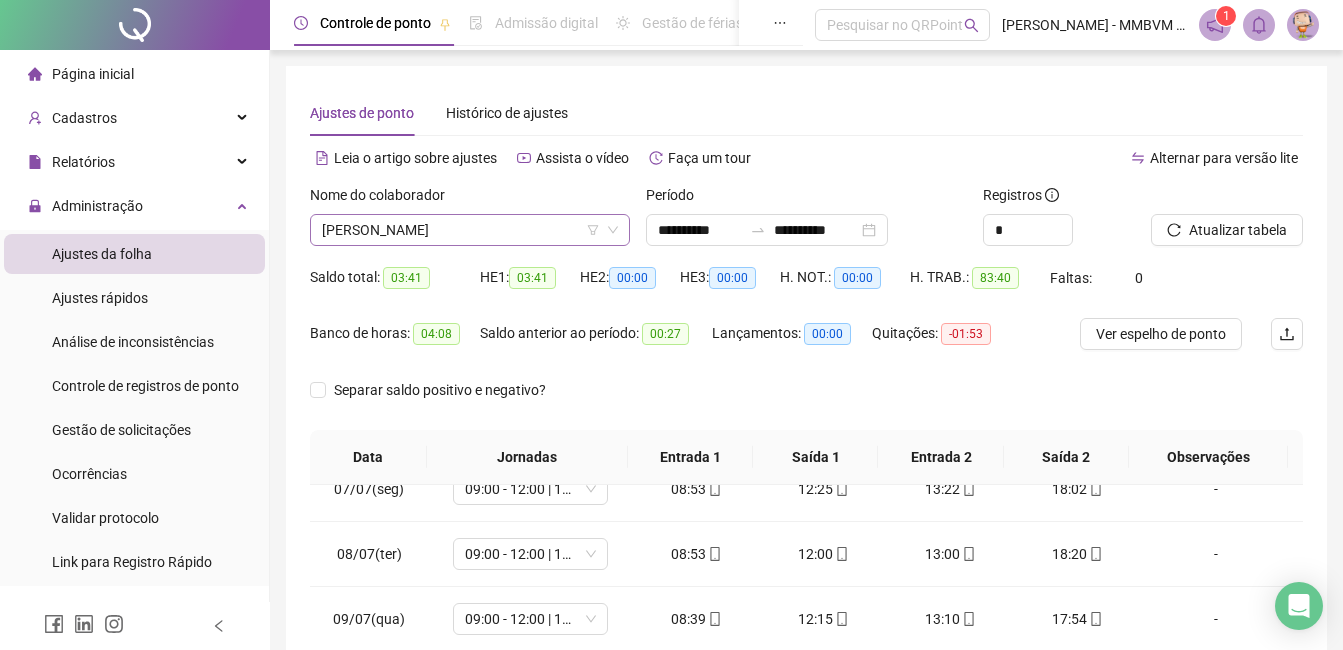 click on "[PERSON_NAME]" at bounding box center (470, 230) 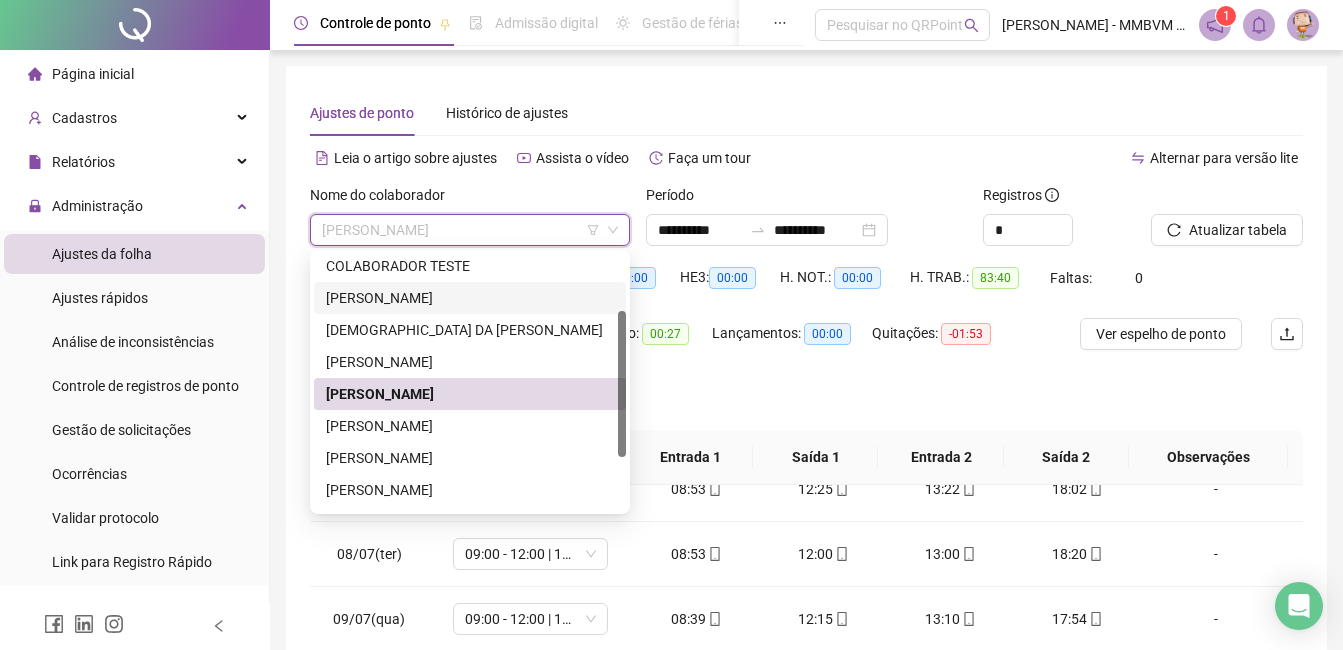 scroll, scrollTop: 192, scrollLeft: 0, axis: vertical 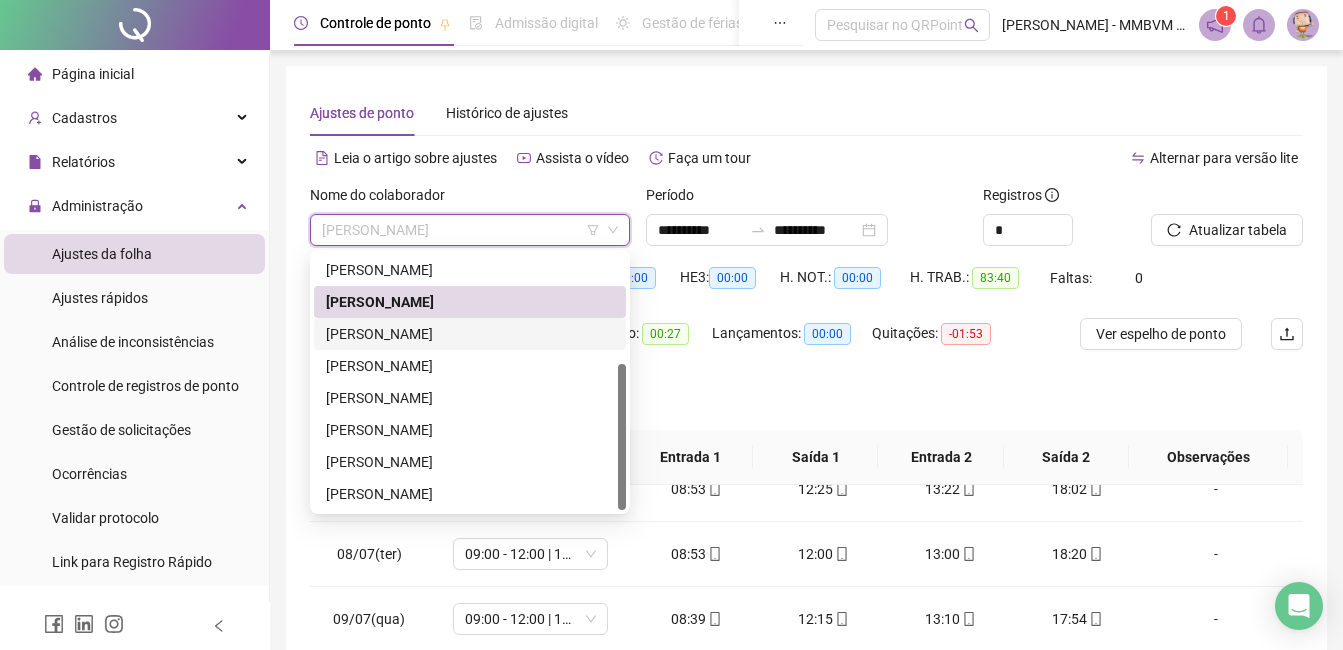 click on "[PERSON_NAME]" at bounding box center [470, 334] 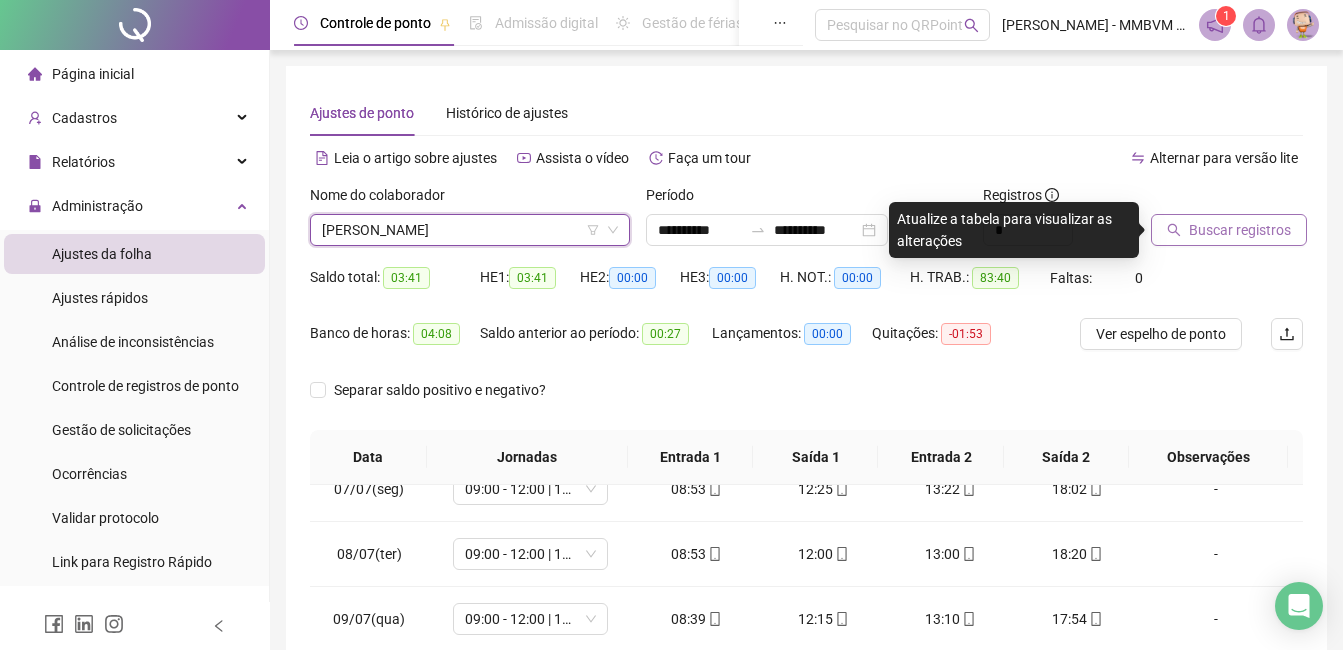 click on "Buscar registros" at bounding box center (1240, 230) 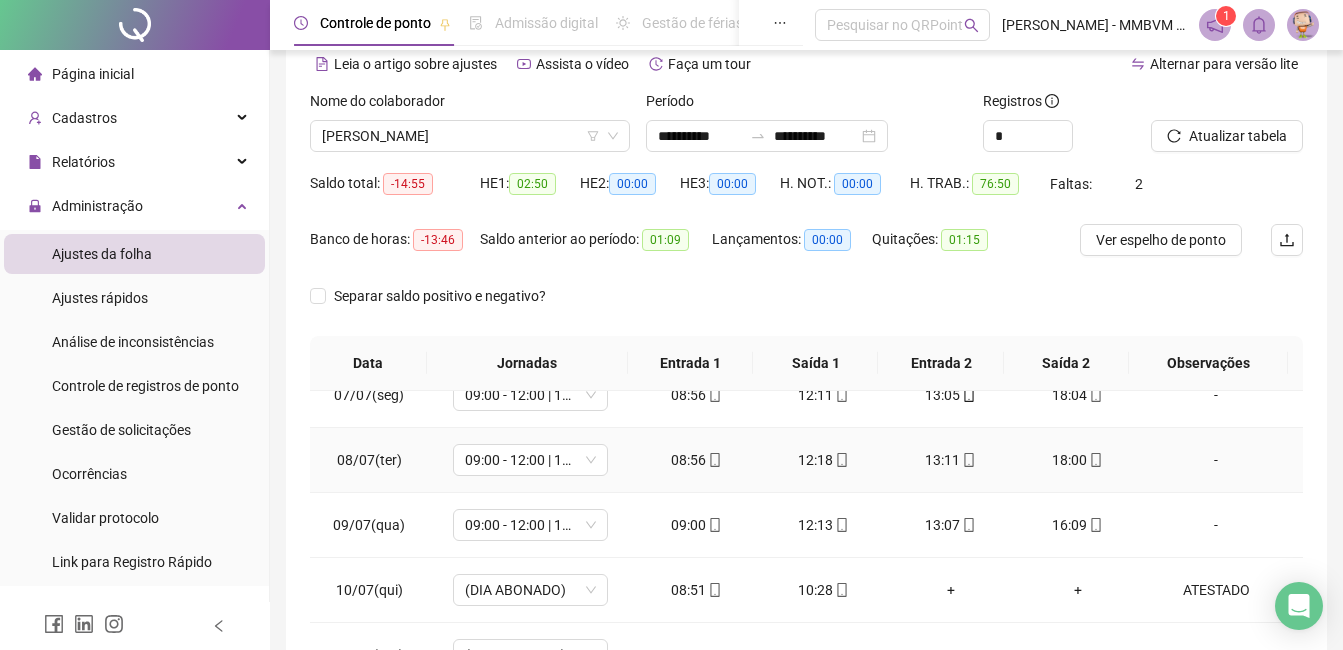 scroll, scrollTop: 372, scrollLeft: 0, axis: vertical 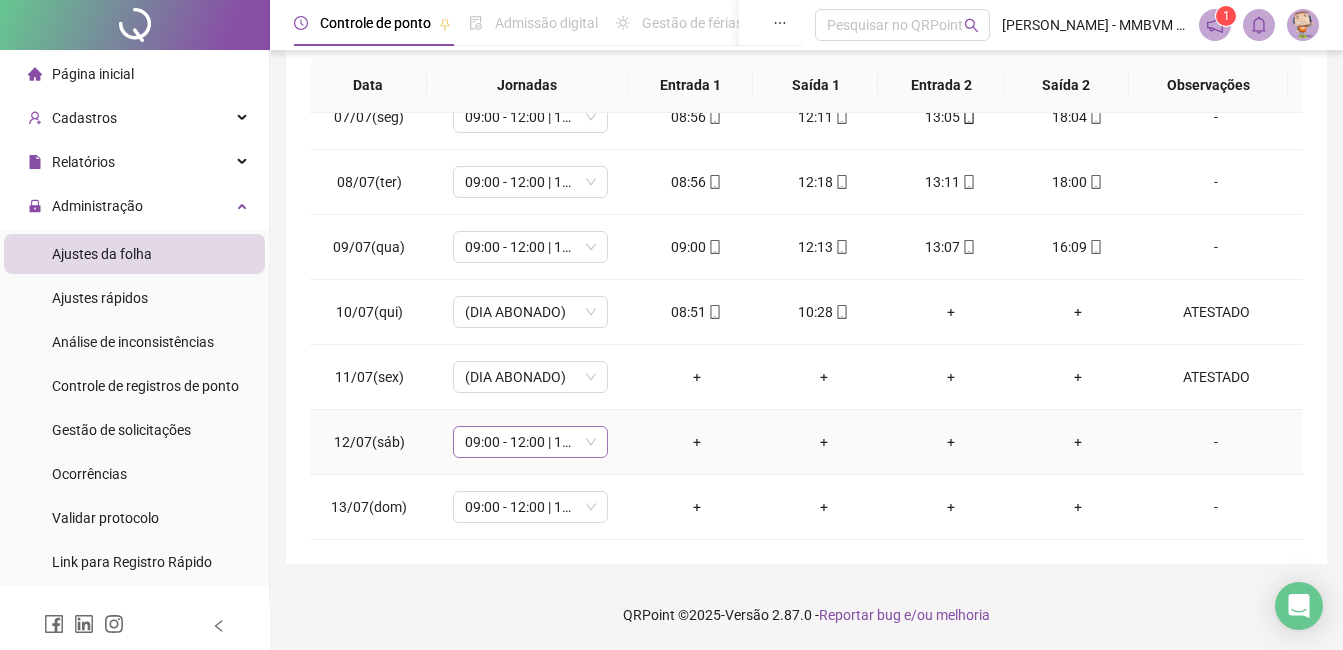 click on "09:00 - 12:00 | 13:00 - 18:00" at bounding box center [530, 442] 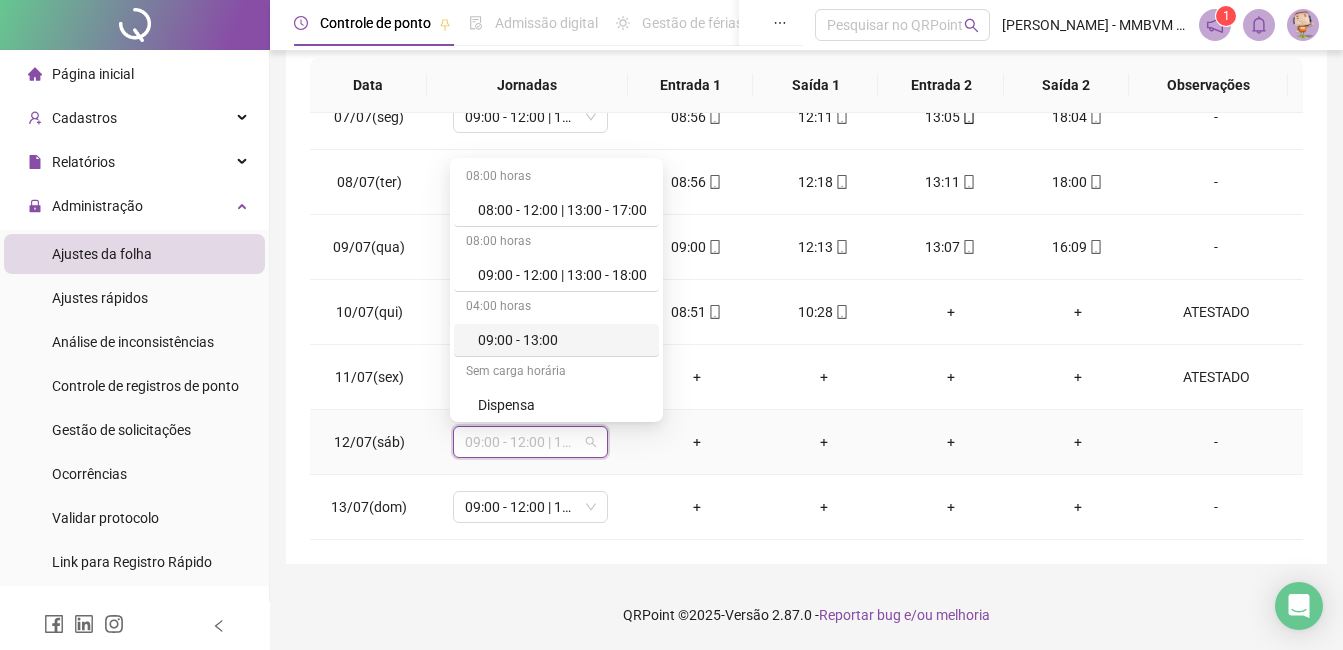 click on "09:00 - 13:00" at bounding box center (562, 340) 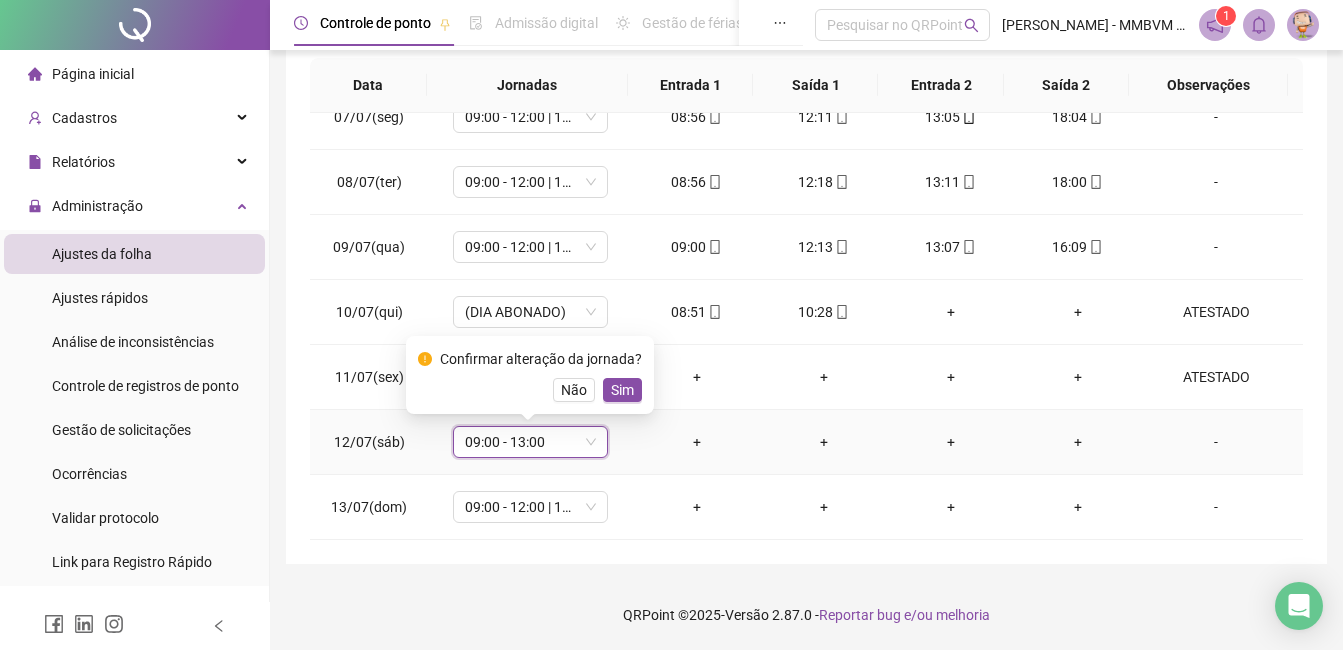 click on "Sim" at bounding box center (622, 390) 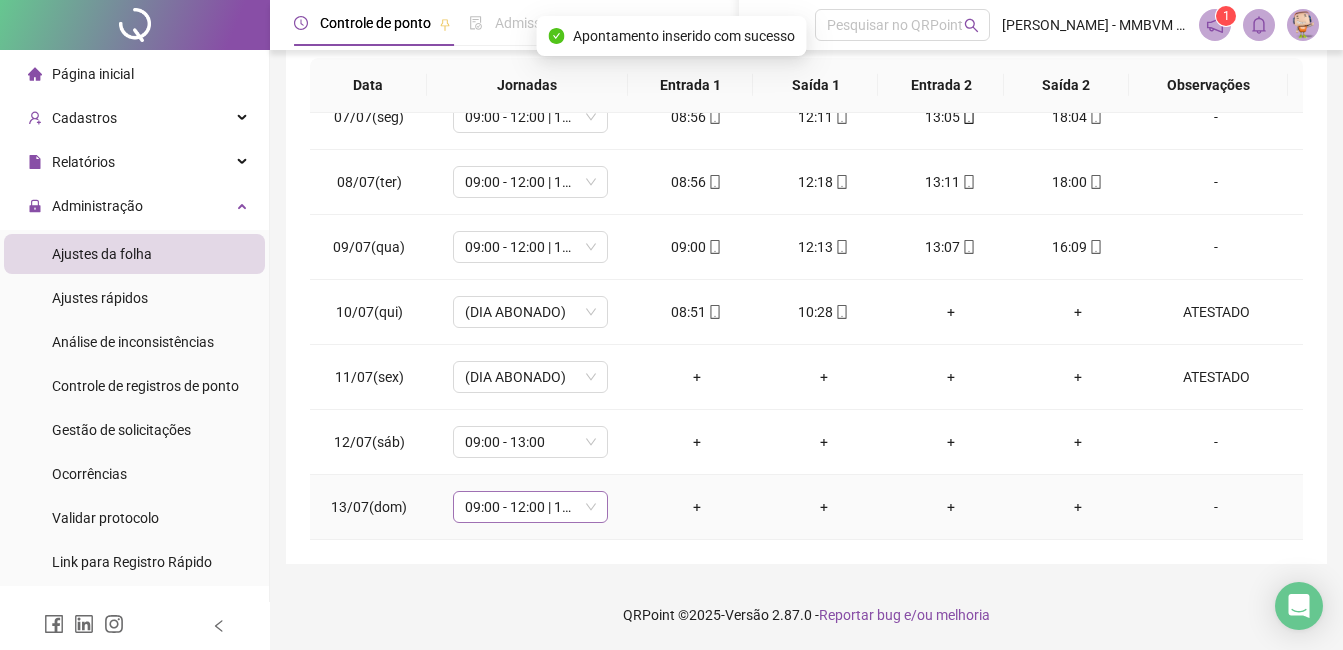 click on "09:00 - 12:00 | 13:00 - 18:00" at bounding box center (530, 507) 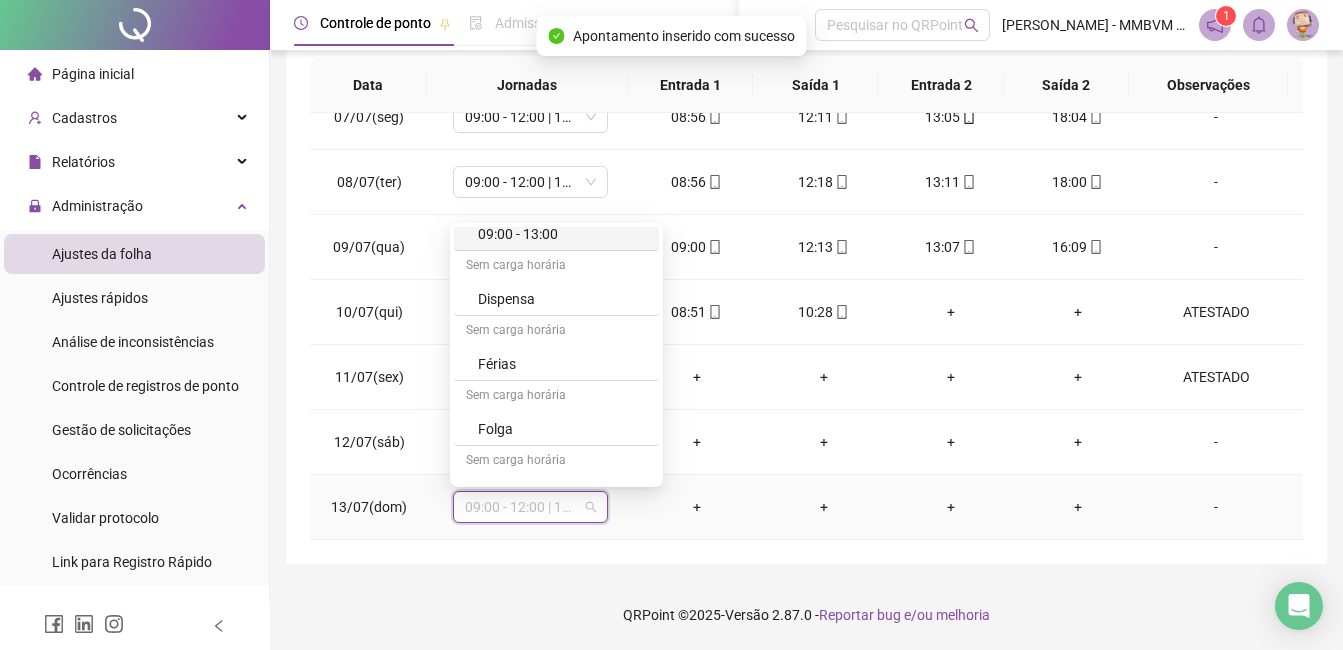 scroll, scrollTop: 200, scrollLeft: 0, axis: vertical 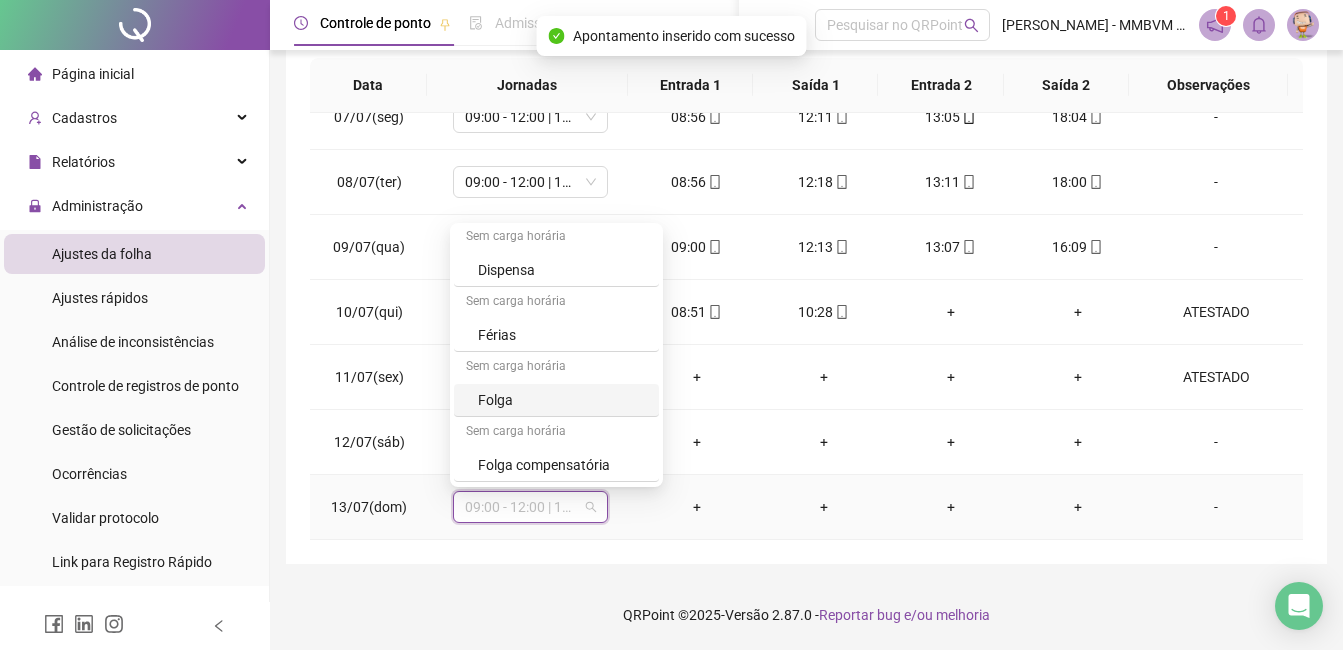 click on "Folga" at bounding box center [562, 400] 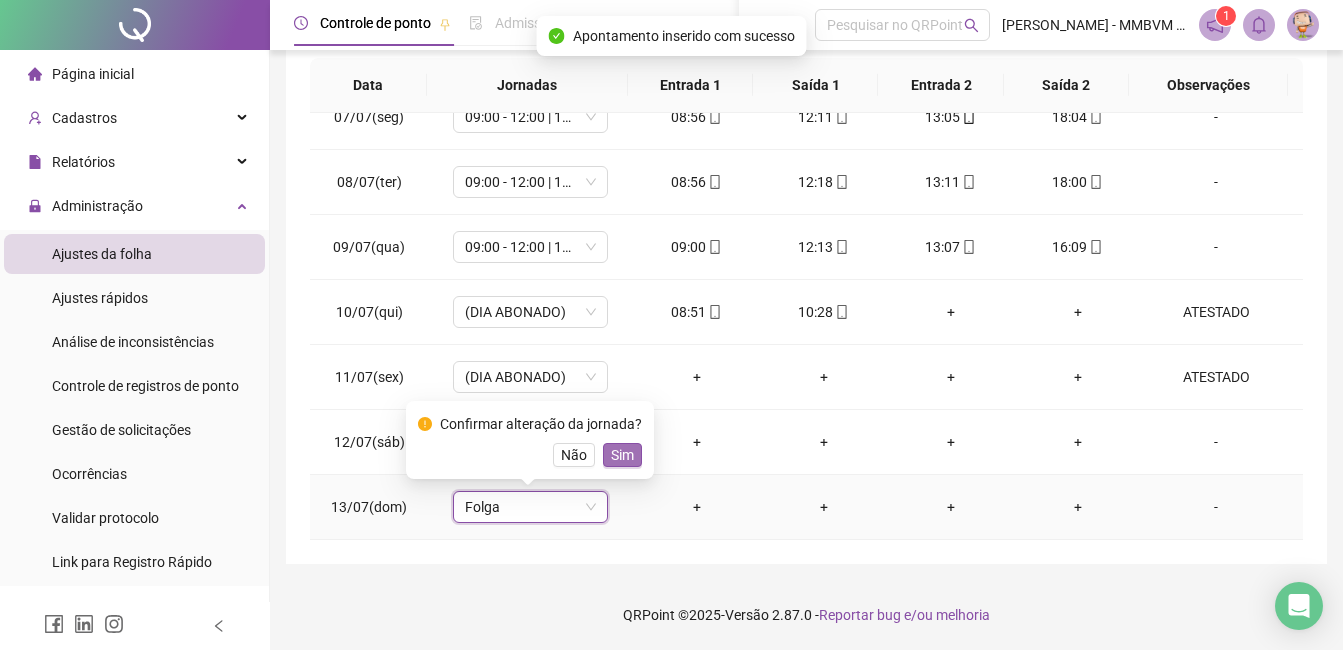 click on "Sim" at bounding box center [622, 455] 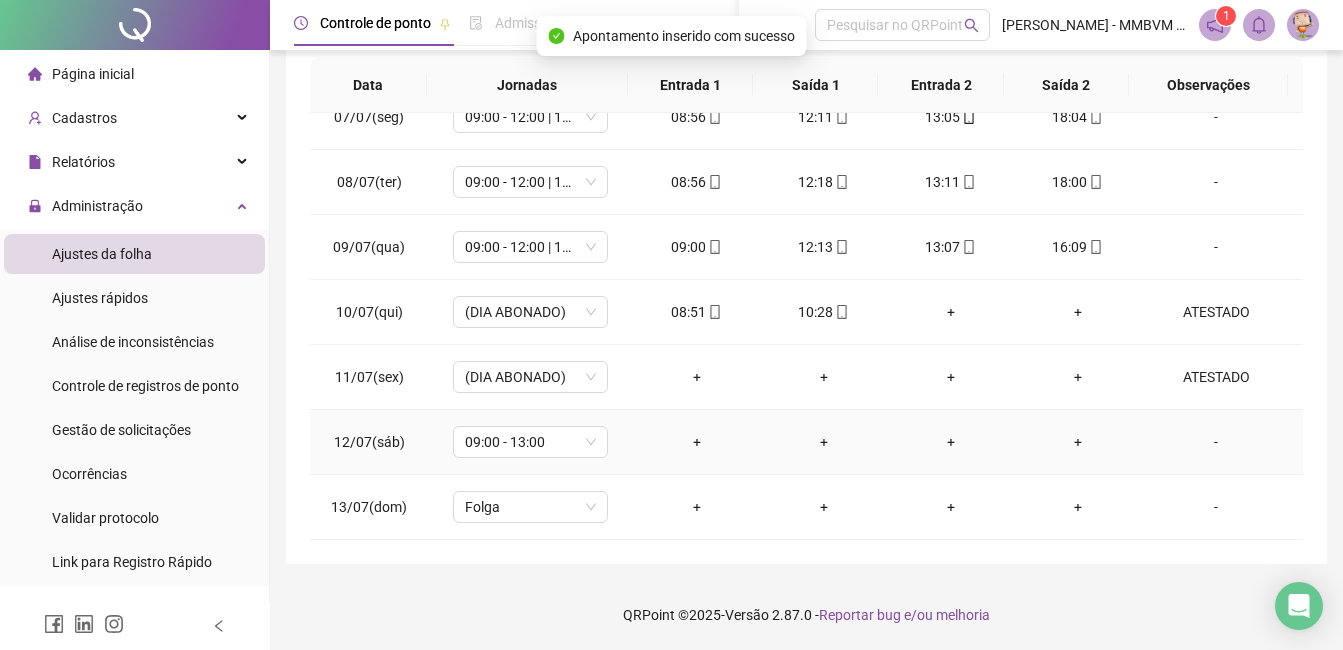 click on "-" at bounding box center [1216, 442] 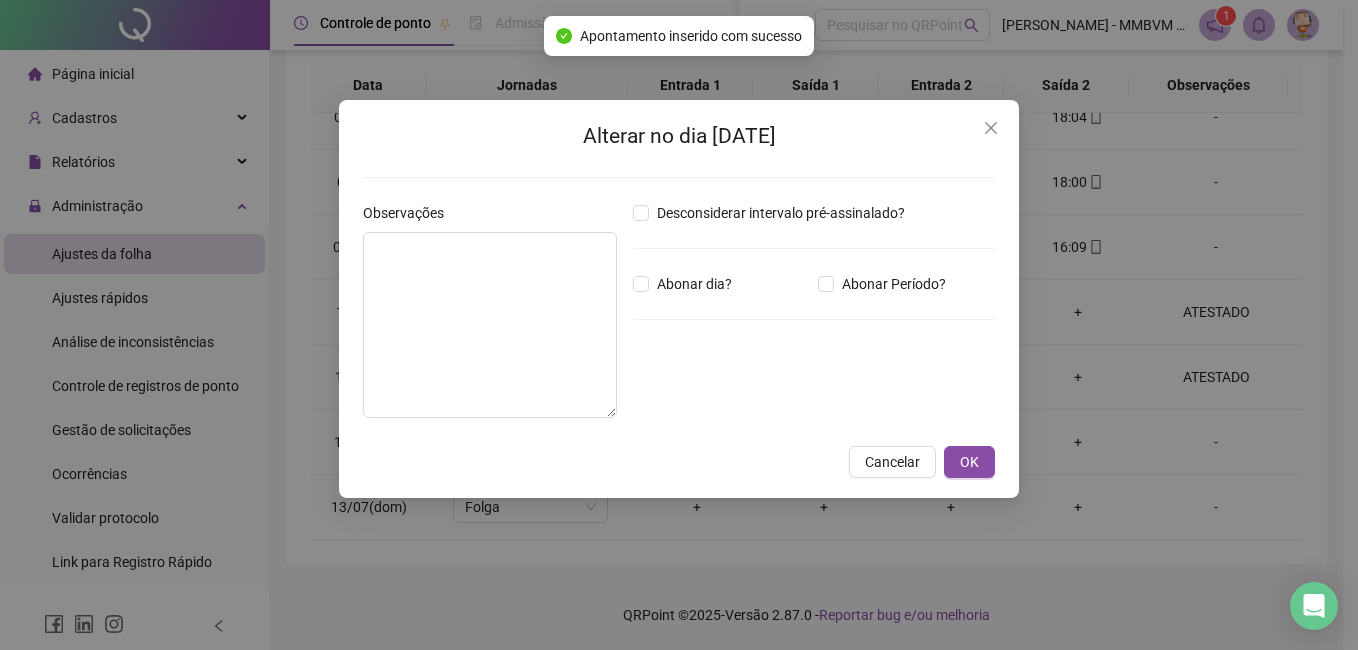 drag, startPoint x: 685, startPoint y: 280, endPoint x: 625, endPoint y: 280, distance: 60 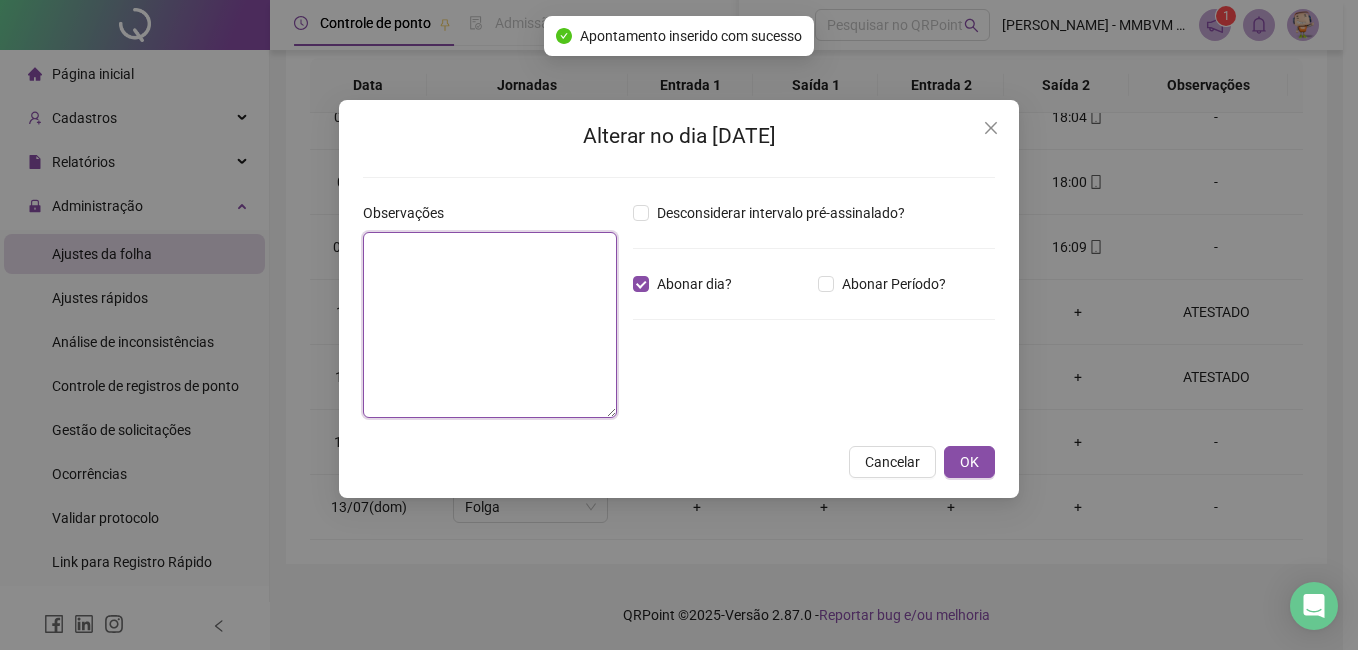 click at bounding box center [490, 325] 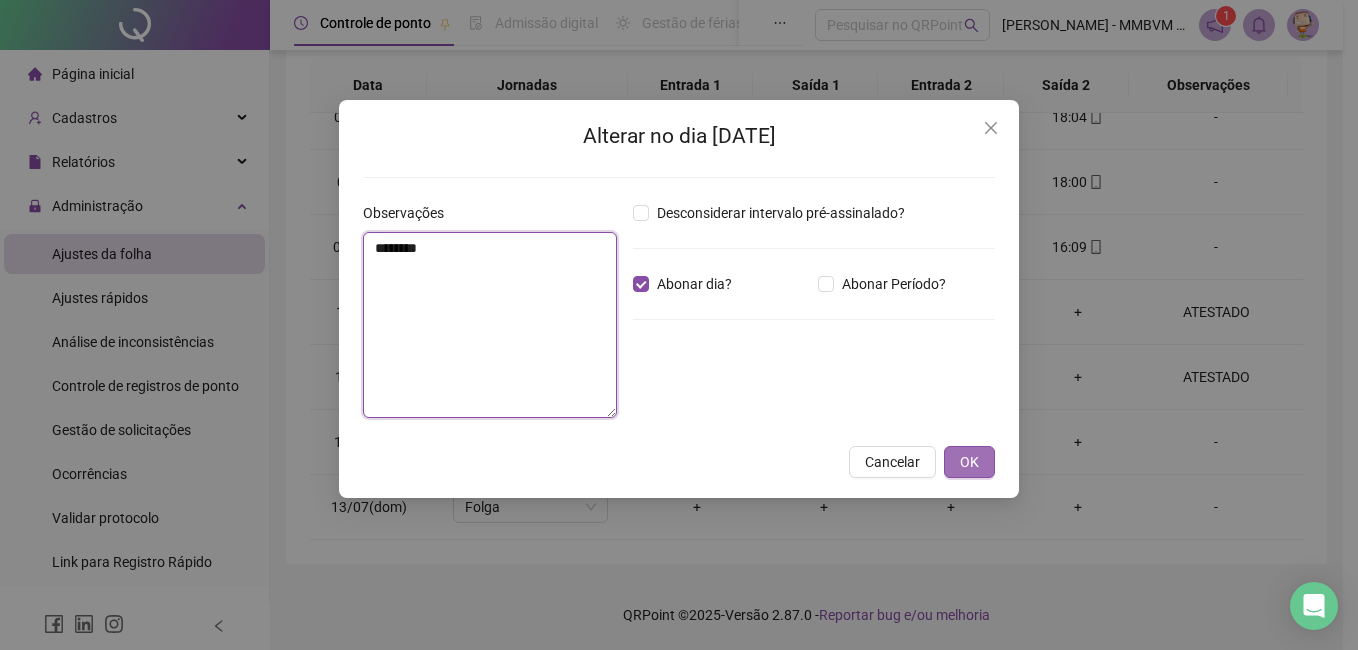 type on "********" 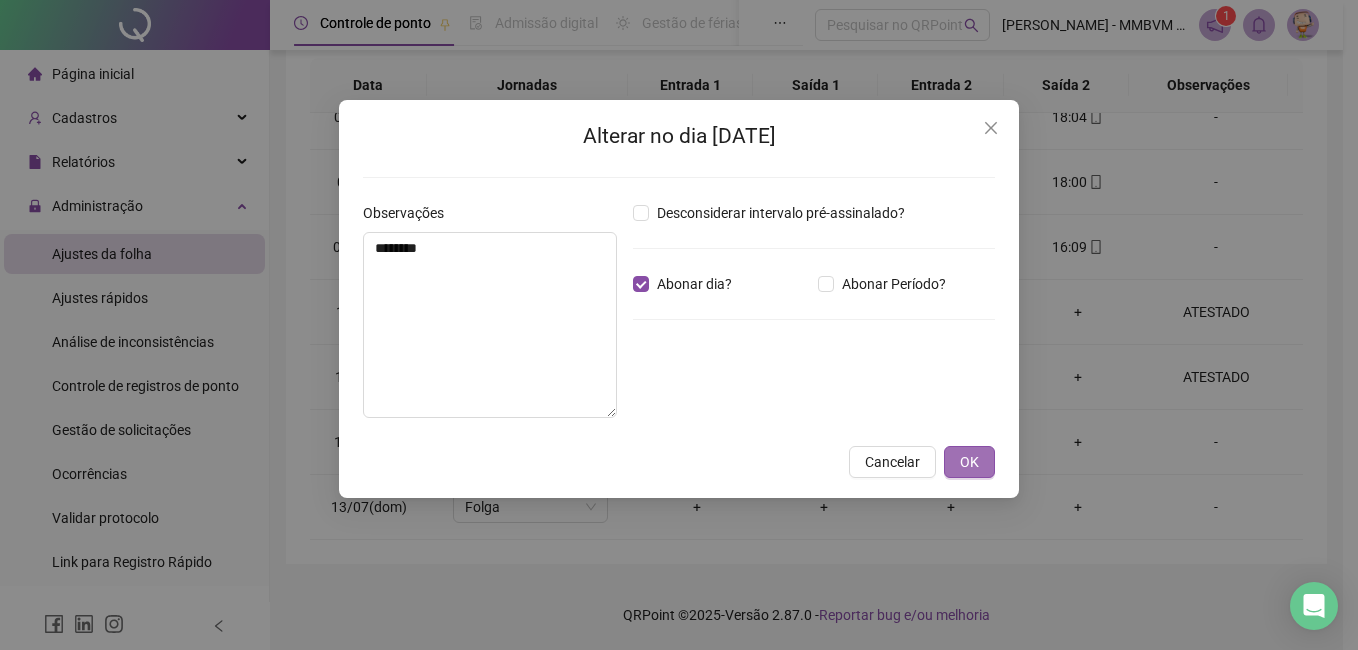 click on "OK" at bounding box center [969, 462] 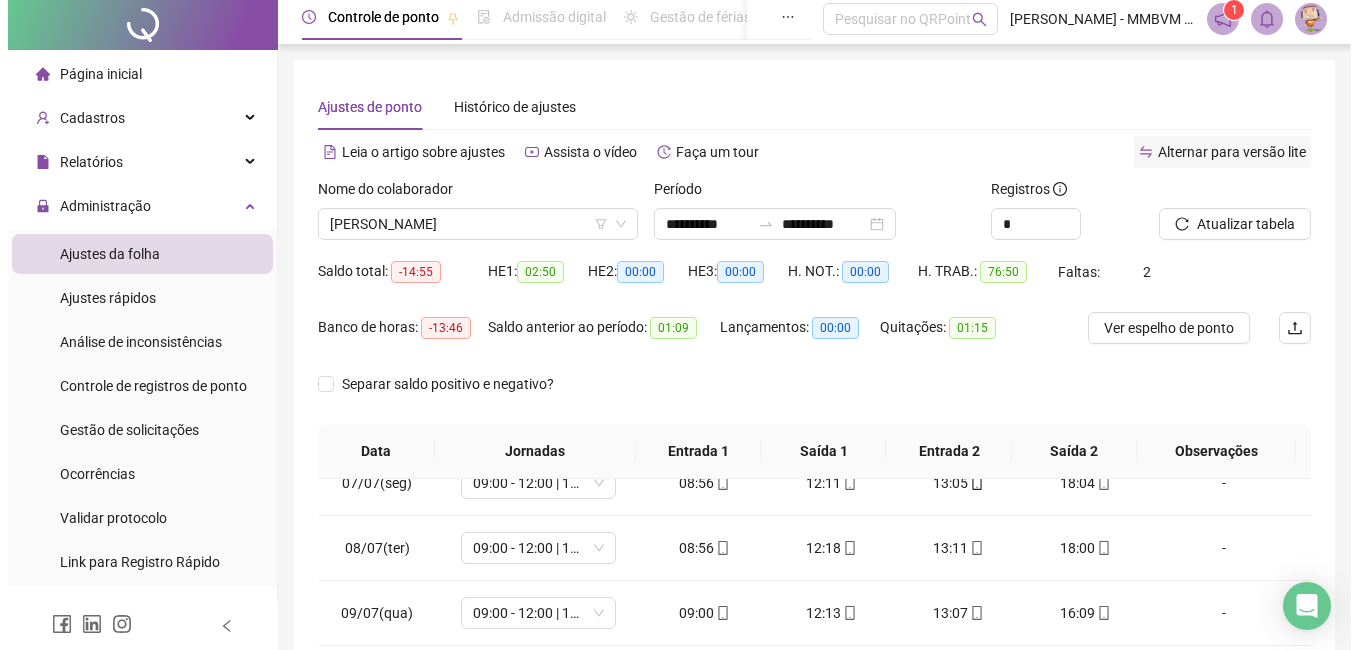 scroll, scrollTop: 0, scrollLeft: 0, axis: both 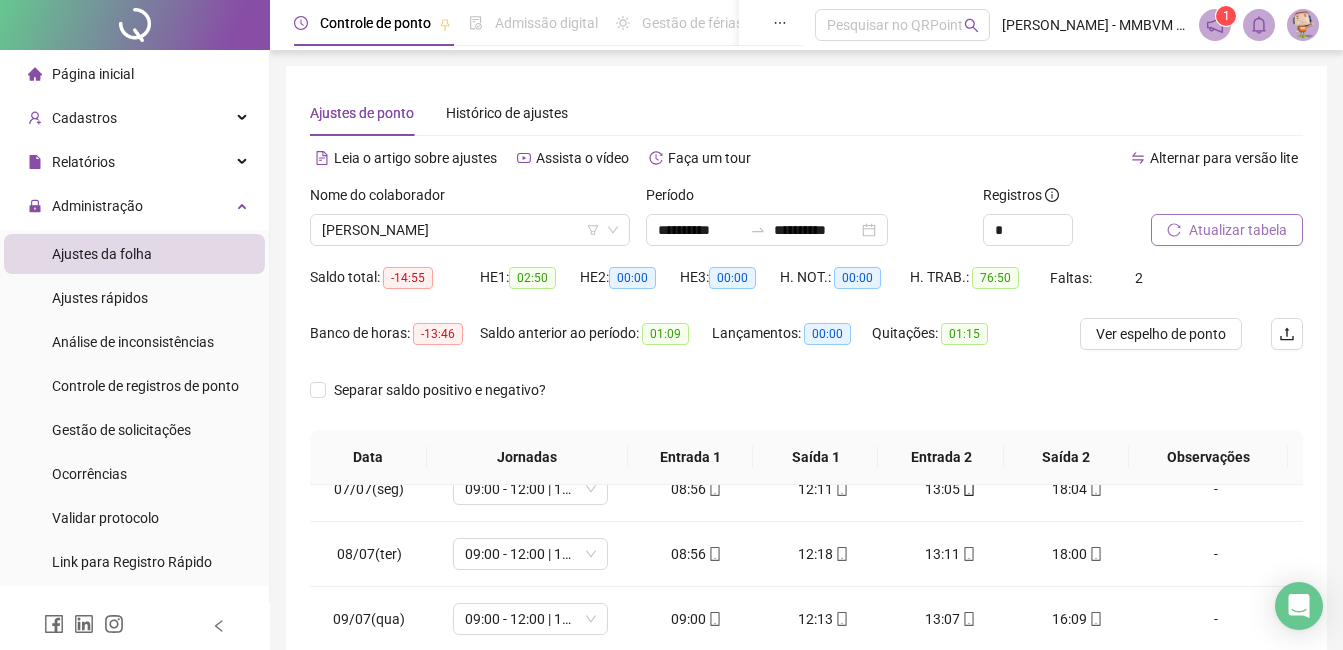 click on "Atualizar tabela" at bounding box center [1238, 230] 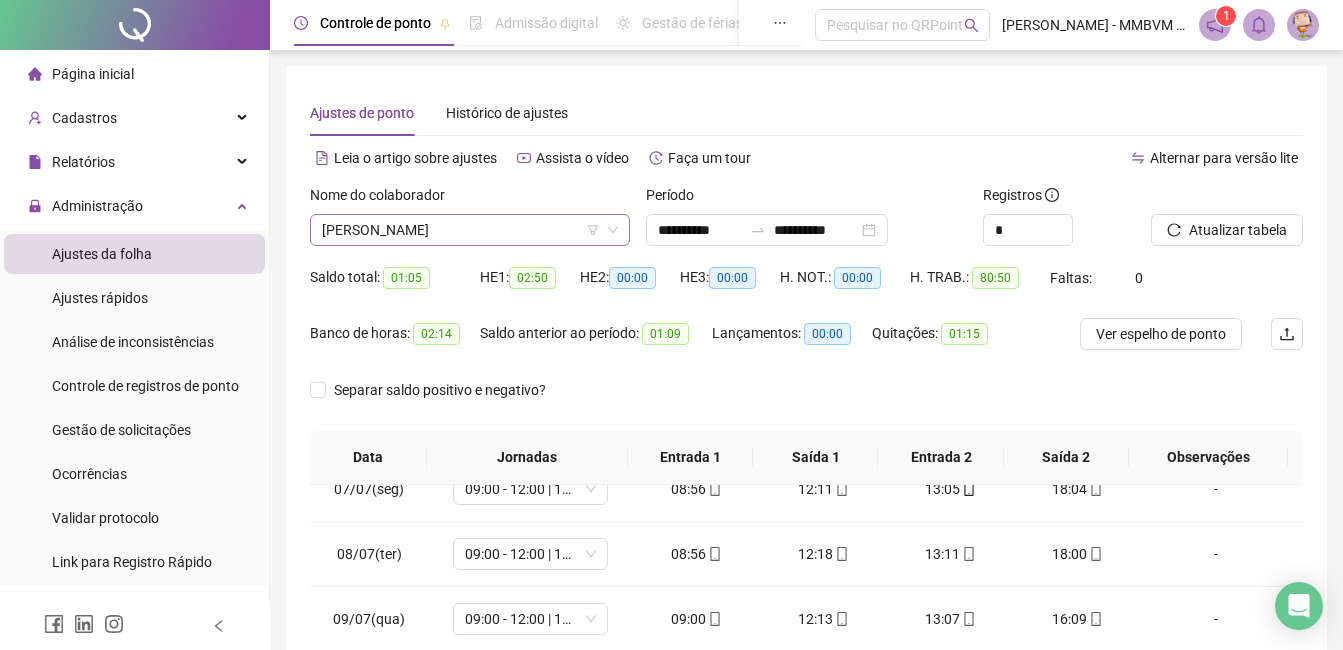 click on "[PERSON_NAME]" at bounding box center [470, 230] 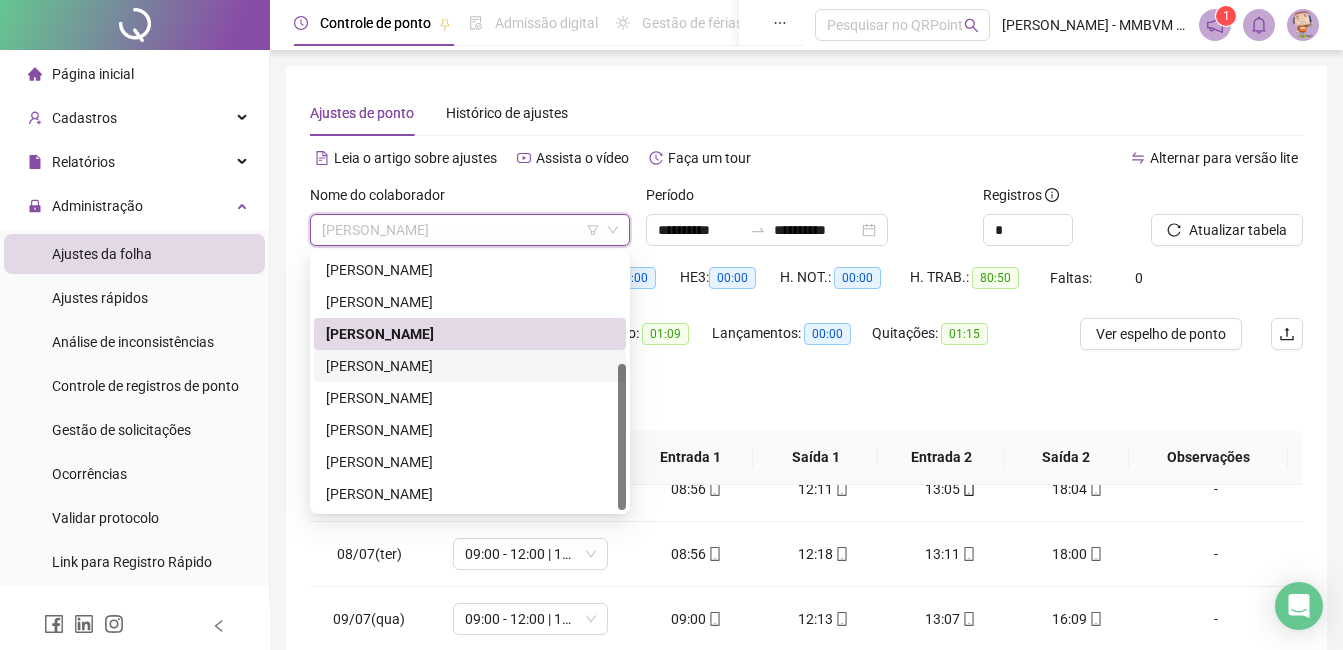 click on "[PERSON_NAME]" at bounding box center [470, 366] 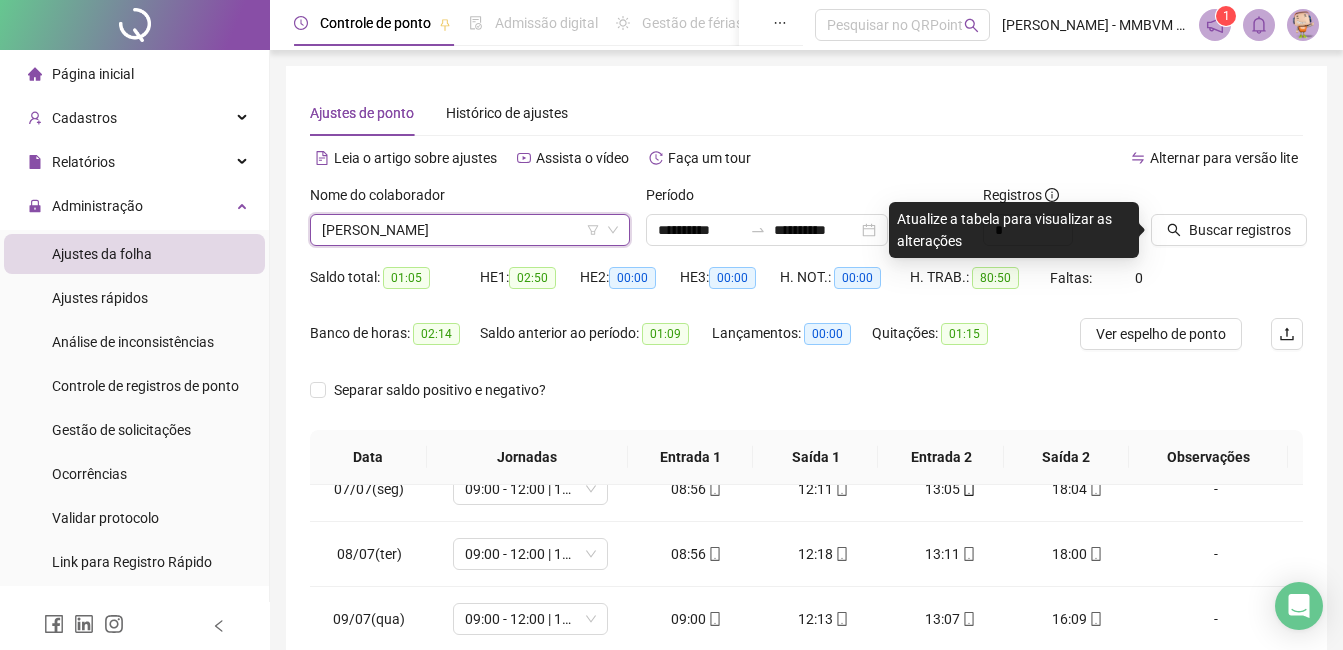 click on "[PERSON_NAME]" at bounding box center (470, 230) 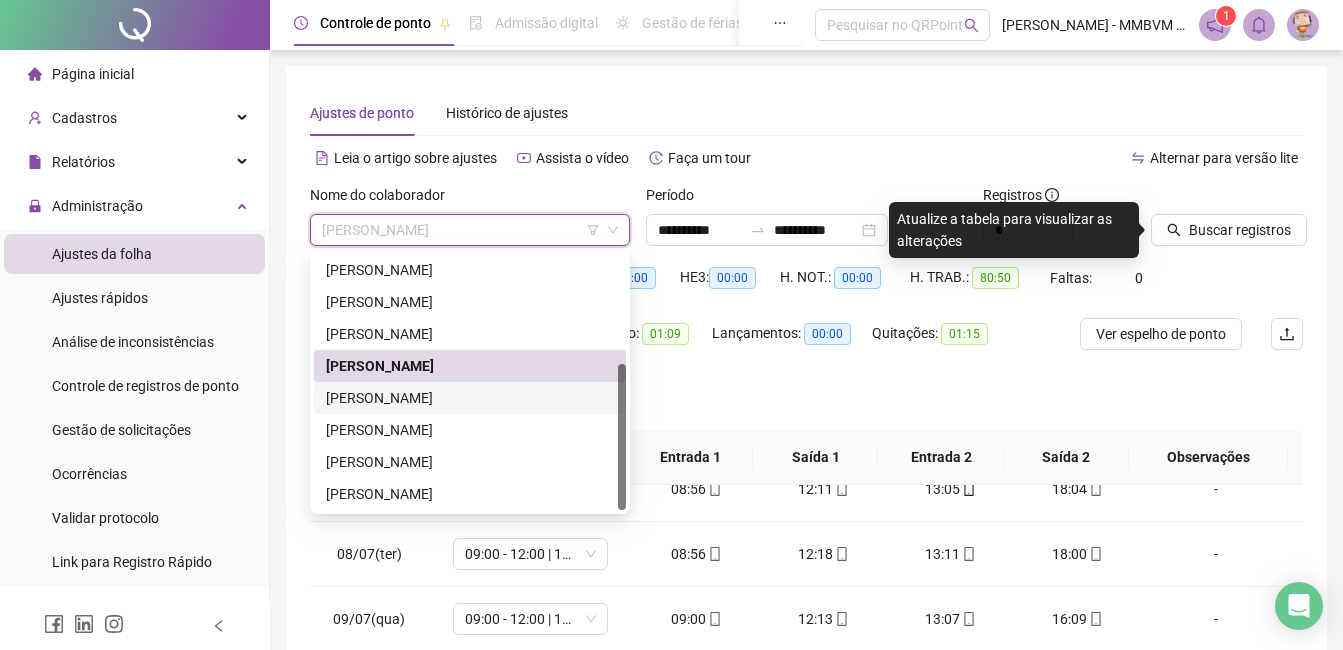 click on "[PERSON_NAME]" at bounding box center [470, 398] 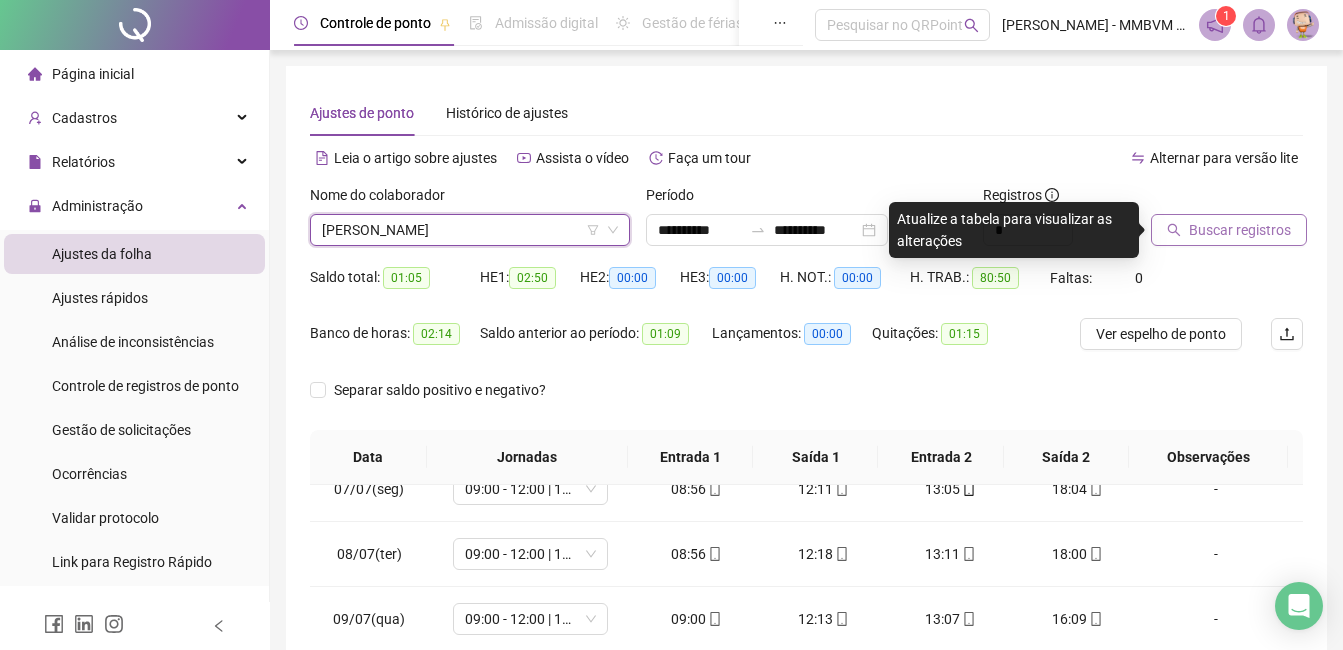 click on "Buscar registros" at bounding box center [1240, 230] 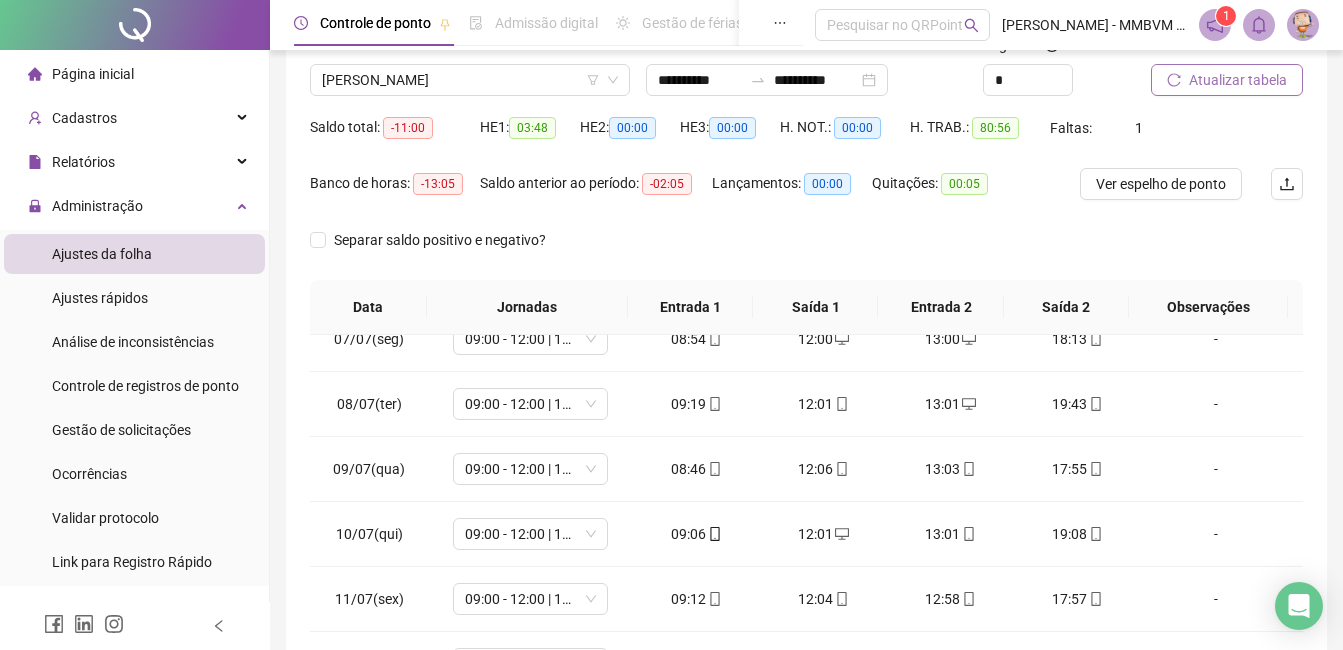 scroll, scrollTop: 372, scrollLeft: 0, axis: vertical 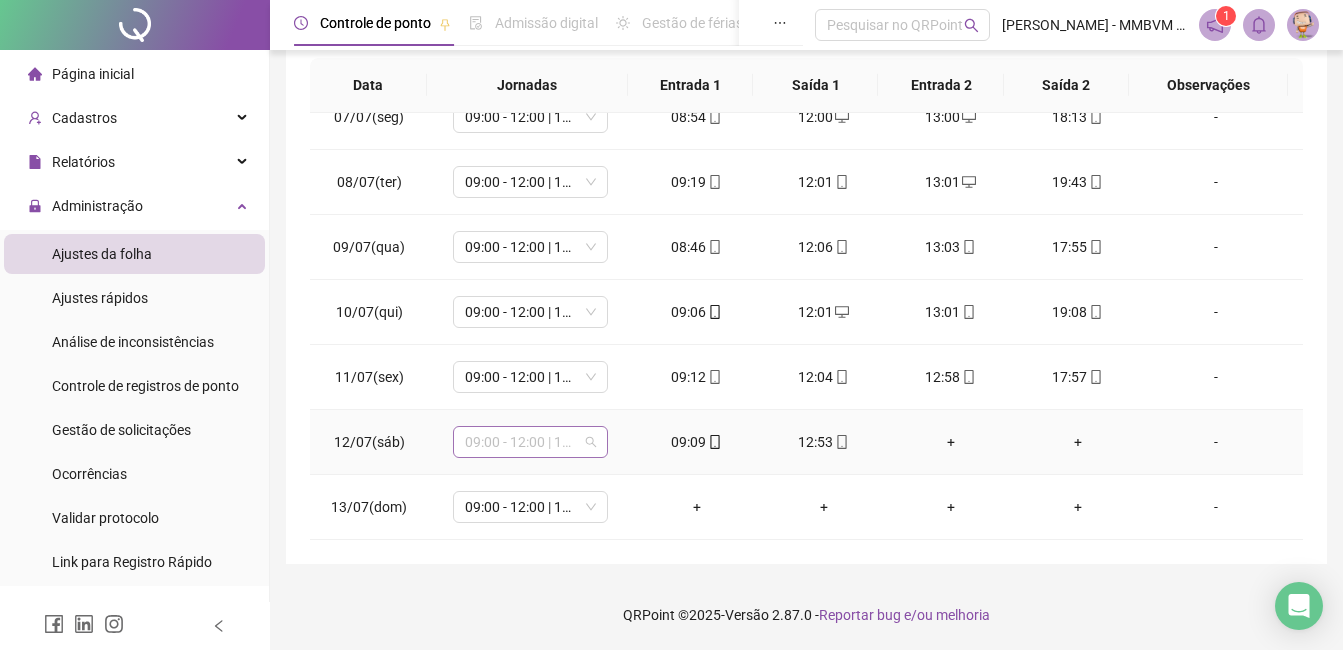 click on "09:00 - 12:00 | 13:00 - 18:00" at bounding box center (530, 442) 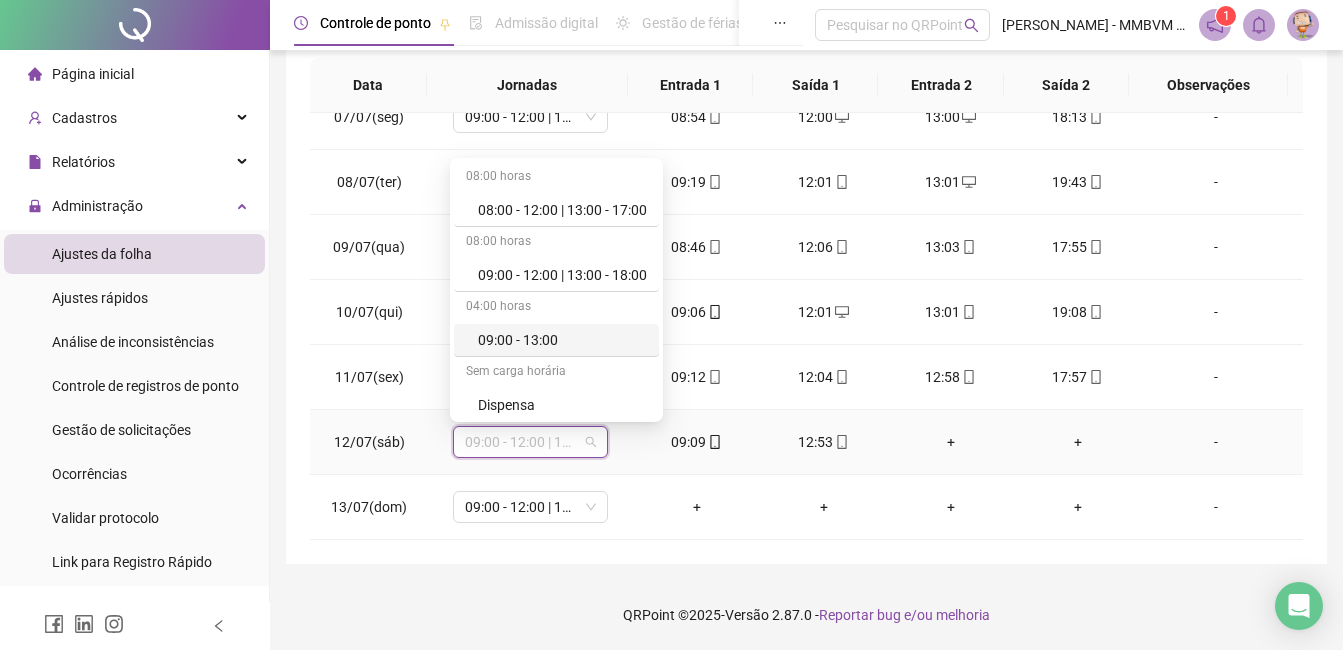 click on "09:00 - 13:00" at bounding box center (562, 340) 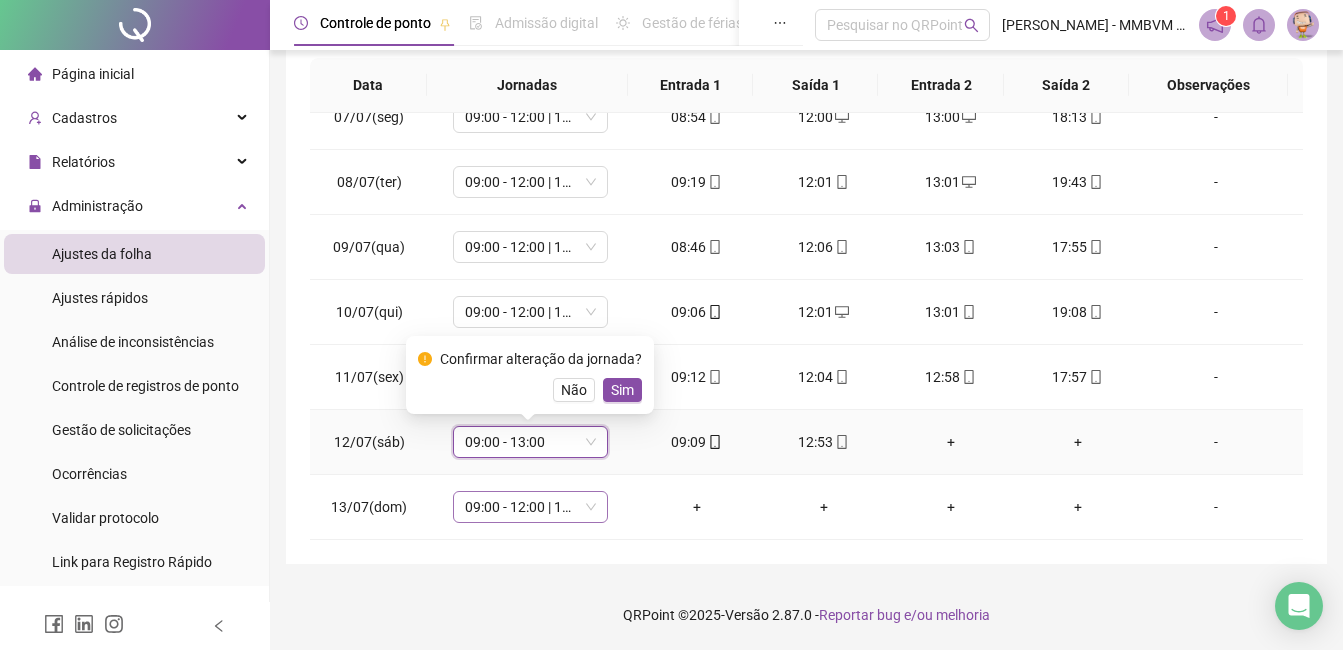 click on "Sim" at bounding box center (622, 390) 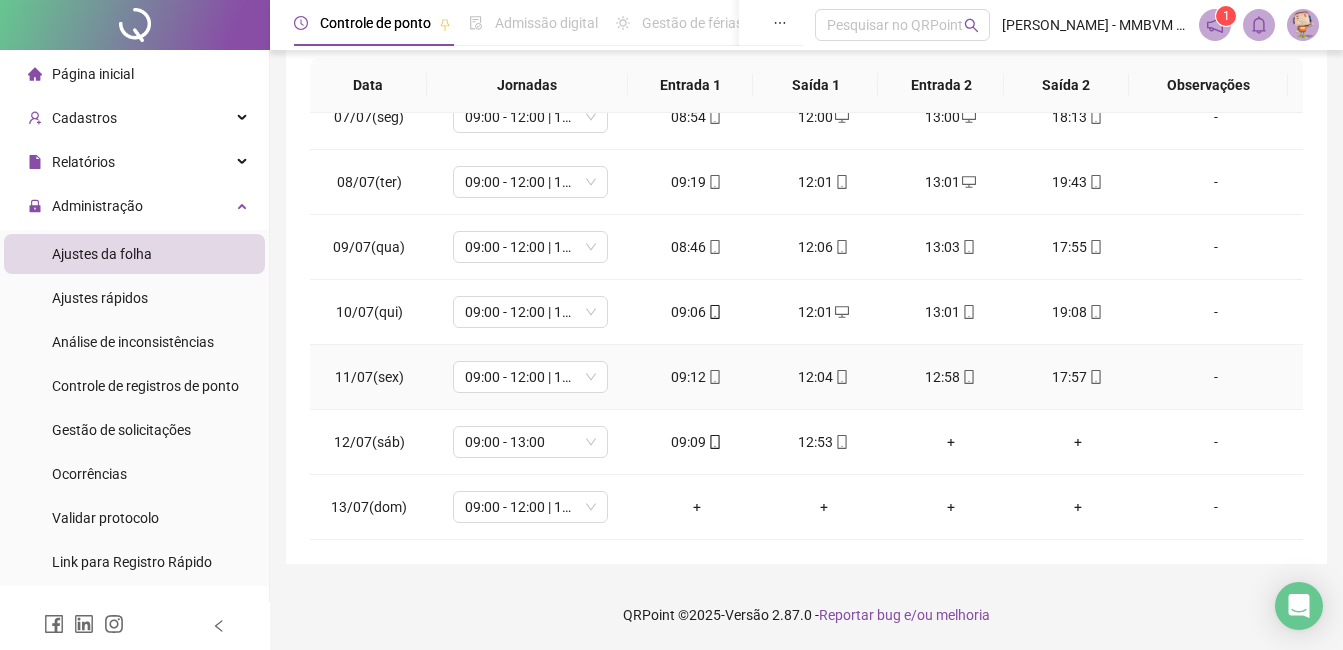 click on "09:00 - 12:00 | 13:00 - 18:00" at bounding box center [530, 377] 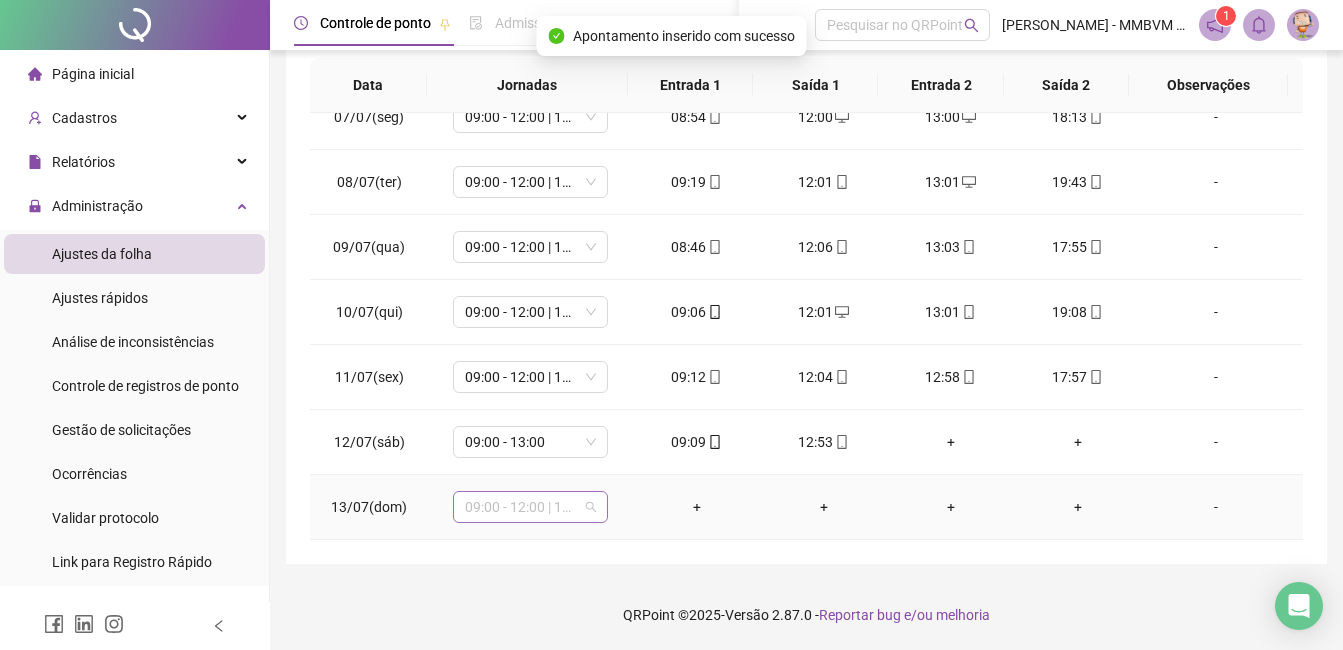 click on "09:00 - 12:00 | 13:00 - 18:00" at bounding box center (530, 507) 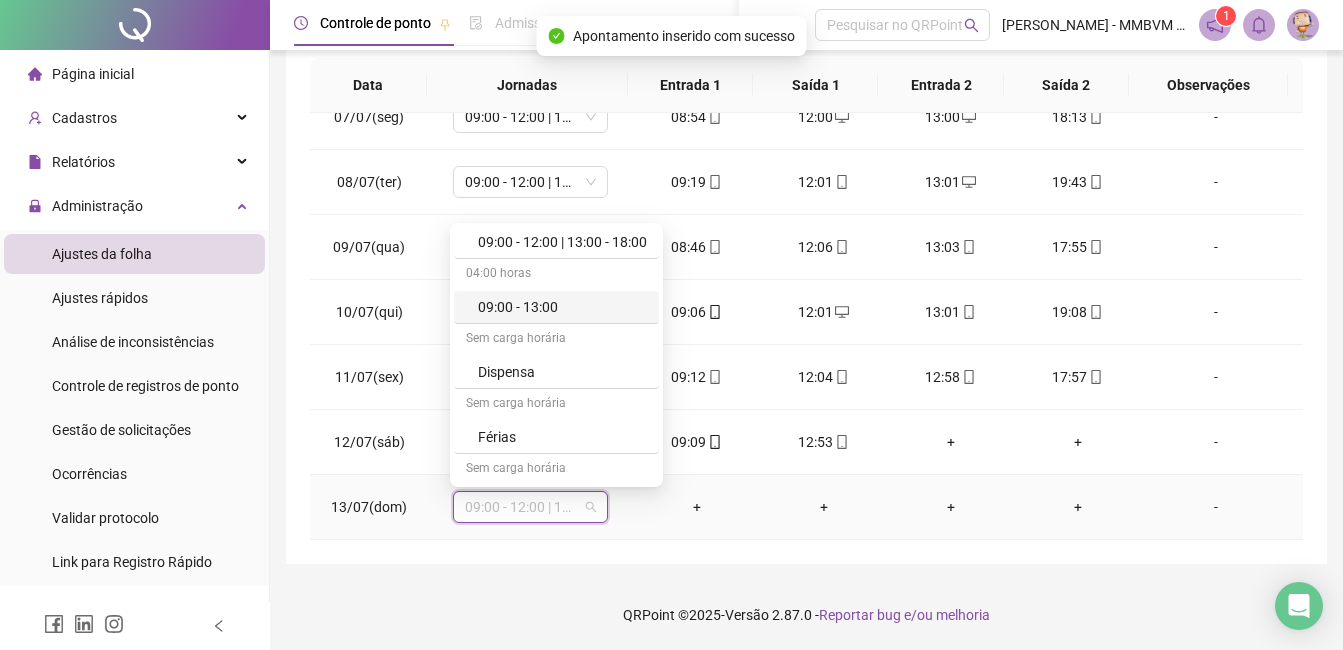 scroll, scrollTop: 200, scrollLeft: 0, axis: vertical 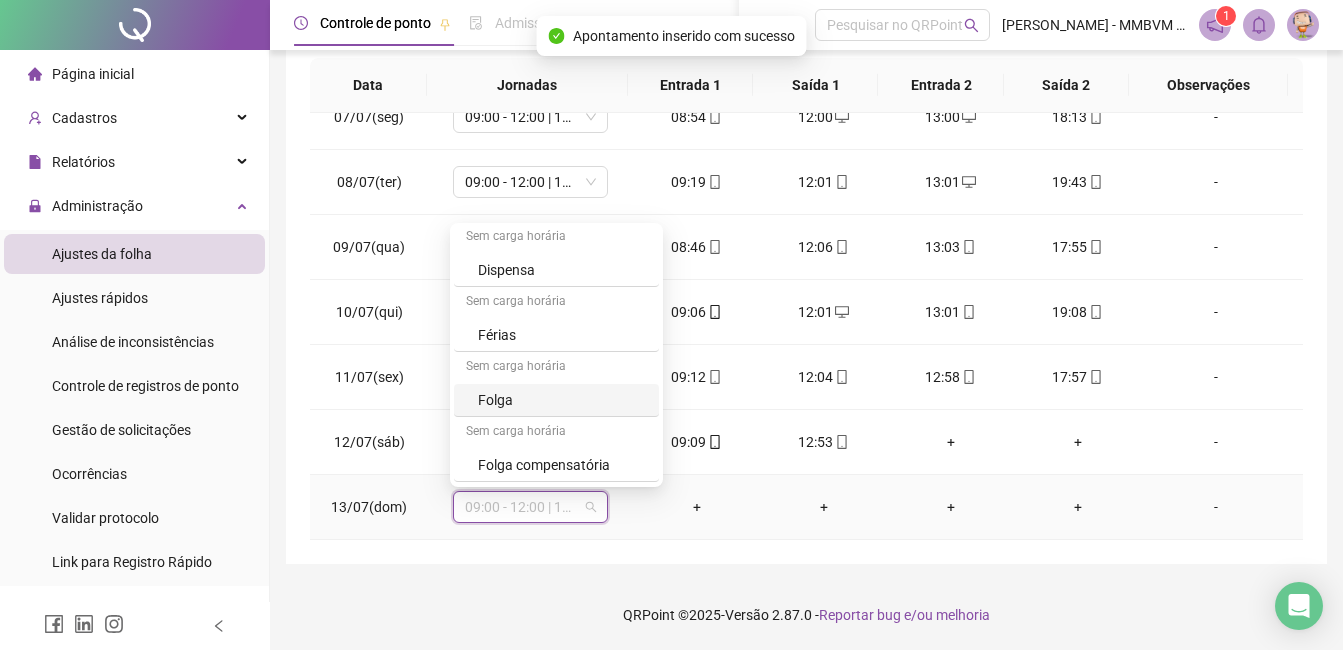 click on "Folga" at bounding box center (562, 400) 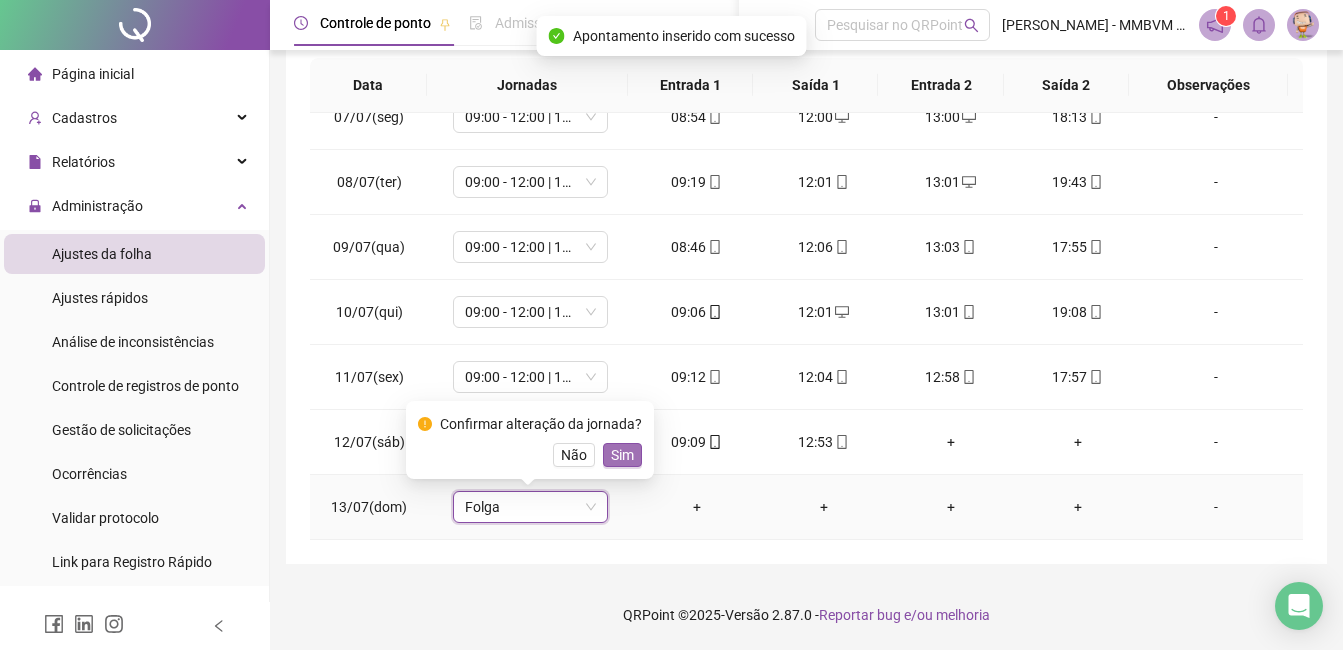 click on "Sim" at bounding box center [622, 455] 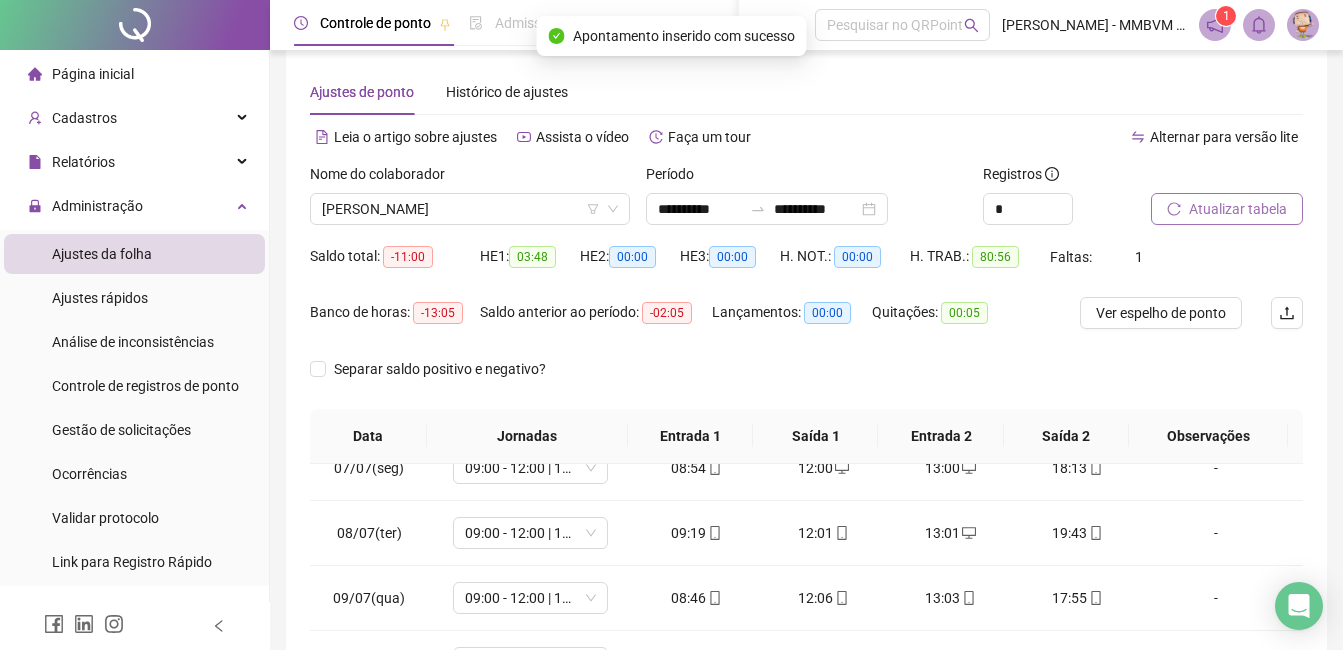 scroll, scrollTop: 0, scrollLeft: 0, axis: both 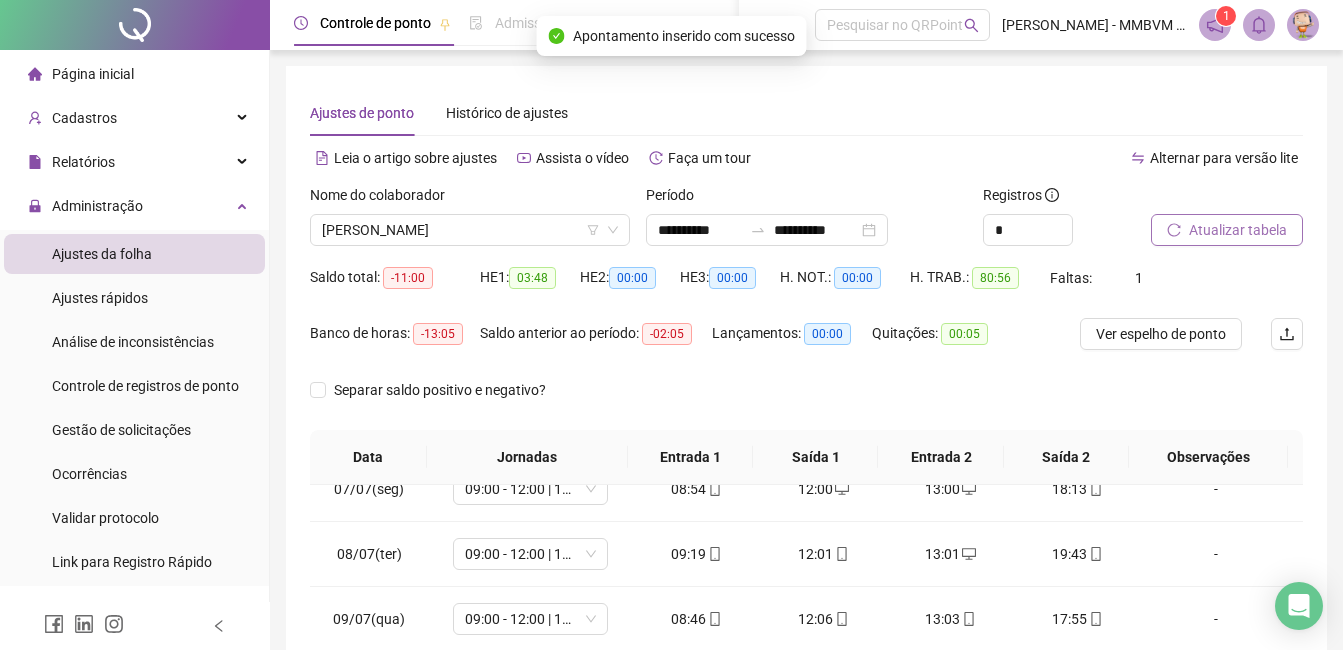 click on "Atualizar tabela" at bounding box center (1238, 230) 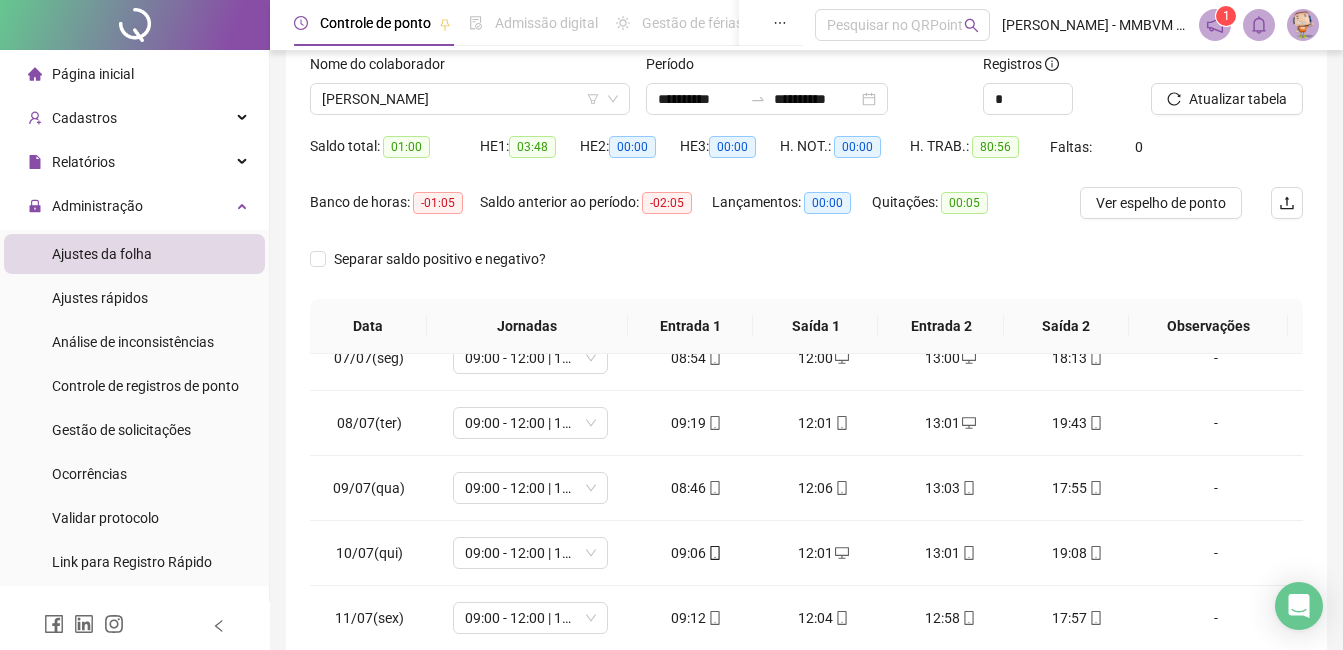 scroll, scrollTop: 372, scrollLeft: 0, axis: vertical 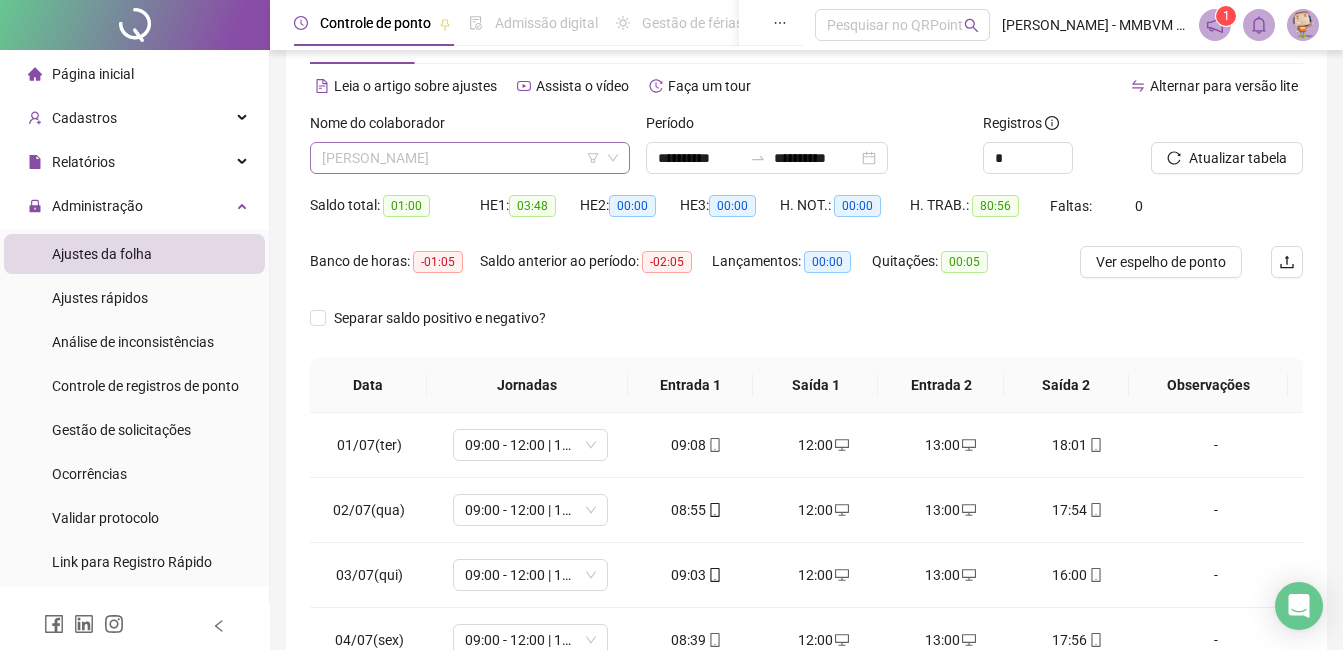 click on "[PERSON_NAME]" at bounding box center [470, 158] 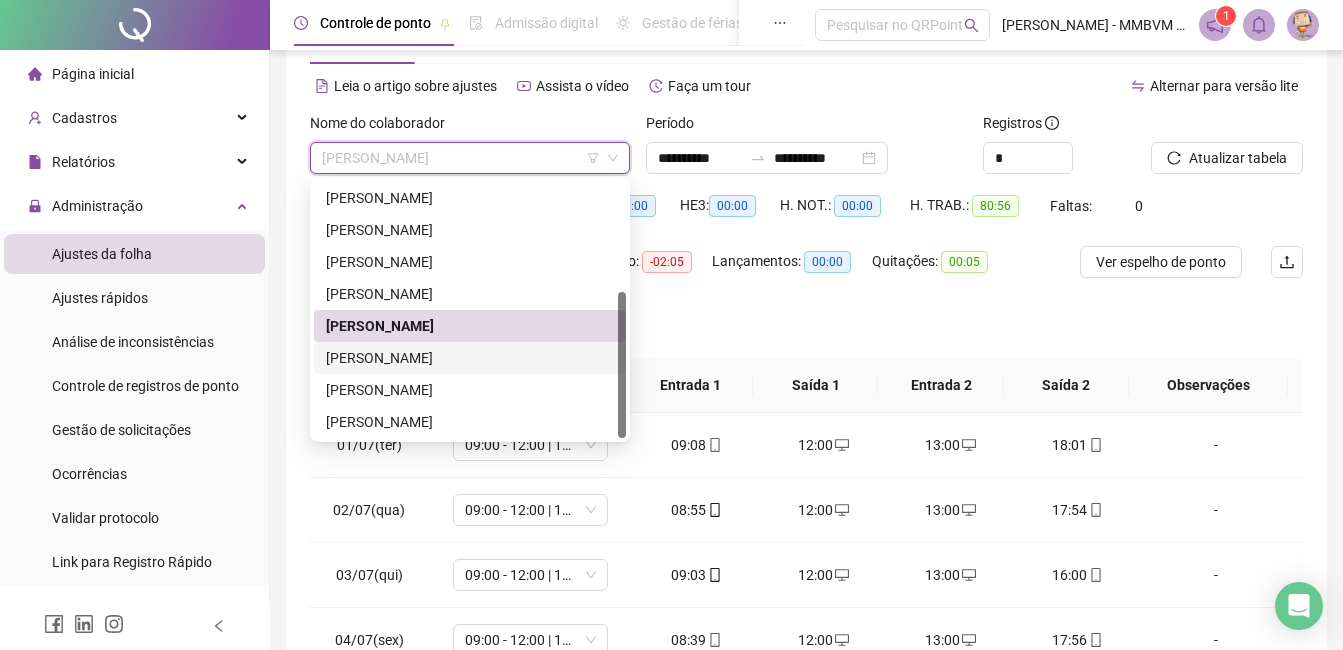 drag, startPoint x: 482, startPoint y: 357, endPoint x: 751, endPoint y: 288, distance: 277.70847 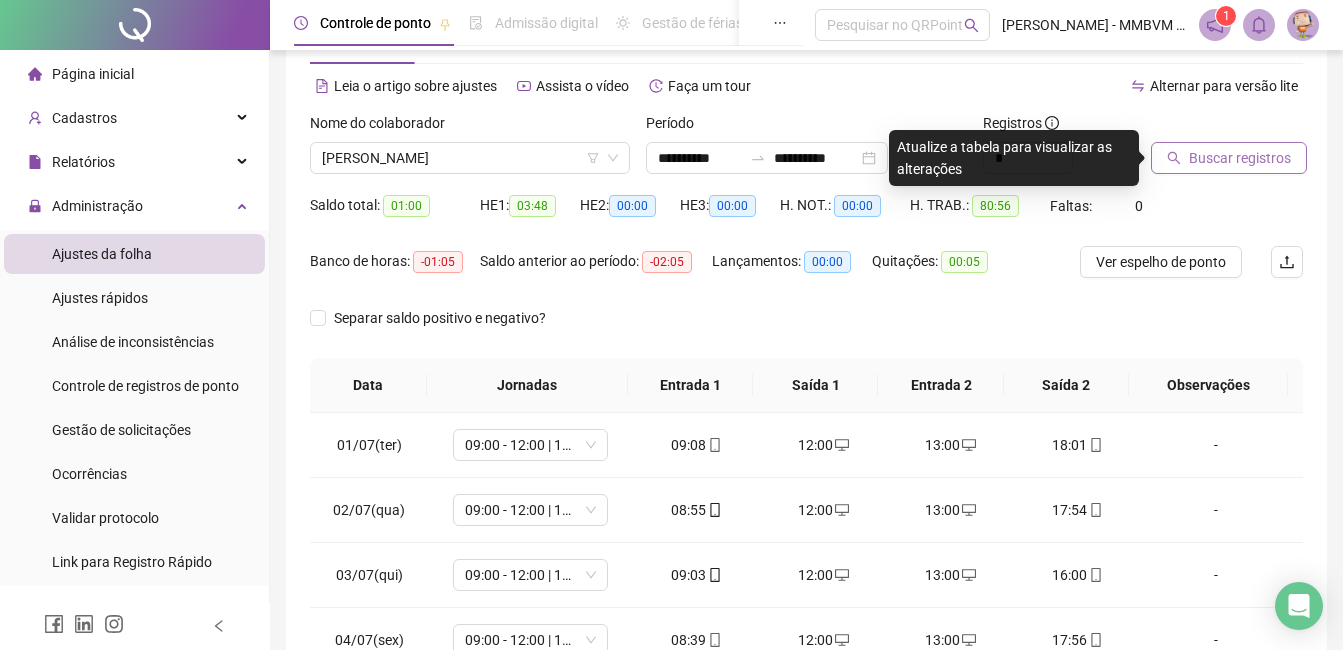 click on "Buscar registros" at bounding box center [1240, 158] 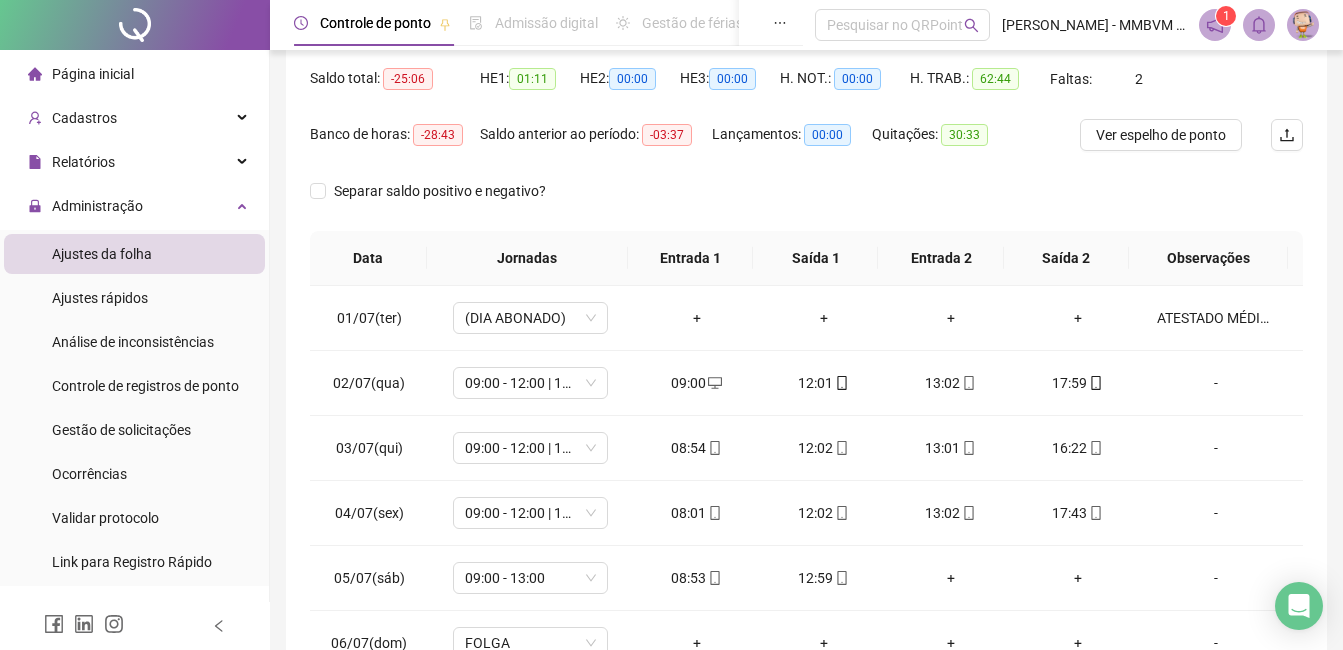 scroll, scrollTop: 372, scrollLeft: 0, axis: vertical 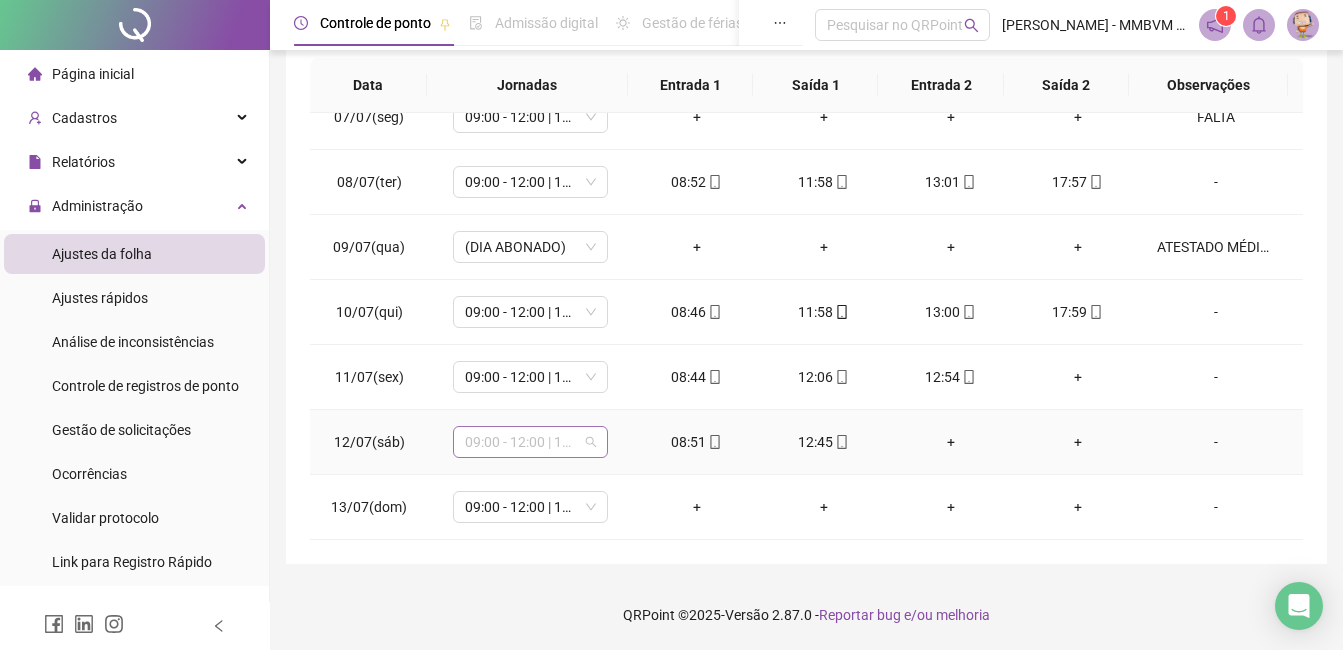 click on "09:00 - 12:00 | 13:00 - 18:00" at bounding box center [530, 442] 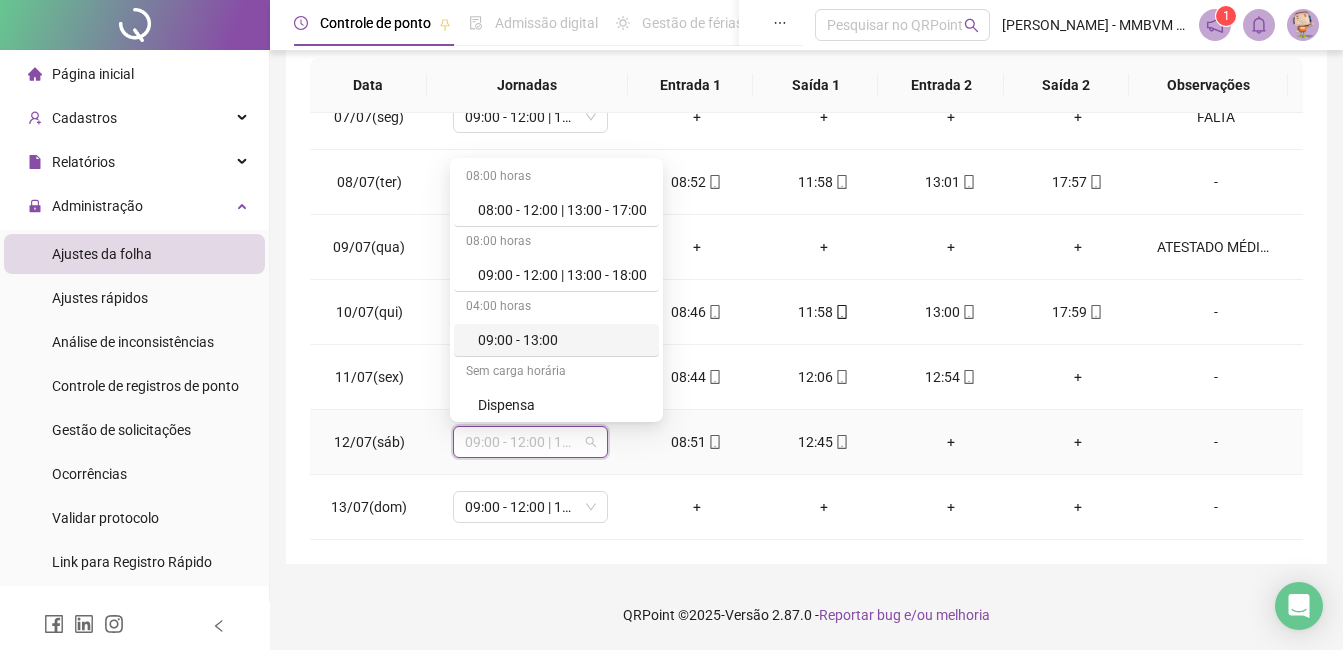 click on "09:00 - 13:00" at bounding box center [562, 340] 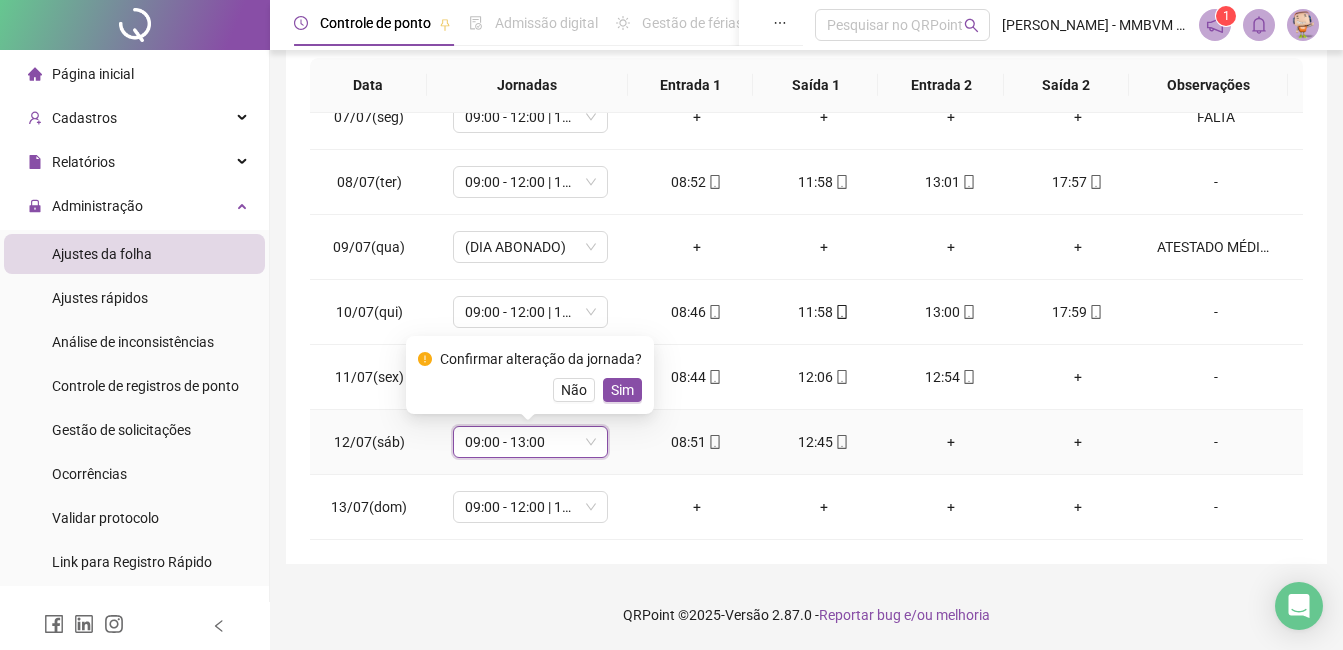 click on "Confirmar alteração da jornada? Não Sim" at bounding box center [530, 375] 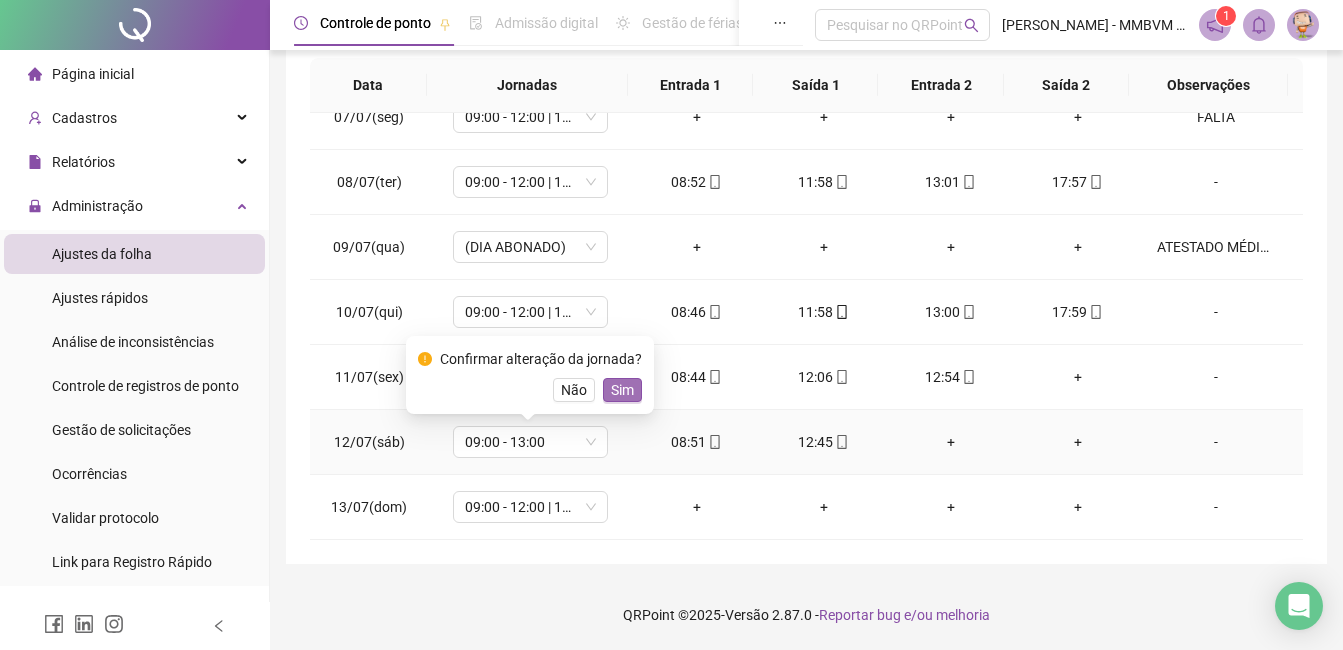 click on "Sim" at bounding box center [622, 390] 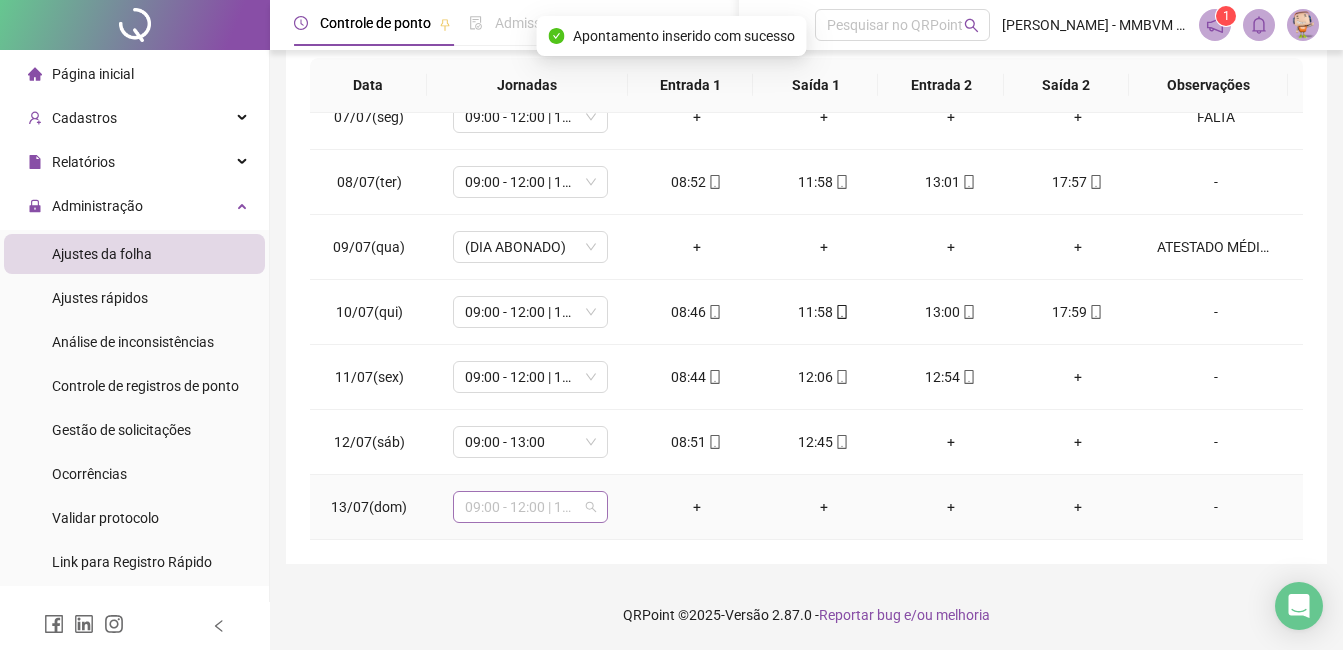 click on "09:00 - 12:00 | 13:00 - 18:00" at bounding box center (530, 507) 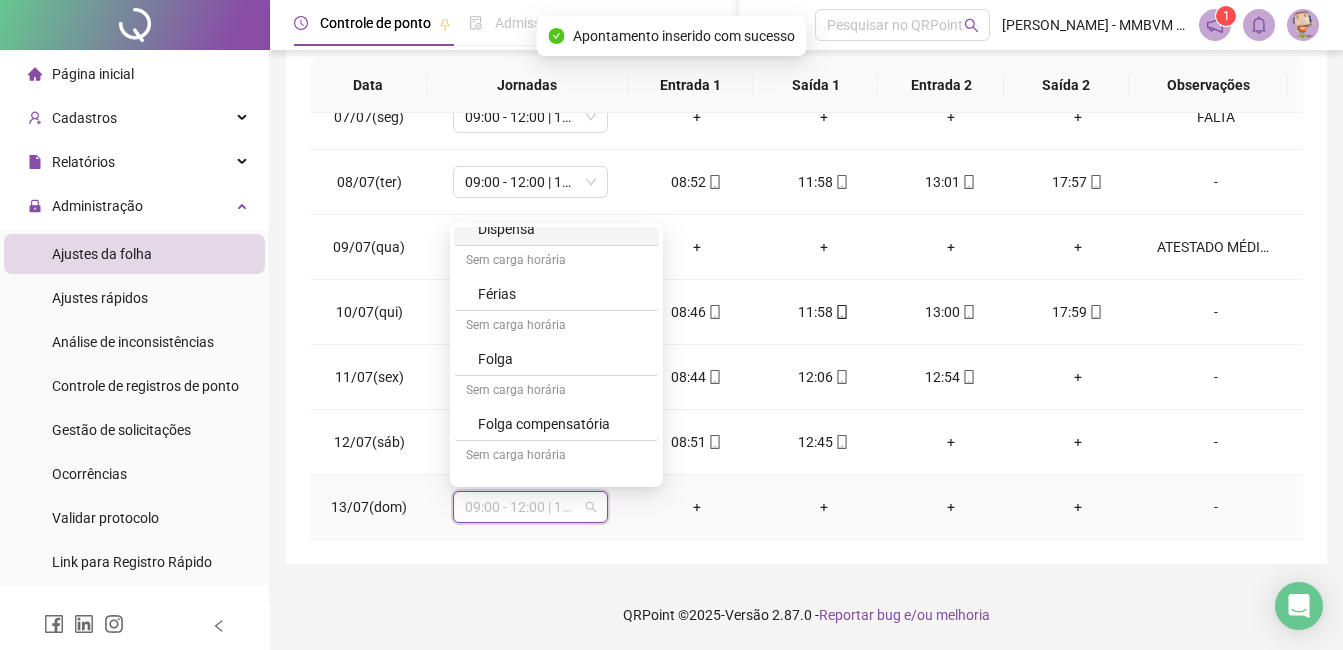 scroll, scrollTop: 264, scrollLeft: 0, axis: vertical 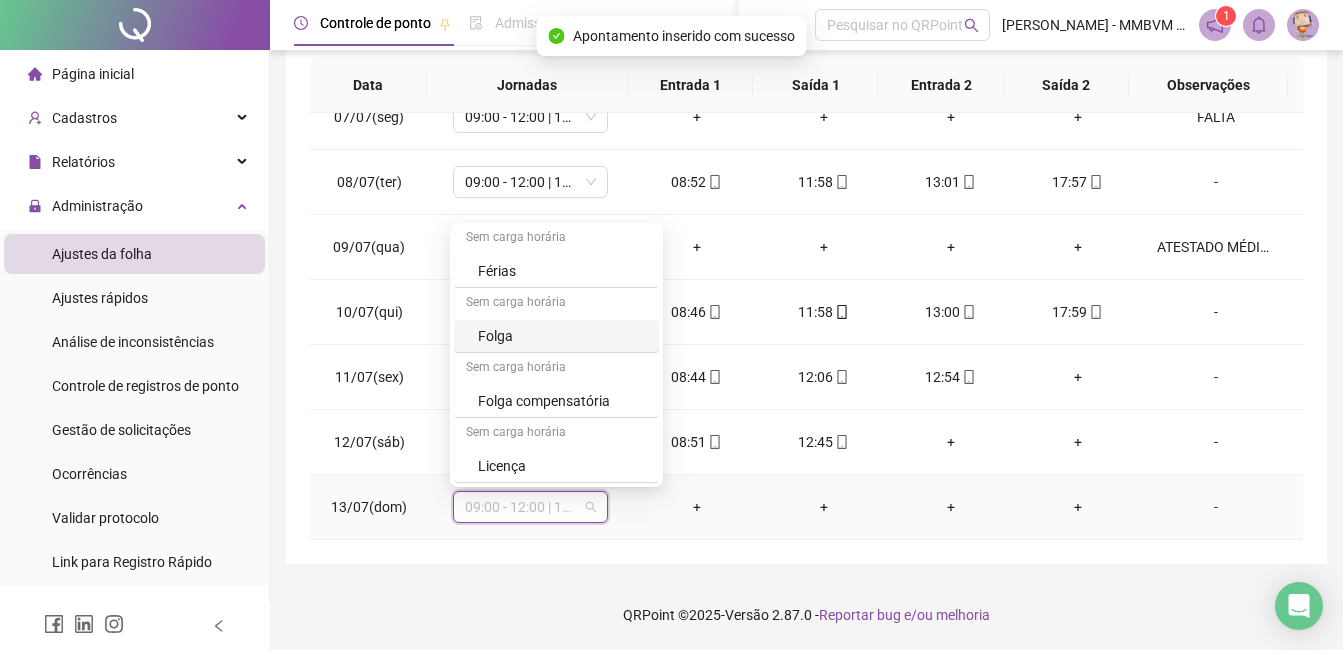 click on "Folga" at bounding box center [562, 336] 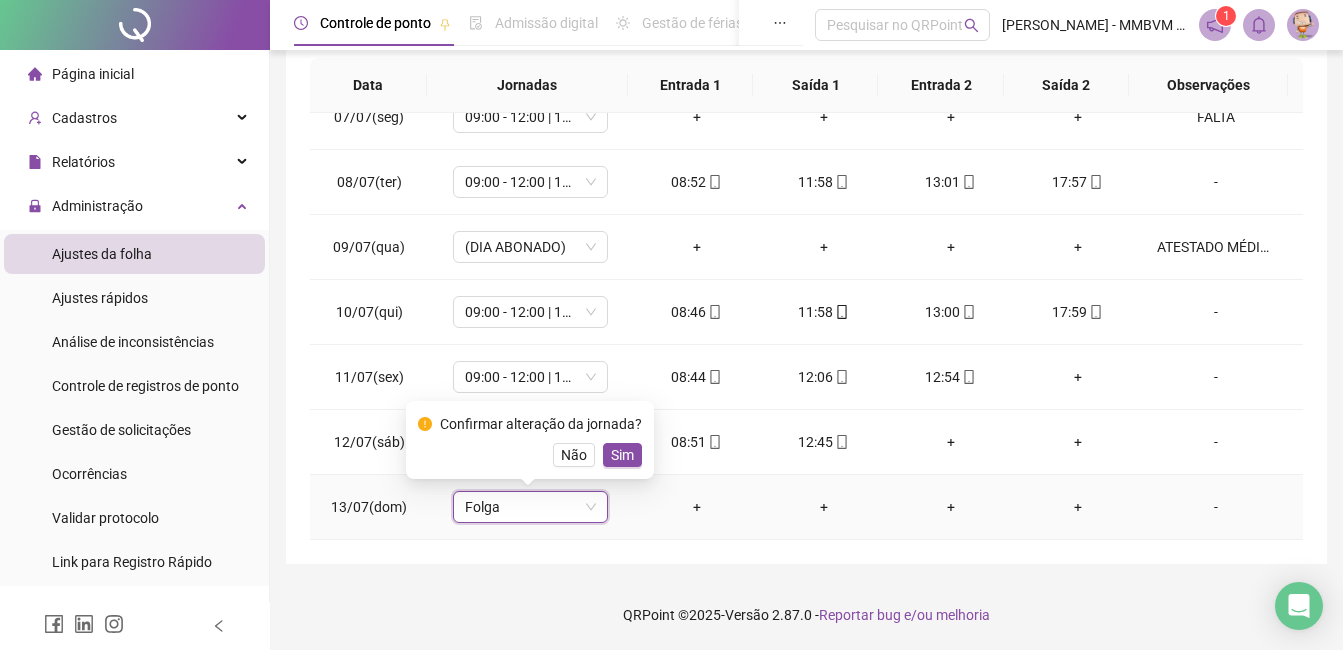 click on "Sim" at bounding box center (622, 455) 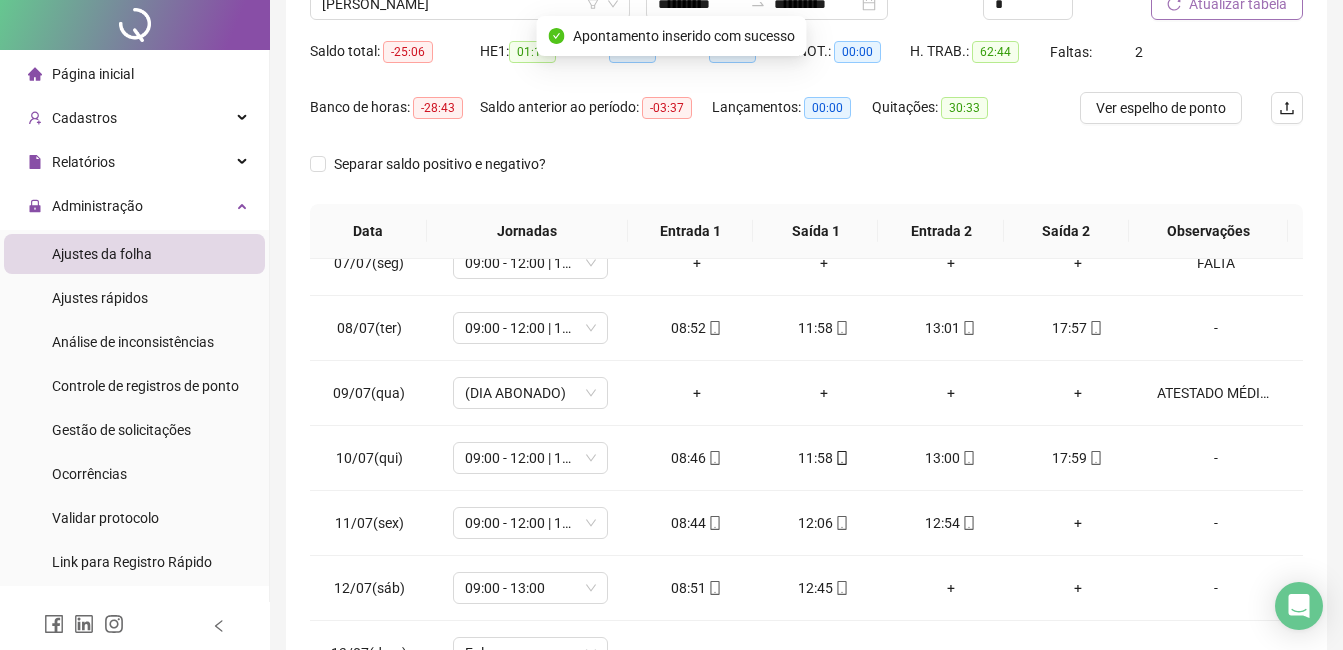 scroll, scrollTop: 0, scrollLeft: 0, axis: both 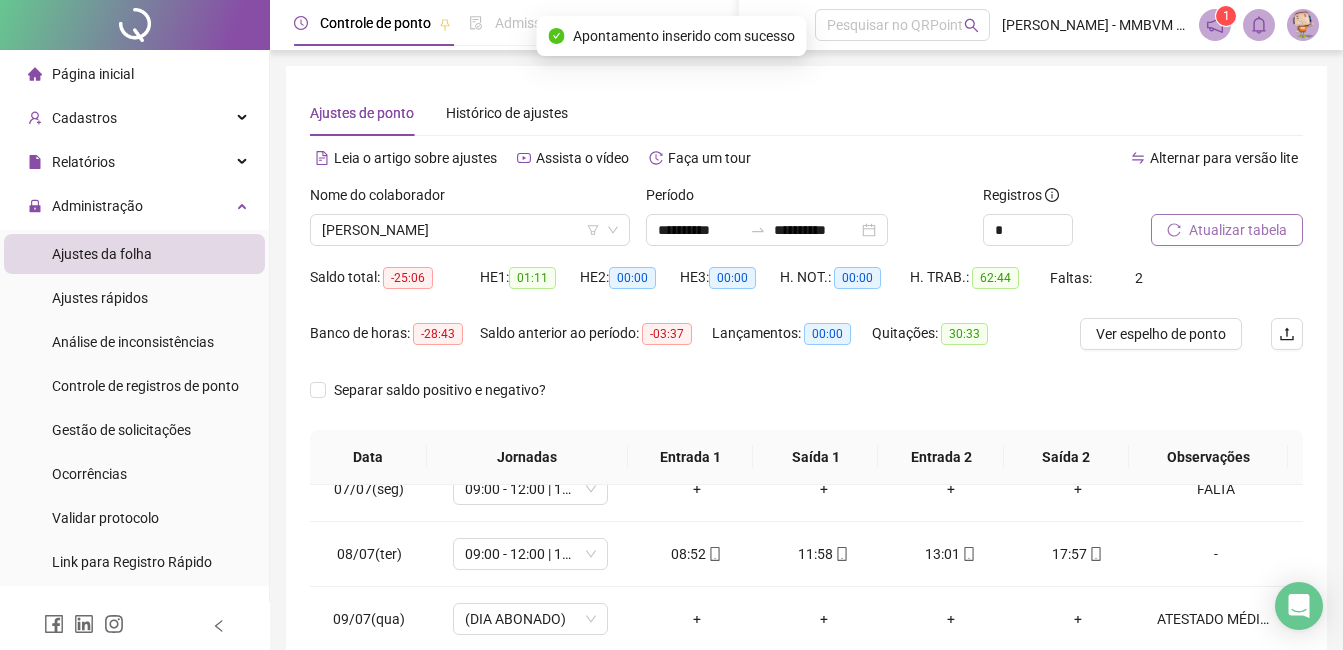click on "Atualizar tabela" at bounding box center (1238, 230) 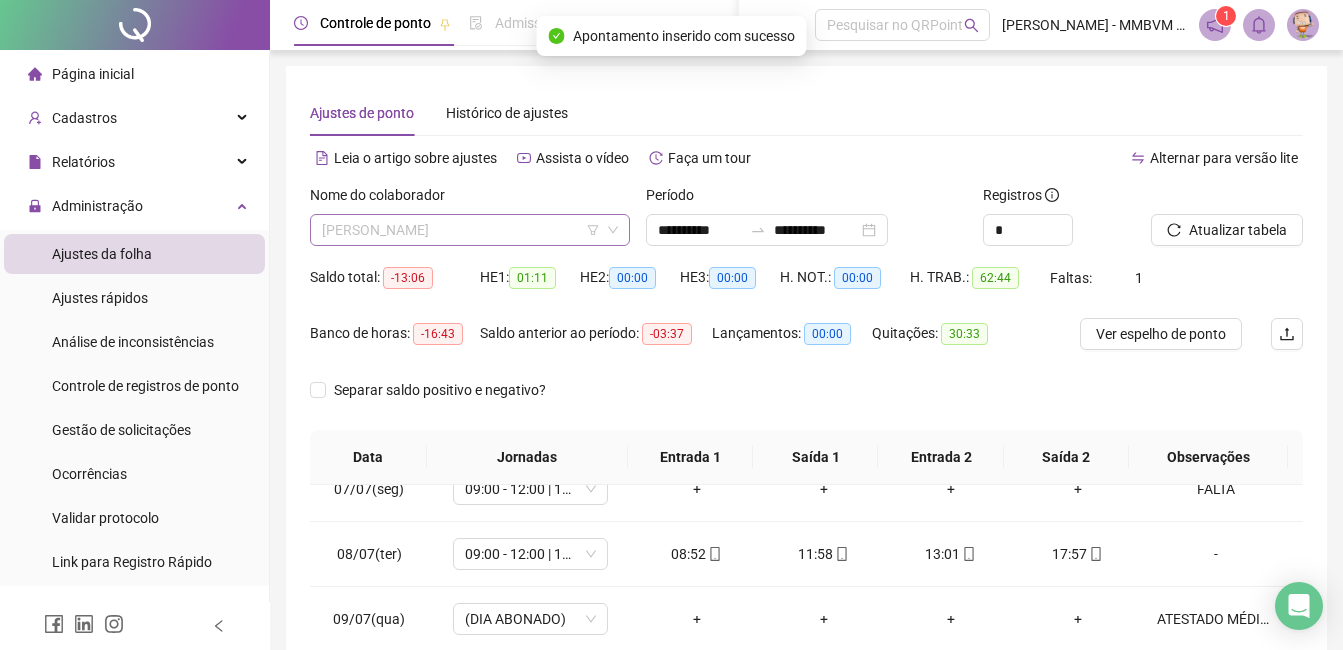 click on "[PERSON_NAME]" at bounding box center (470, 230) 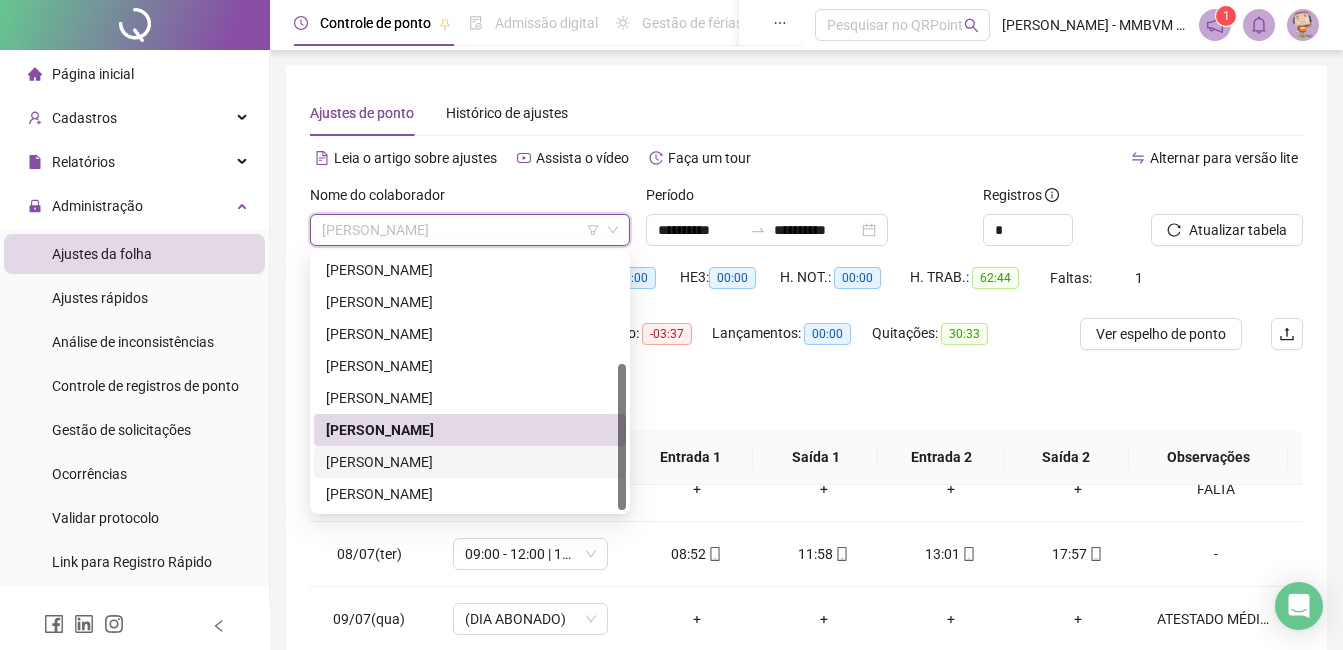 click on "[PERSON_NAME]" at bounding box center [470, 462] 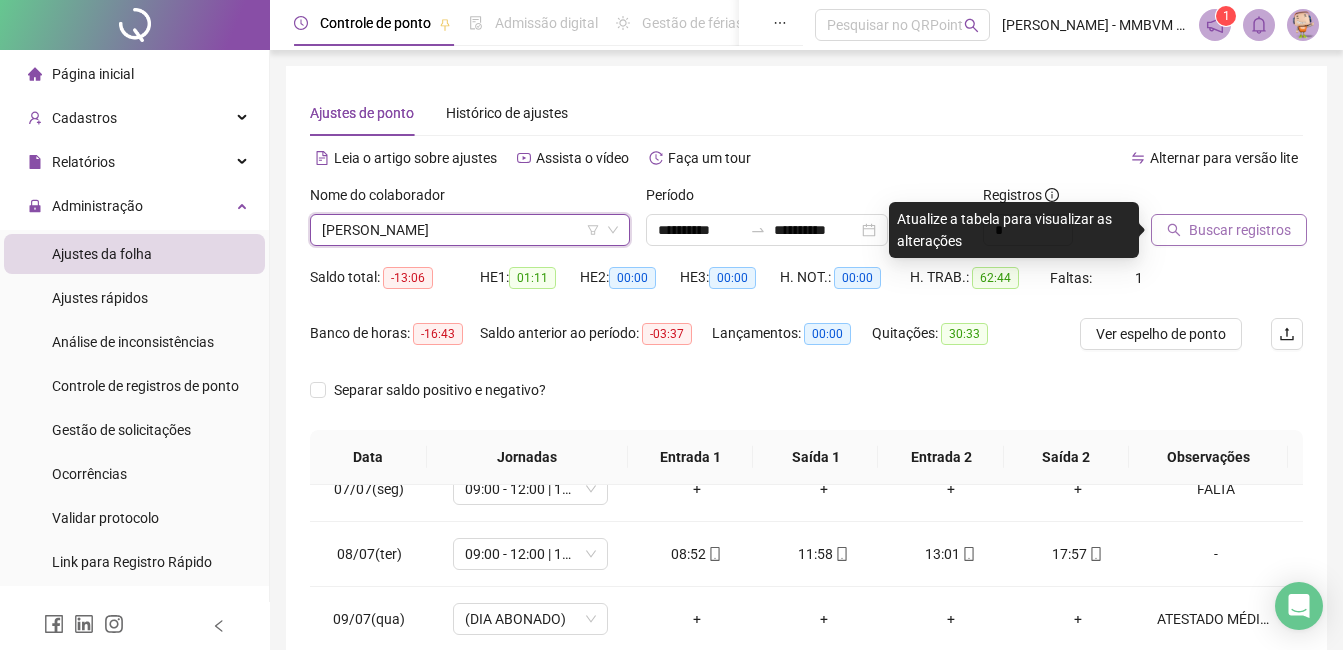 click on "Buscar registros" at bounding box center [1240, 230] 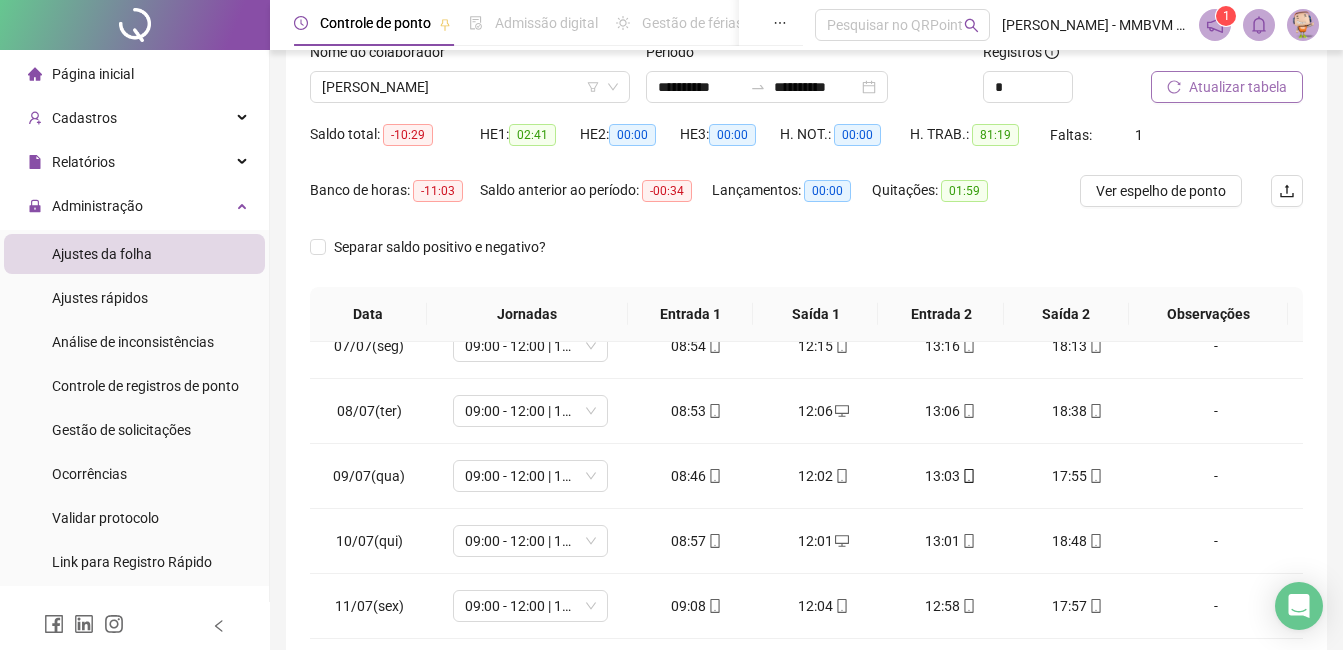 scroll, scrollTop: 372, scrollLeft: 0, axis: vertical 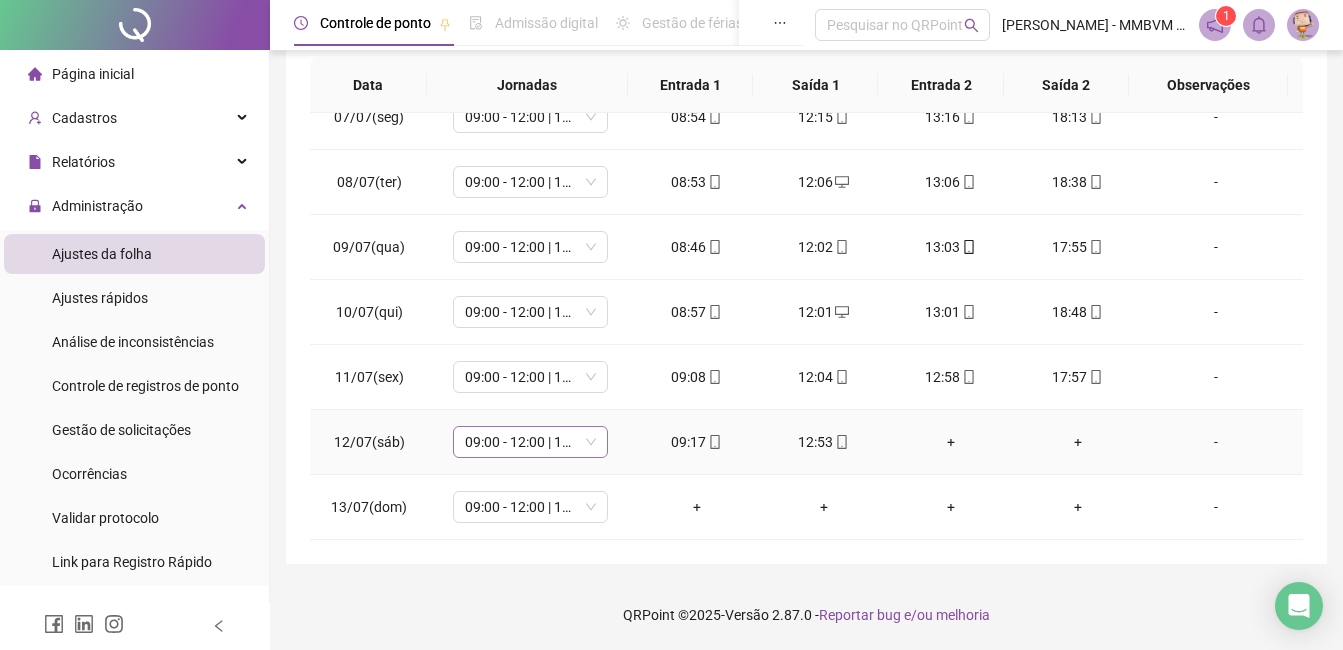 click on "09:00 - 12:00 | 13:00 - 18:00" at bounding box center (530, 442) 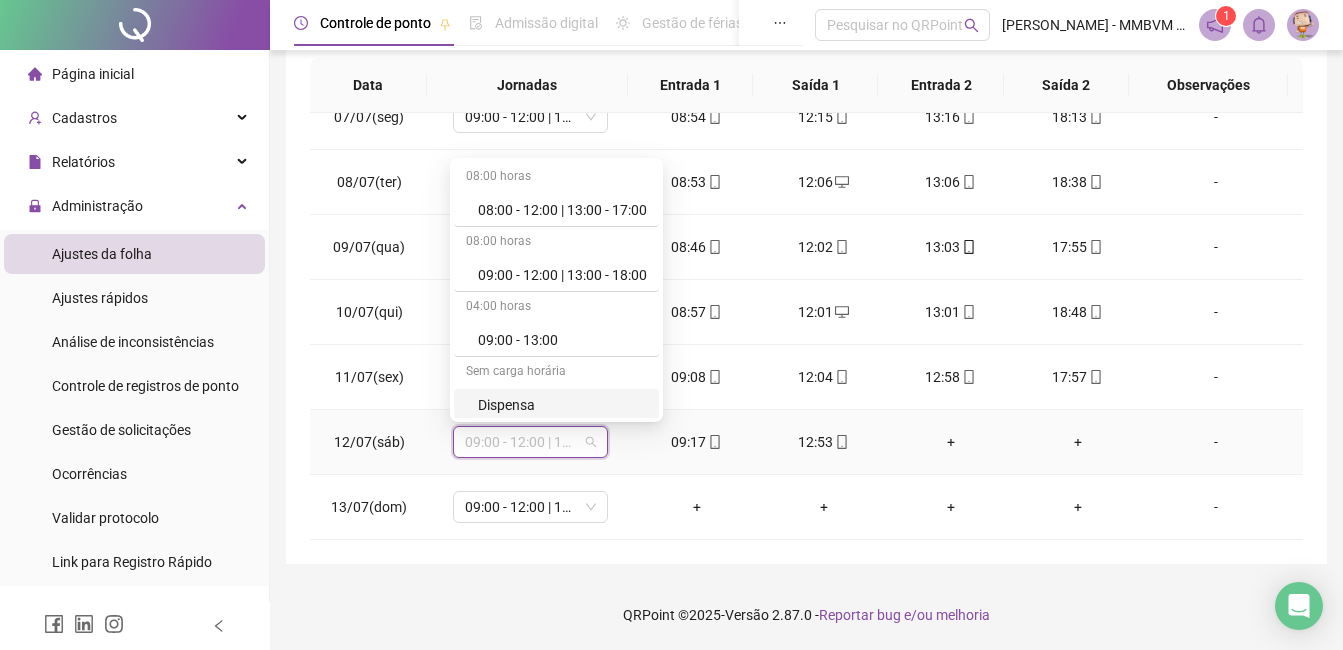 click on "09:00 - 13:00" at bounding box center [562, 340] 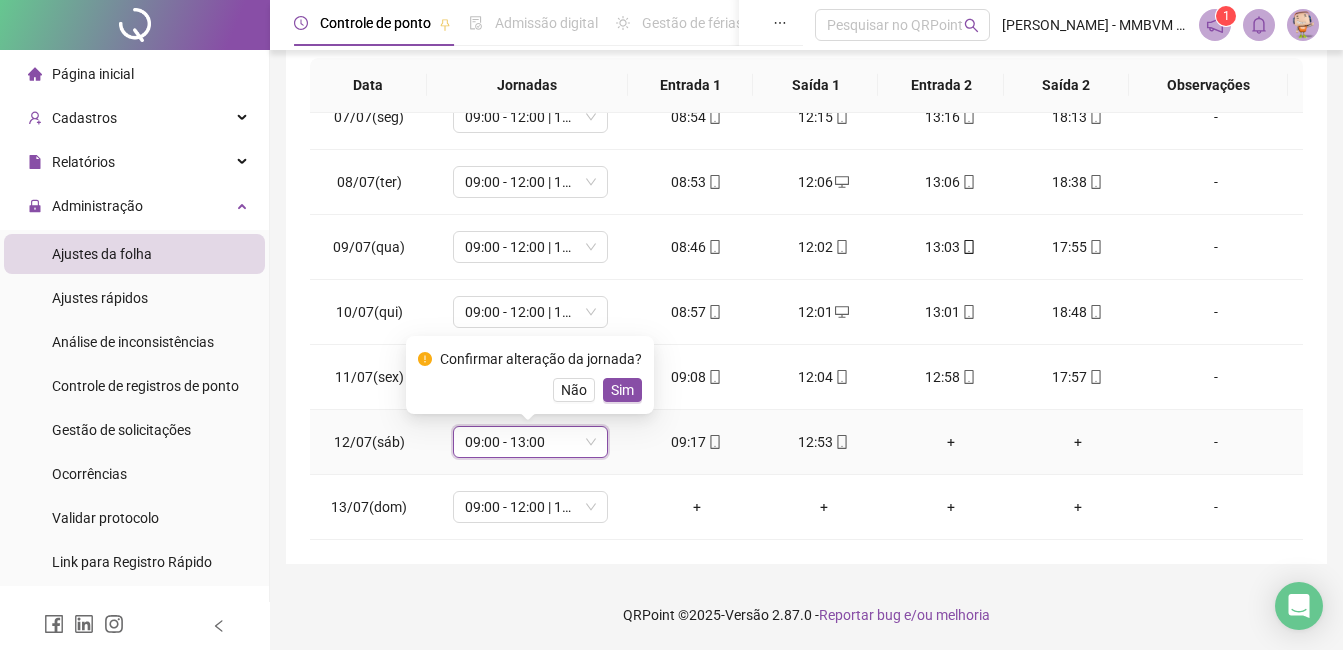 click on "Sim" at bounding box center (622, 390) 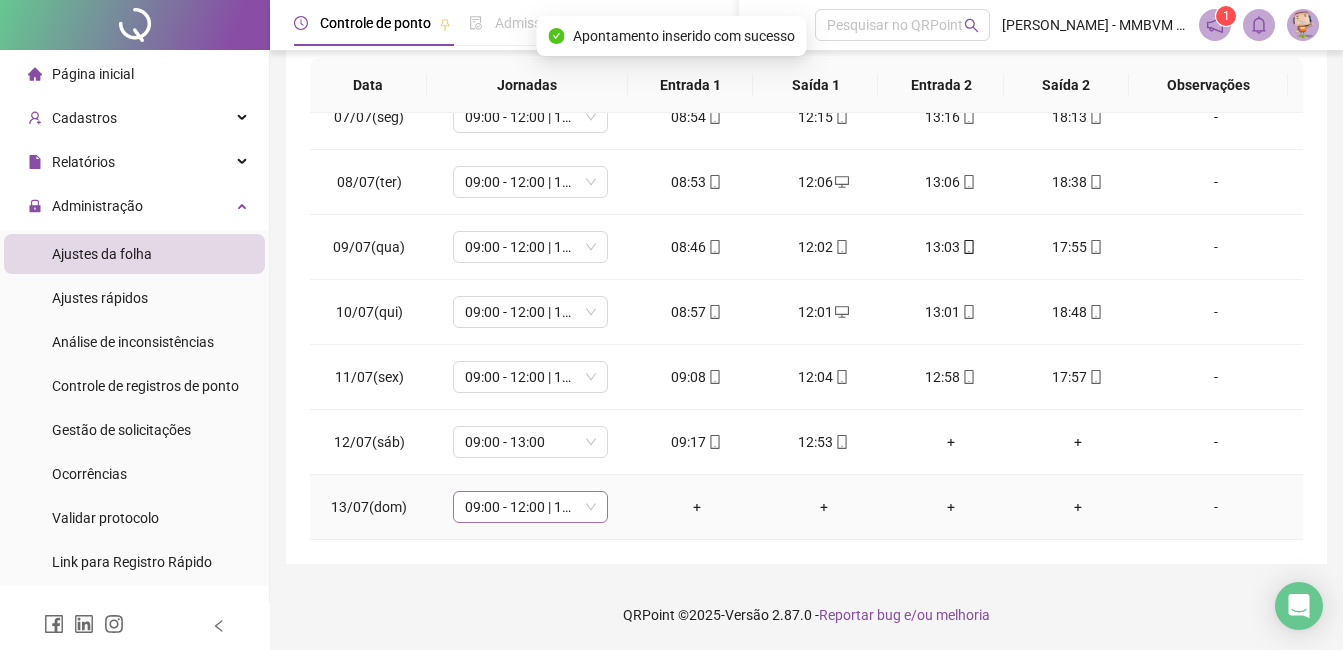 click on "09:00 - 12:00 | 13:00 - 18:00" at bounding box center [530, 507] 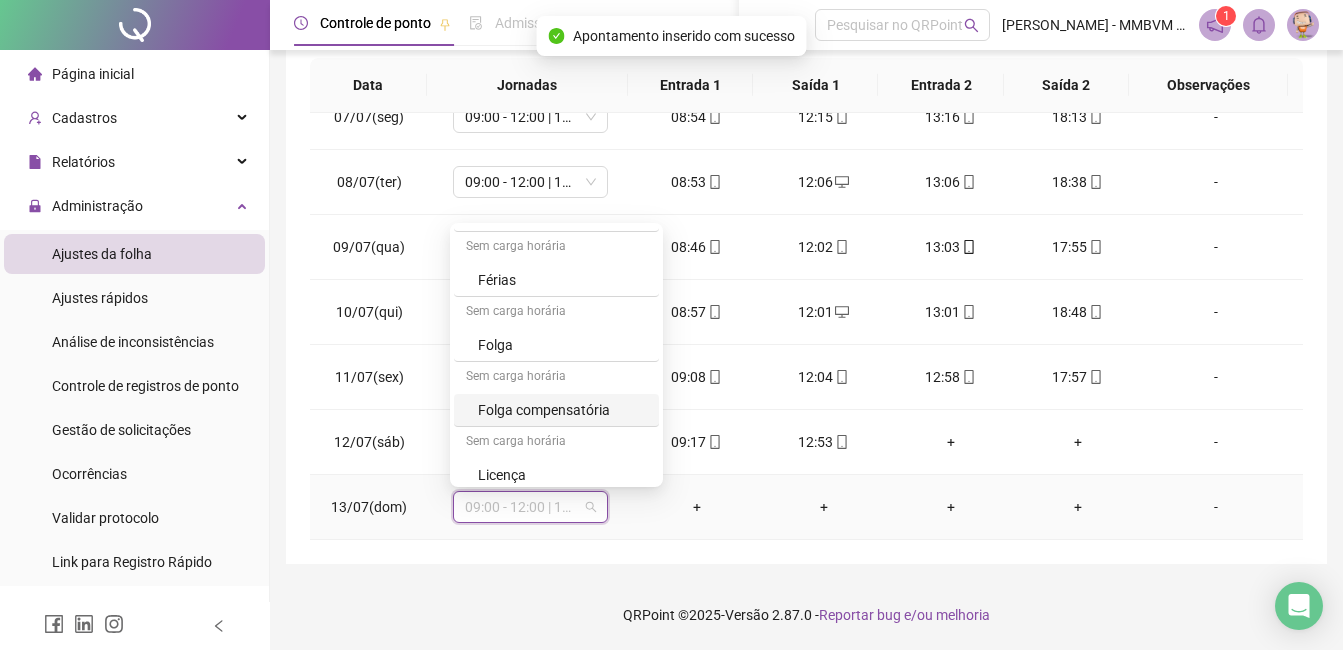 scroll, scrollTop: 264, scrollLeft: 0, axis: vertical 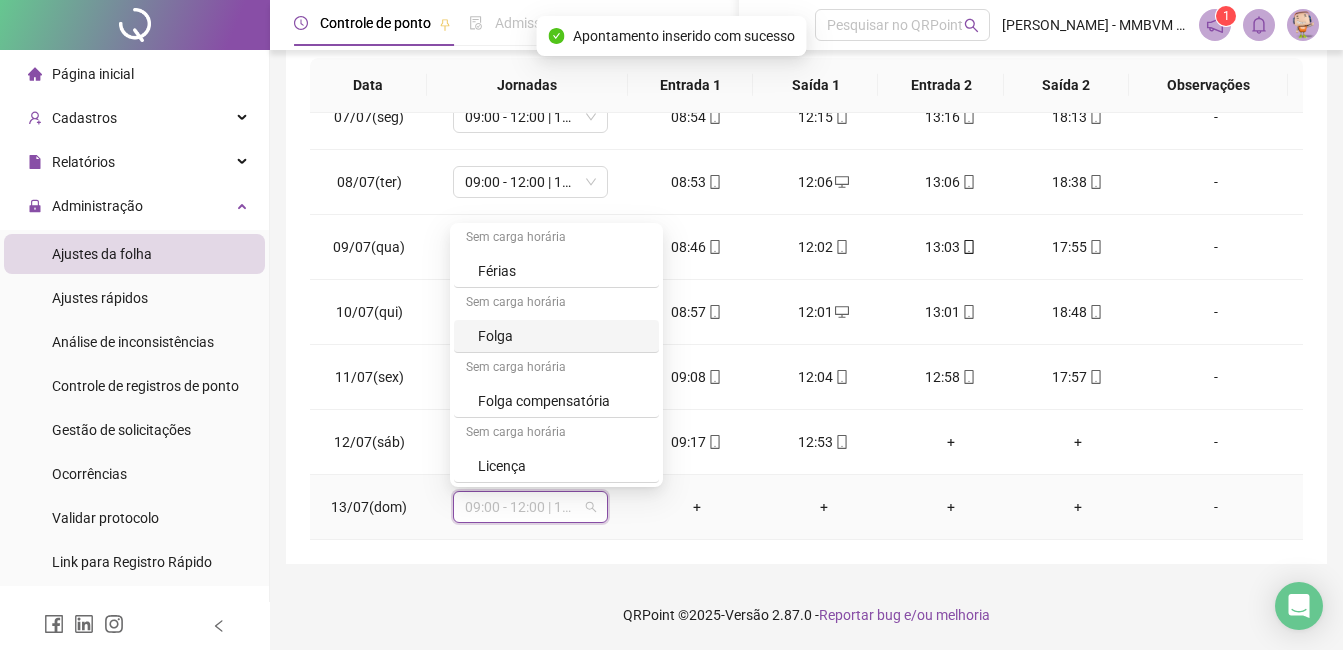 click on "Folga" at bounding box center [562, 336] 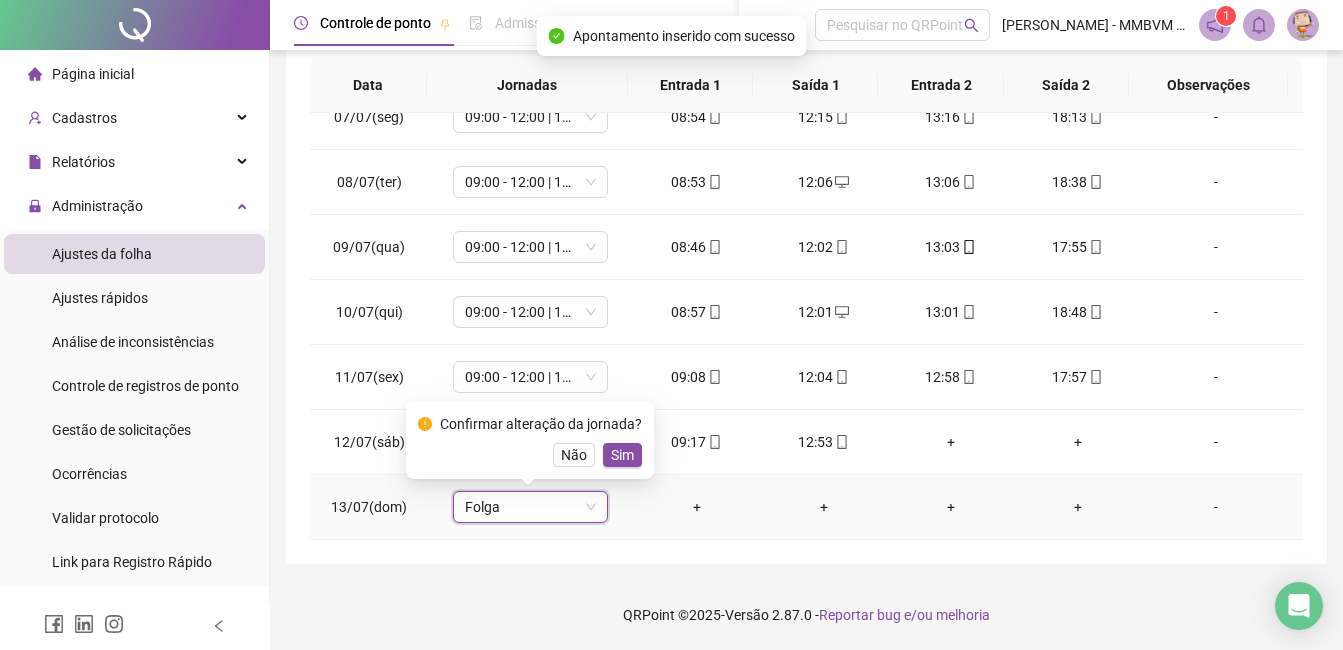click on "Sim" at bounding box center (622, 455) 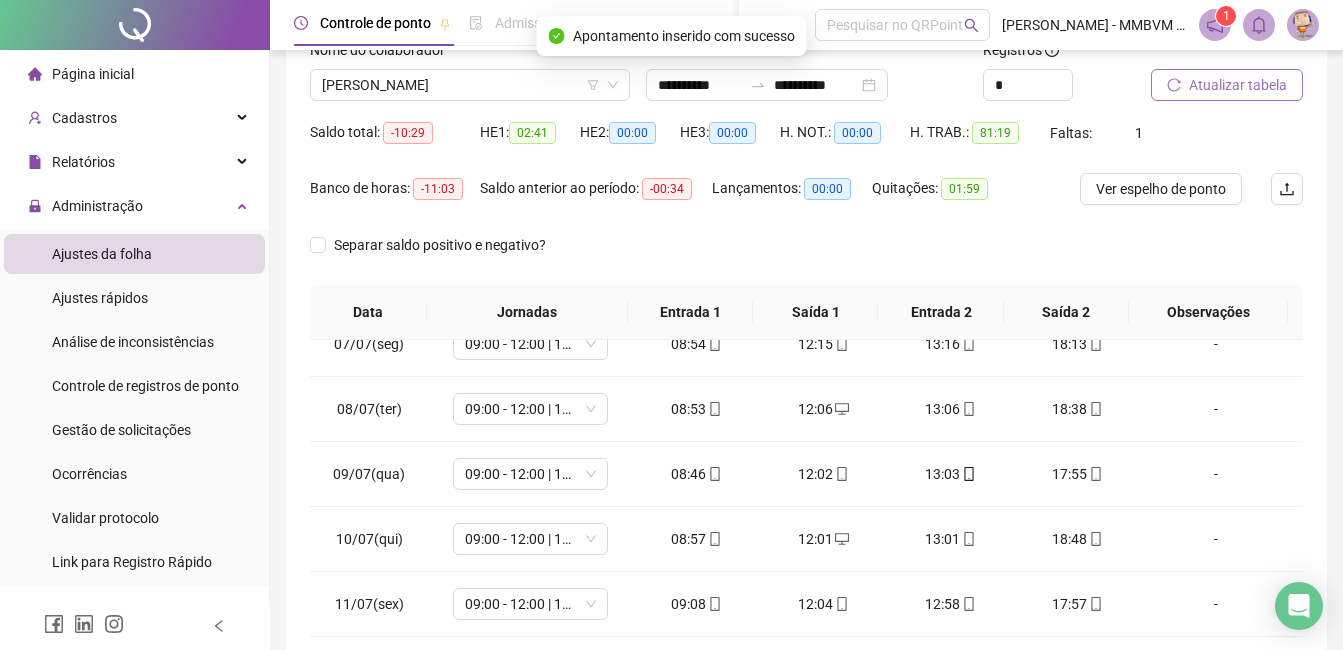 scroll, scrollTop: 72, scrollLeft: 0, axis: vertical 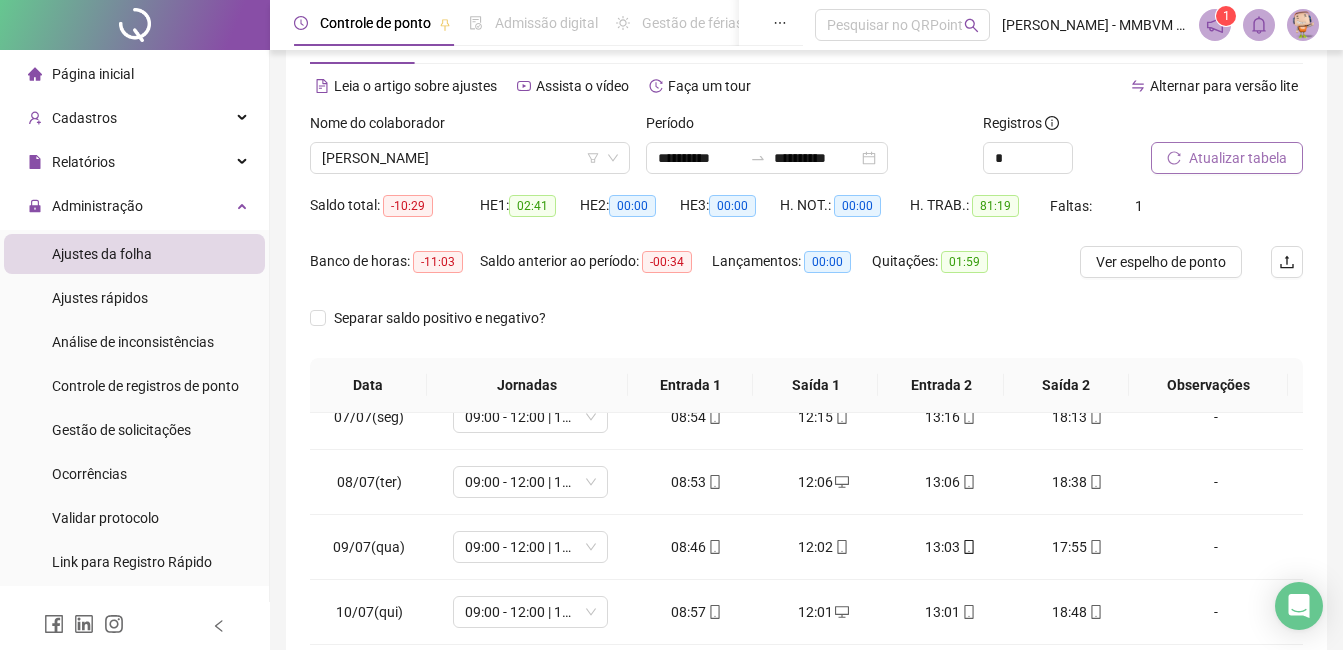 click on "Atualizar tabela" at bounding box center [1238, 158] 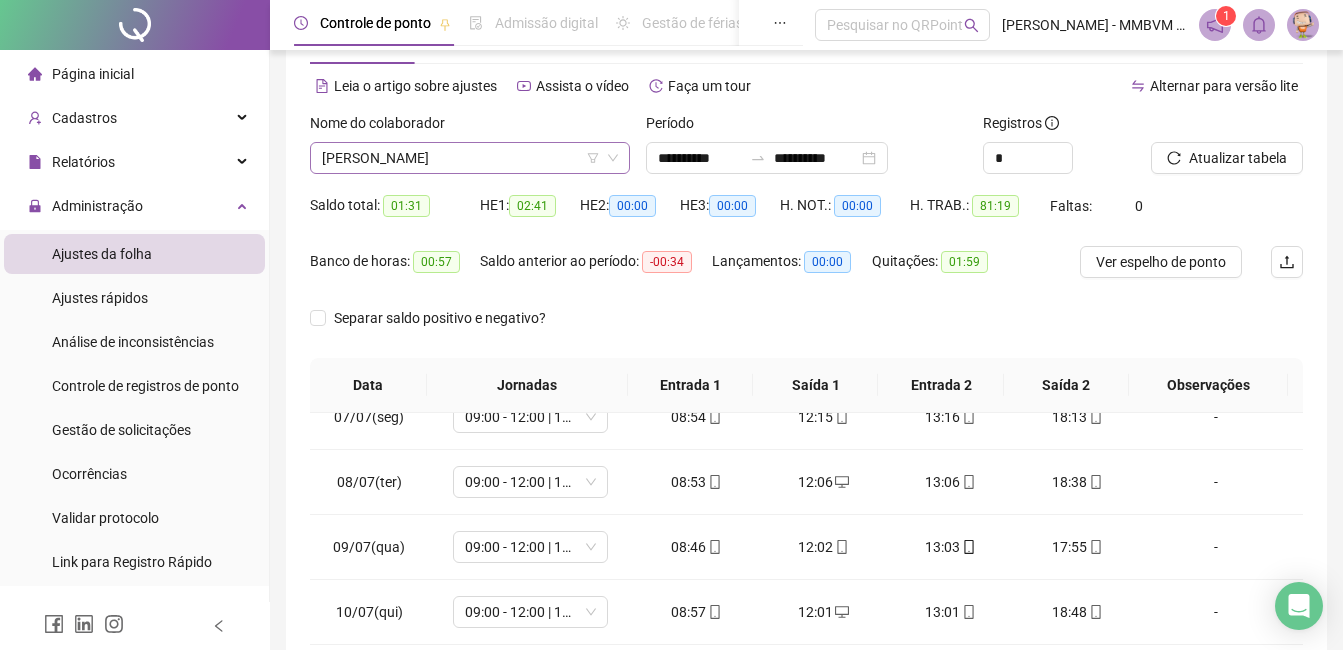 click on "[PERSON_NAME]" at bounding box center (470, 158) 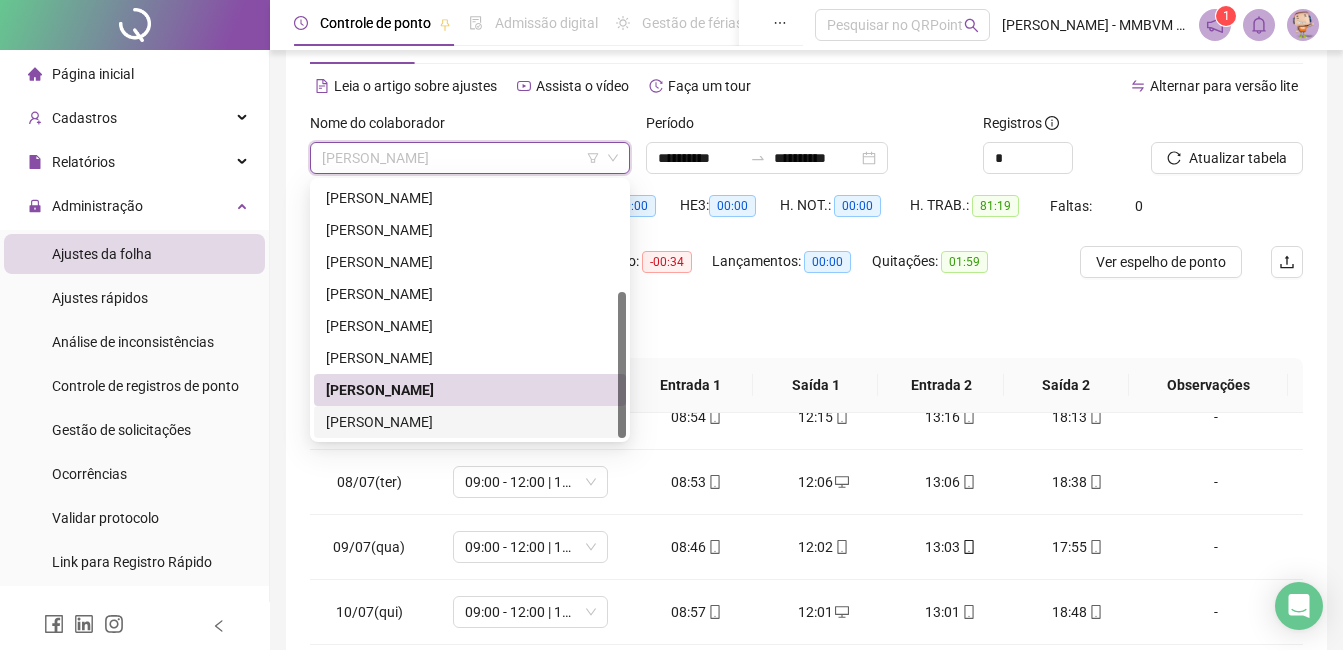 click on "[PERSON_NAME]" at bounding box center (470, 422) 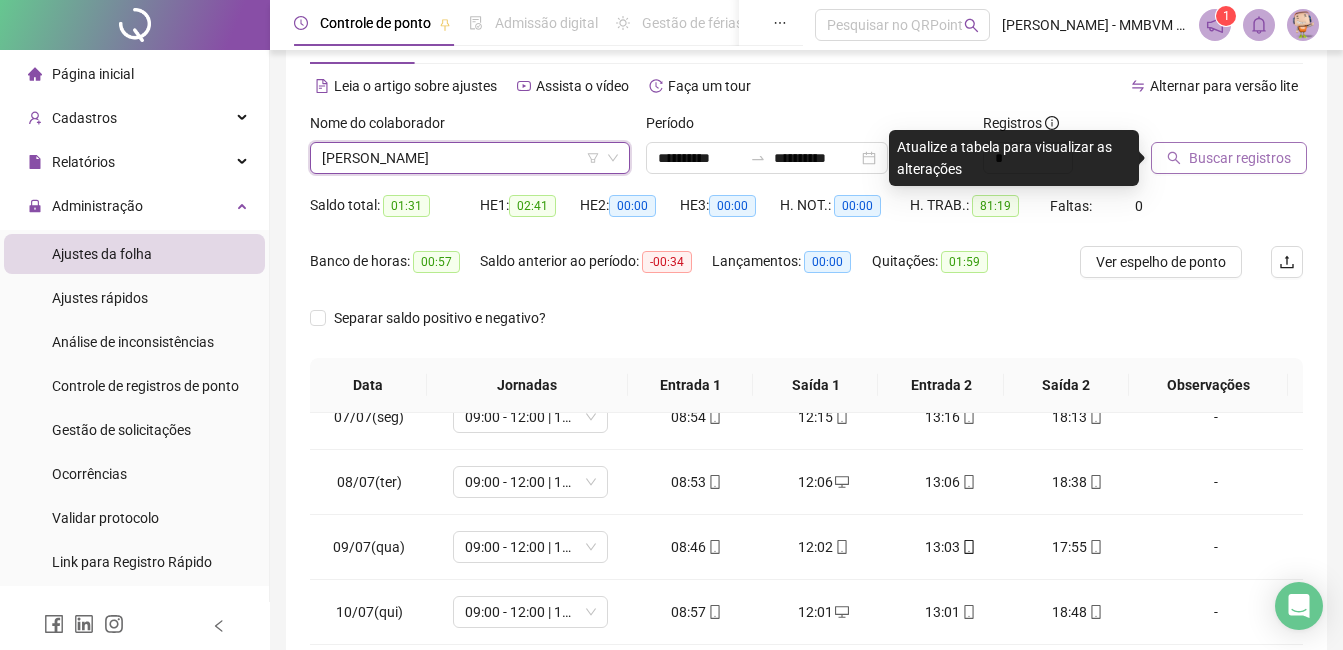 click on "Buscar registros" at bounding box center [1240, 158] 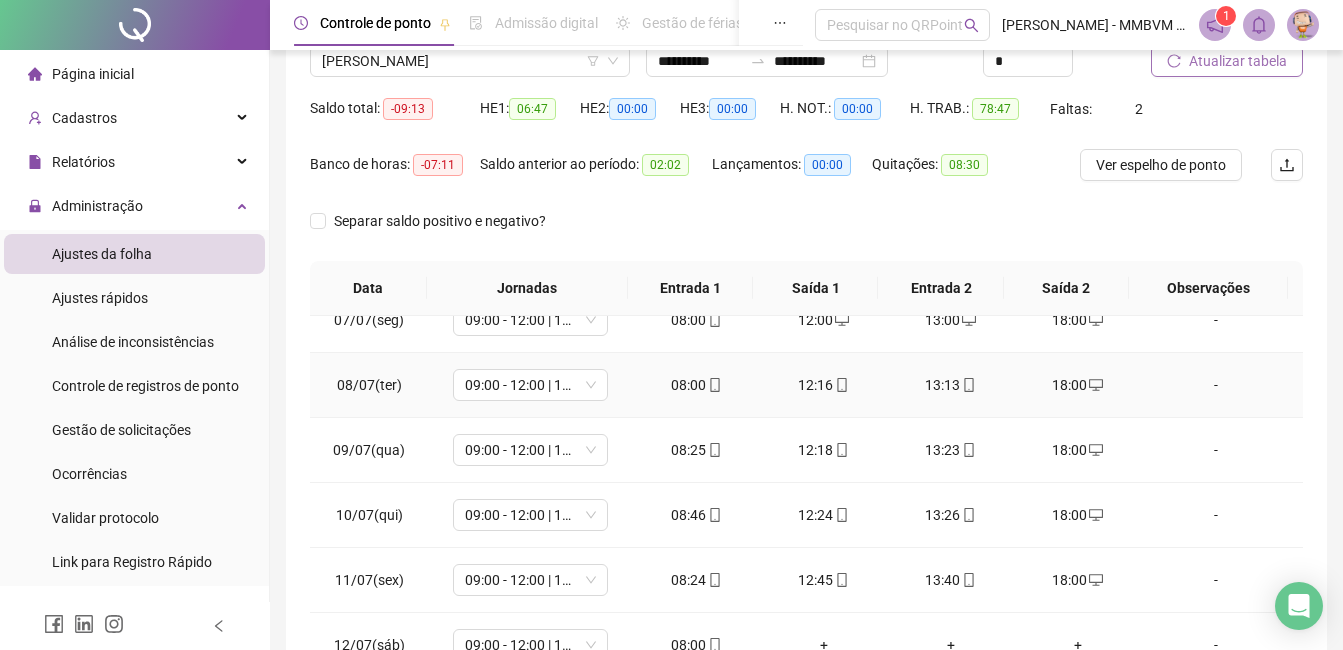 scroll, scrollTop: 372, scrollLeft: 0, axis: vertical 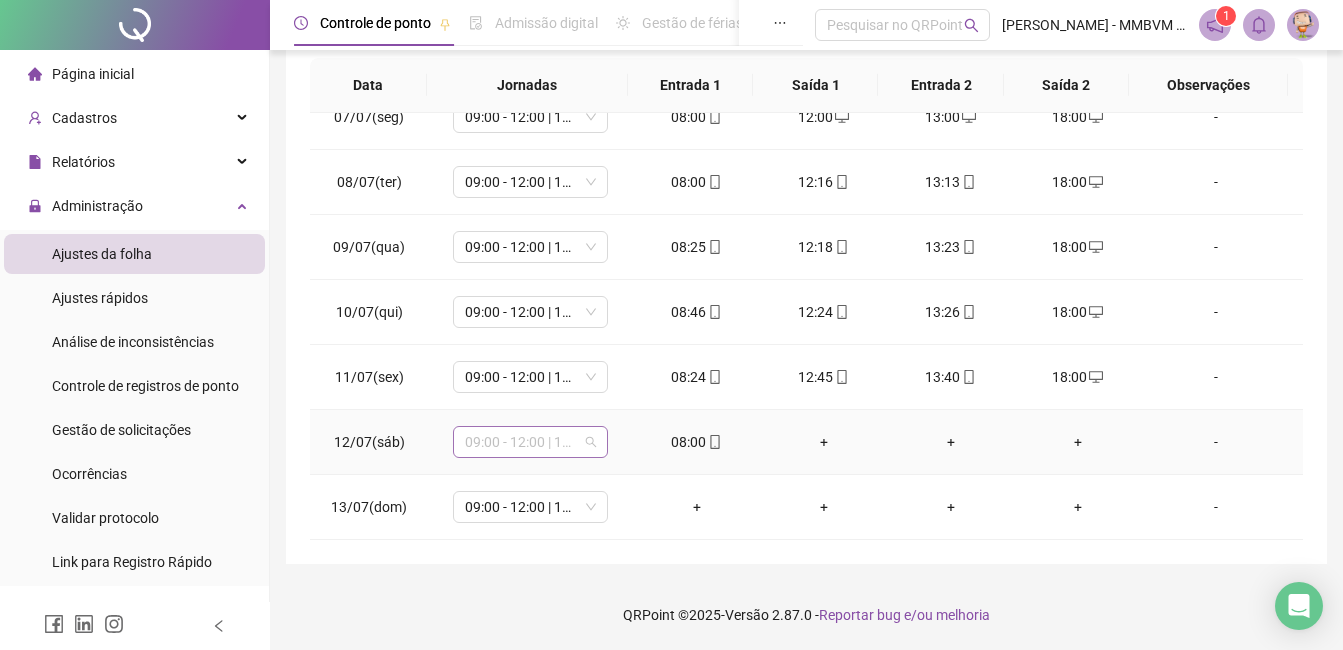 click on "09:00 - 12:00 | 13:00 - 18:00" at bounding box center (530, 442) 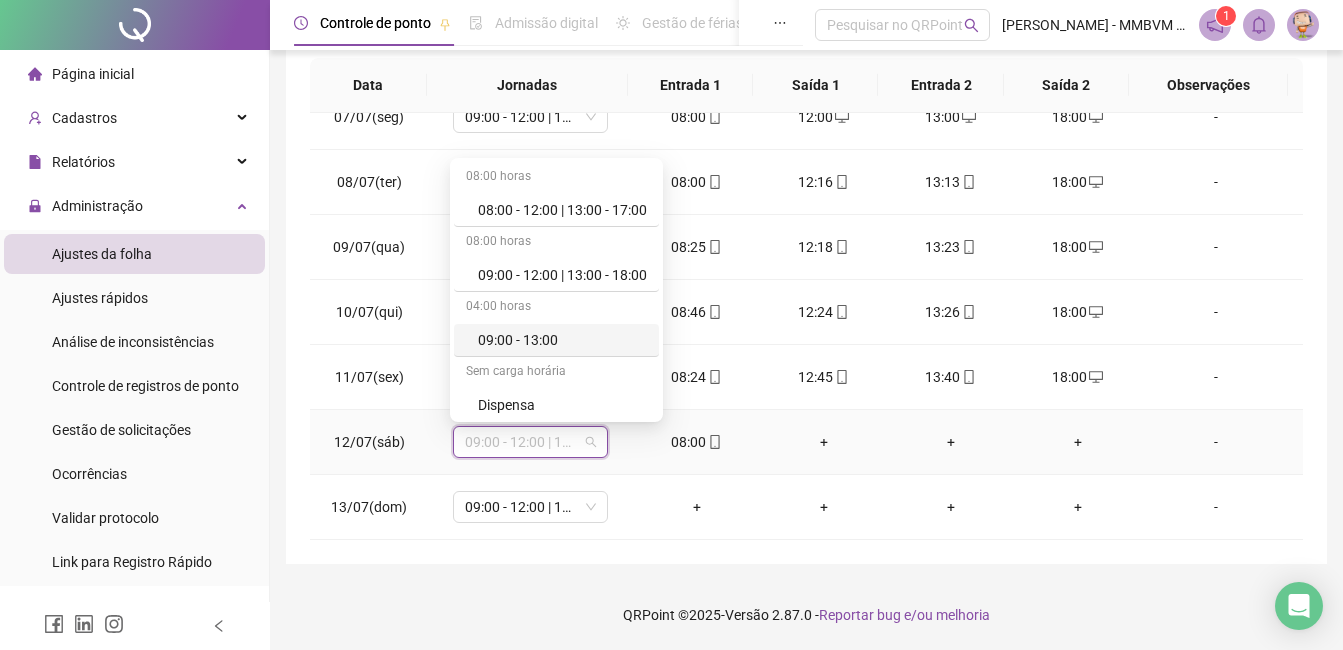 click on "09:00 - 13:00" at bounding box center (562, 340) 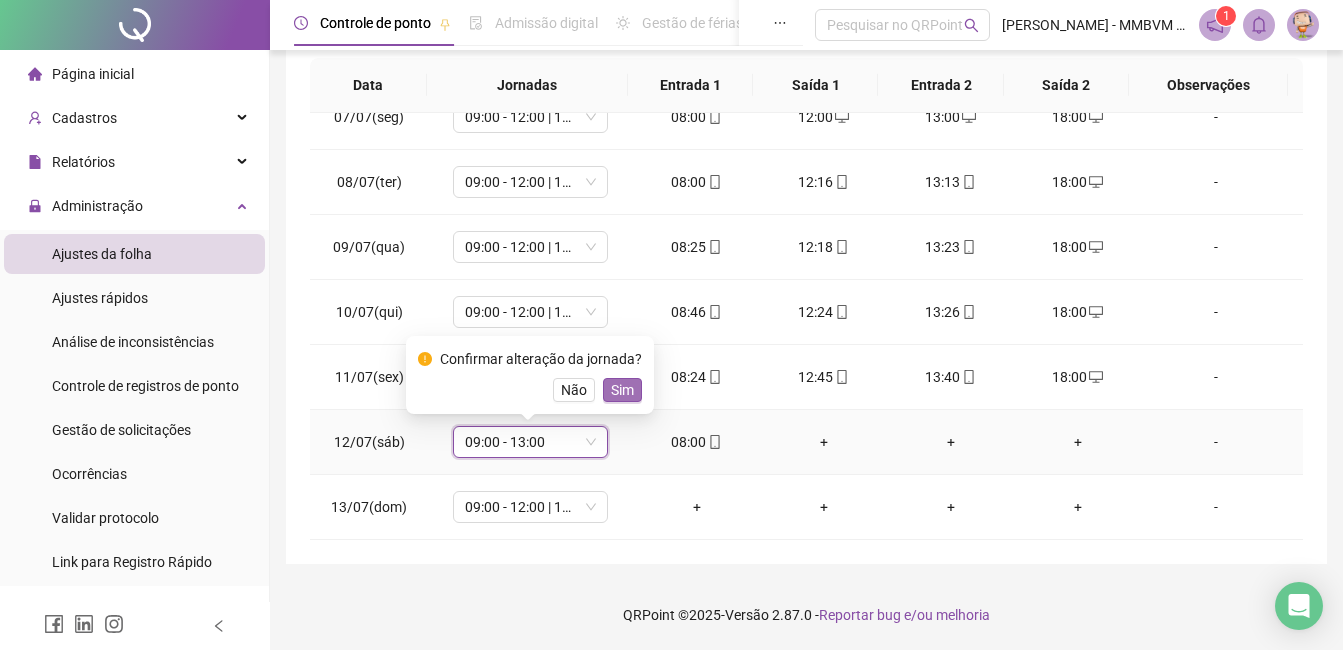 click on "Sim" at bounding box center (622, 390) 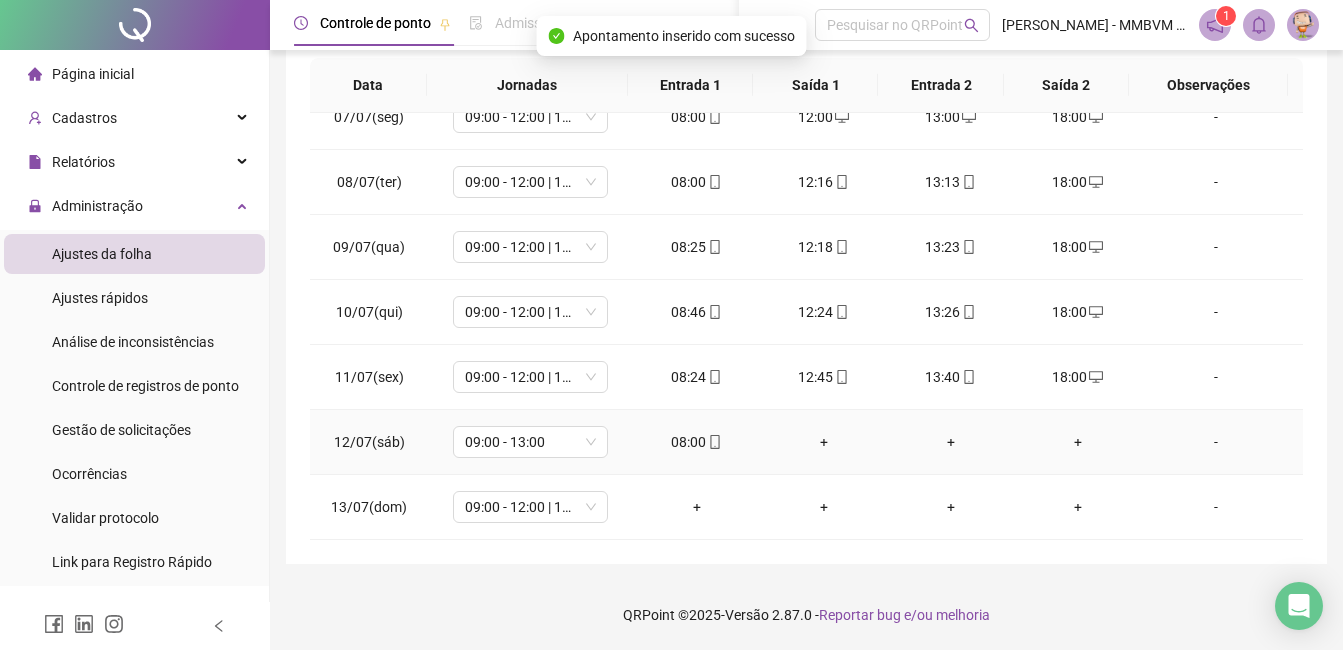 click on "+" at bounding box center (823, 442) 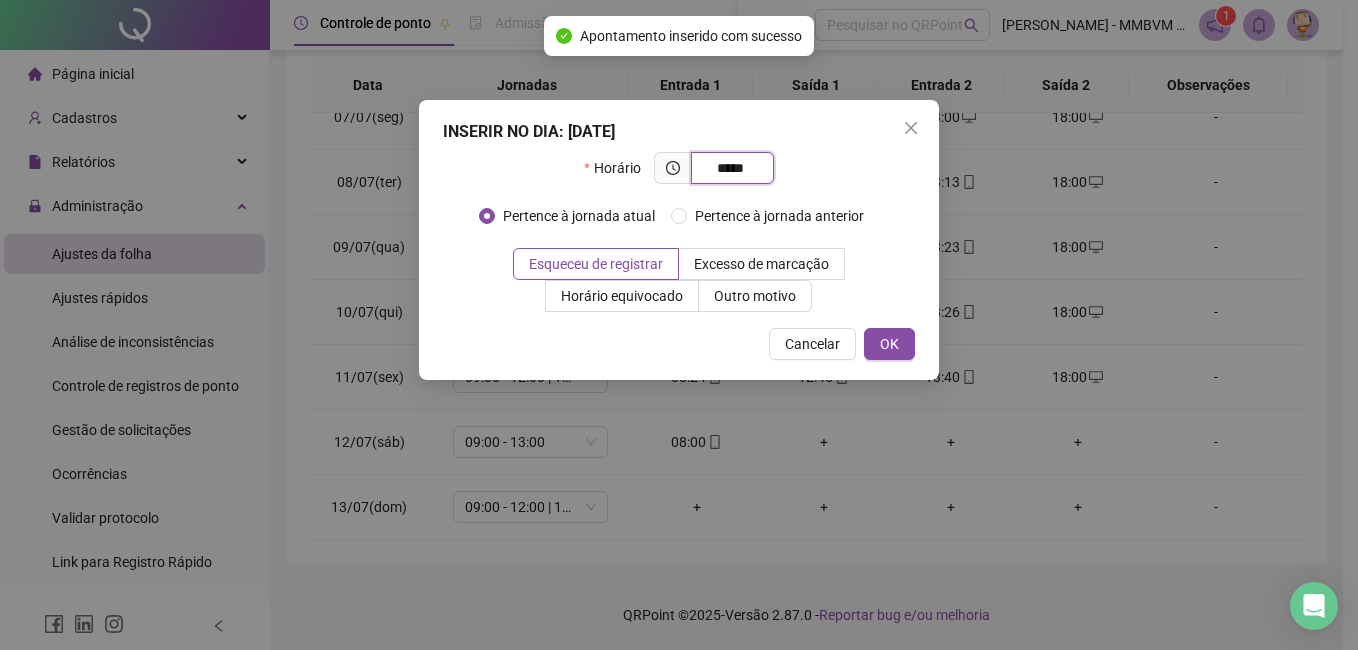 type on "*****" 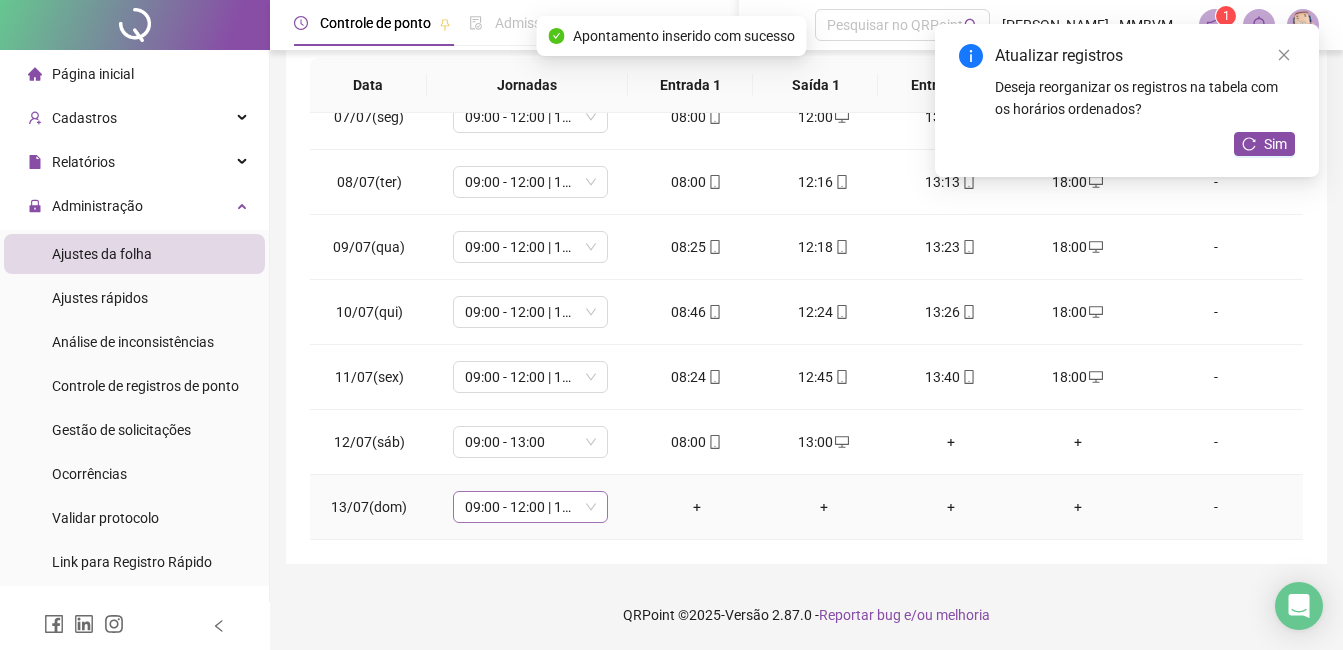 click on "09:00 - 12:00 | 13:00 - 18:00" at bounding box center [530, 507] 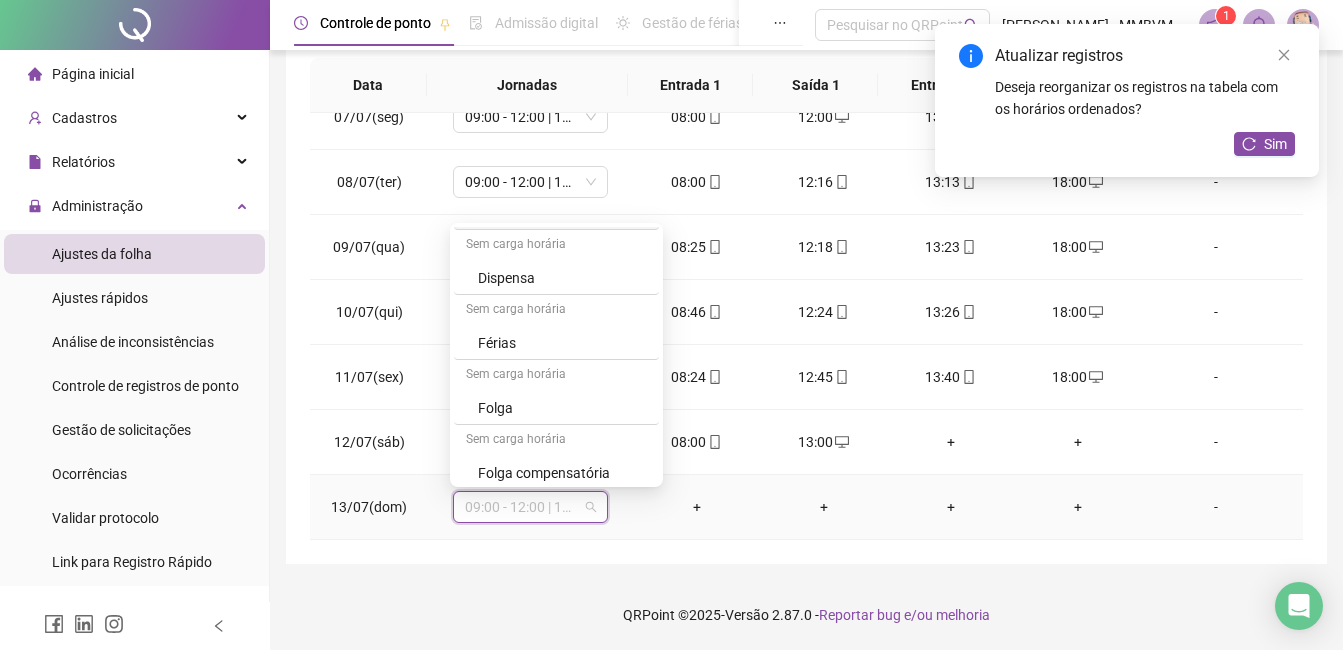 scroll, scrollTop: 200, scrollLeft: 0, axis: vertical 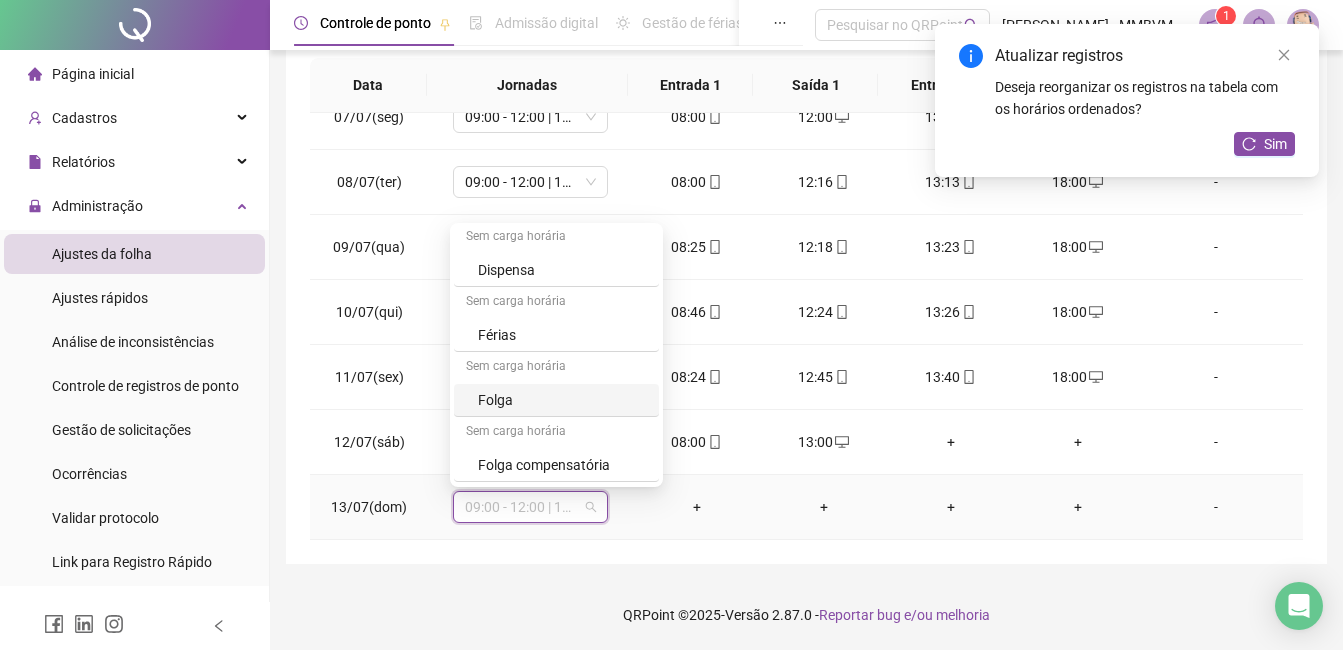 click on "Folga" at bounding box center (556, 400) 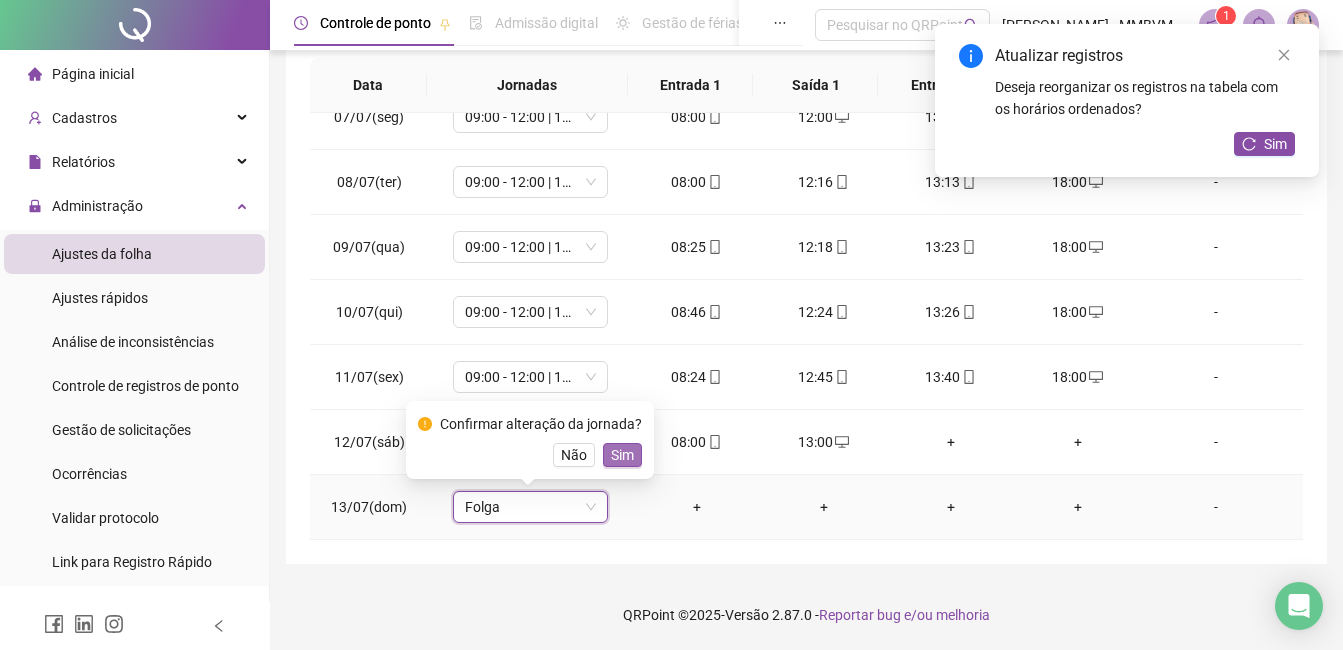 click on "Sim" at bounding box center [622, 455] 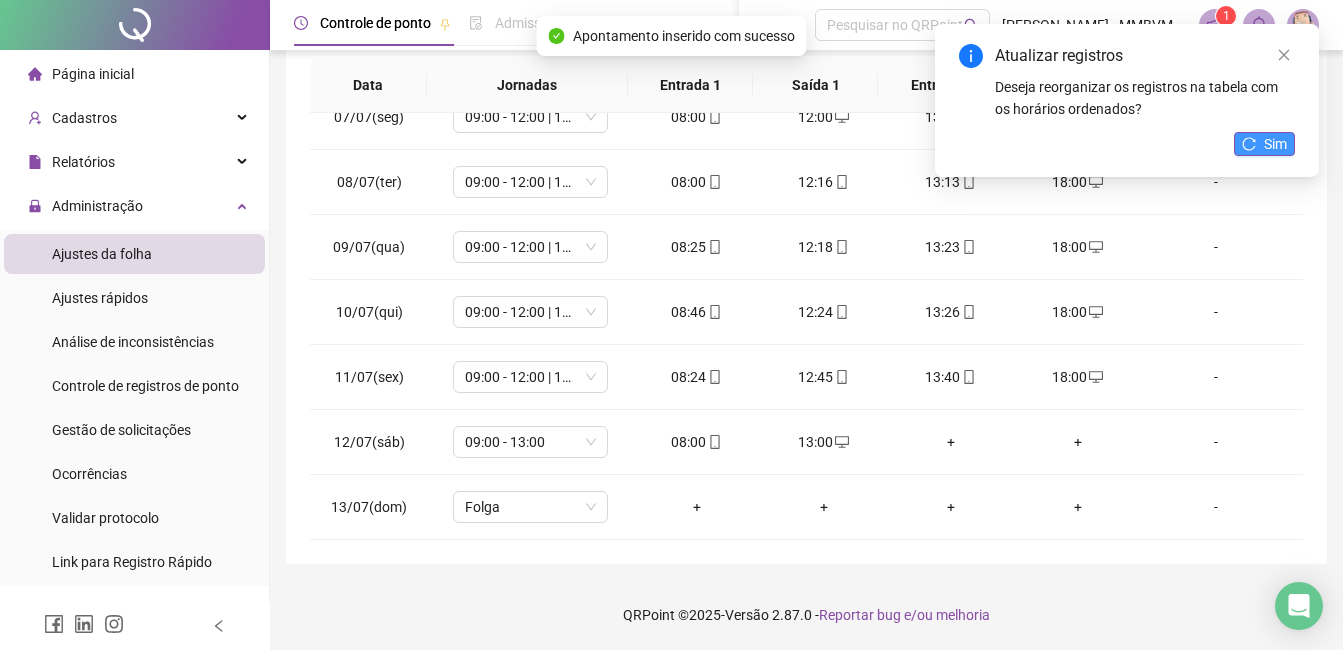 click on "Sim" at bounding box center (1275, 144) 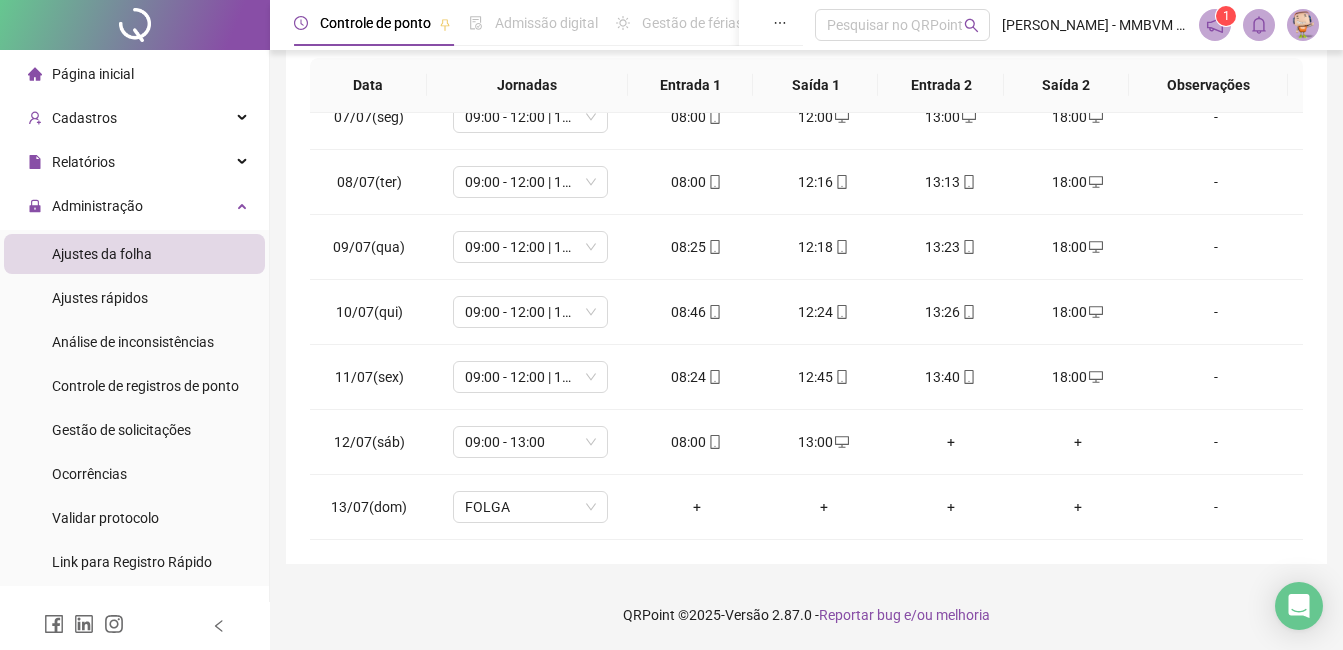 scroll, scrollTop: 72, scrollLeft: 0, axis: vertical 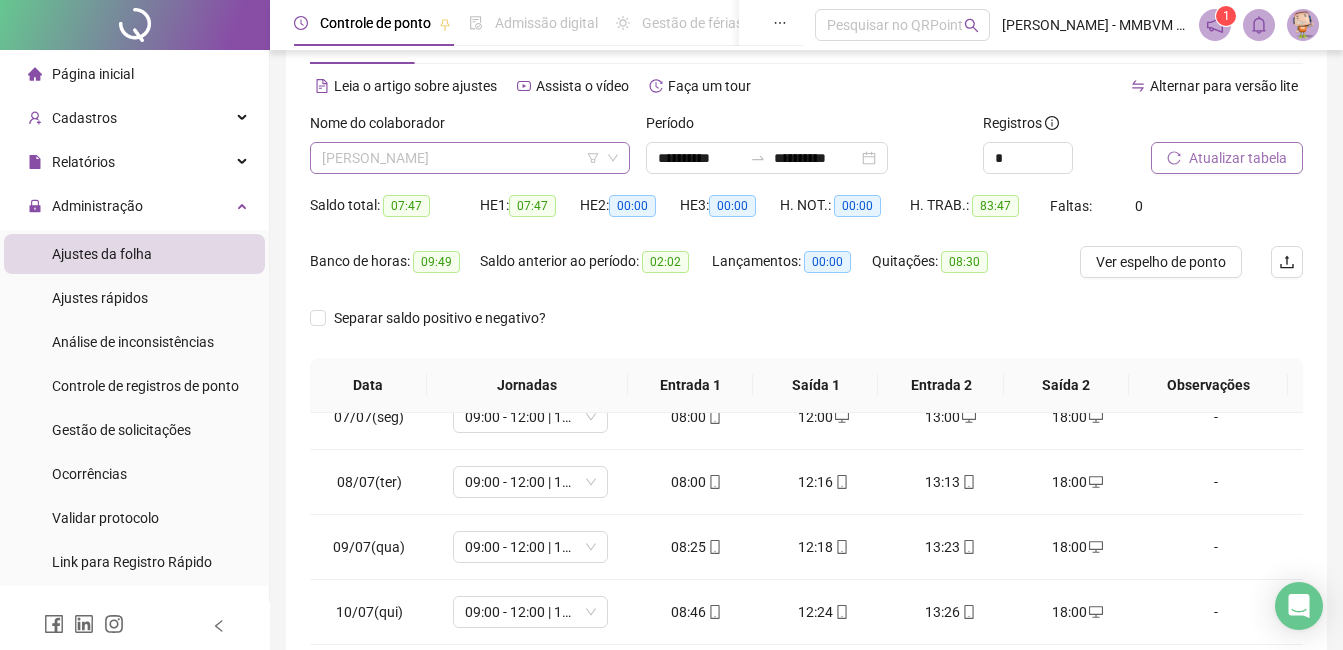 click on "[PERSON_NAME]" at bounding box center [470, 158] 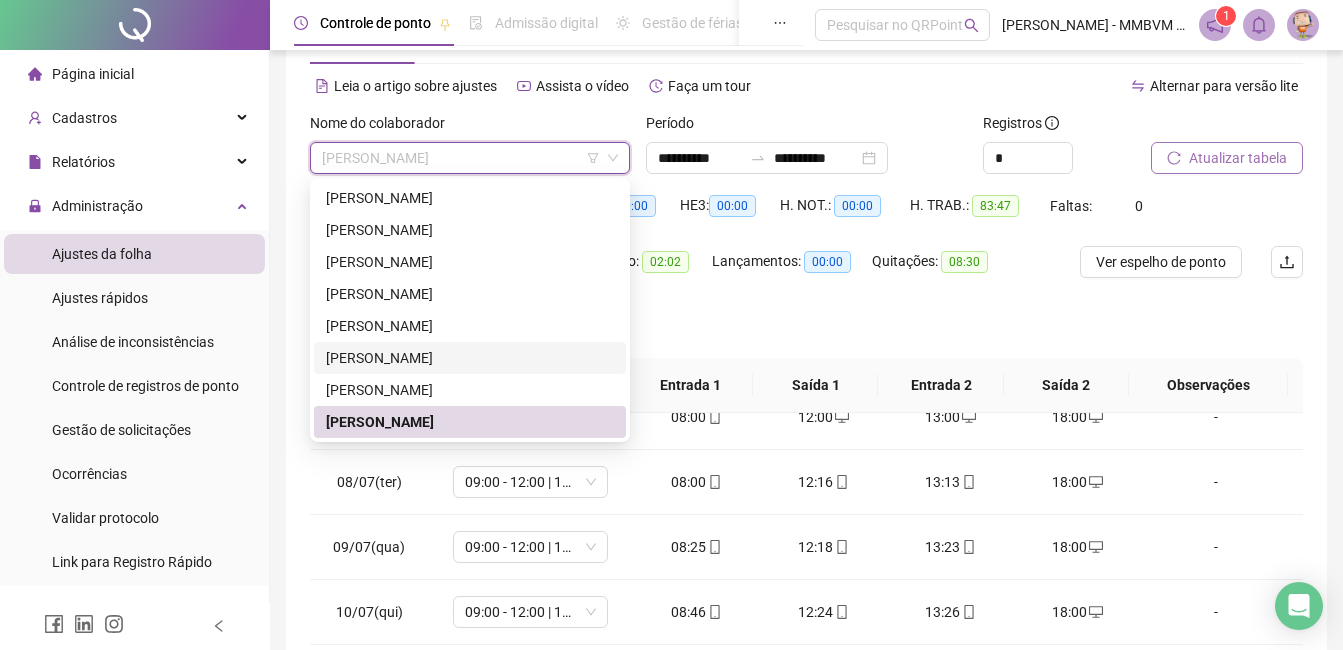 click on "[PERSON_NAME]" at bounding box center [470, 358] 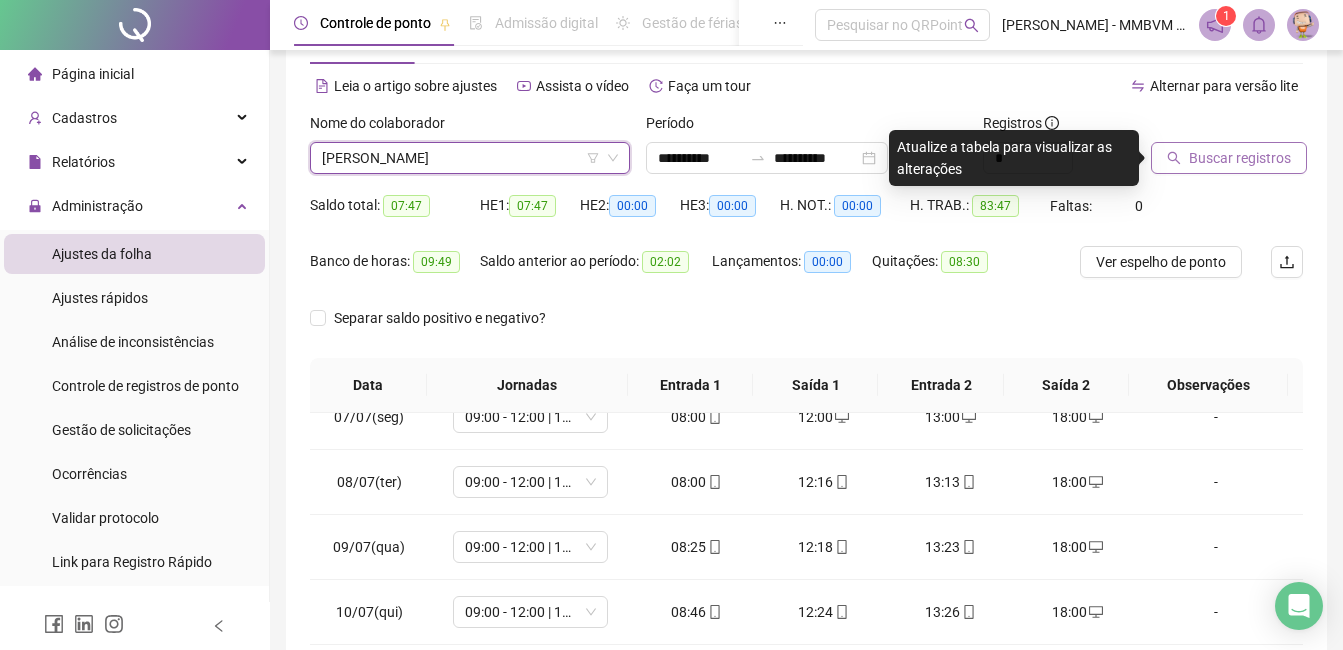 click on "Buscar registros" at bounding box center (1229, 158) 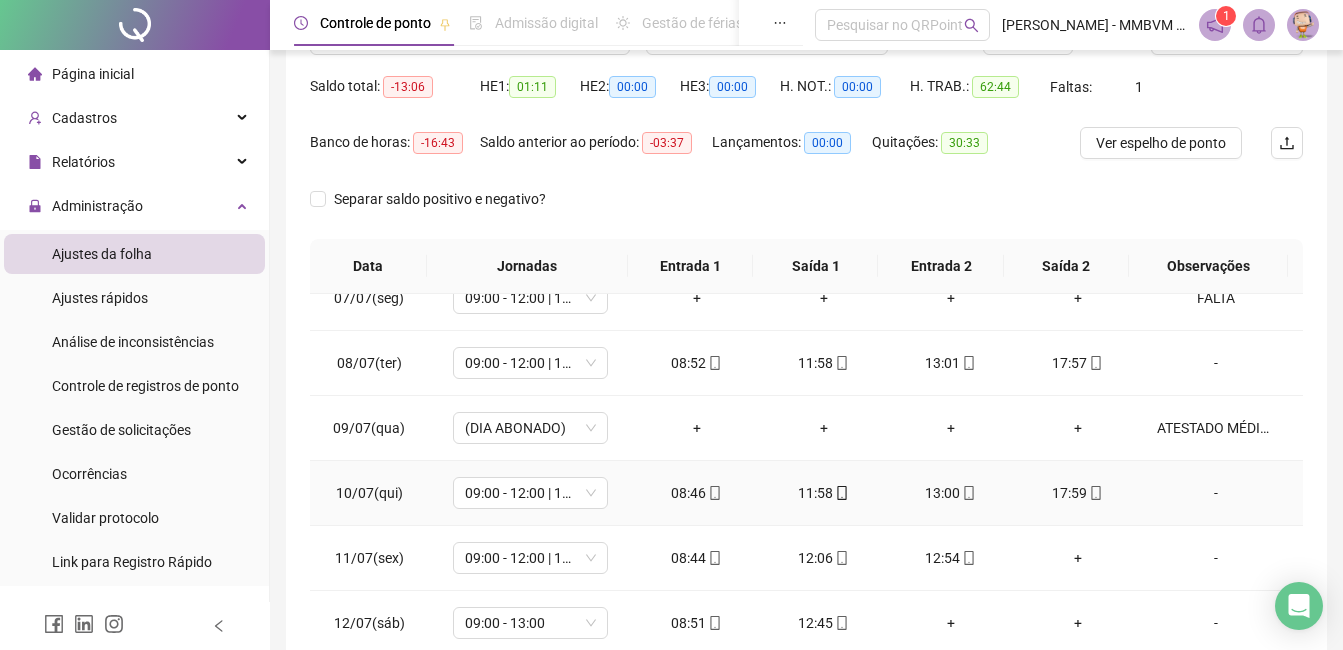 scroll, scrollTop: 372, scrollLeft: 0, axis: vertical 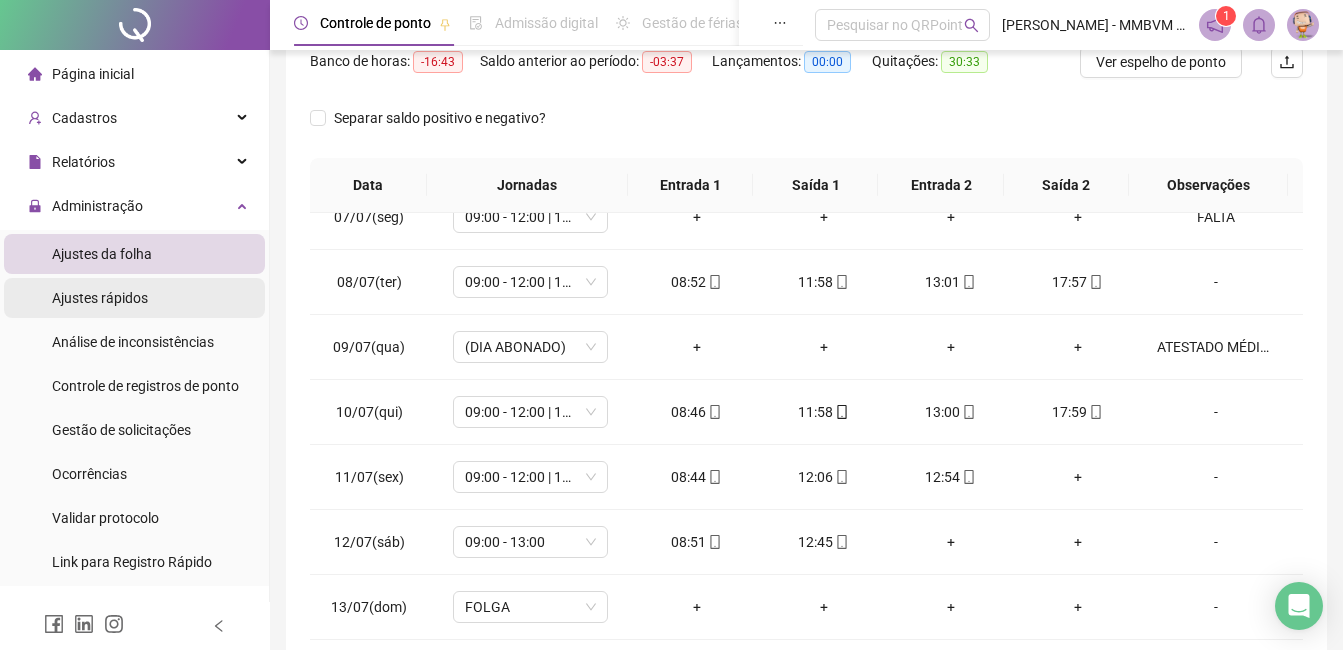 click on "Ajustes rápidos" at bounding box center (100, 298) 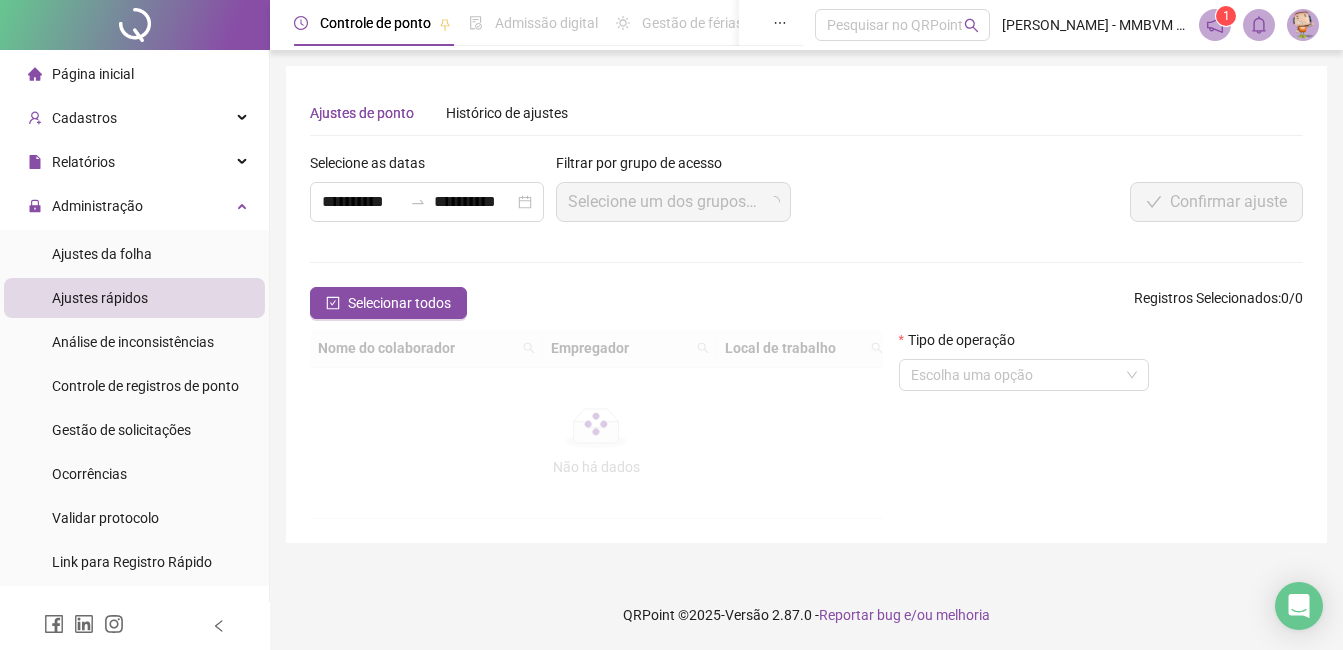 scroll, scrollTop: 0, scrollLeft: 0, axis: both 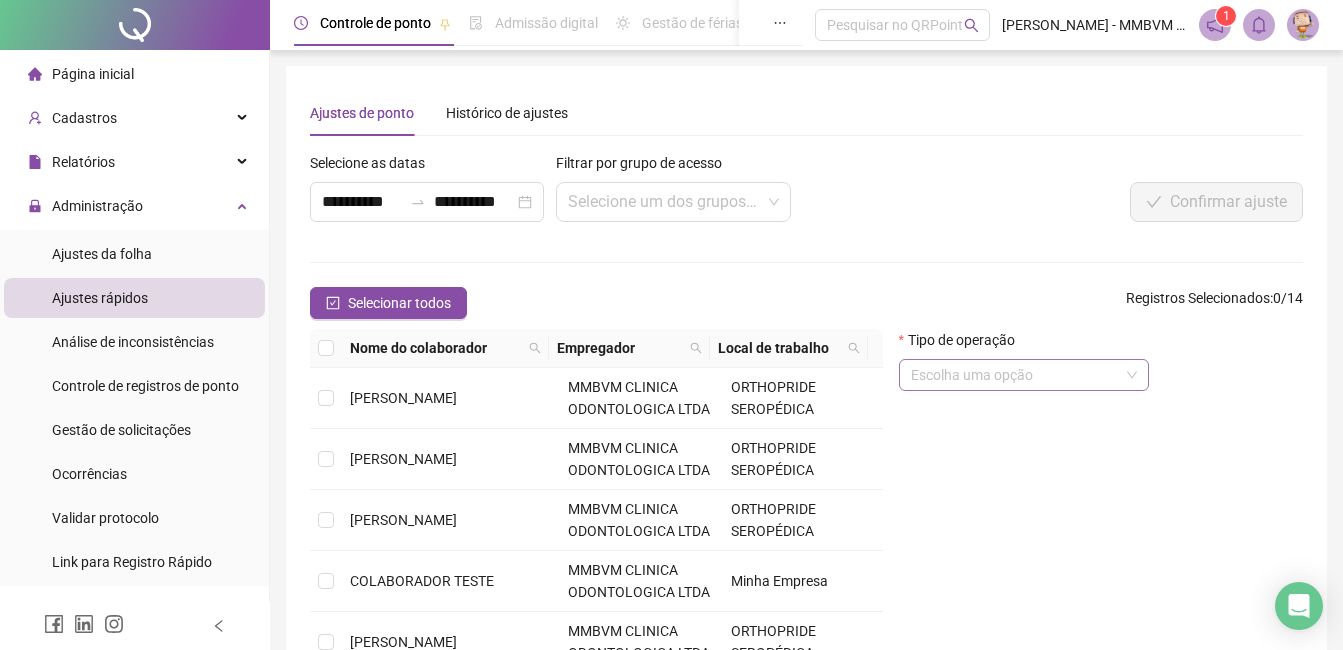 click at bounding box center [1018, 375] 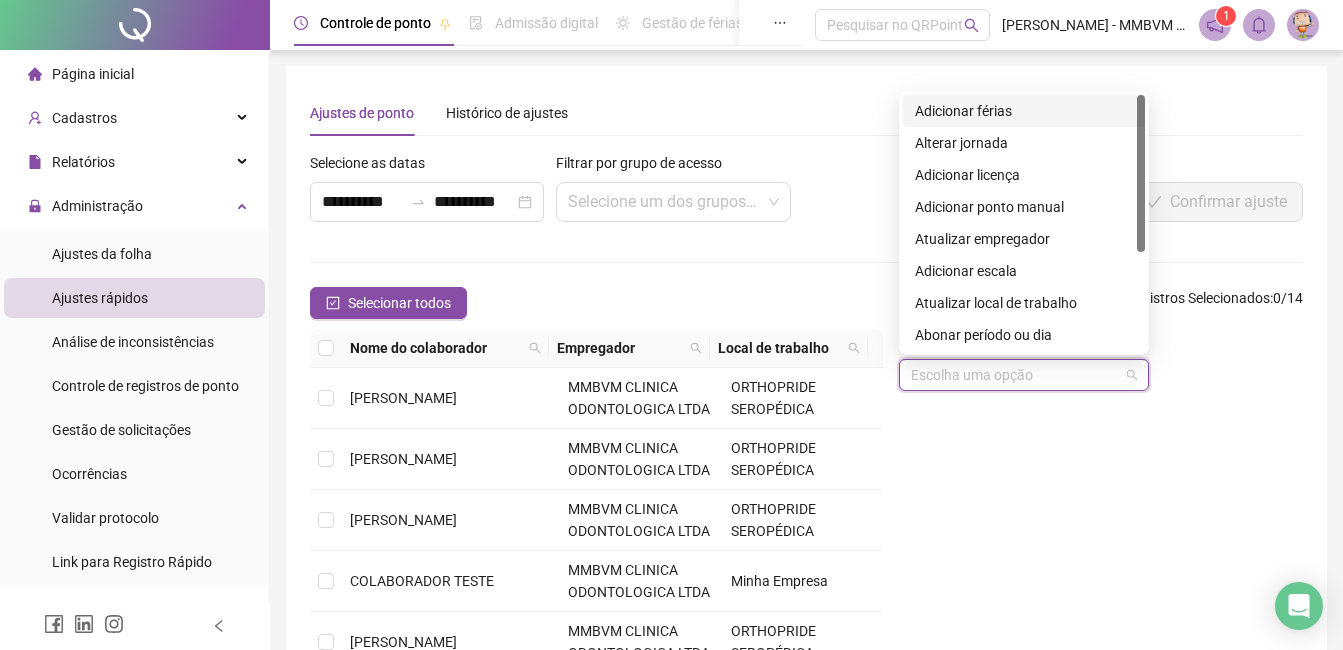 click at bounding box center [1018, 375] 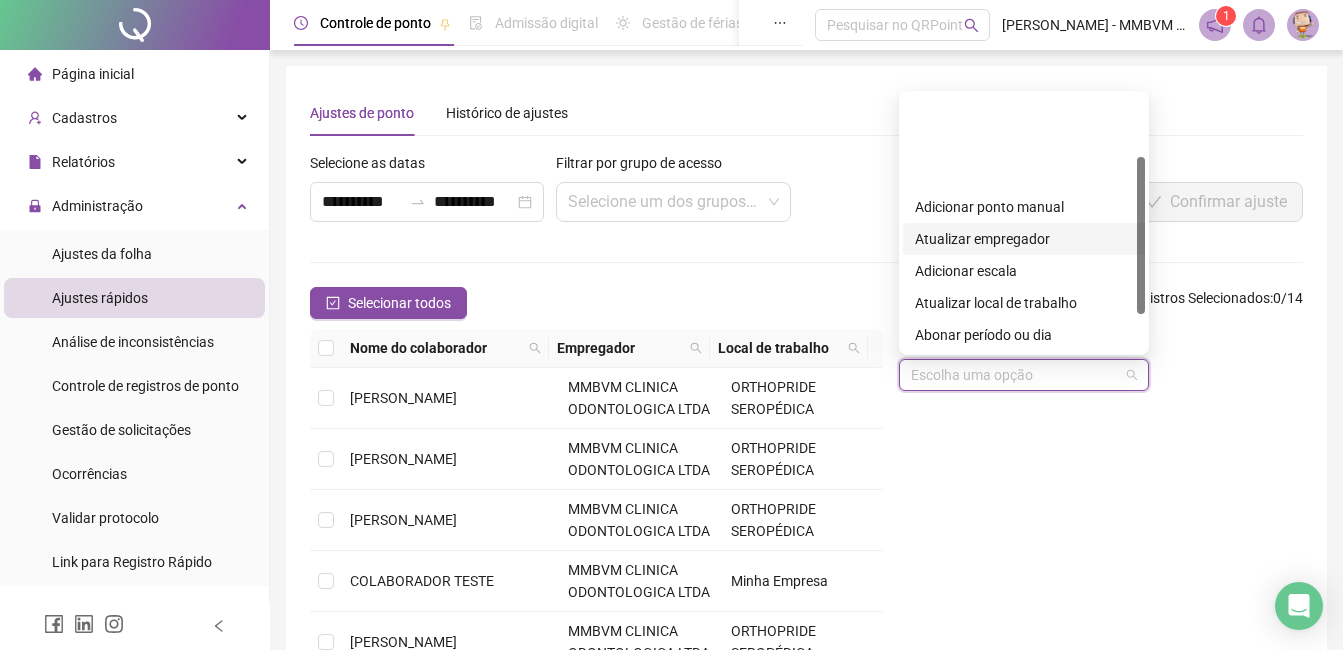 scroll, scrollTop: 100, scrollLeft: 0, axis: vertical 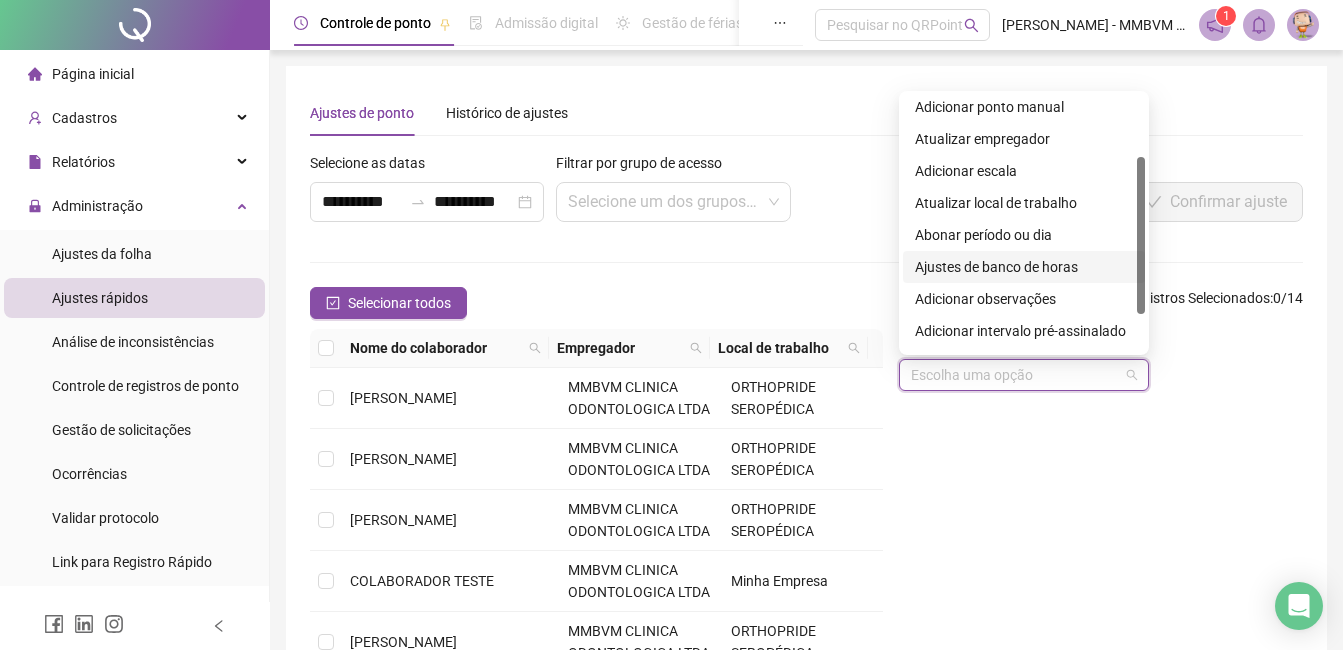 click on "Ajustes de banco de horas" at bounding box center (1024, 267) 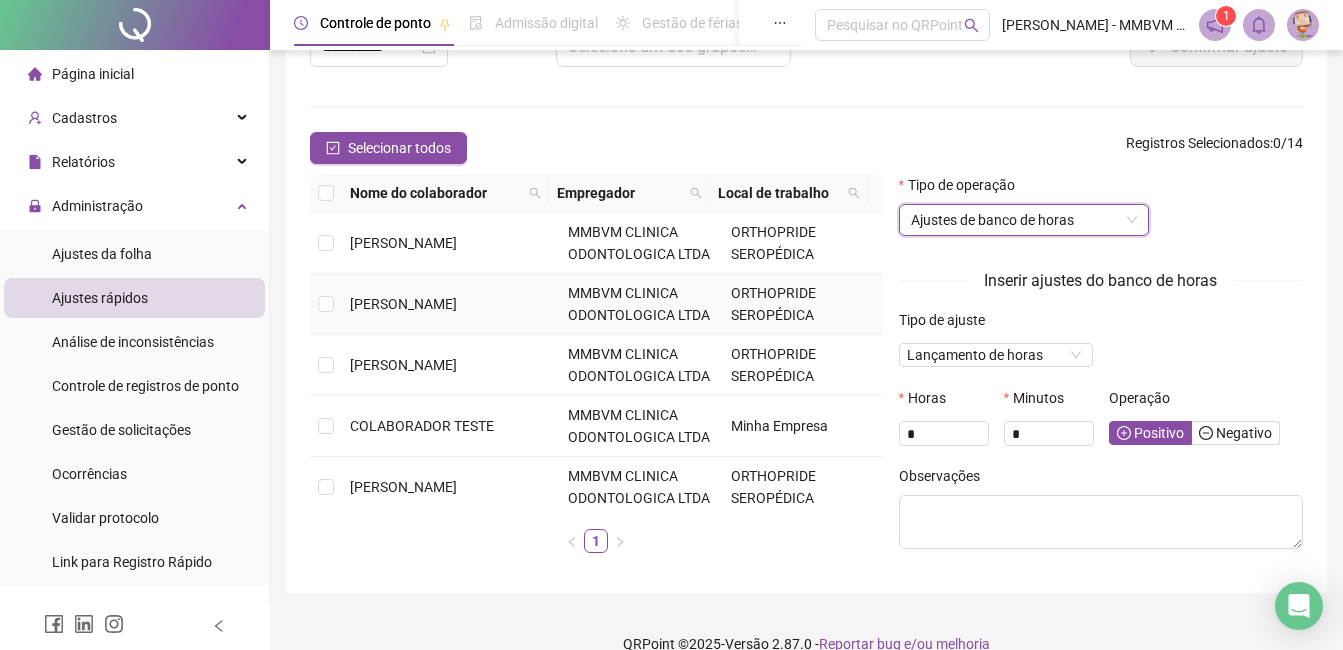 scroll, scrollTop: 184, scrollLeft: 0, axis: vertical 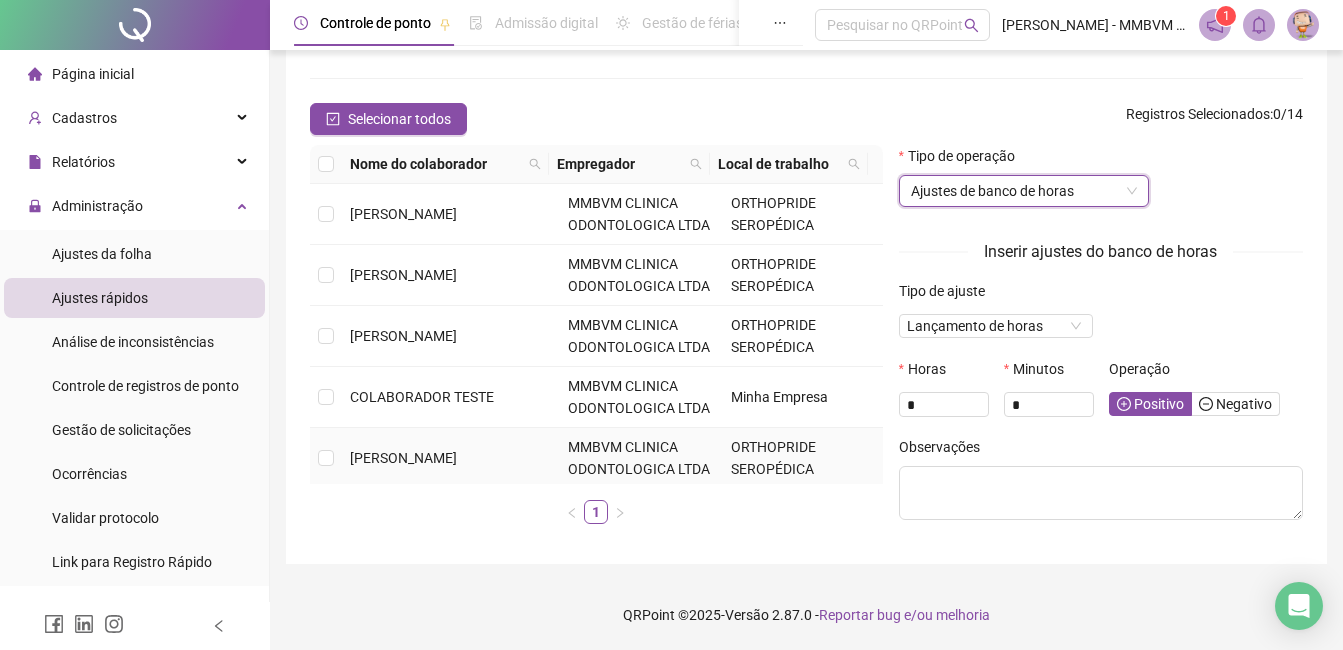 click on "[PERSON_NAME]" at bounding box center (403, 458) 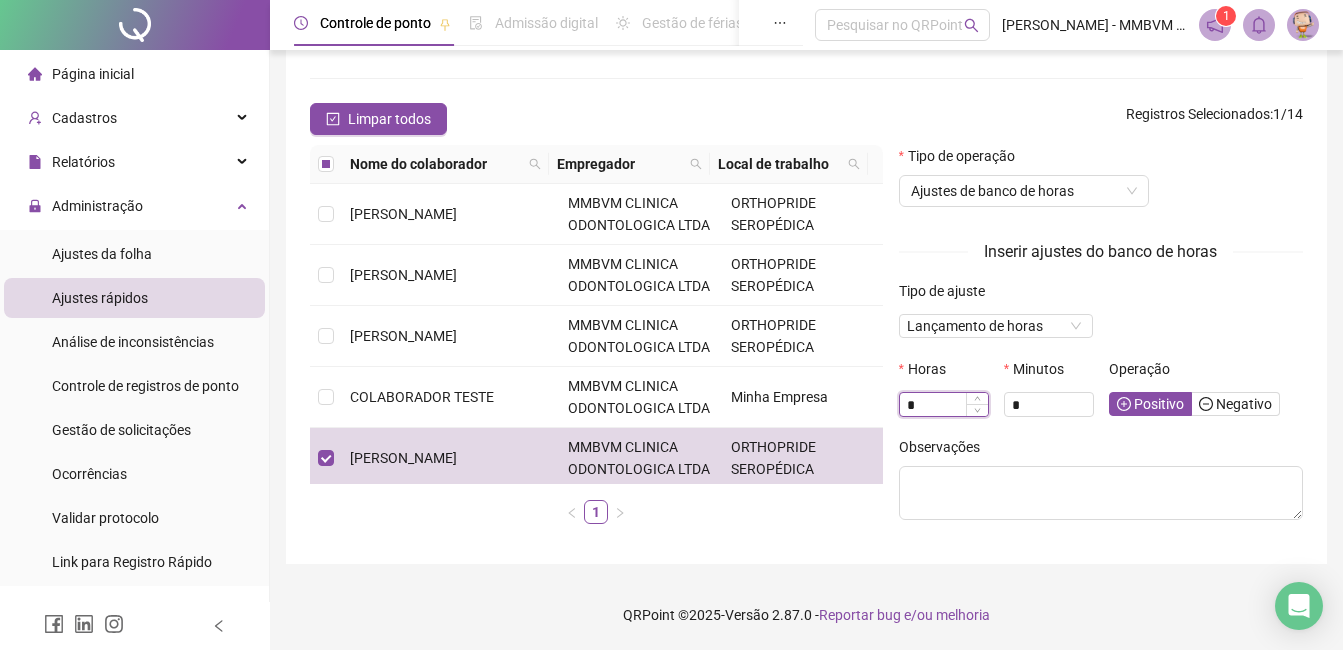 click on "*" at bounding box center (944, 405) 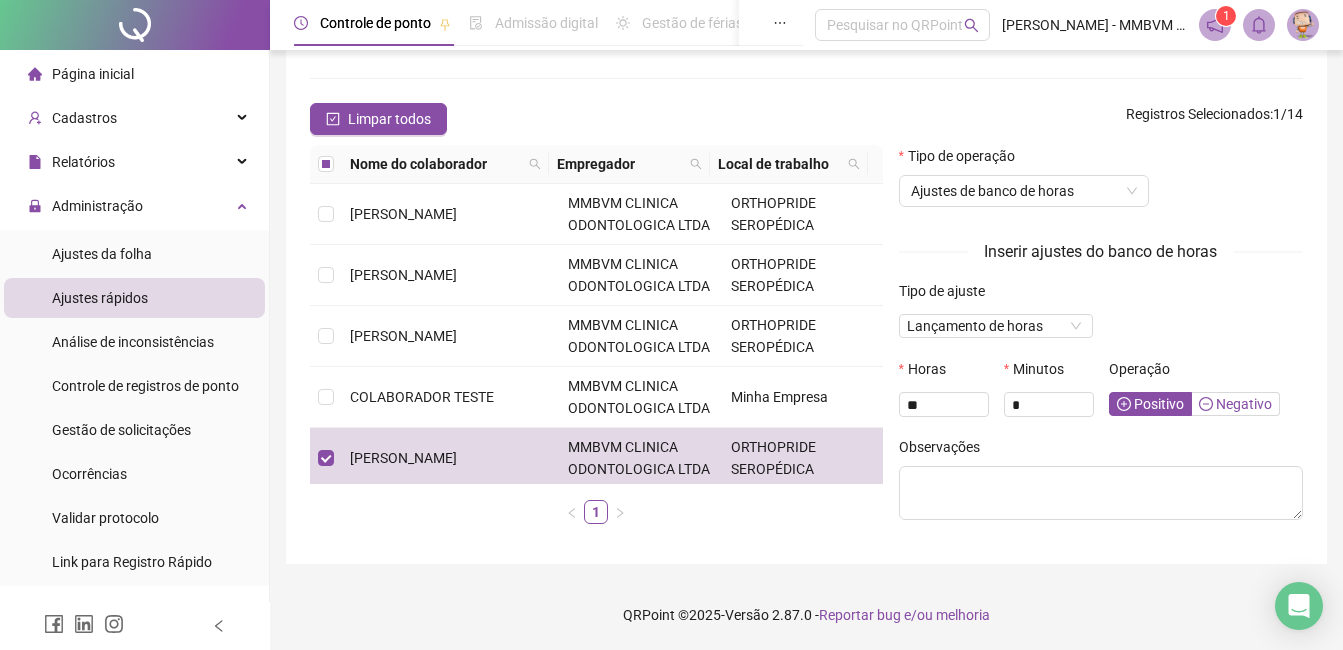 type on "*" 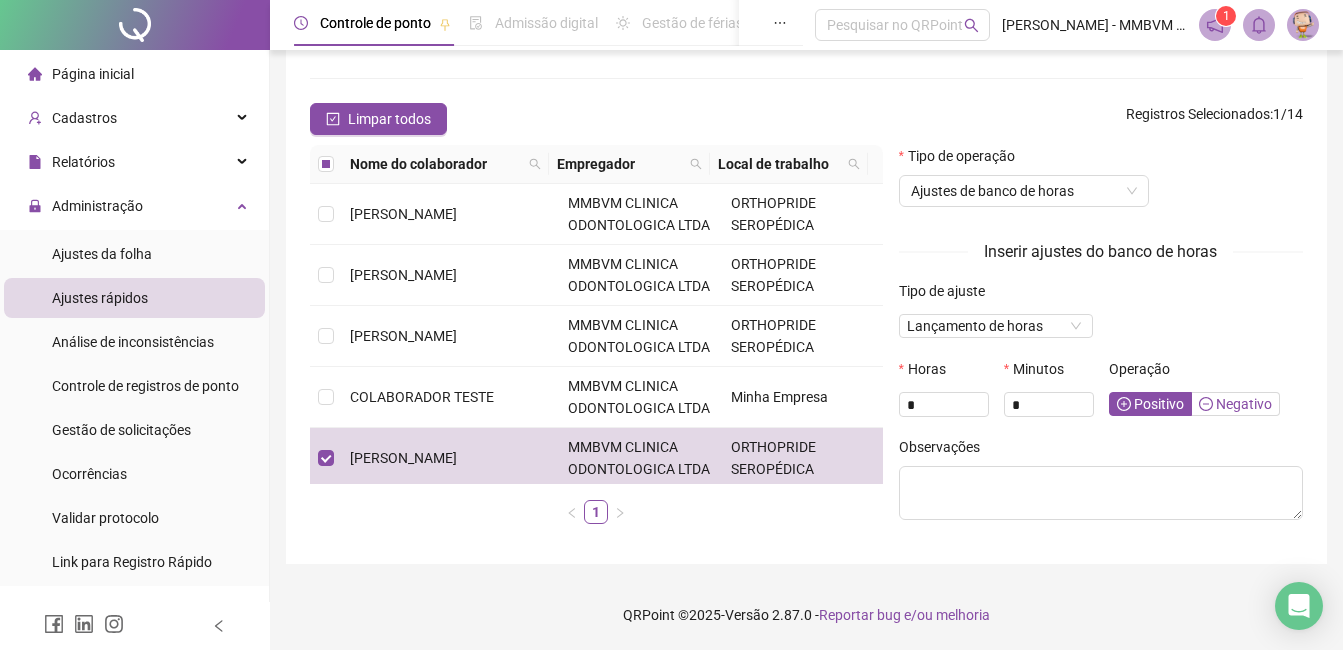click on "Negativo" at bounding box center (1235, 404) 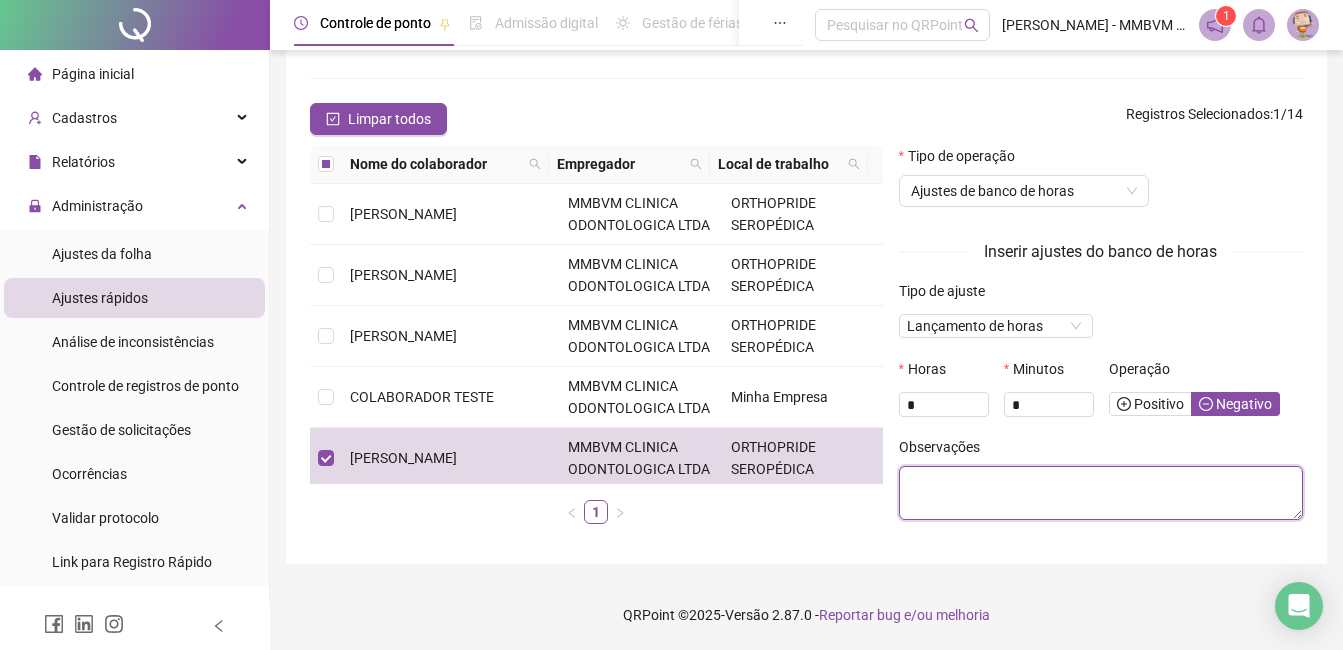 click at bounding box center (1101, 493) 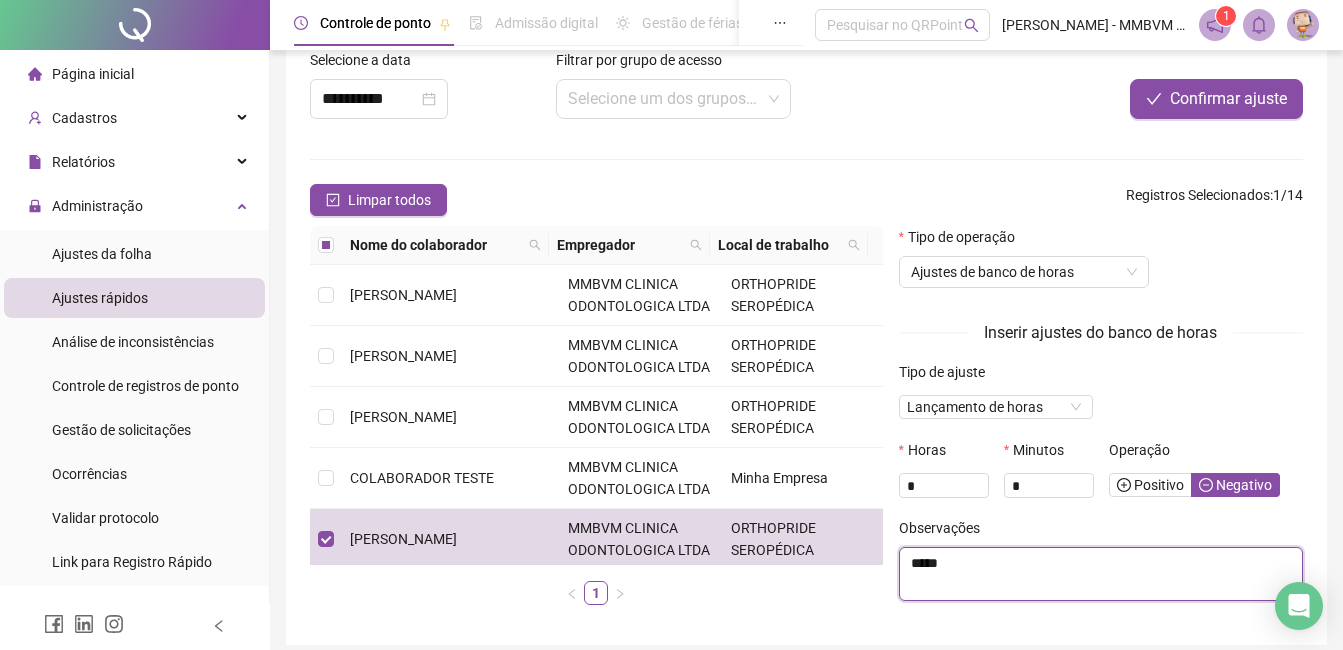 scroll, scrollTop: 0, scrollLeft: 0, axis: both 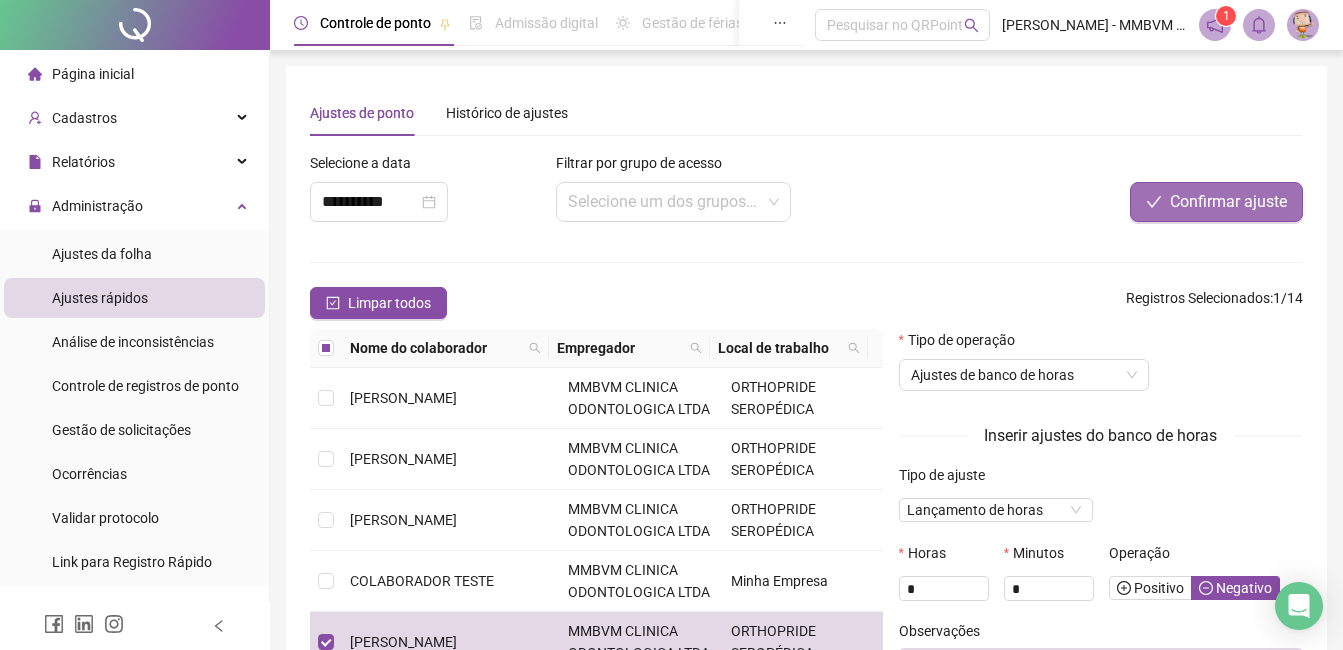 type on "*****" 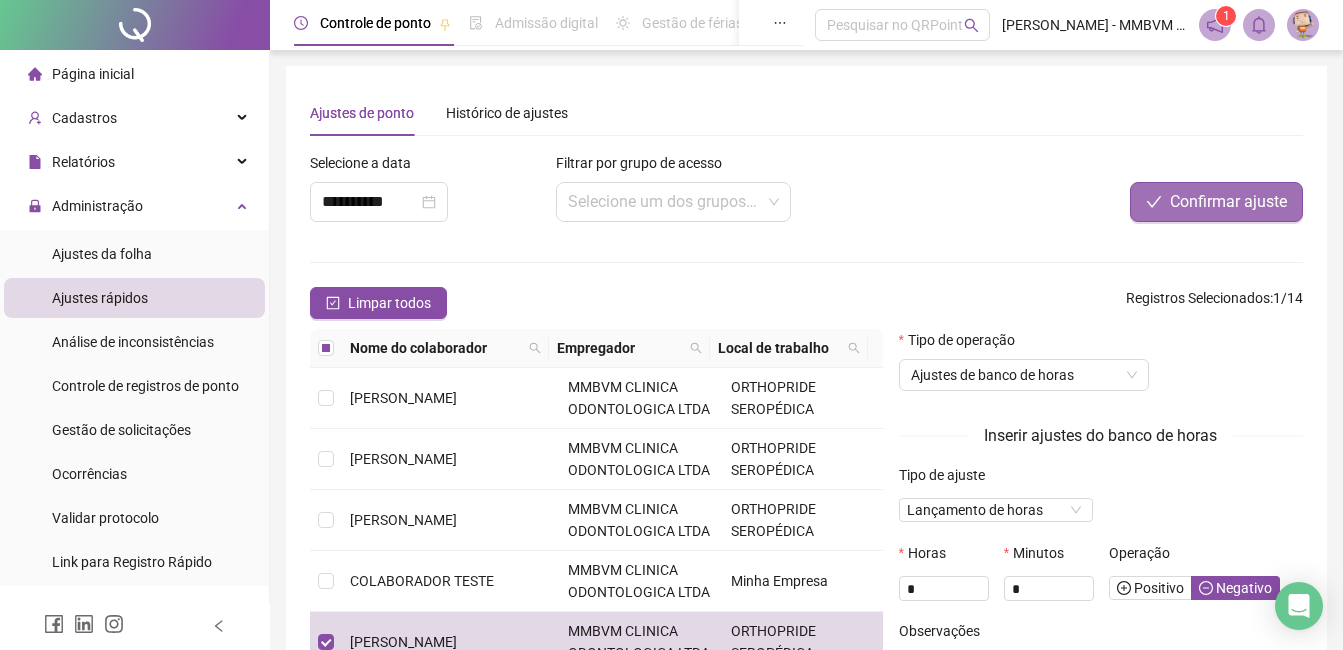 click on "Confirmar ajuste" at bounding box center [1228, 202] 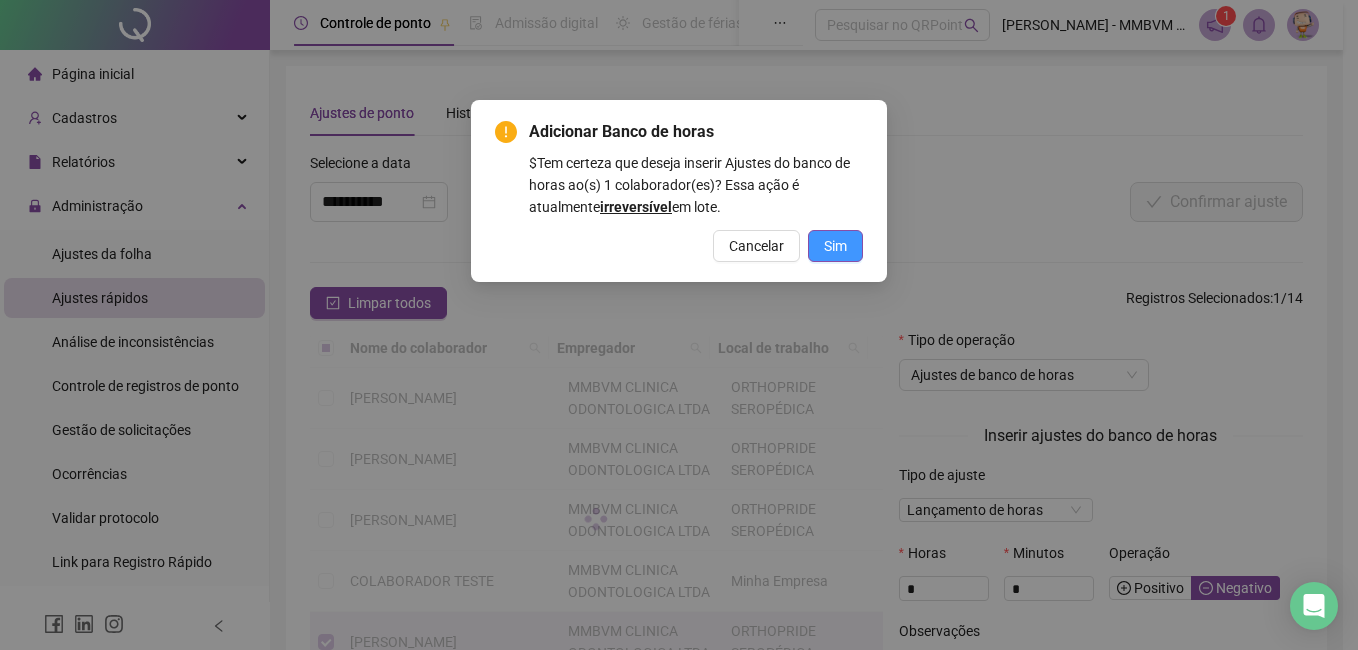 click on "Sim" at bounding box center [835, 246] 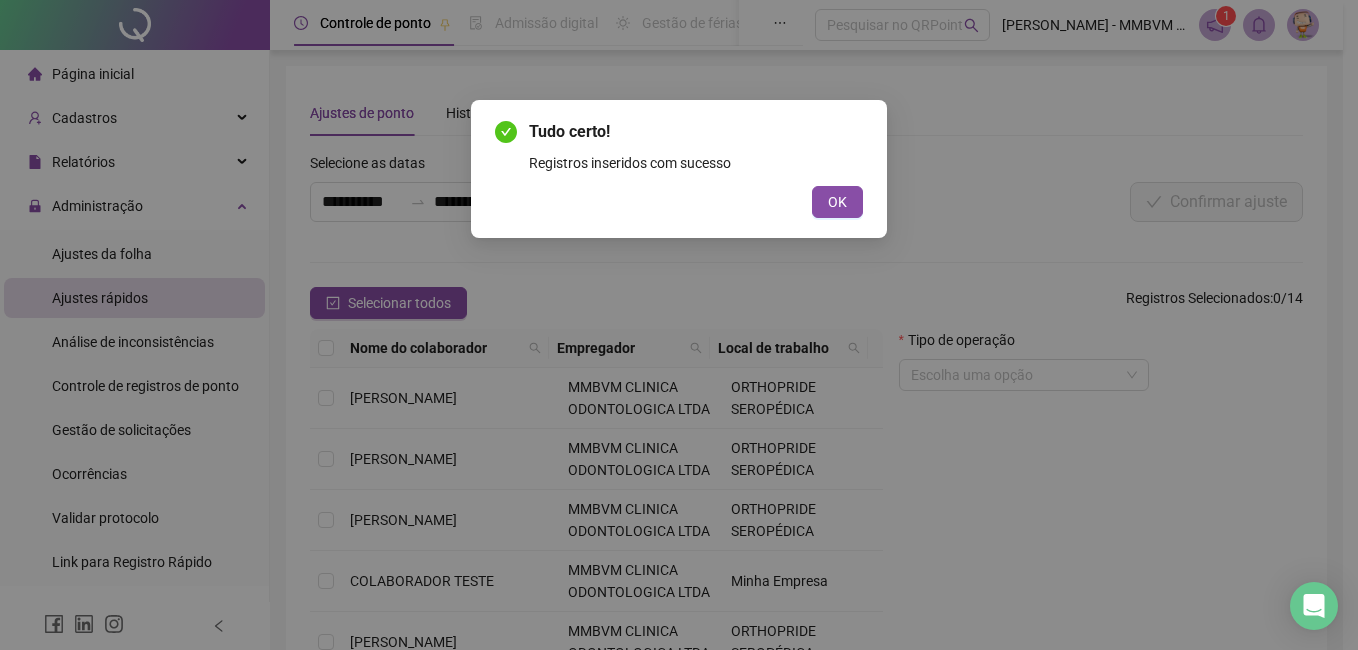 click on "Tudo certo! Registros inseridos com sucesso OK" at bounding box center [679, 169] 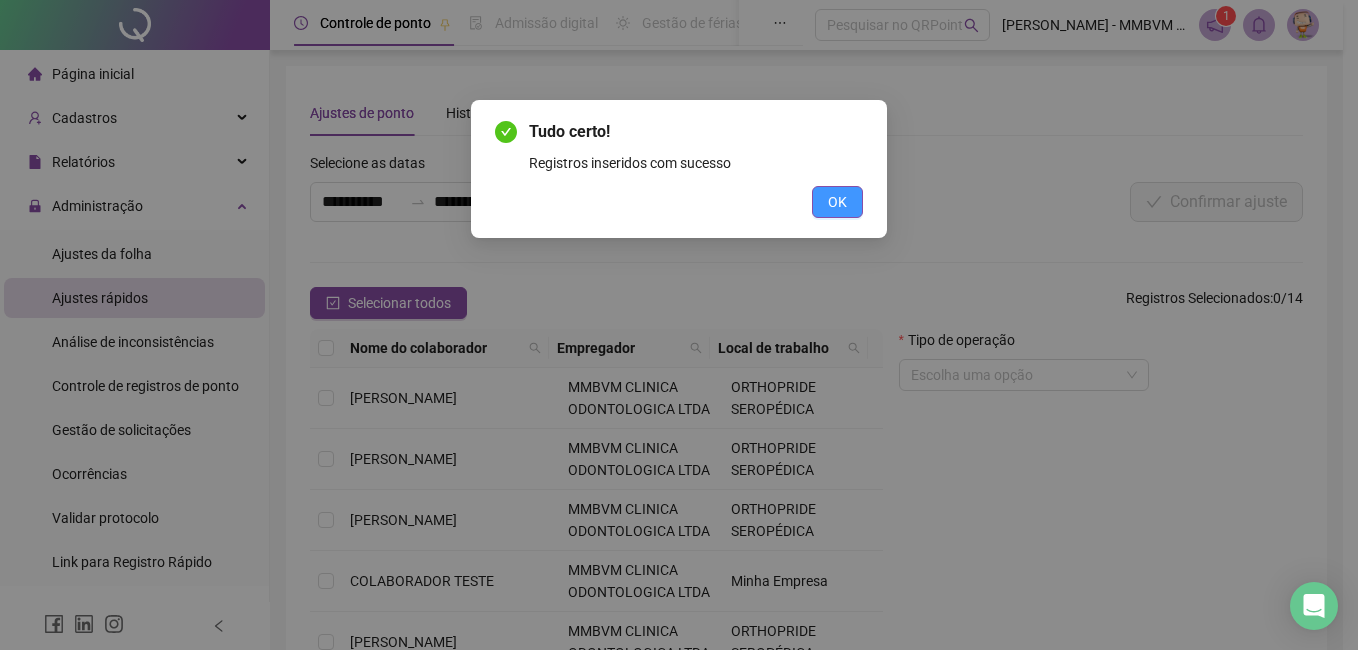 click on "OK" at bounding box center [837, 202] 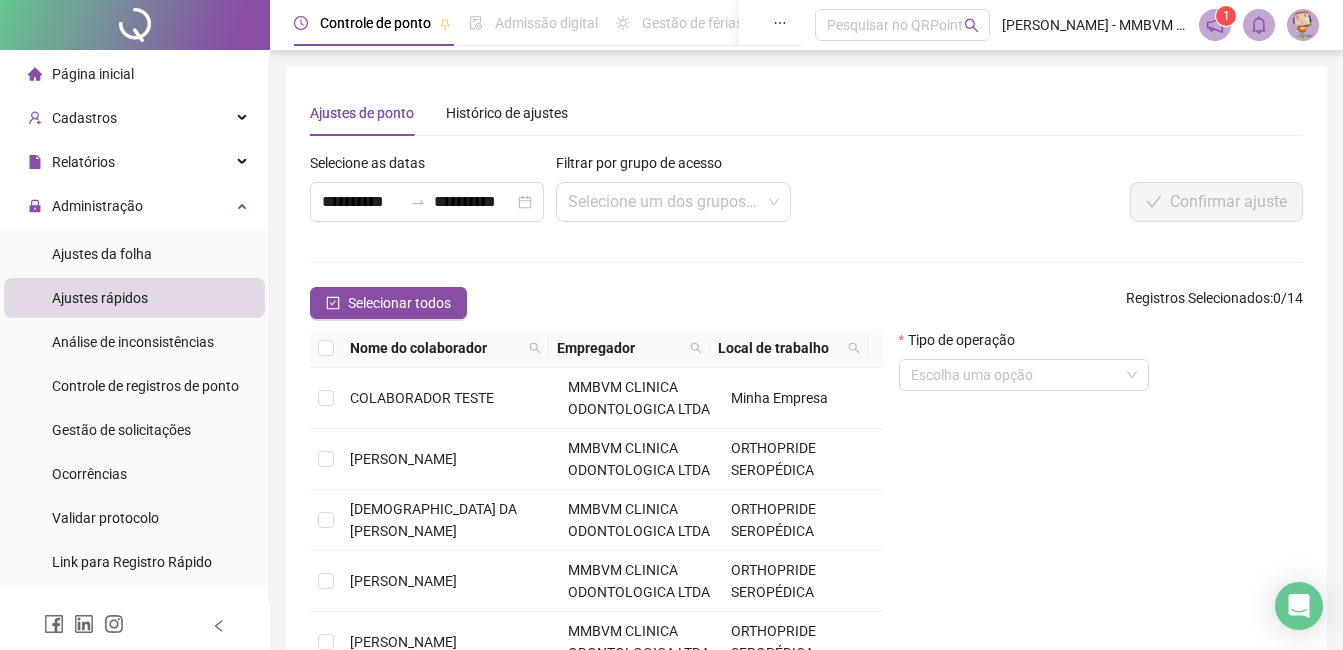 scroll, scrollTop: 200, scrollLeft: 0, axis: vertical 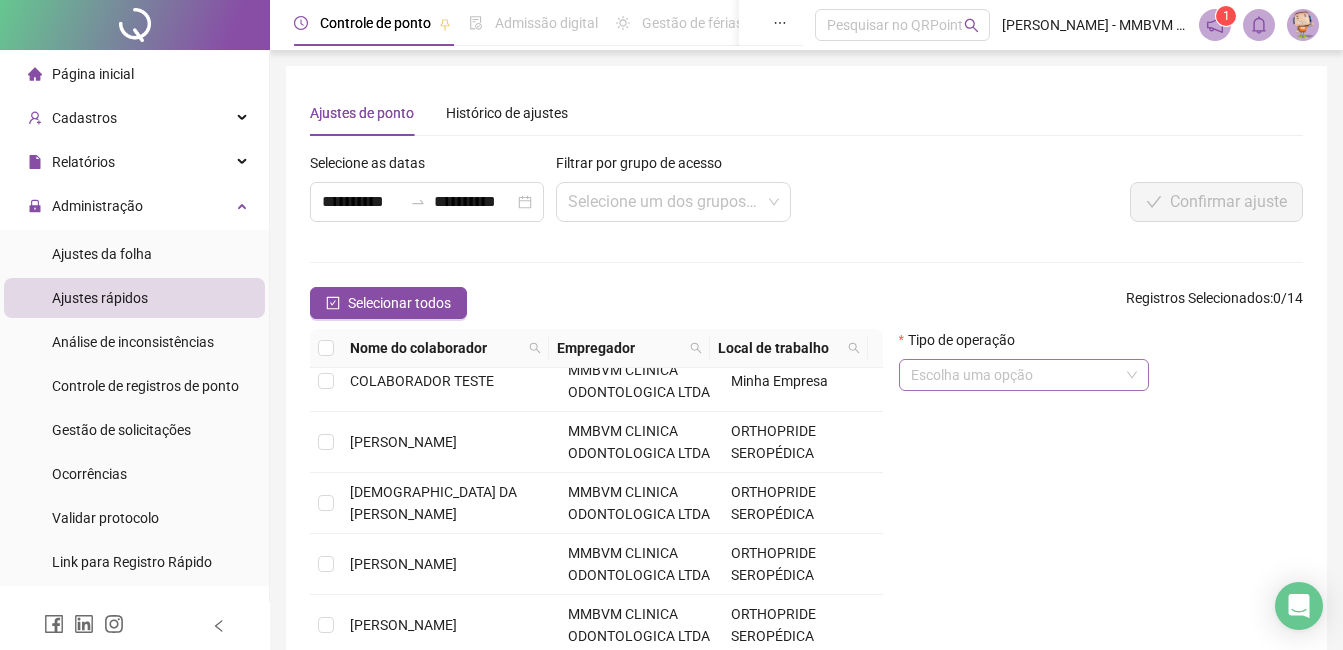 click at bounding box center (1018, 375) 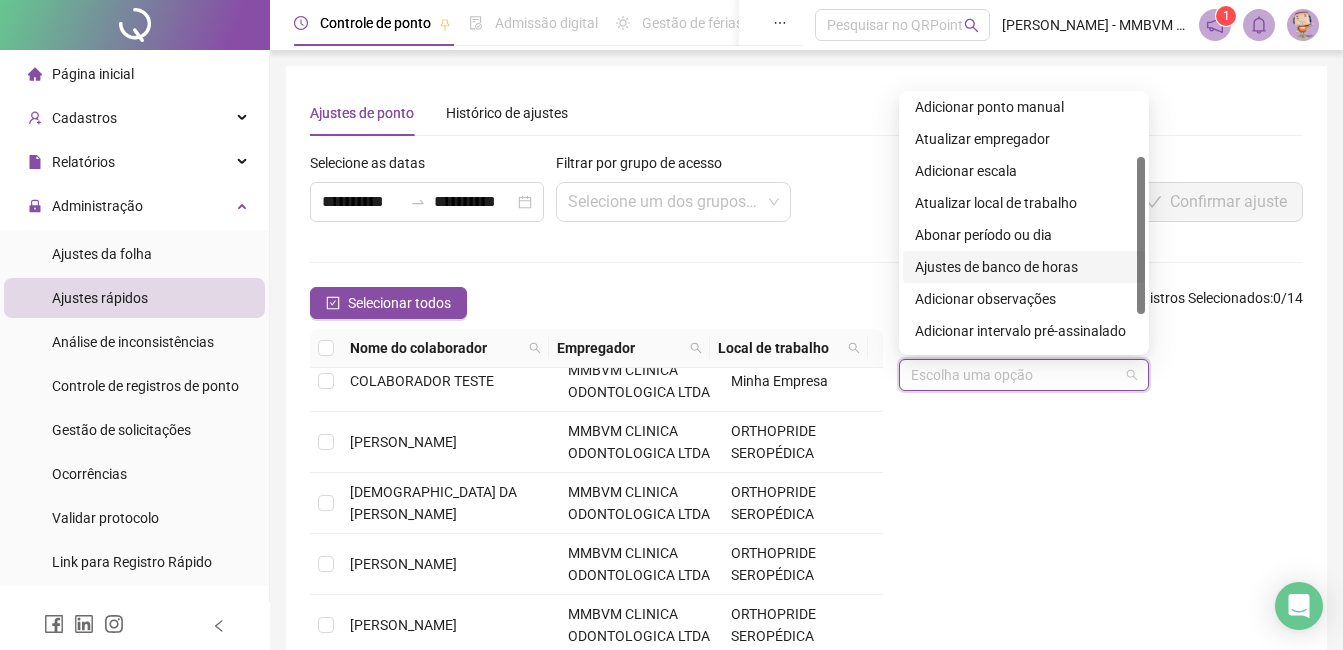 click on "Ajustes de banco de horas" at bounding box center [1024, 267] 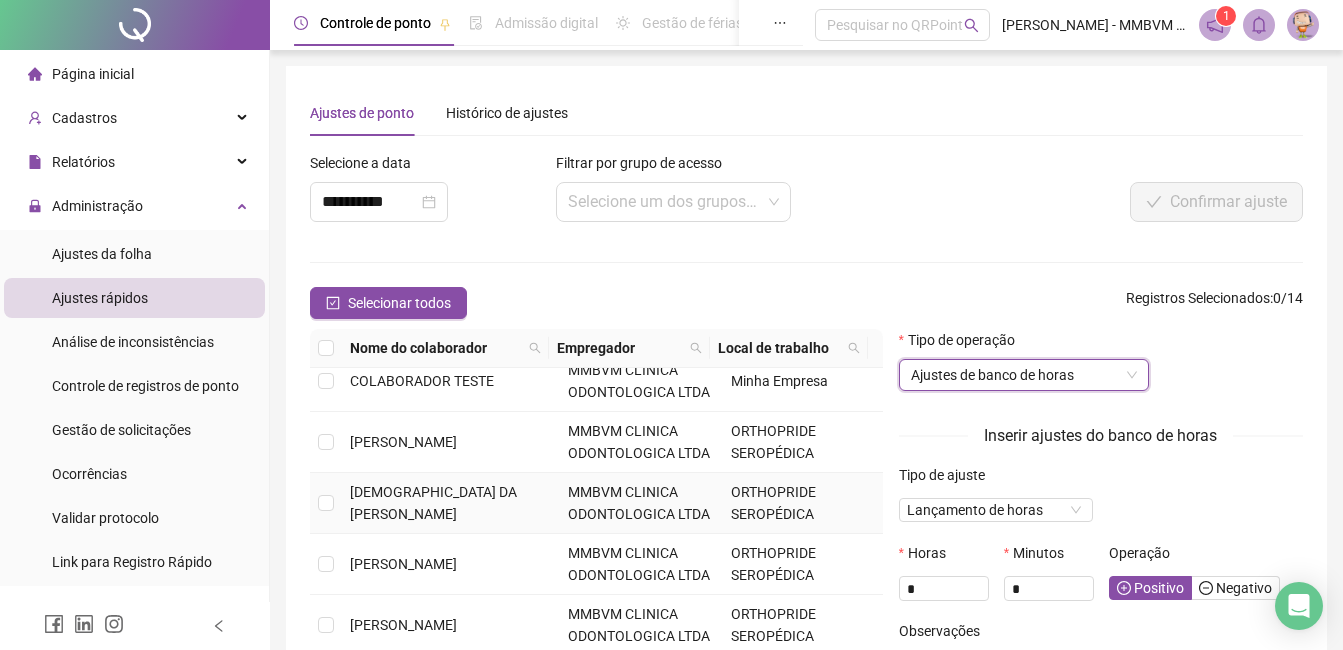 click on "[DEMOGRAPHIC_DATA] DA [PERSON_NAME]" at bounding box center (433, 503) 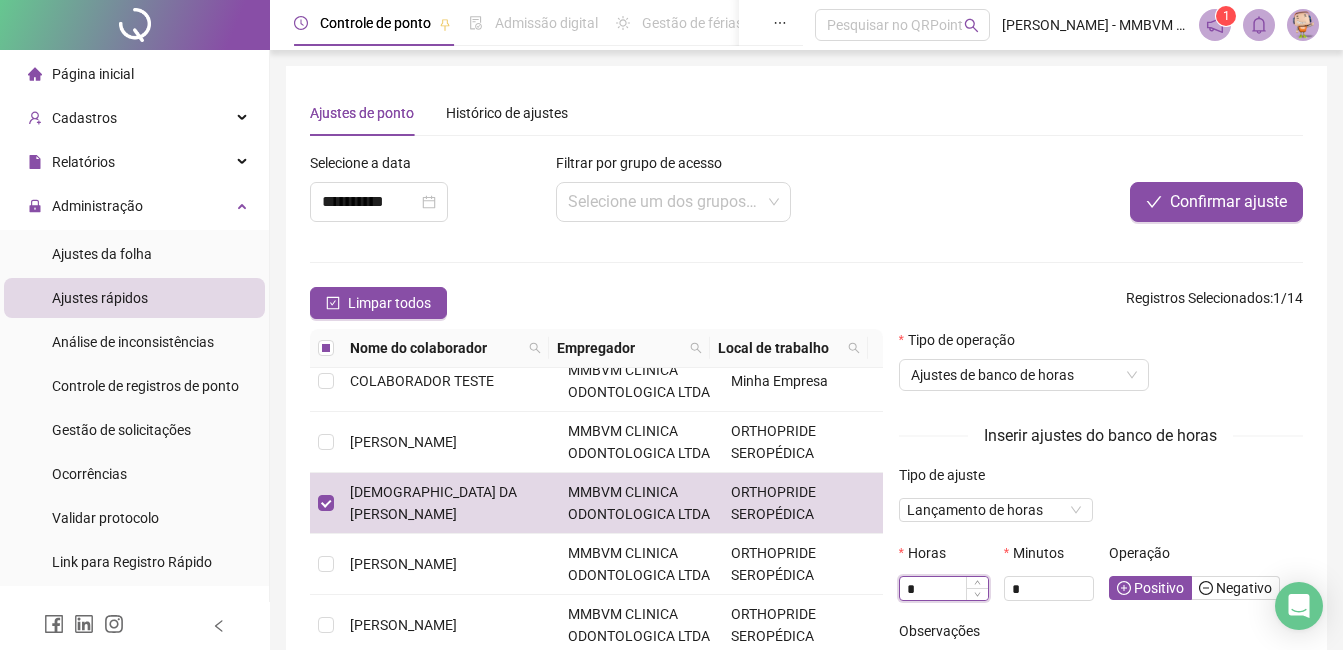 click on "*" at bounding box center [944, 589] 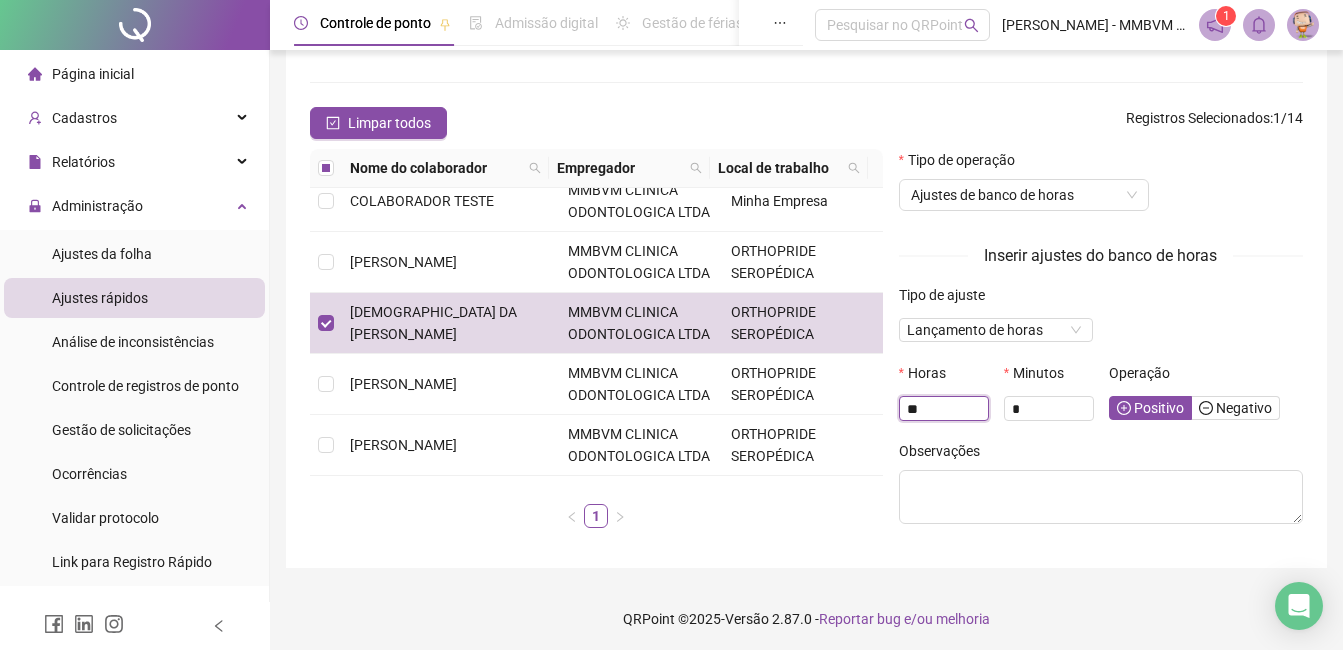 scroll, scrollTop: 184, scrollLeft: 0, axis: vertical 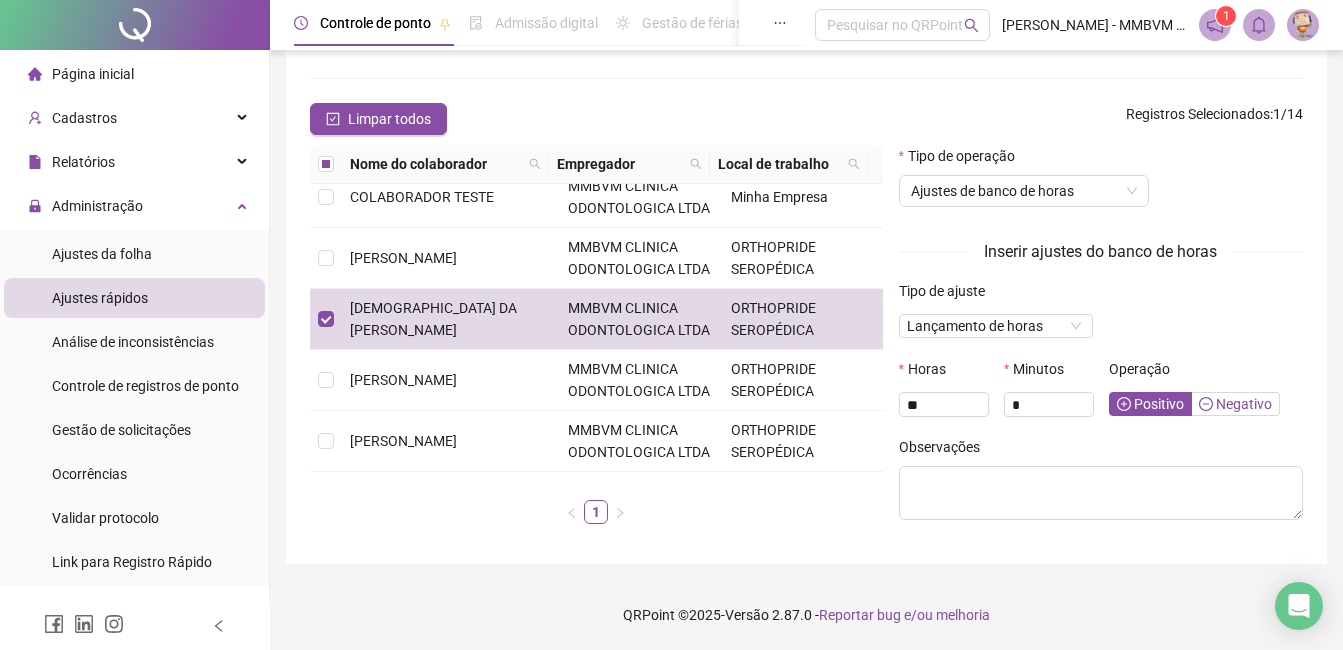 type on "*" 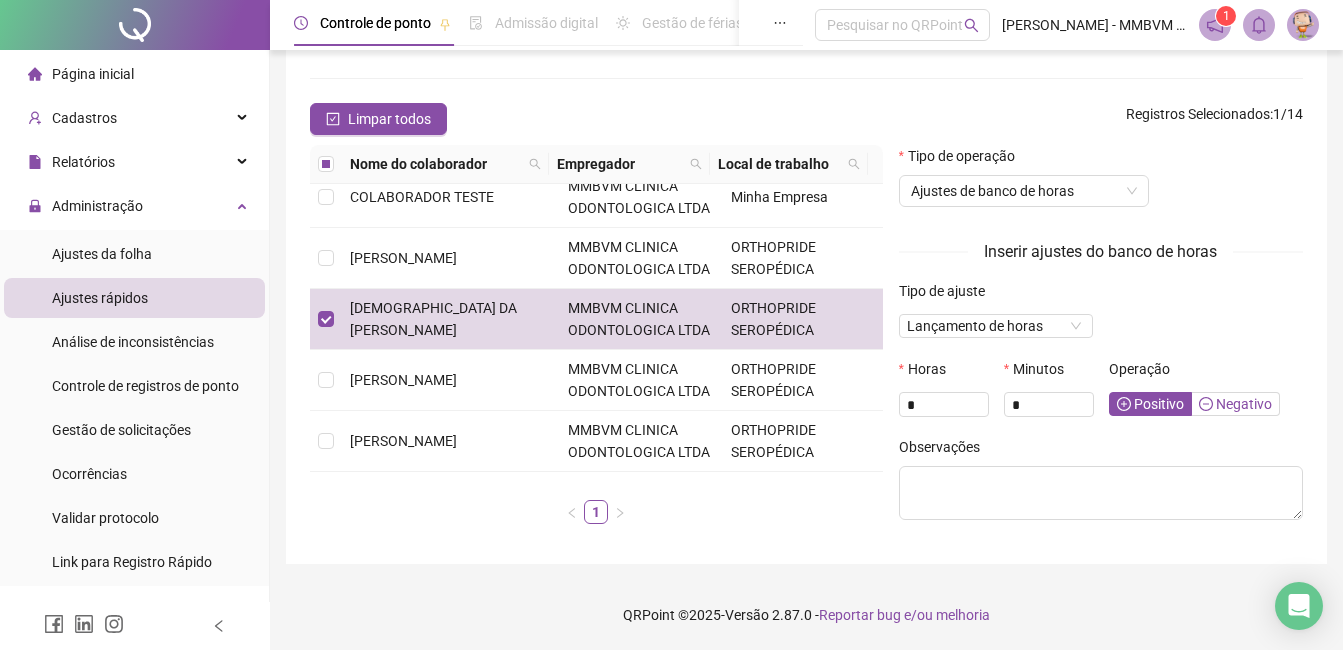 click on "Negativo" at bounding box center [1235, 404] 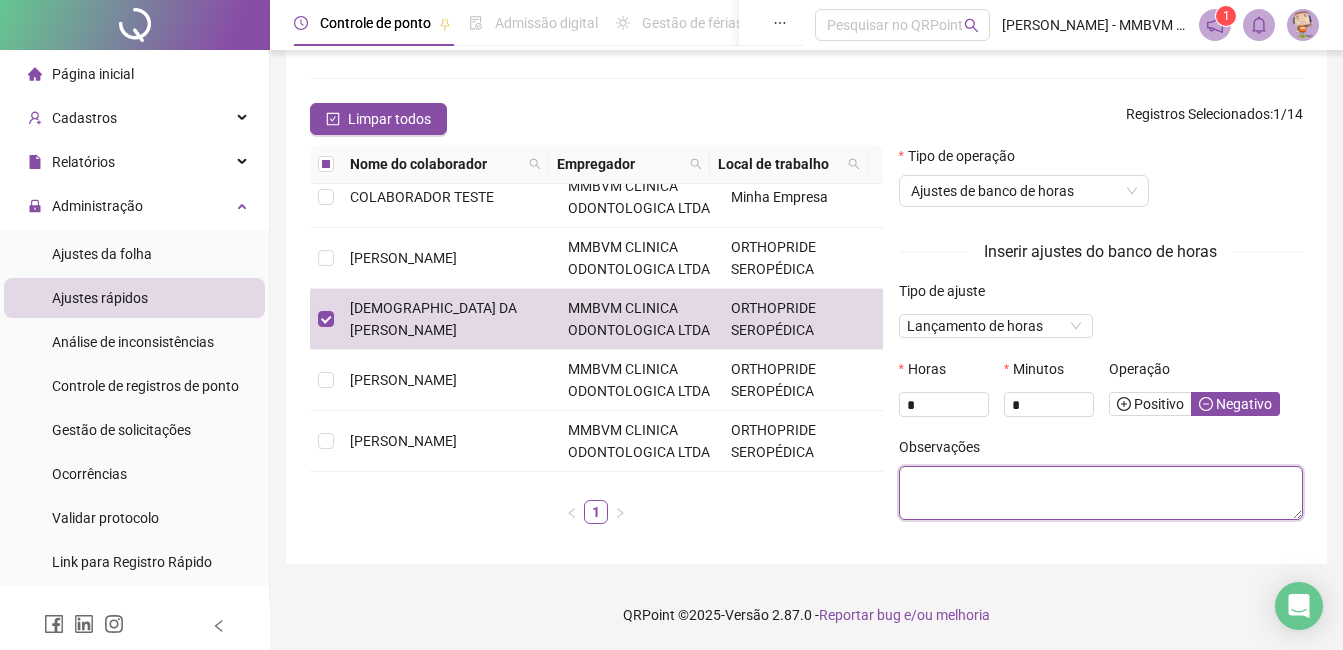 click at bounding box center (1101, 493) 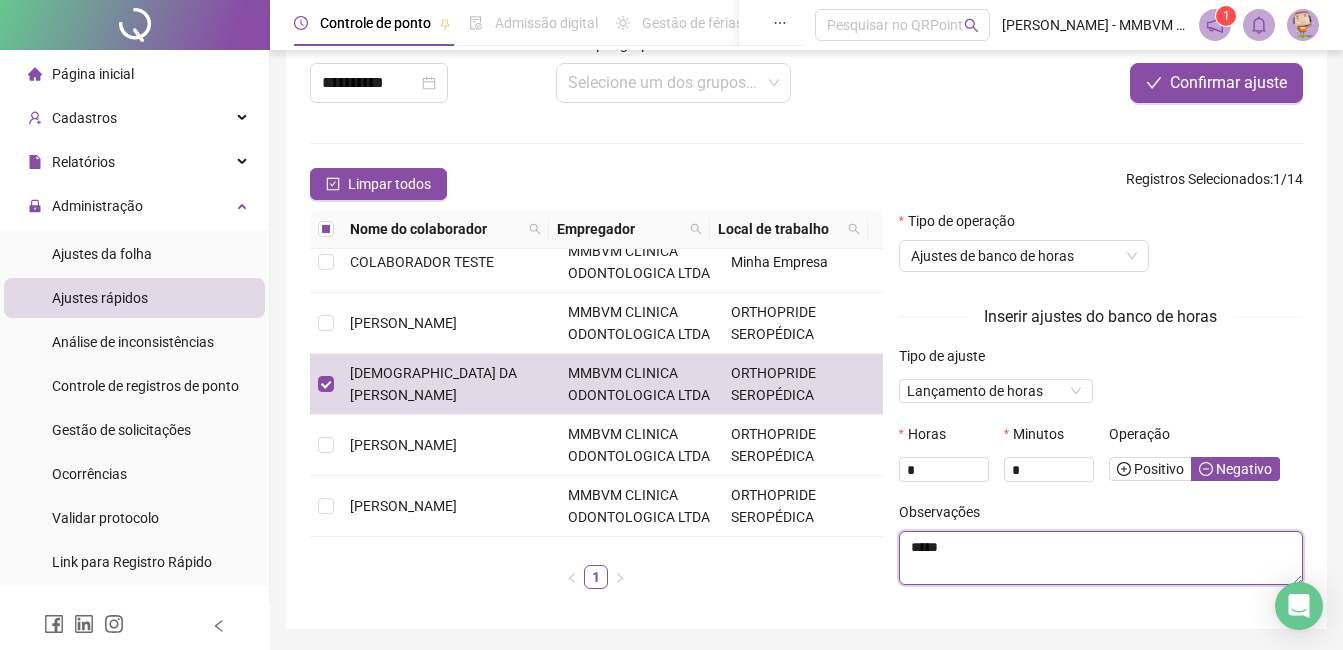 scroll, scrollTop: 84, scrollLeft: 0, axis: vertical 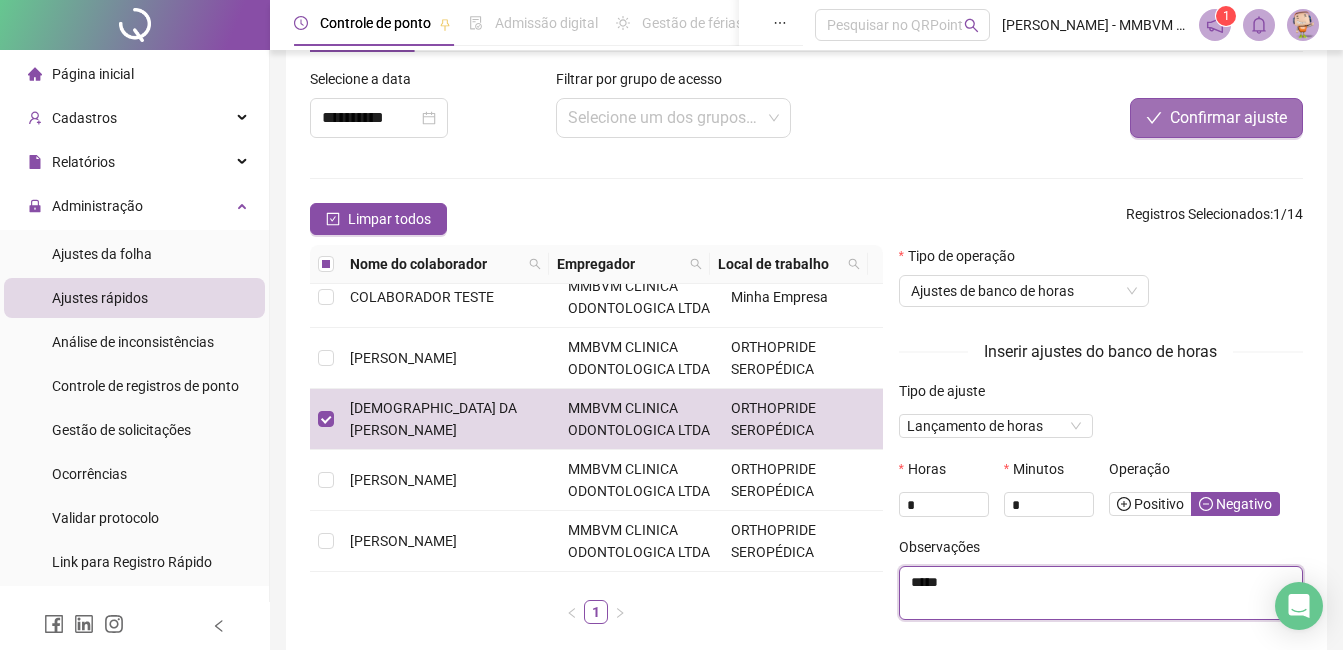 type on "*****" 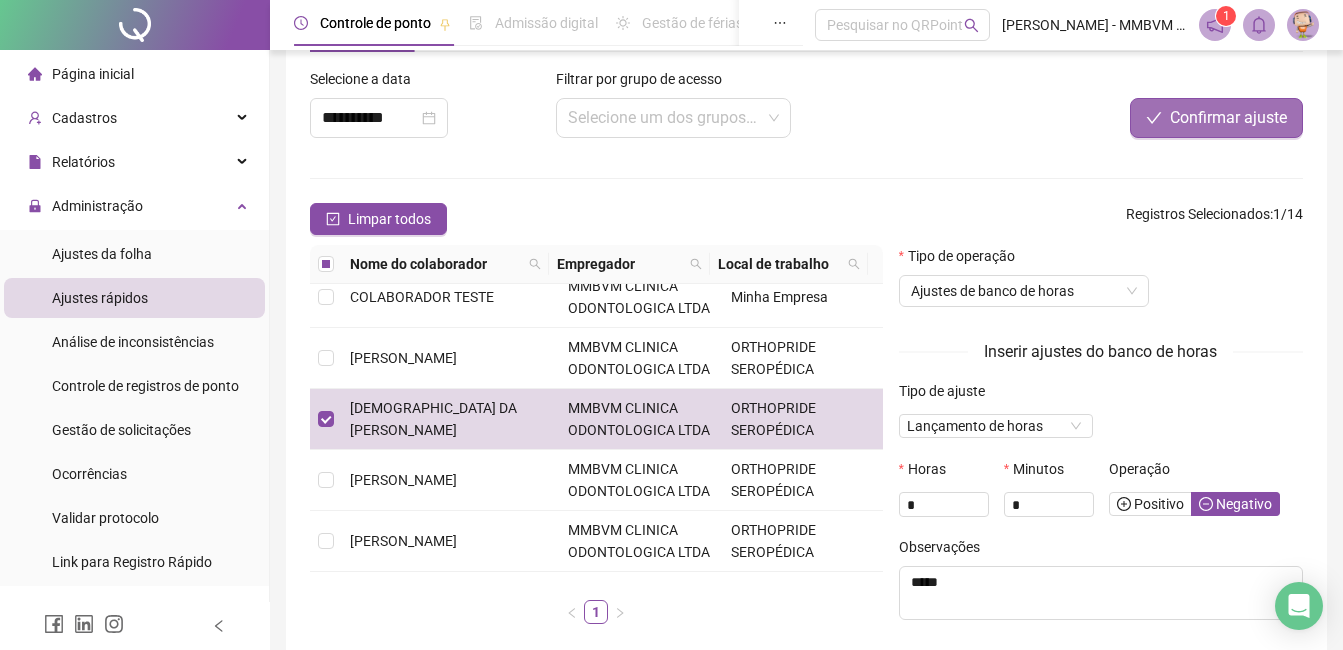 click on "Confirmar ajuste" at bounding box center (1228, 118) 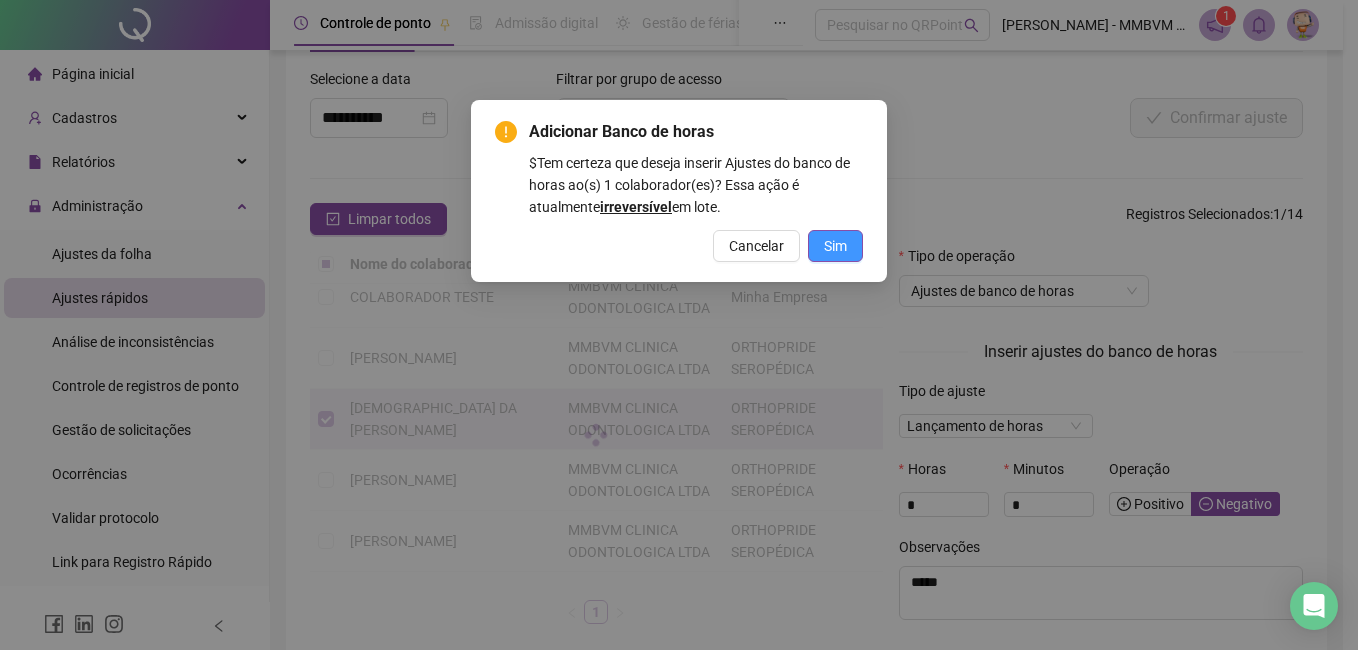 click on "Sim" at bounding box center (835, 246) 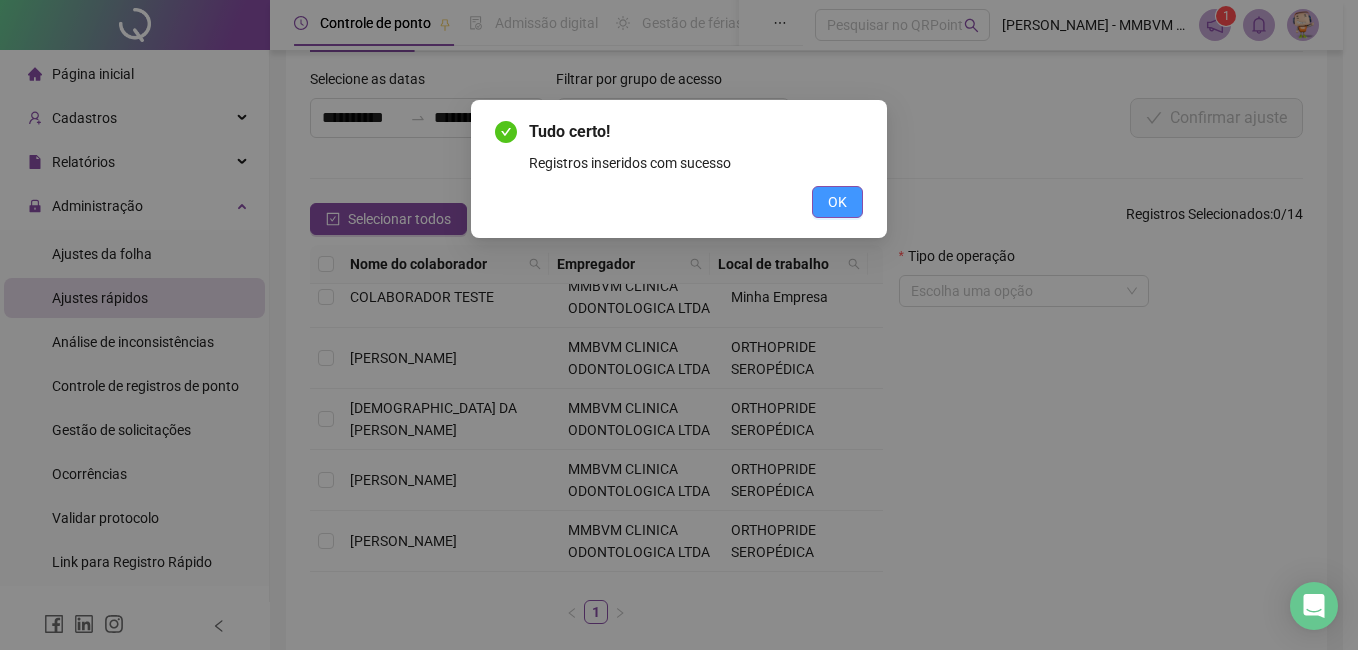 click on "OK" at bounding box center (837, 202) 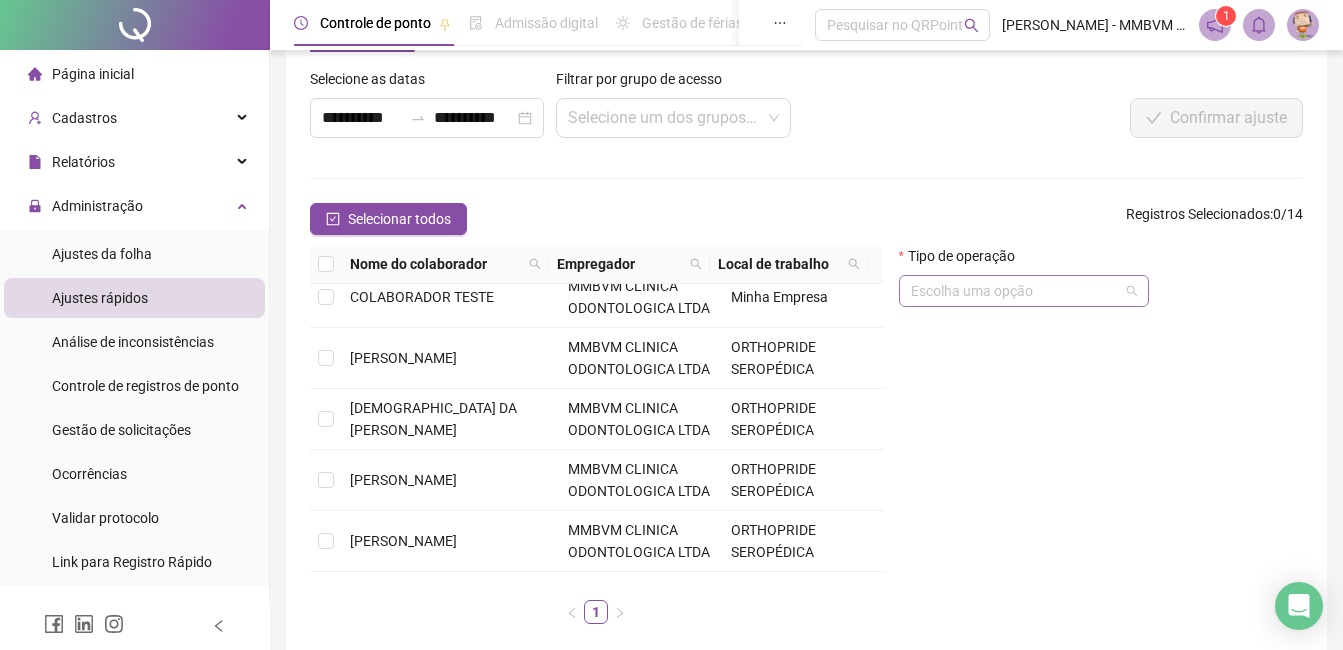 click at bounding box center (1018, 291) 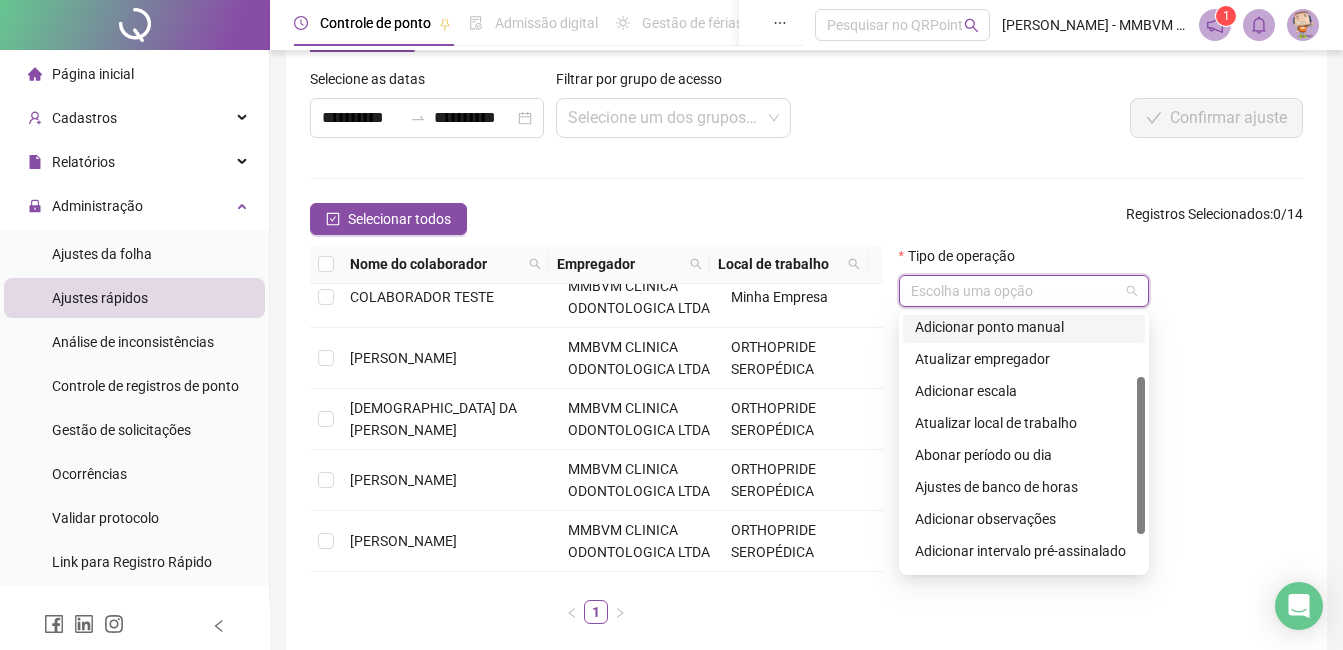 click on "Adicionar ponto manual" at bounding box center (1024, 327) 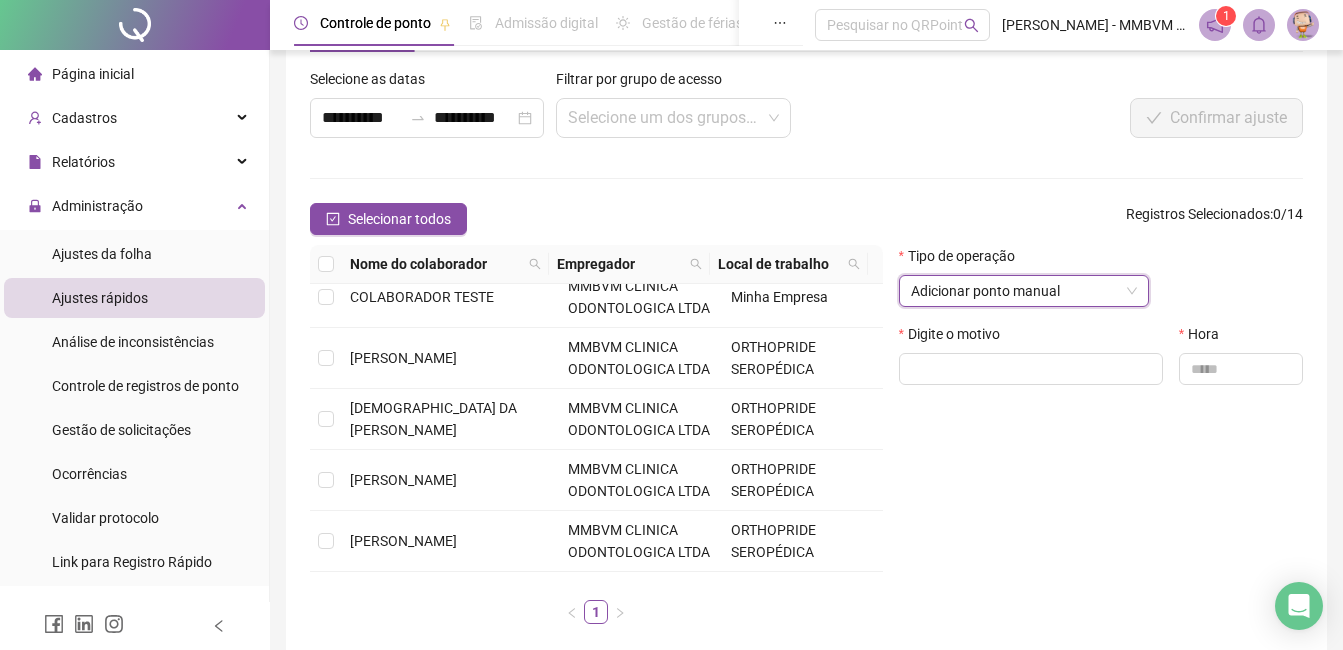 click on "Adicionar ponto manual" at bounding box center (1024, 291) 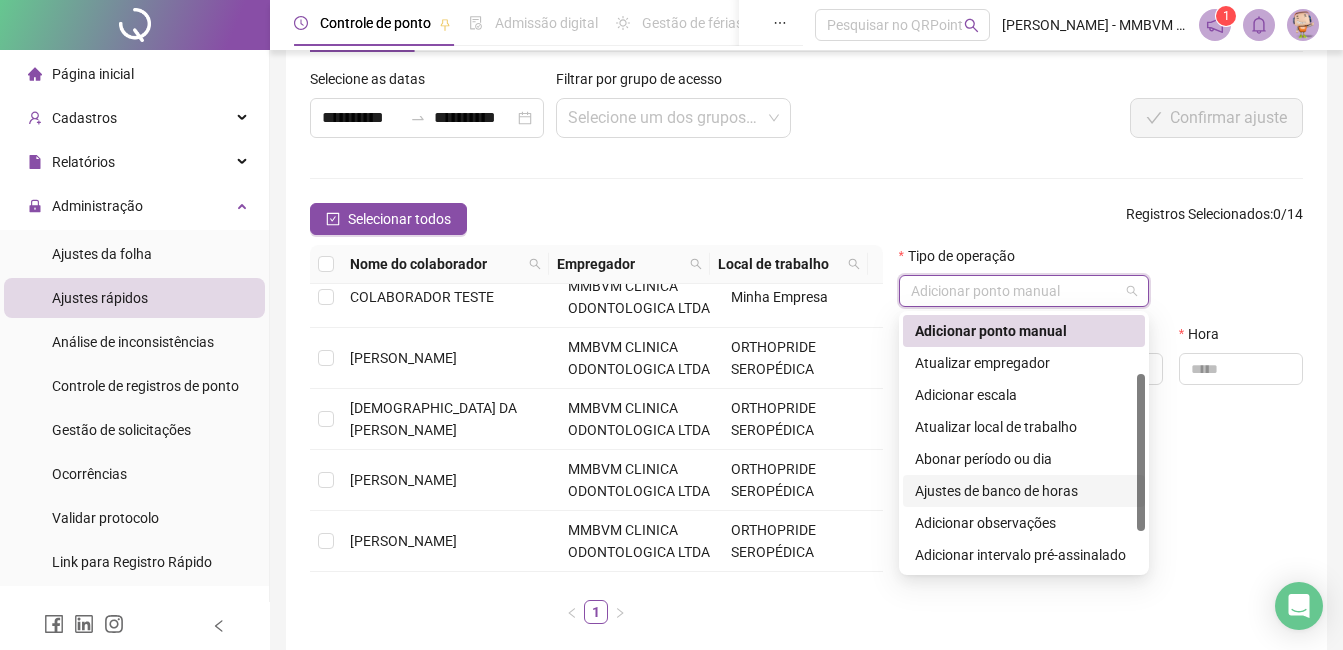 click on "Ajustes de banco de horas" at bounding box center [1024, 491] 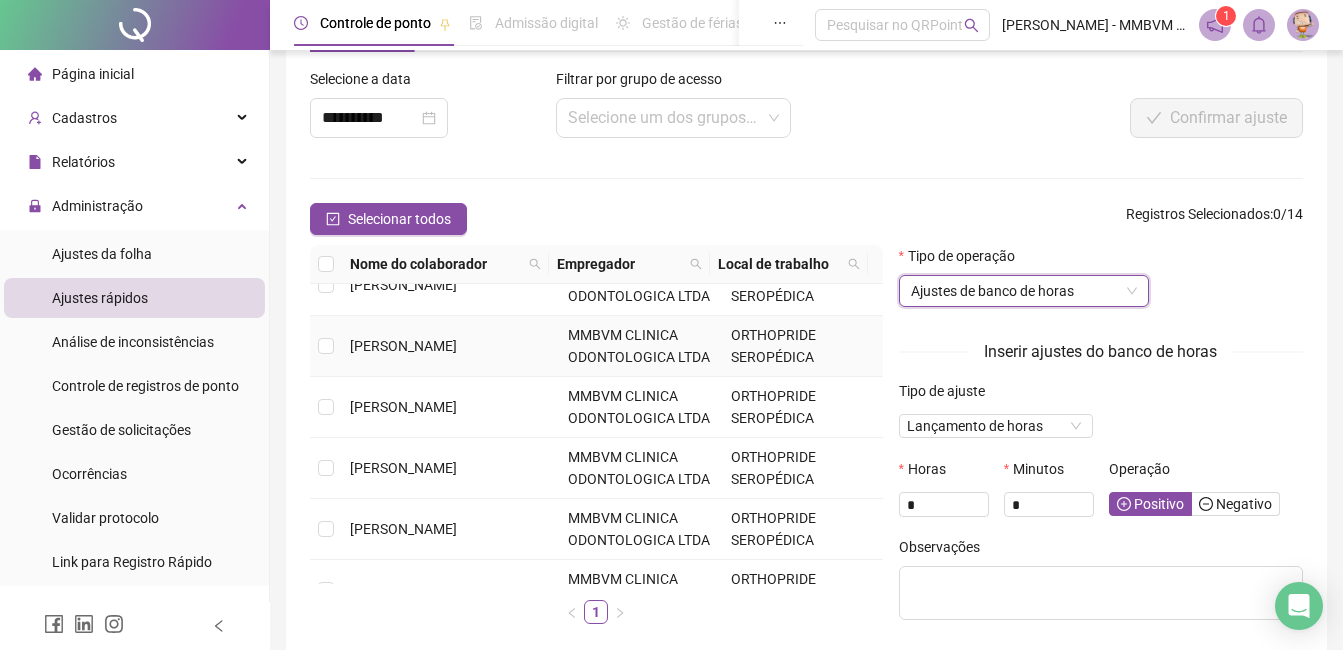 scroll, scrollTop: 554, scrollLeft: 0, axis: vertical 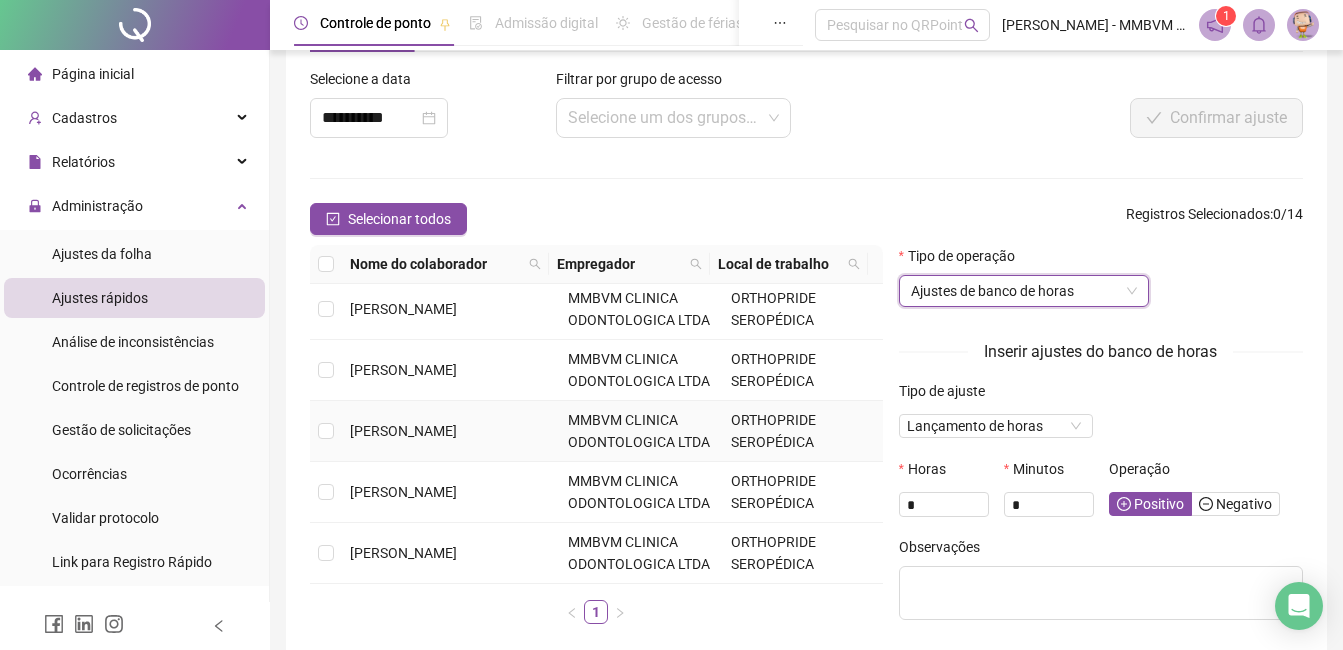 drag, startPoint x: 469, startPoint y: 437, endPoint x: 454, endPoint y: 440, distance: 15.297058 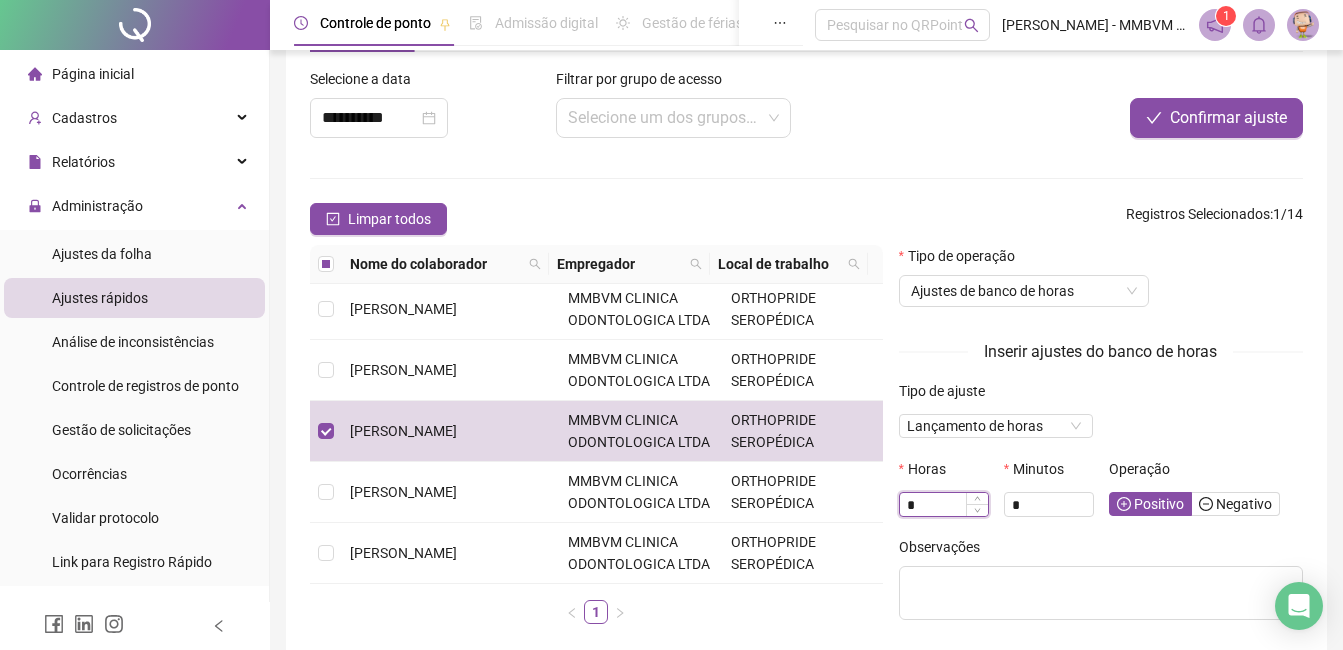 click on "*" at bounding box center (944, 505) 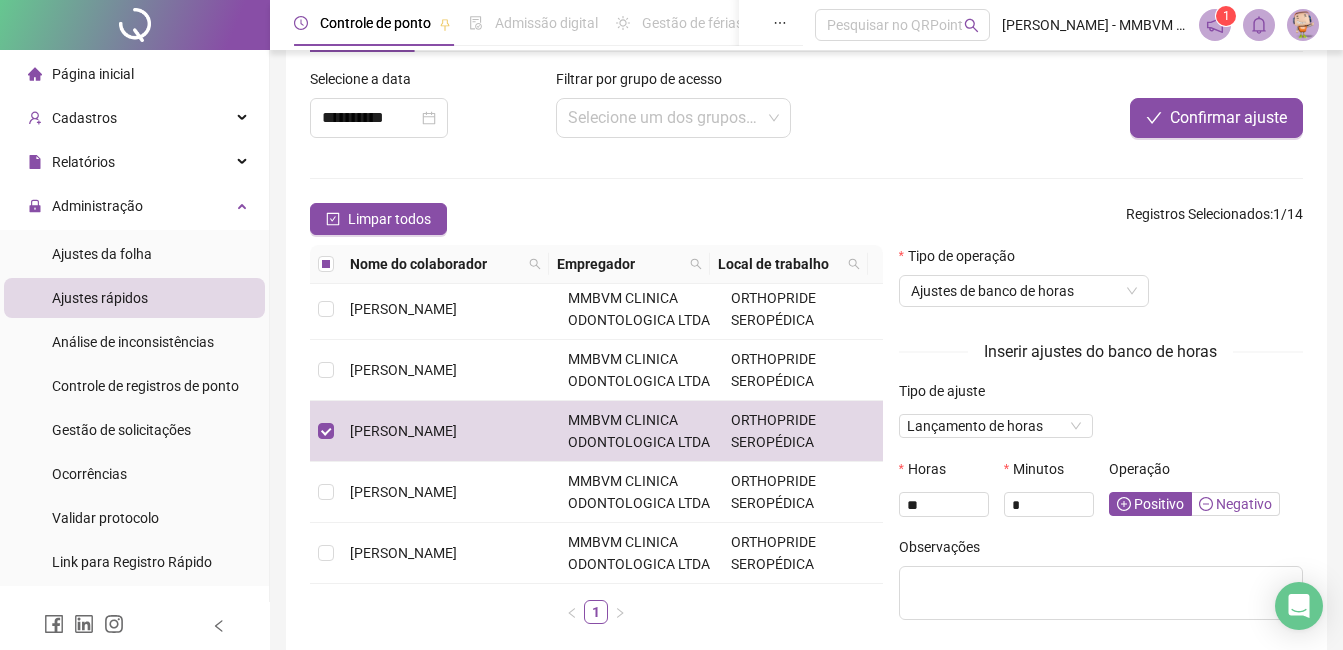 type on "*" 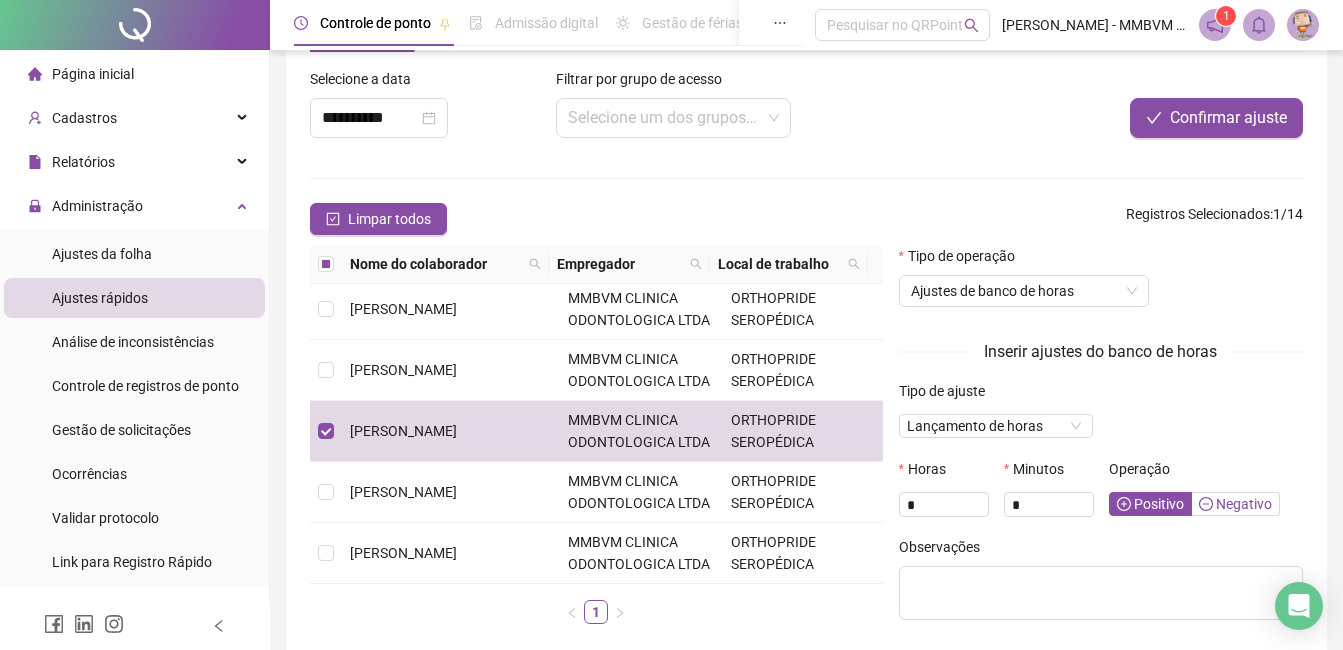 click on "Negativo" at bounding box center [1235, 504] 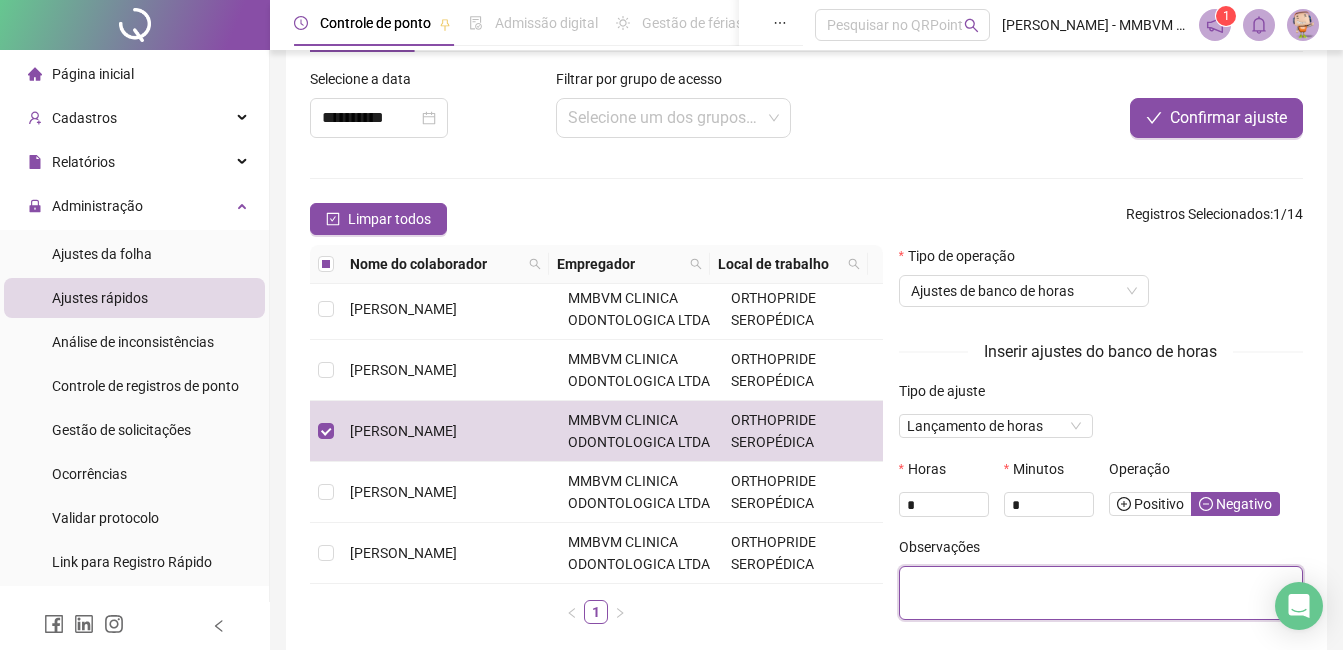 click at bounding box center (1101, 593) 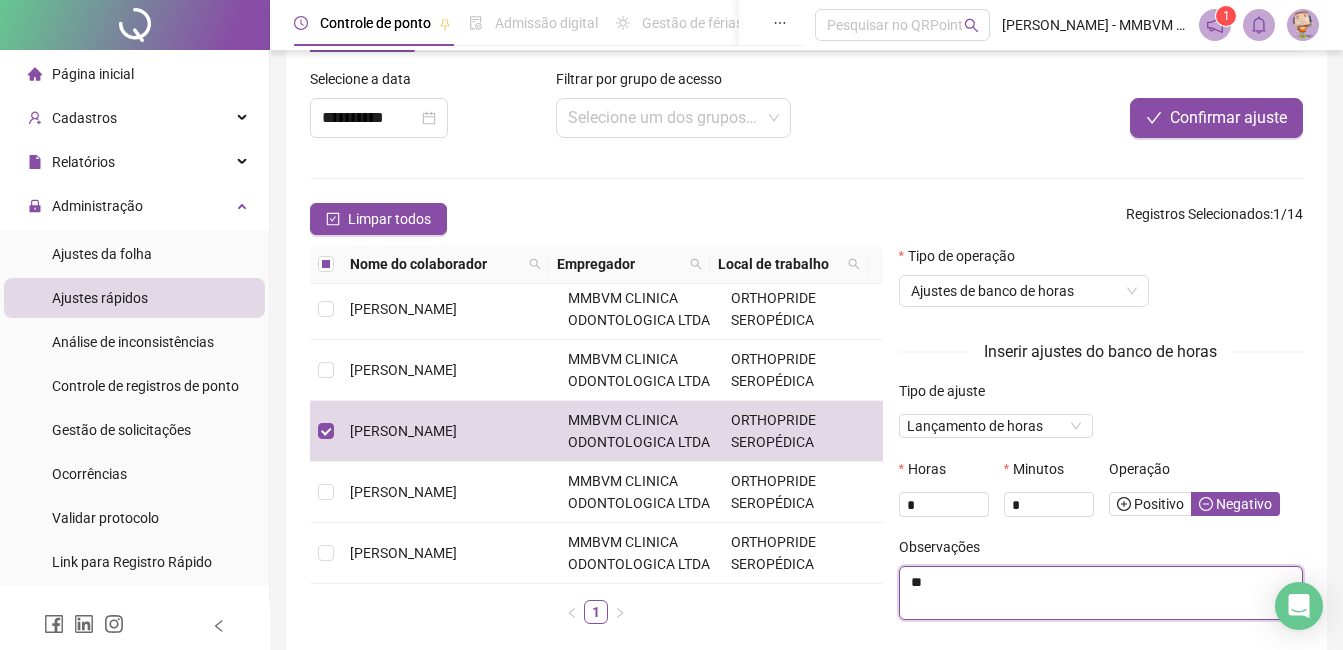 type on "*" 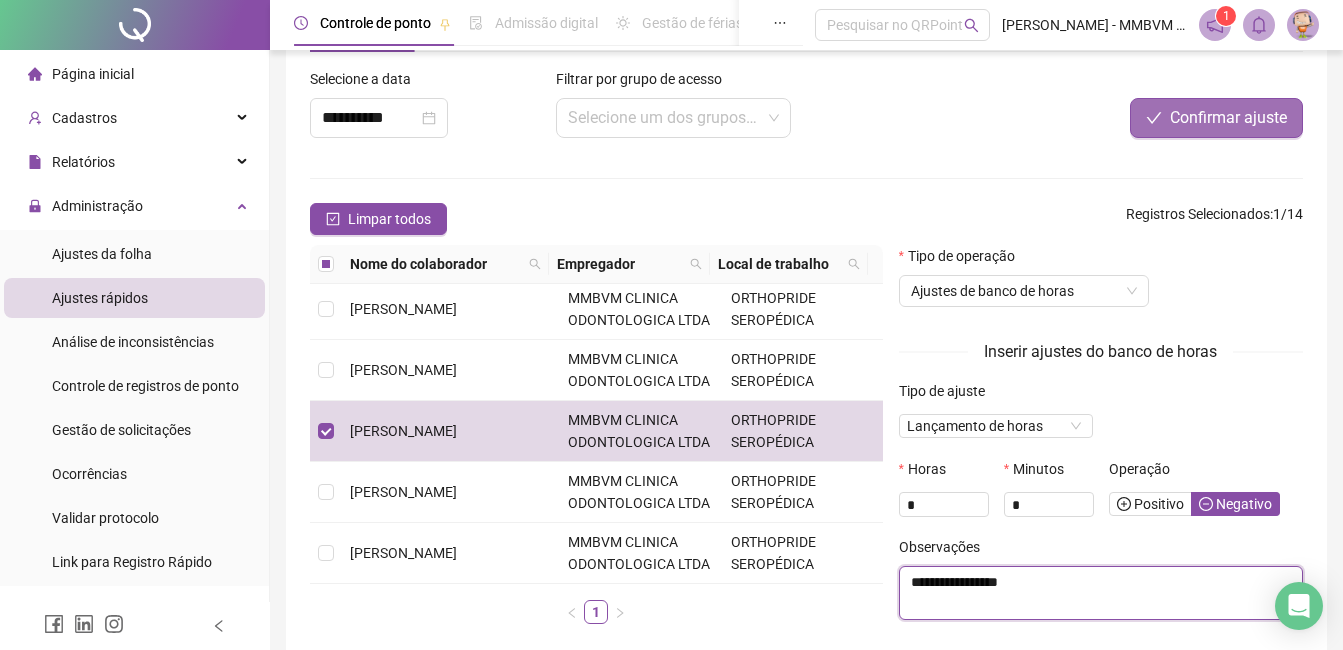 type on "**********" 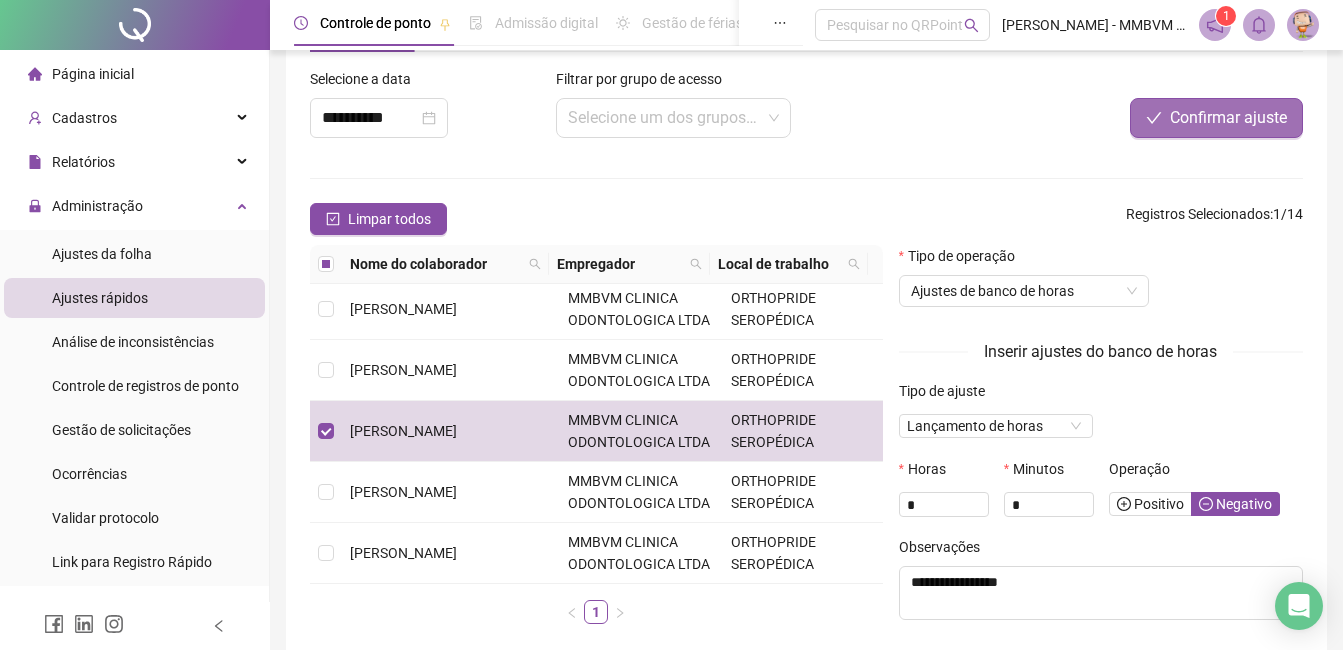 click on "Confirmar ajuste" at bounding box center [1228, 118] 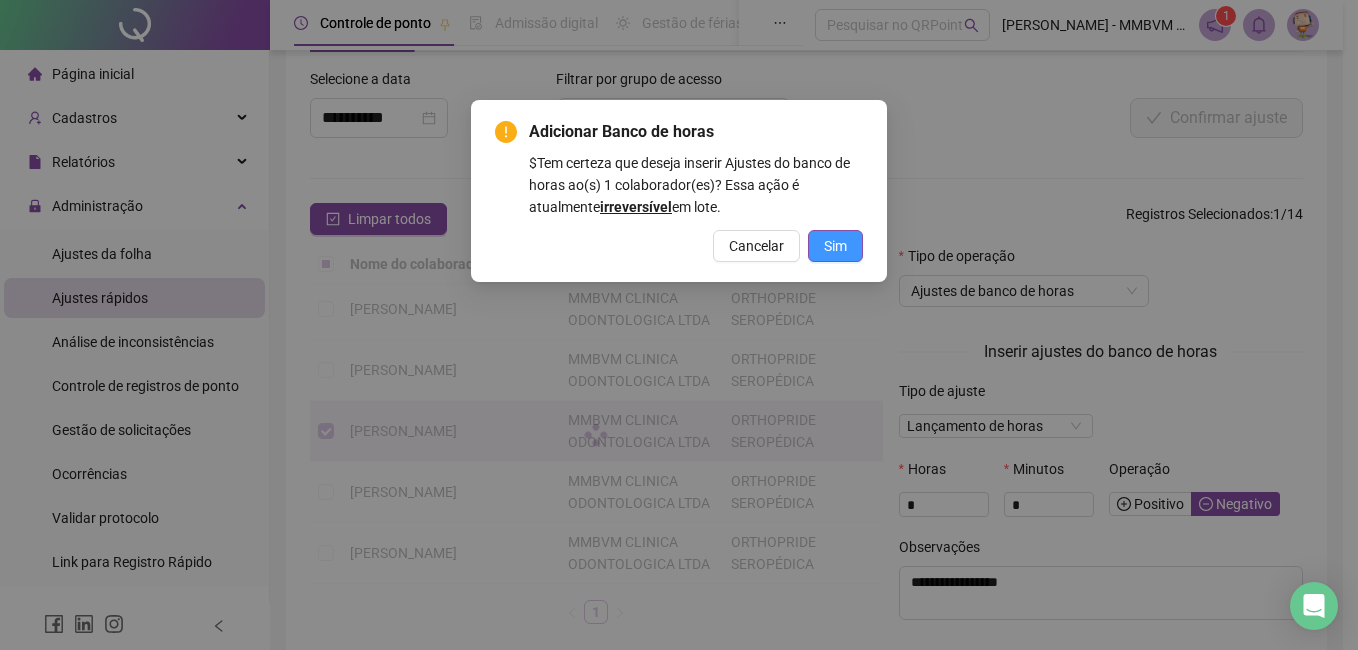 click on "Sim" at bounding box center (835, 246) 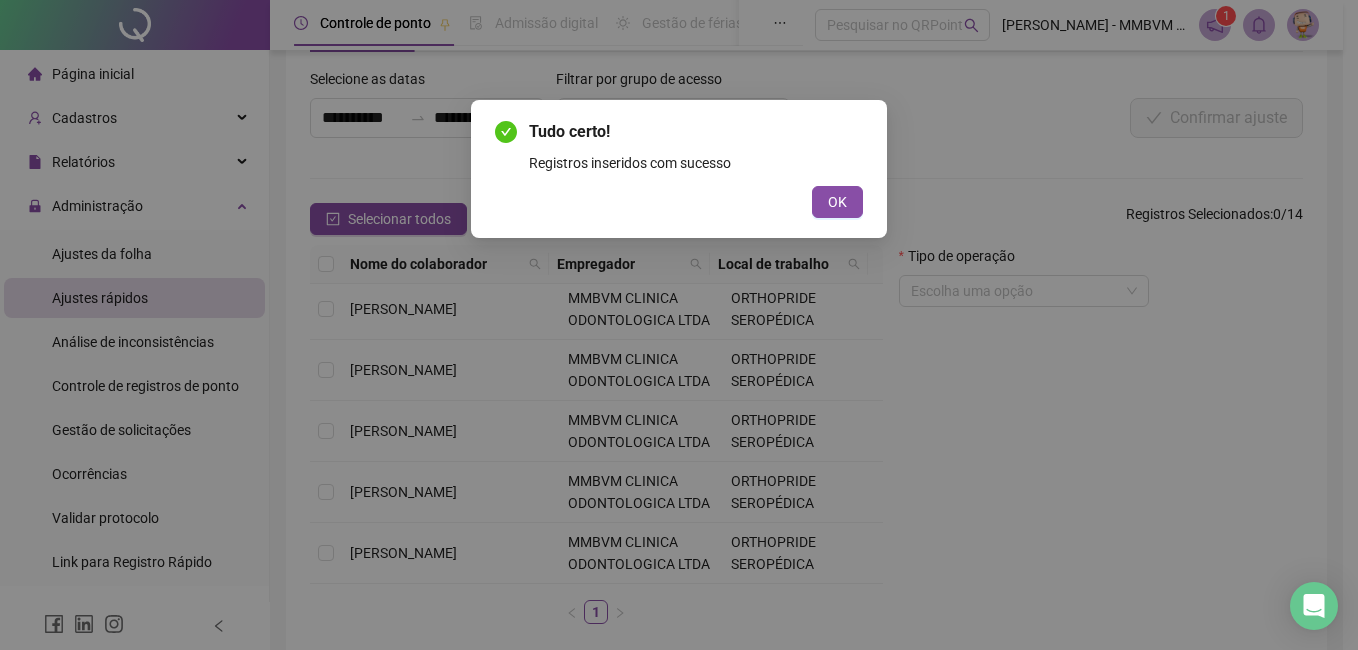 click on "Tudo certo! Registros inseridos com sucesso OK" at bounding box center (679, 325) 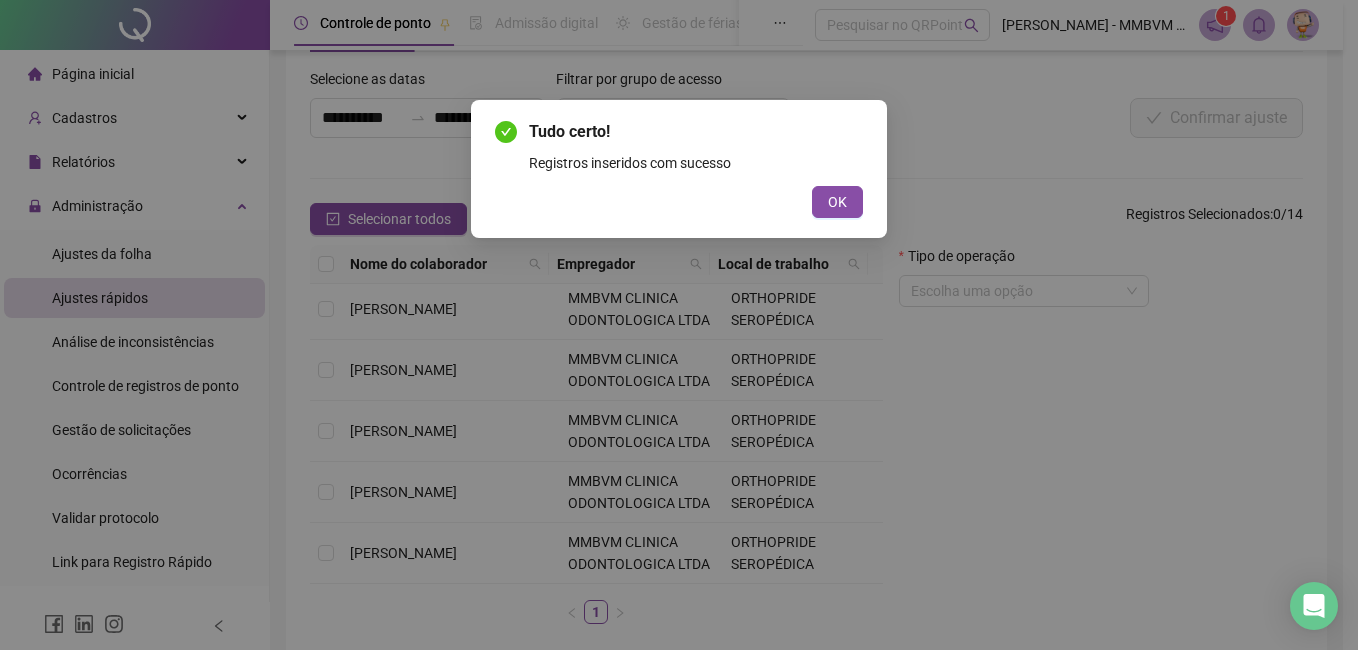 drag, startPoint x: 831, startPoint y: 195, endPoint x: 400, endPoint y: 148, distance: 433.55508 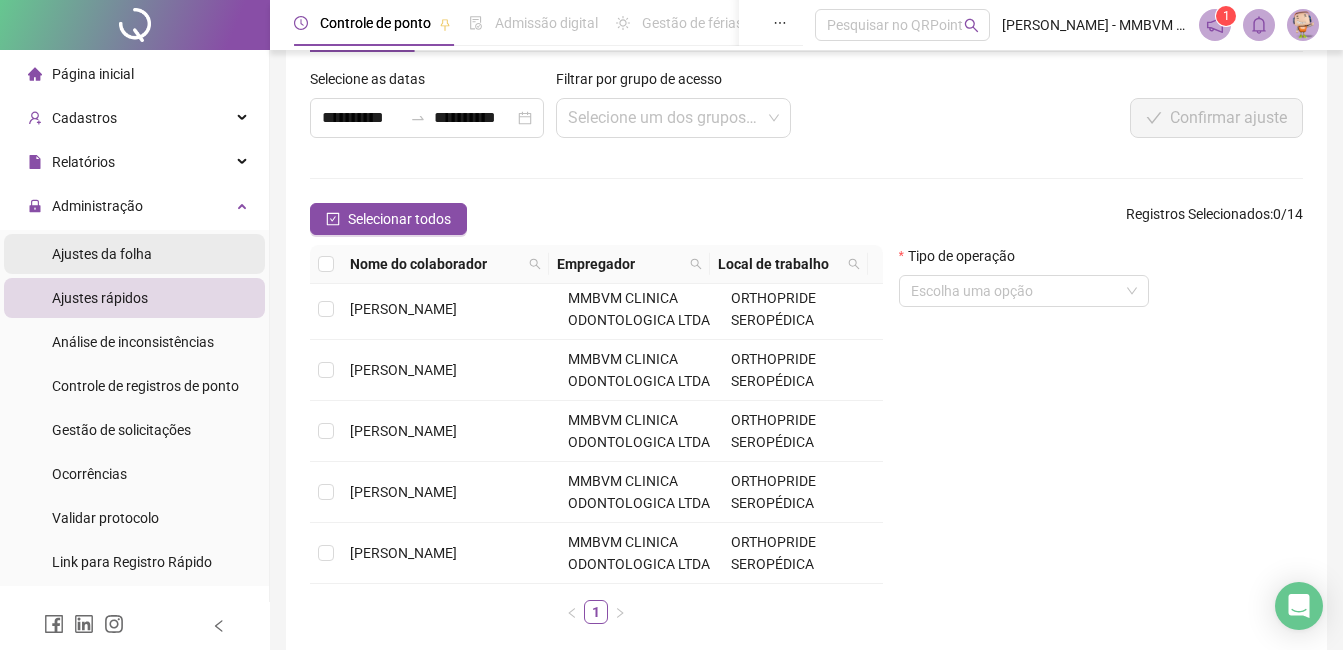 click on "Ajustes da folha" at bounding box center (102, 254) 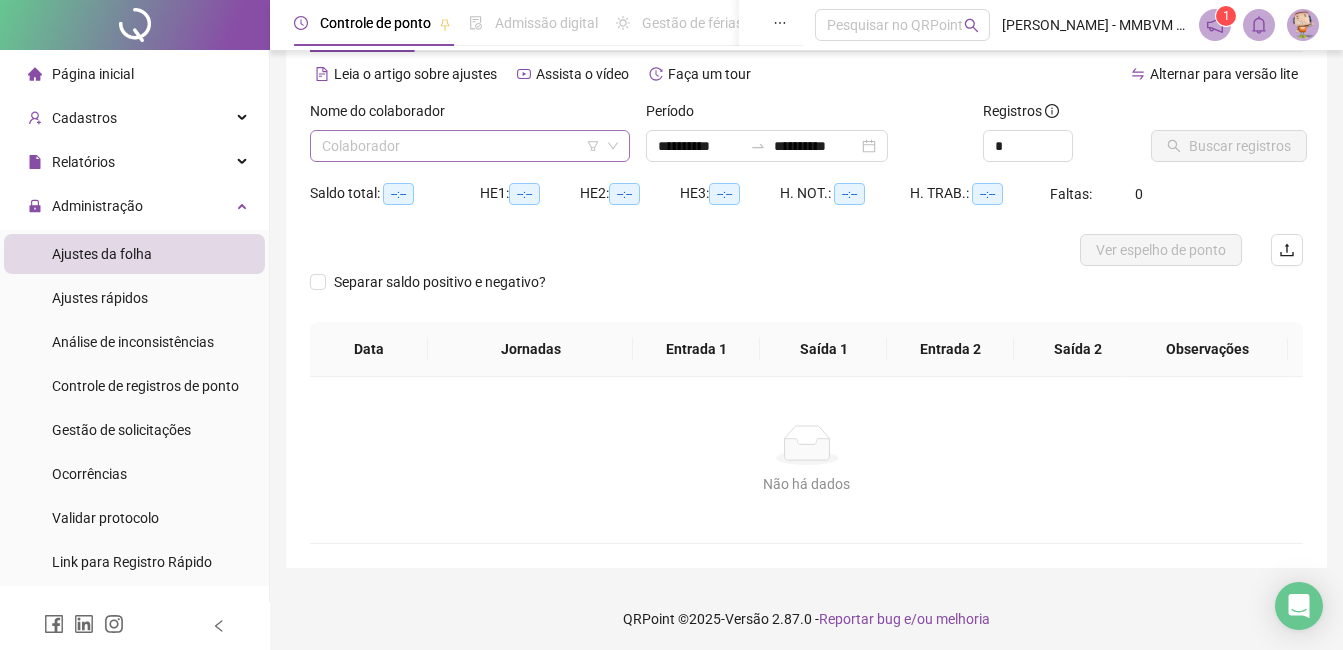 click at bounding box center [464, 146] 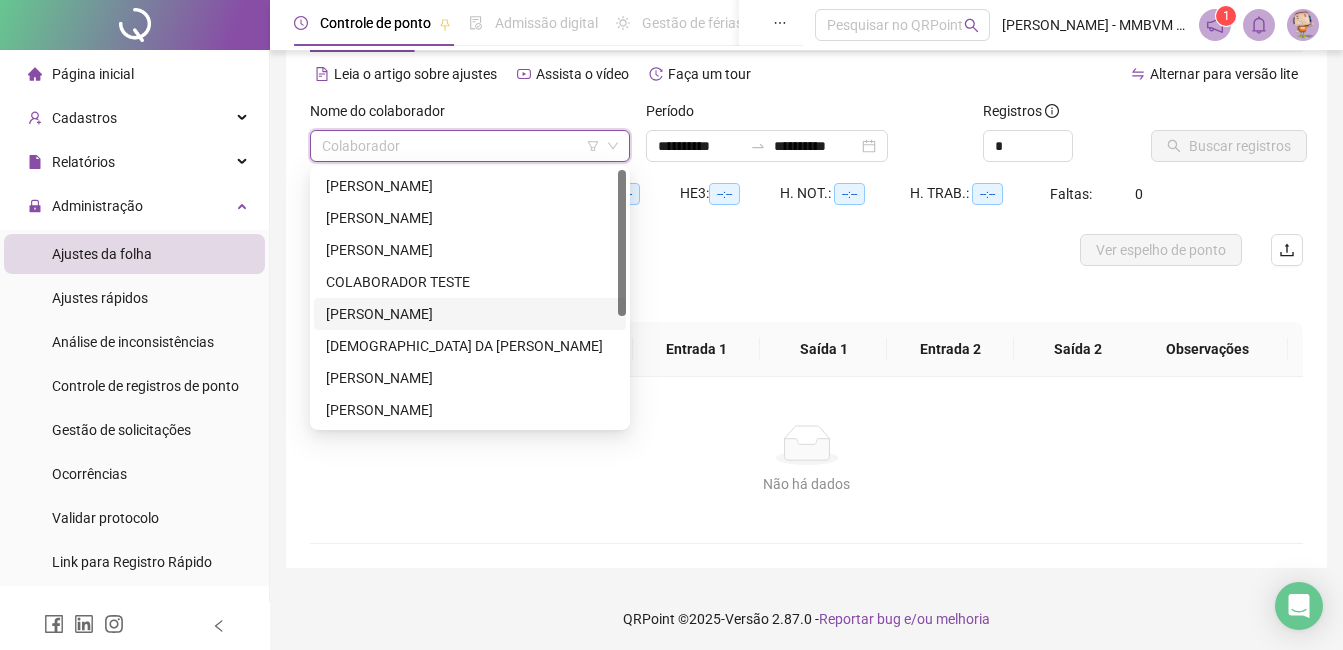 click on "[PERSON_NAME]" at bounding box center [470, 314] 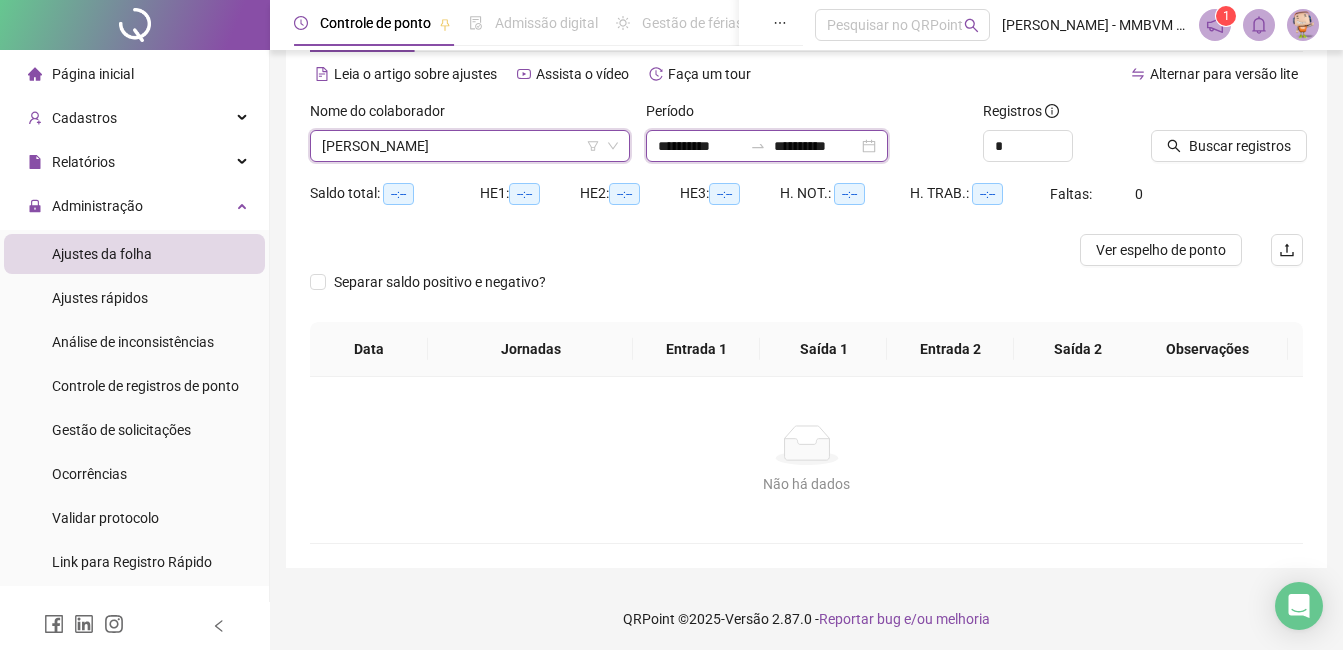 click on "**********" at bounding box center (700, 146) 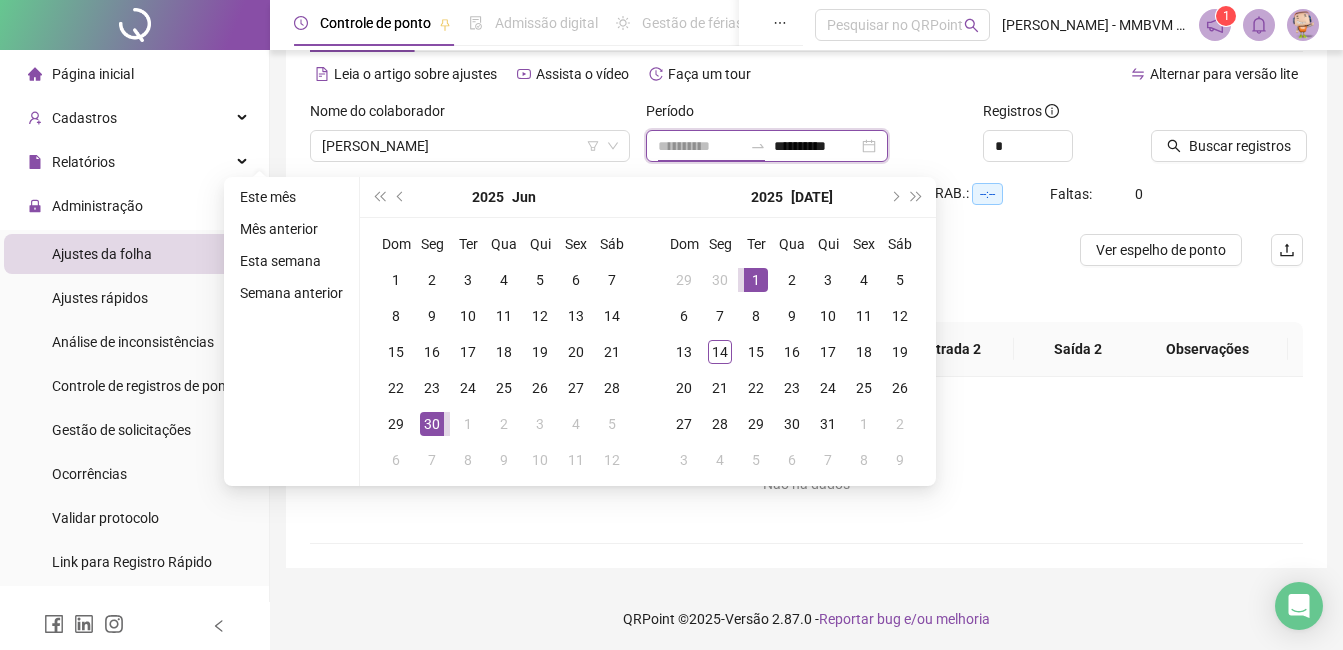 type on "**********" 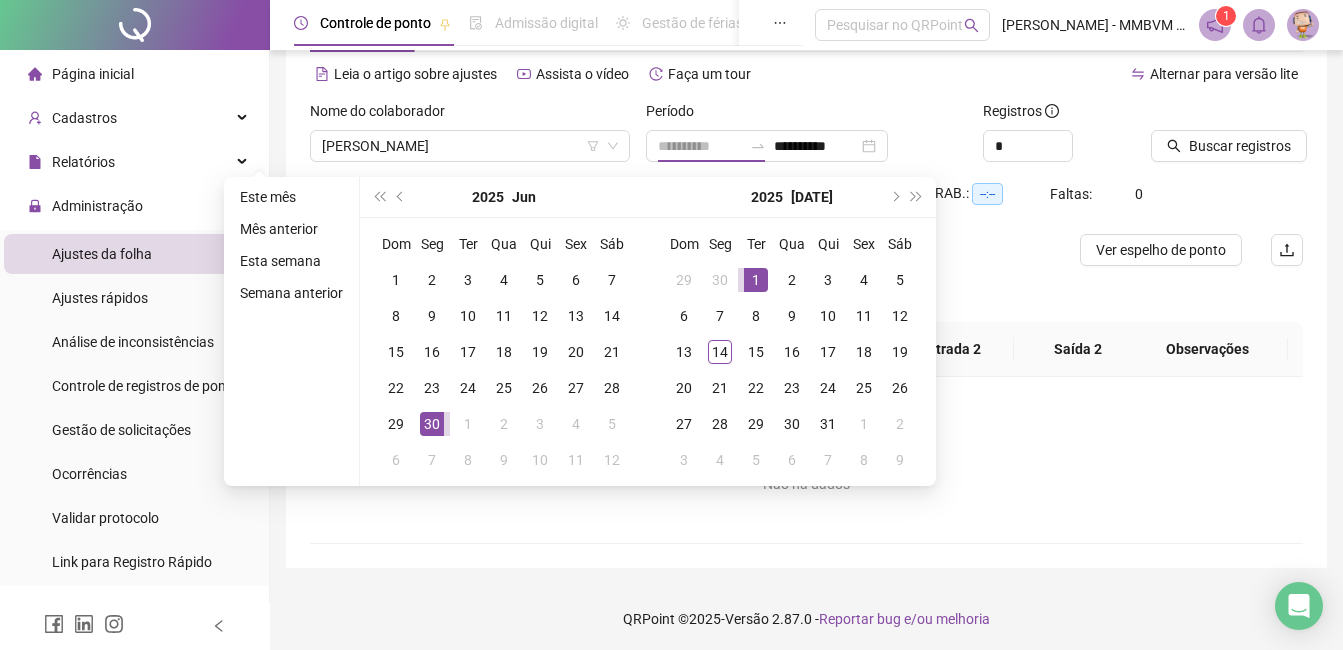 click on "1" at bounding box center [756, 280] 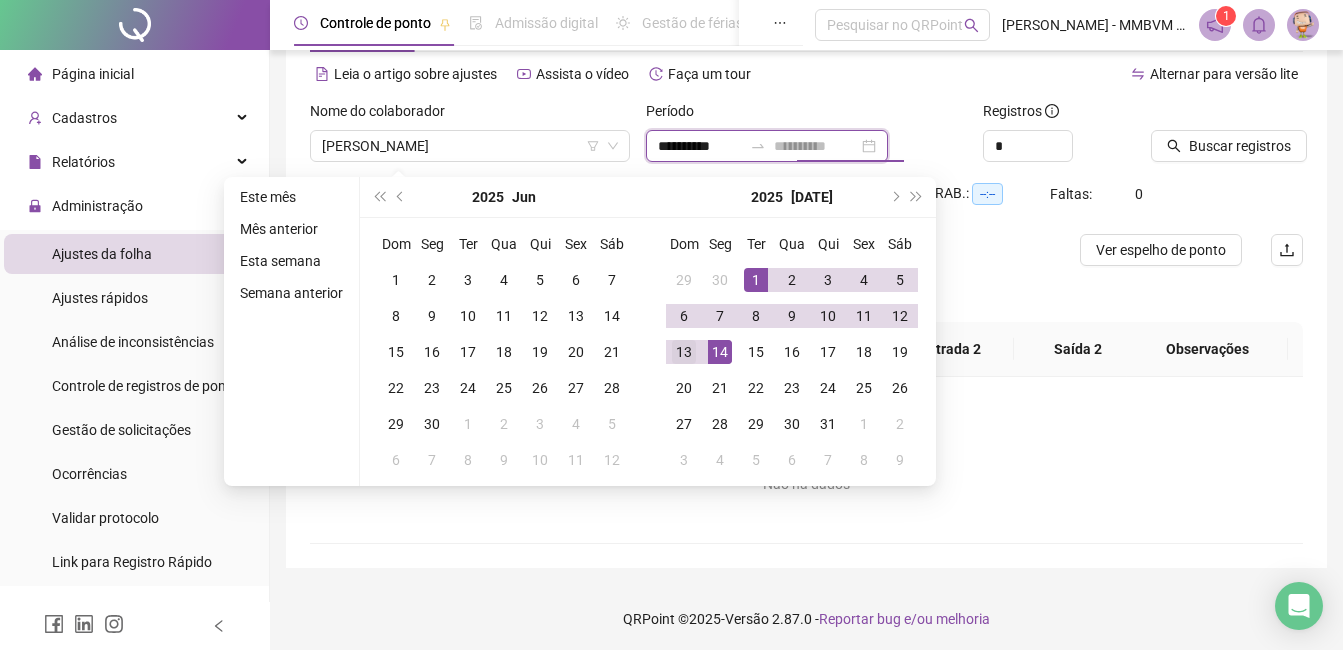 type on "**********" 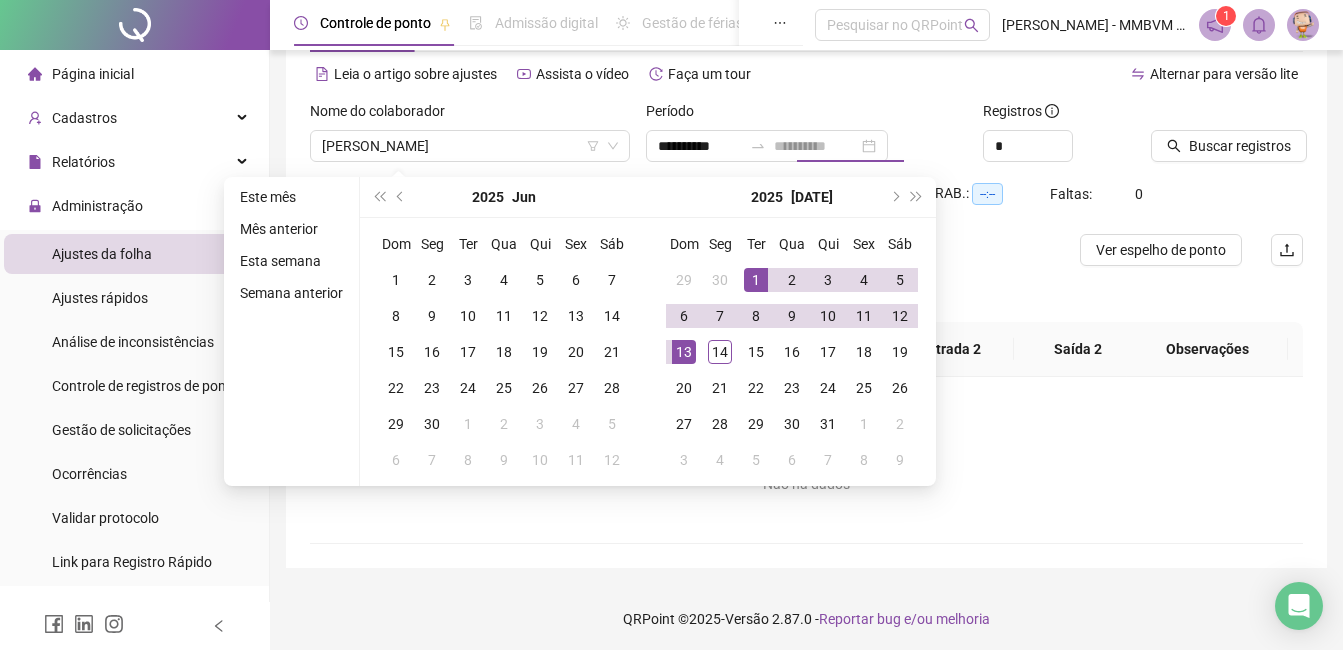 click on "13" at bounding box center [684, 352] 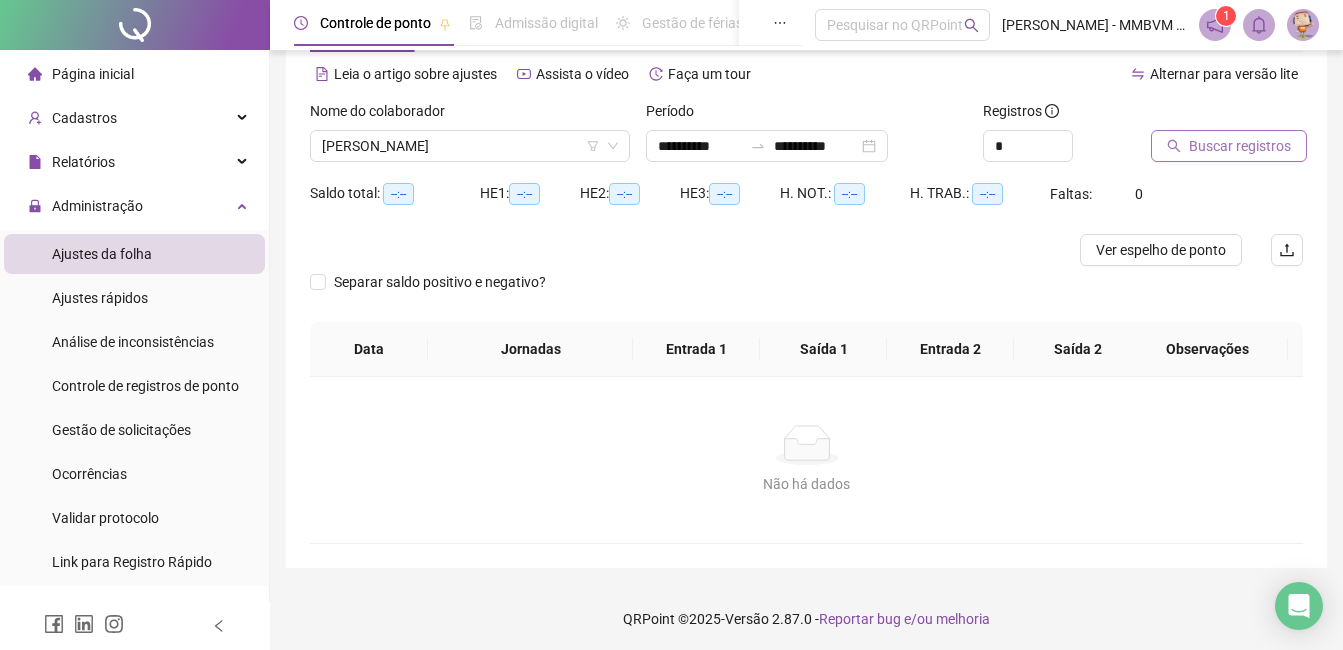 click on "Buscar registros" at bounding box center (1240, 146) 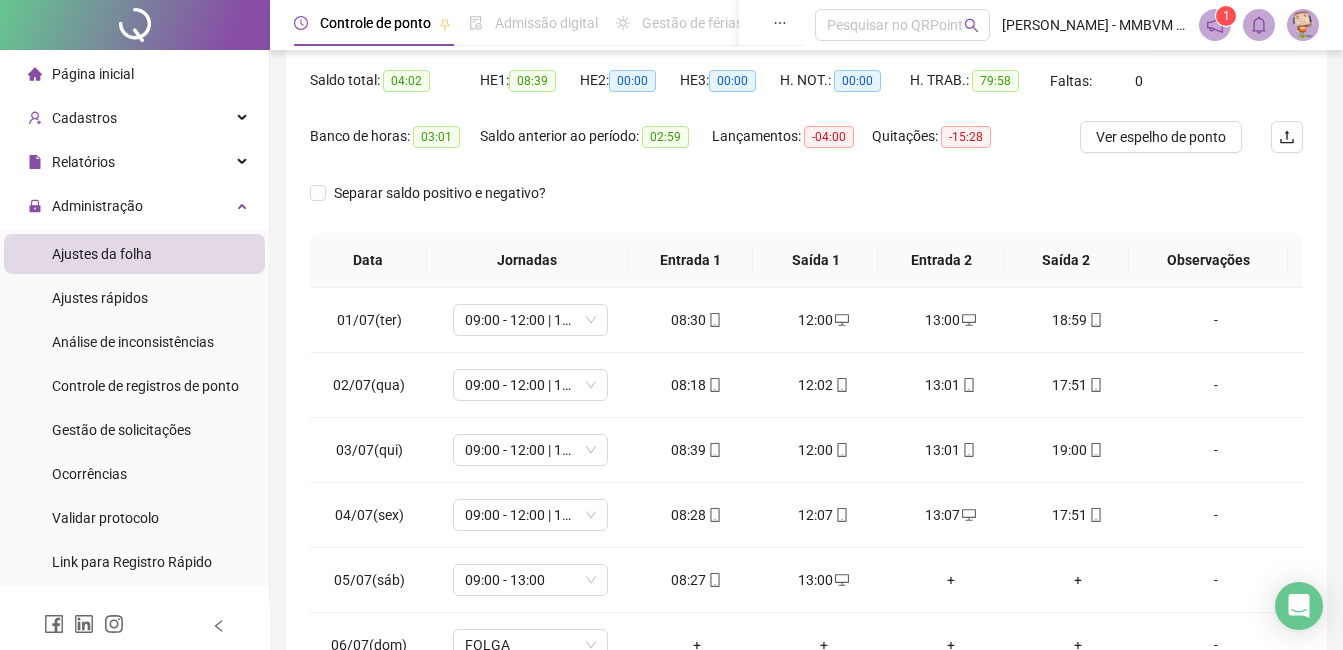 scroll, scrollTop: 372, scrollLeft: 0, axis: vertical 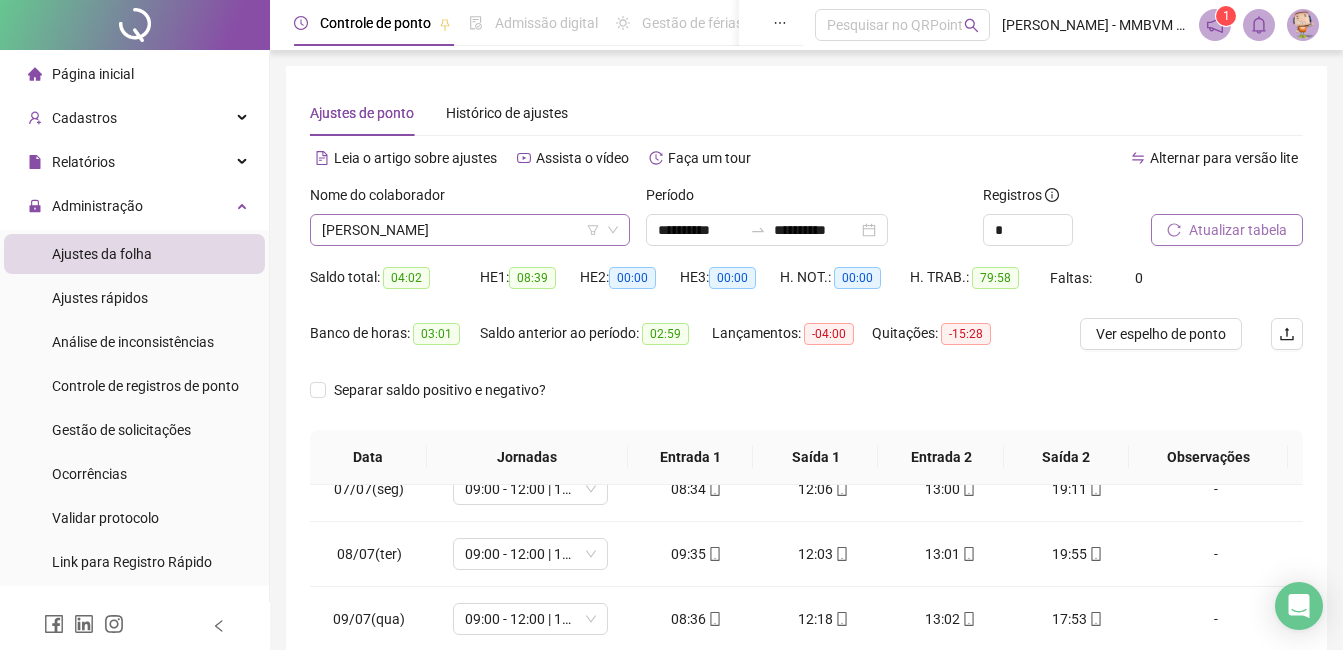 click on "[PERSON_NAME]" at bounding box center (470, 230) 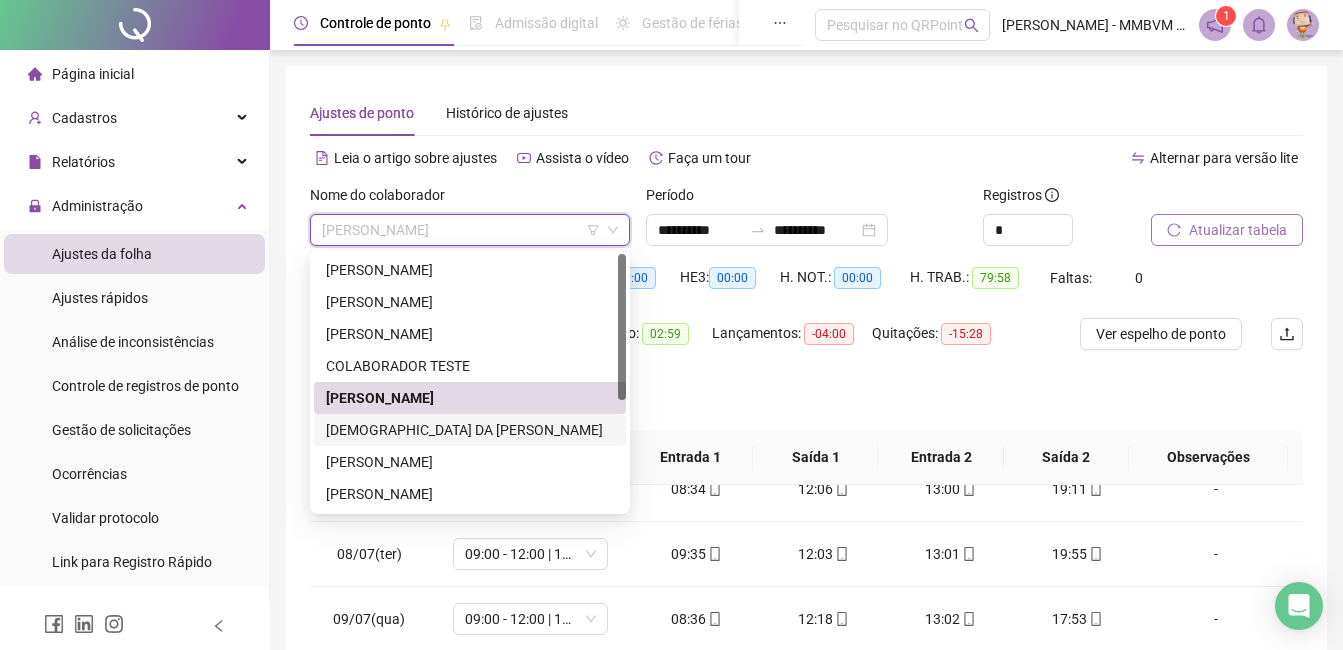 click on "[DEMOGRAPHIC_DATA] DA [PERSON_NAME]" at bounding box center (470, 430) 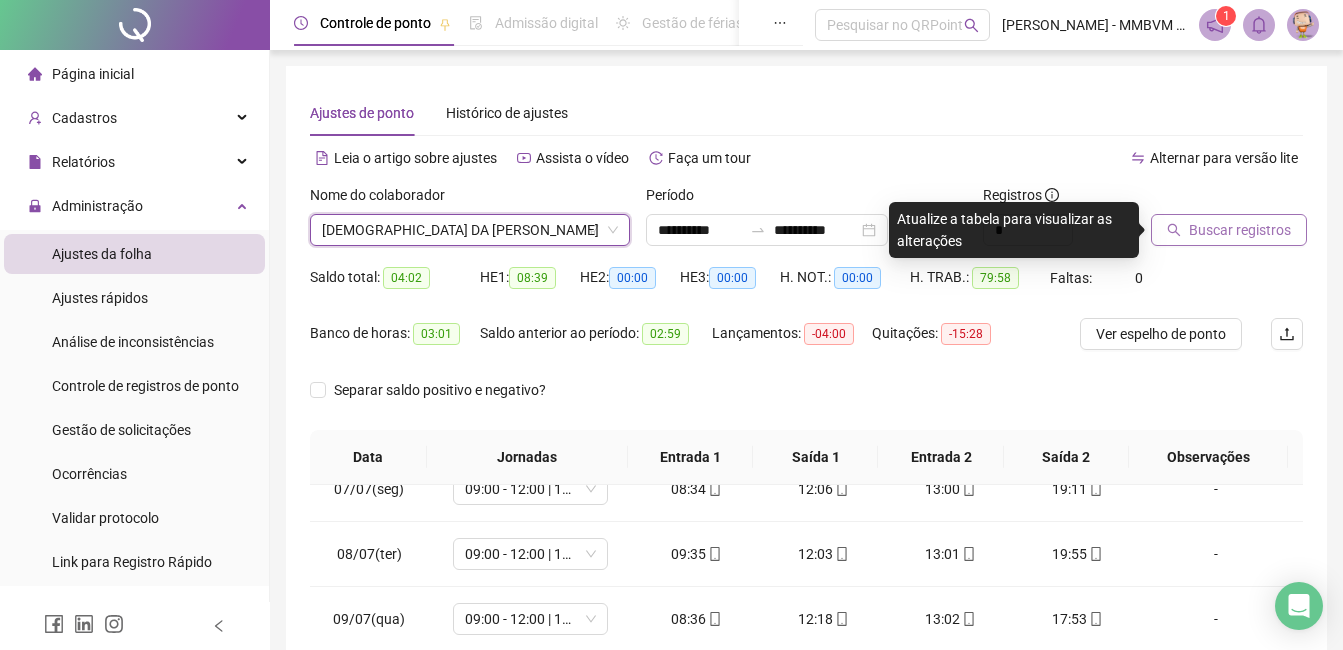 click on "Buscar registros" at bounding box center [1240, 230] 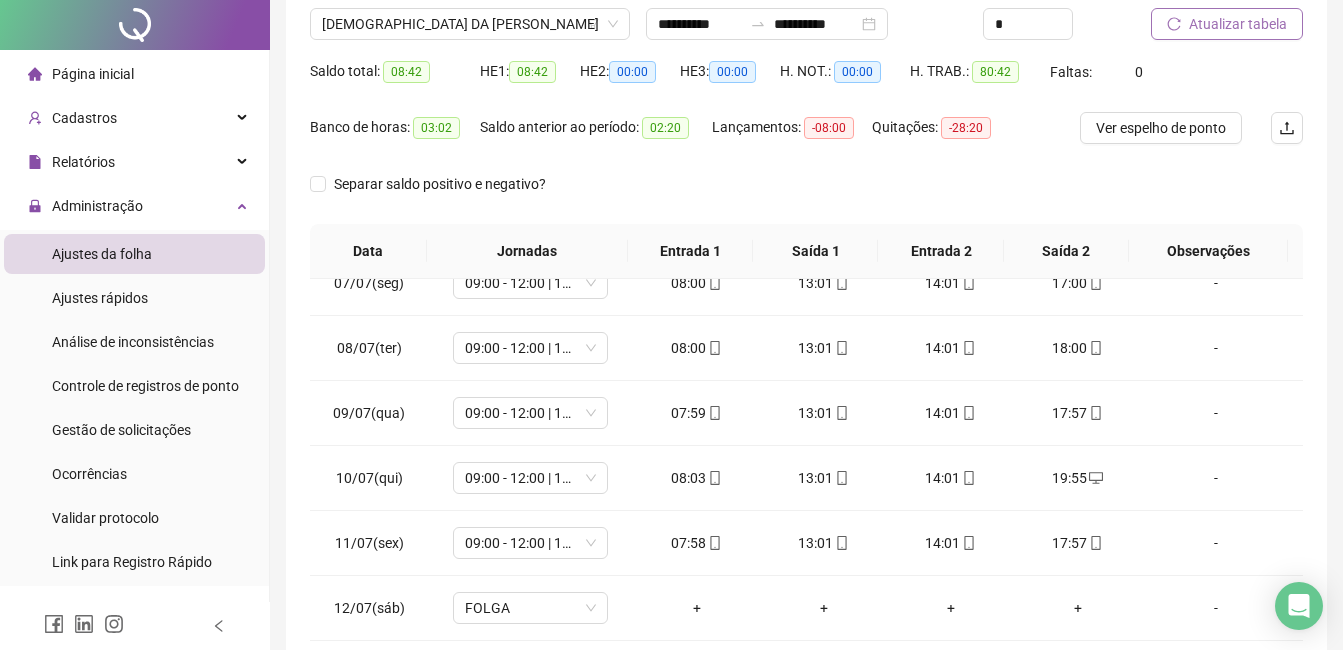 scroll, scrollTop: 0, scrollLeft: 0, axis: both 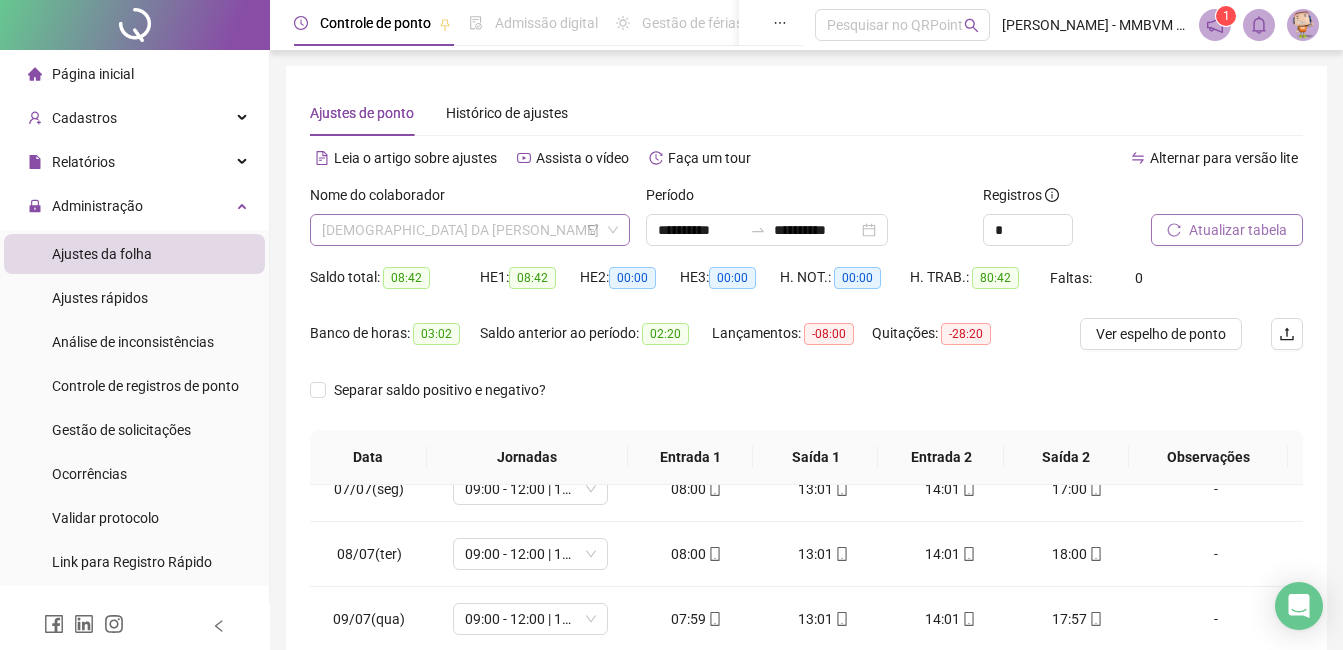 click on "[DEMOGRAPHIC_DATA] DA [PERSON_NAME]" at bounding box center (470, 230) 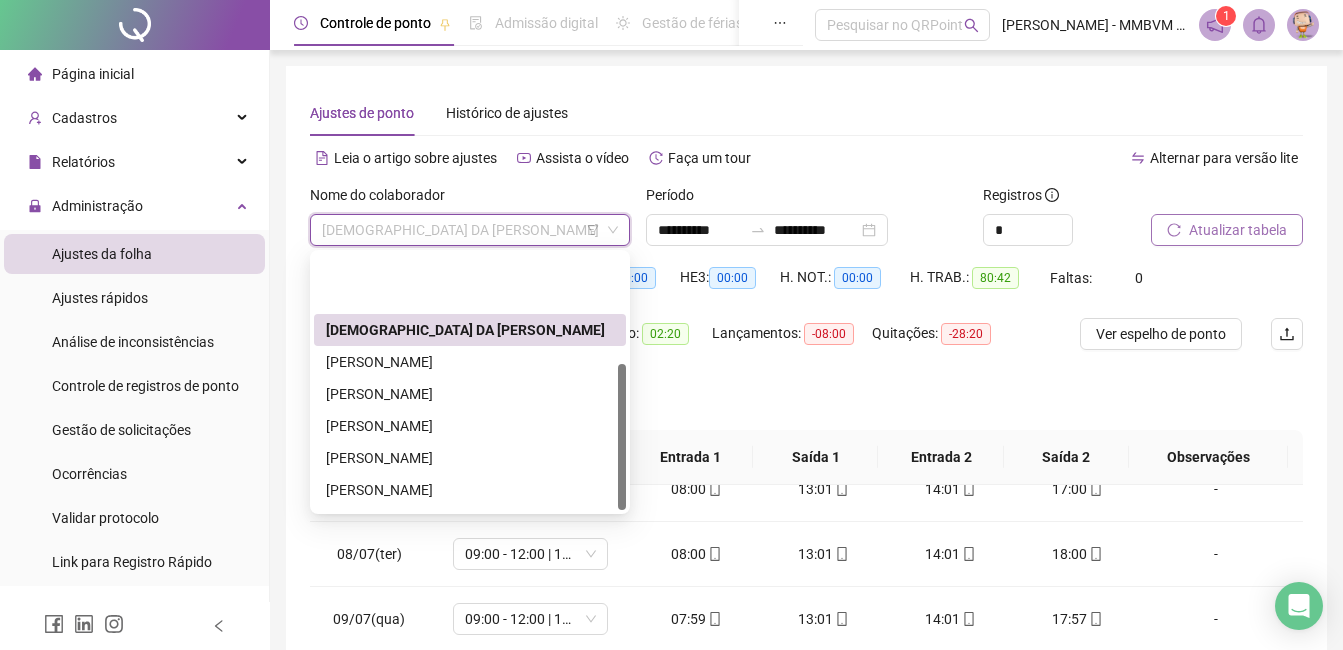 scroll, scrollTop: 192, scrollLeft: 0, axis: vertical 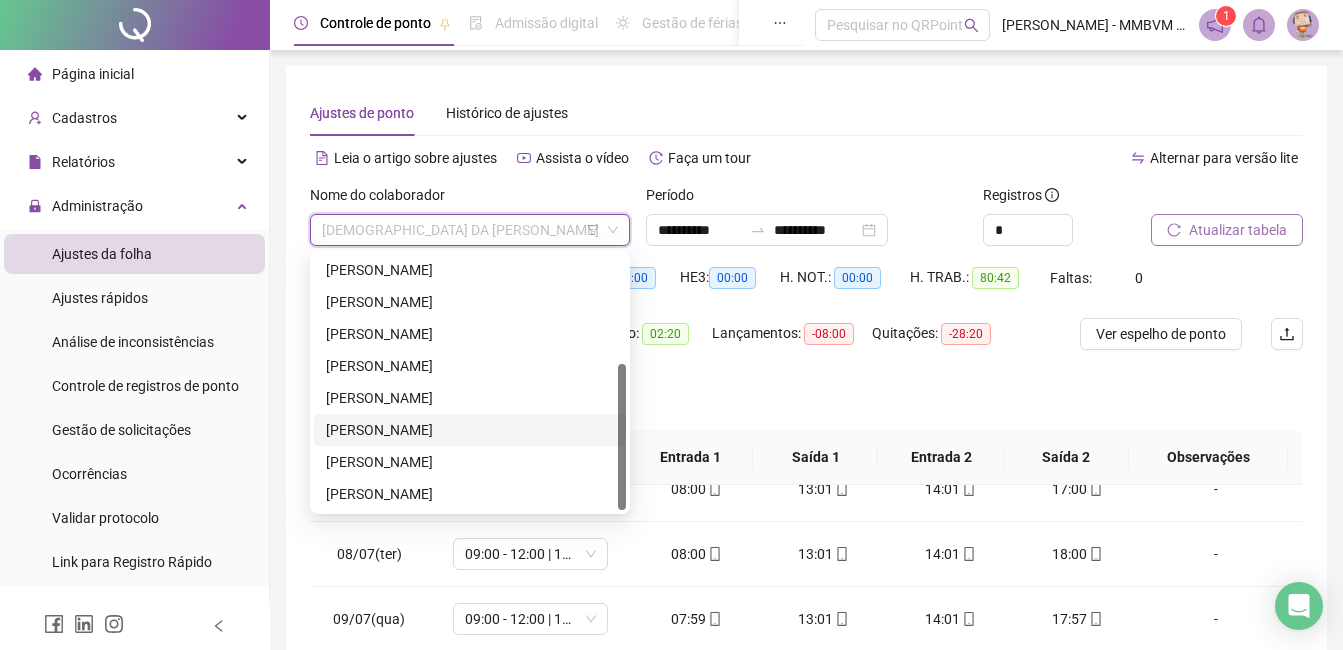 click on "[PERSON_NAME]" at bounding box center [470, 430] 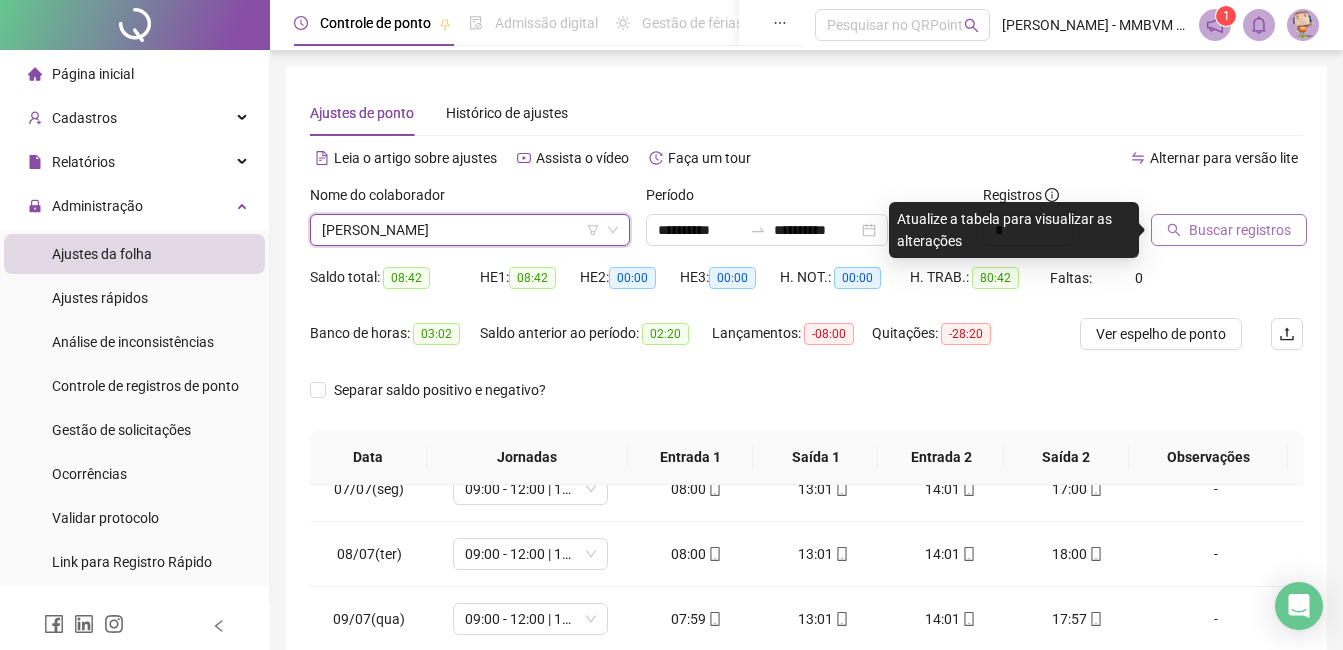 click on "Buscar registros" at bounding box center [1227, 223] 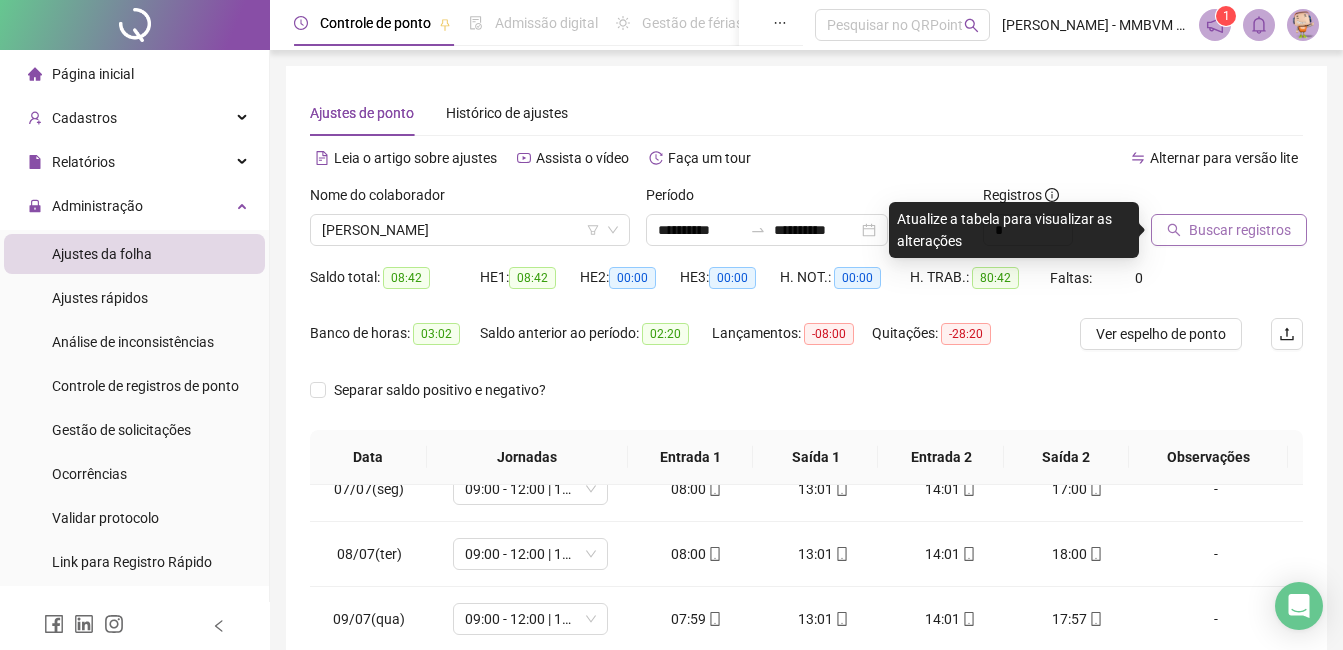 click on "Buscar registros" at bounding box center (1229, 230) 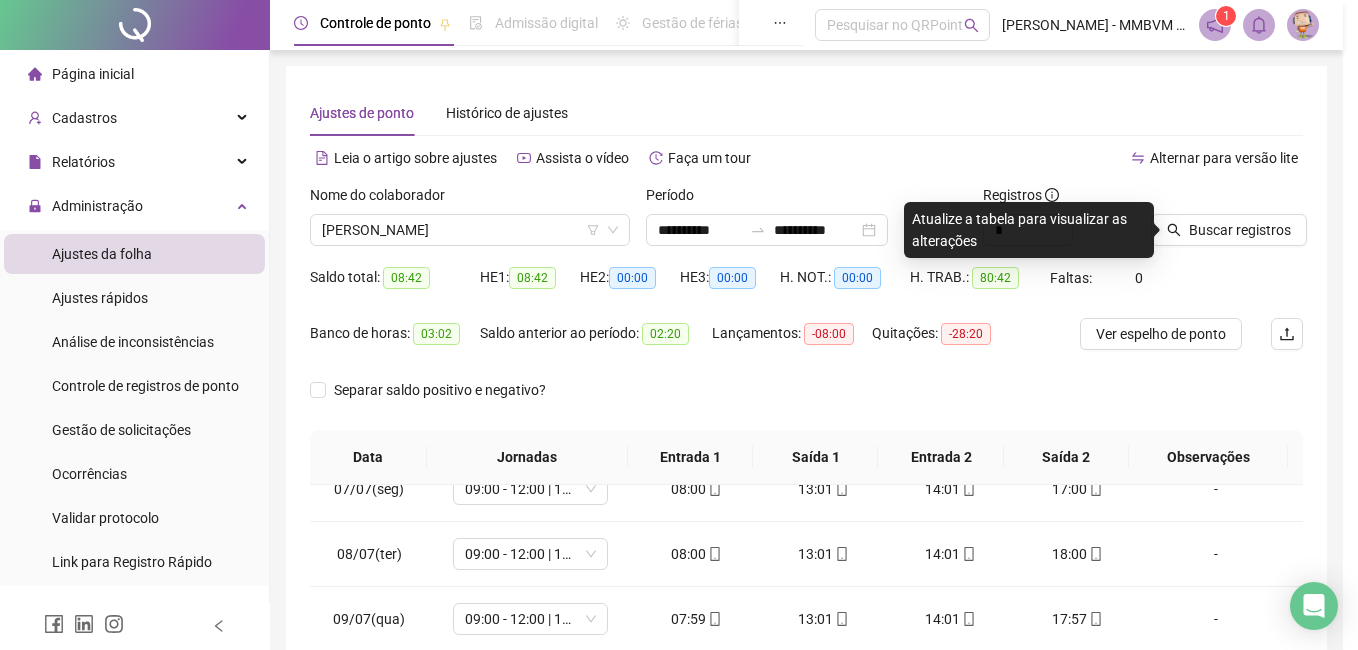 click on "Buscando registros Os registros de ponto estão sendo buscados... OK" at bounding box center [679, 325] 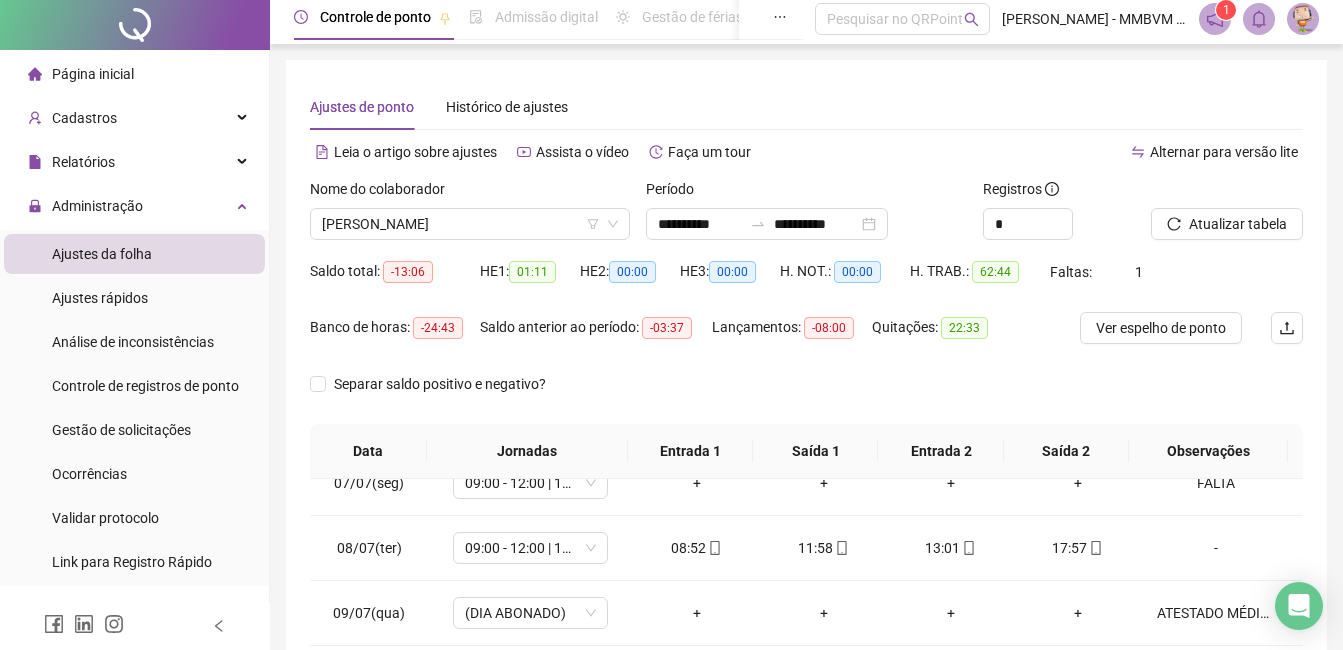 scroll, scrollTop: 0, scrollLeft: 0, axis: both 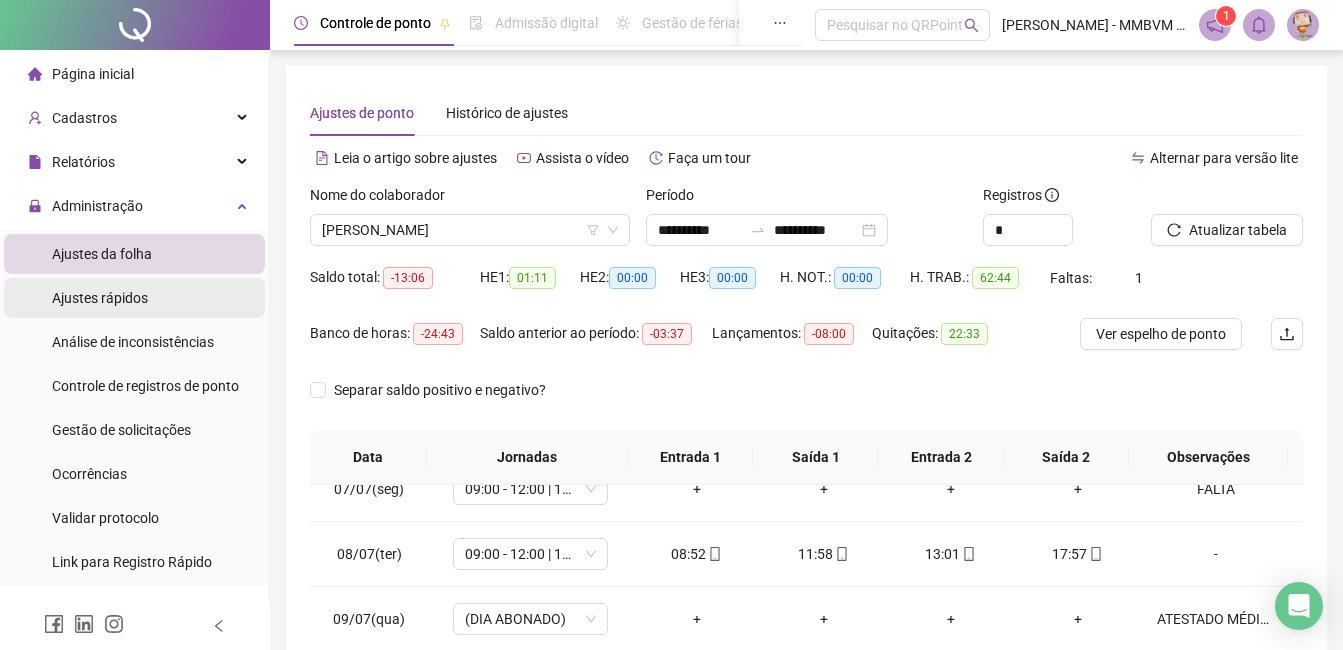 click on "Ajustes rápidos" at bounding box center [100, 298] 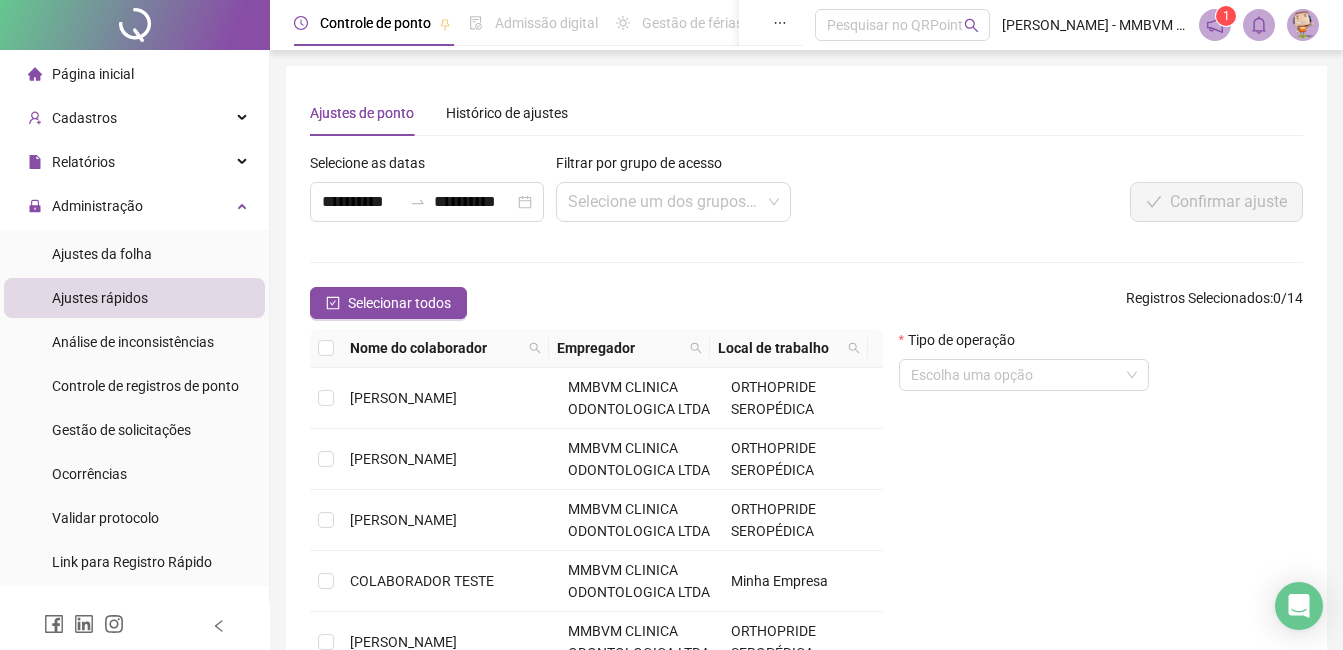click on "Tipo de operação Escolha uma opção" at bounding box center (1024, 368) 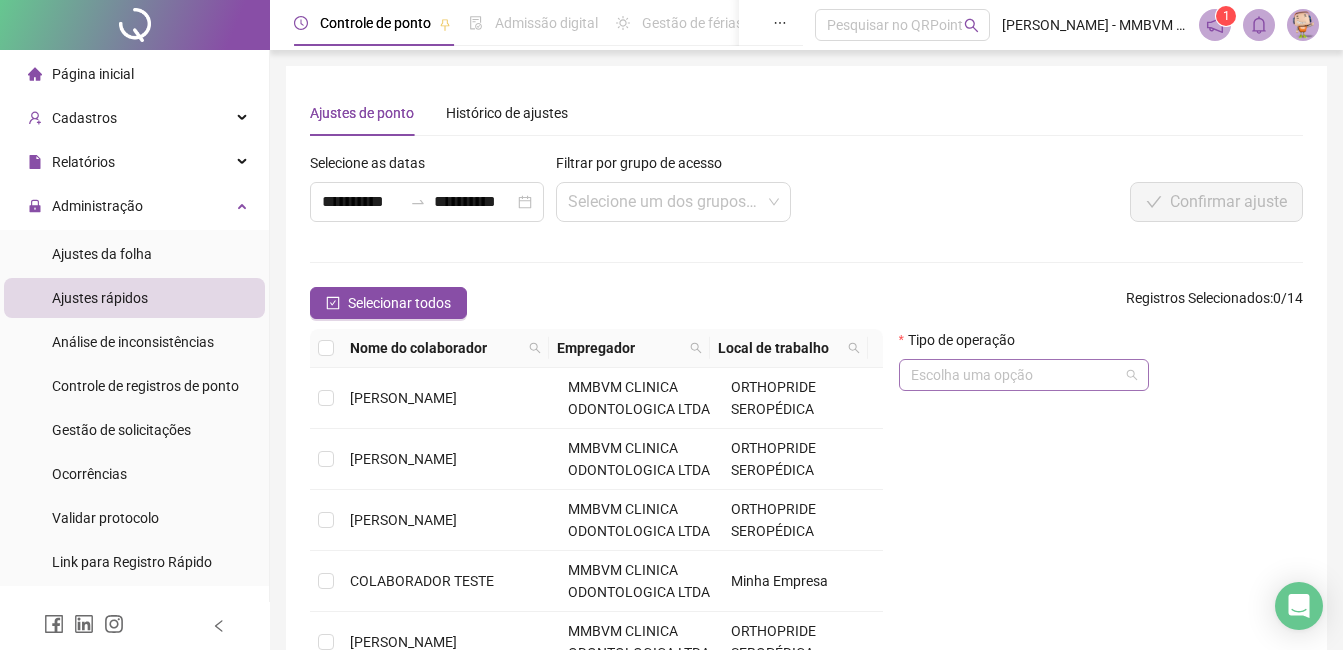 click at bounding box center [1018, 375] 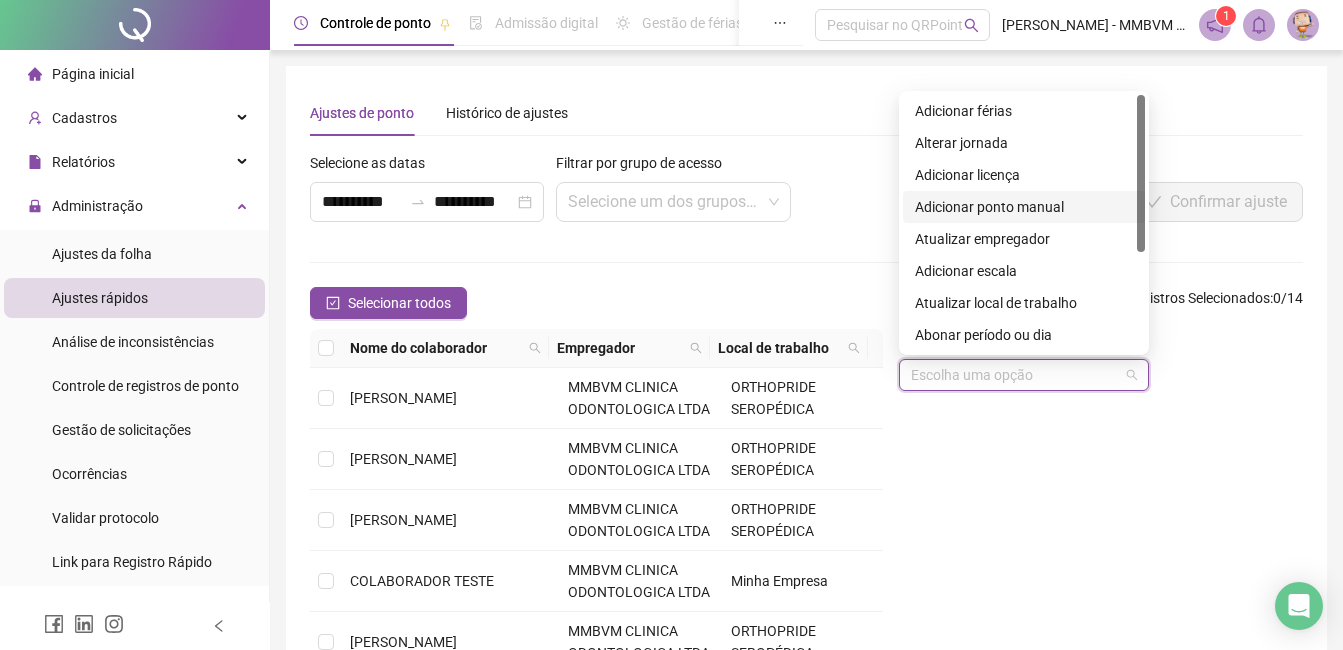 click on "Adicionar ponto manual" at bounding box center (1024, 207) 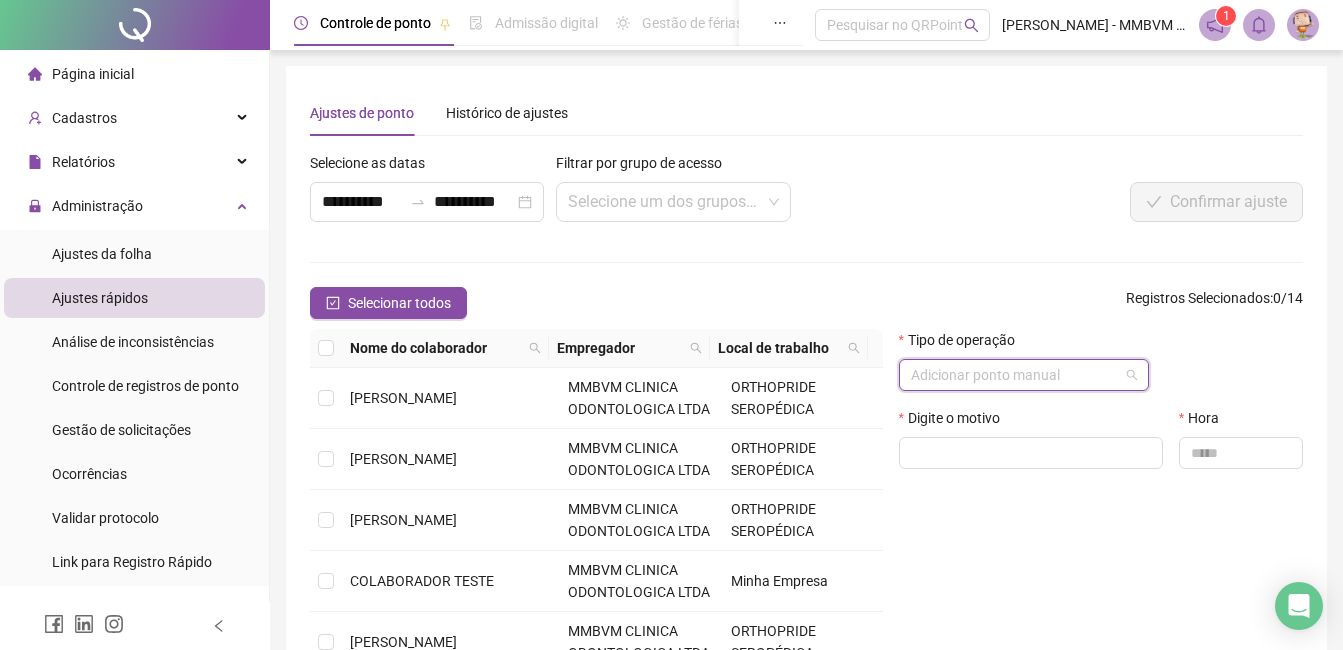 click on "Adicionar ponto manual" at bounding box center (1024, 375) 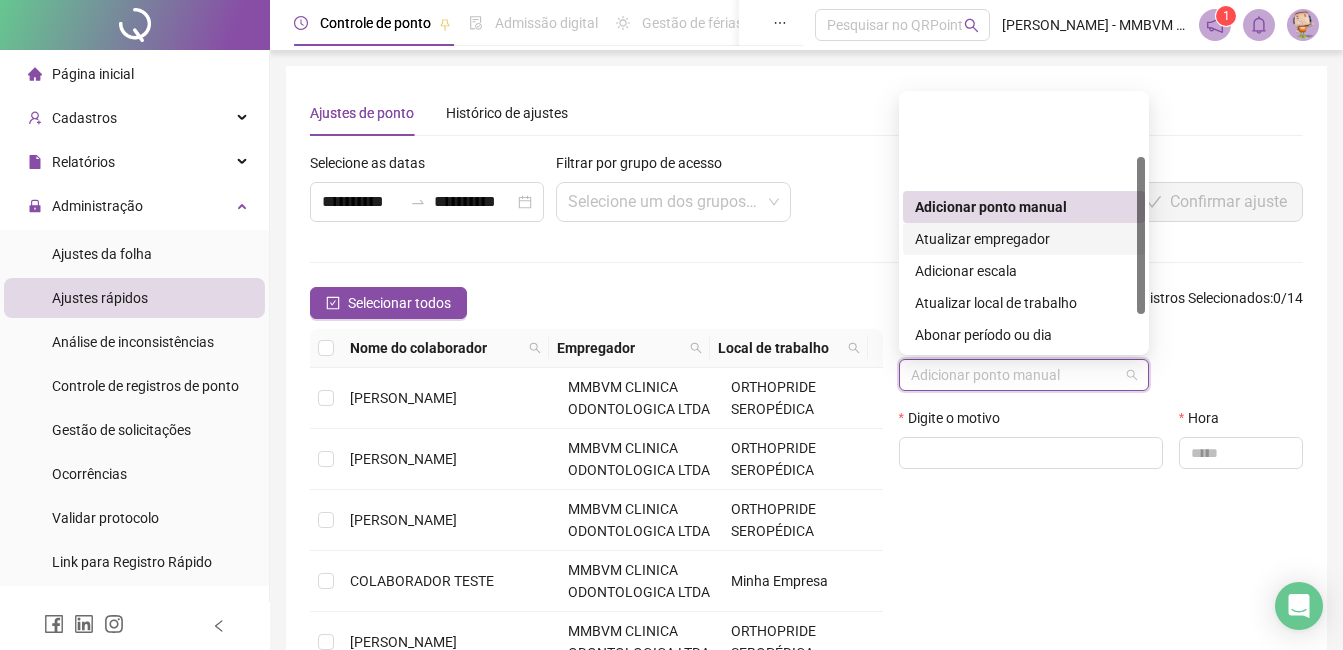 scroll, scrollTop: 160, scrollLeft: 0, axis: vertical 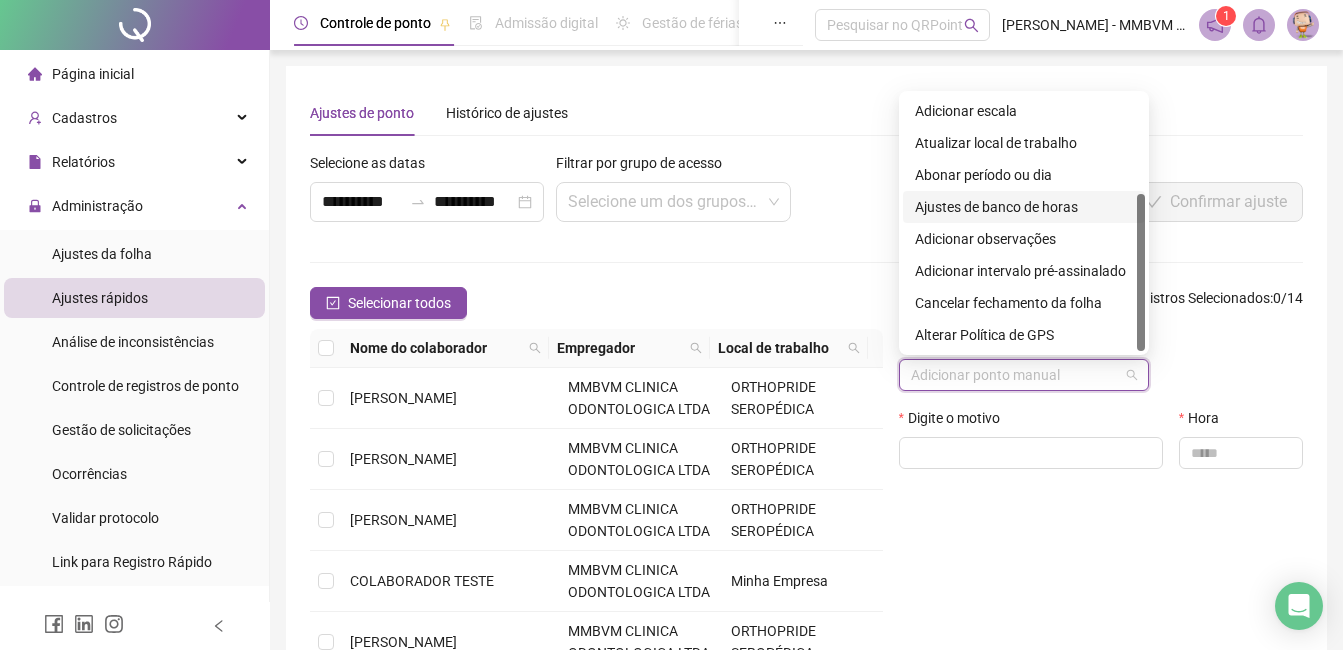 click on "Ajustes de banco de horas" at bounding box center [1024, 207] 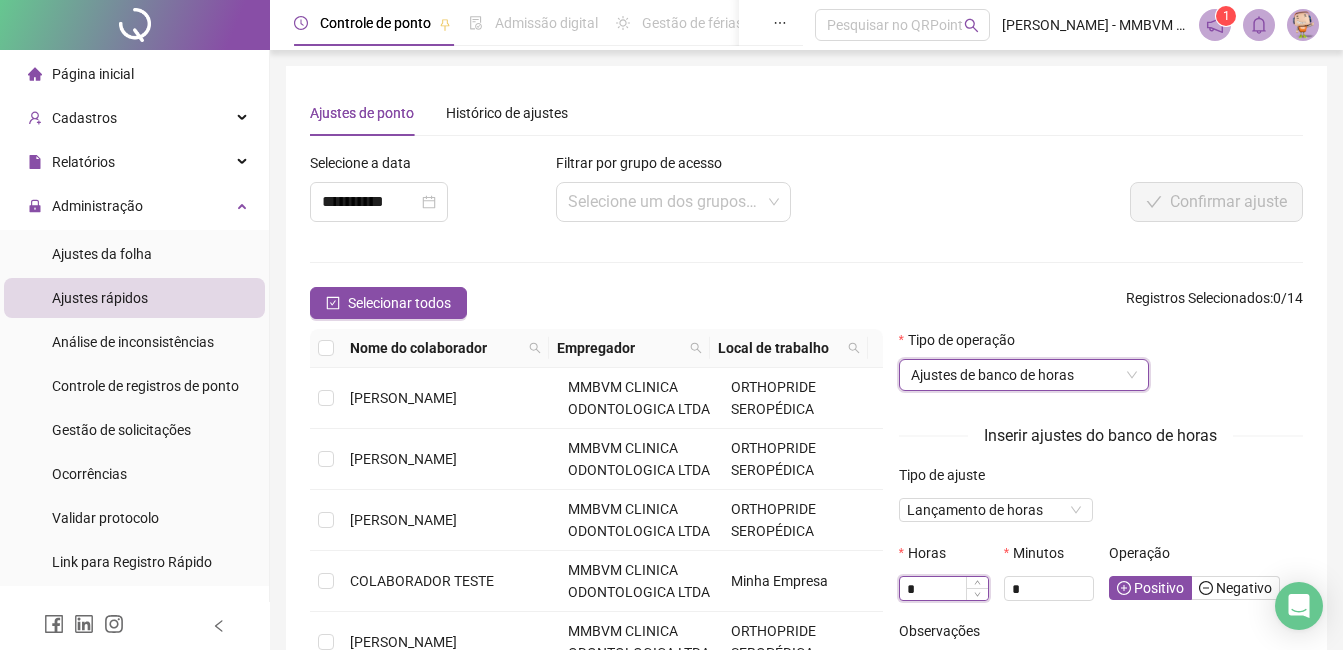 click on "*" at bounding box center [944, 589] 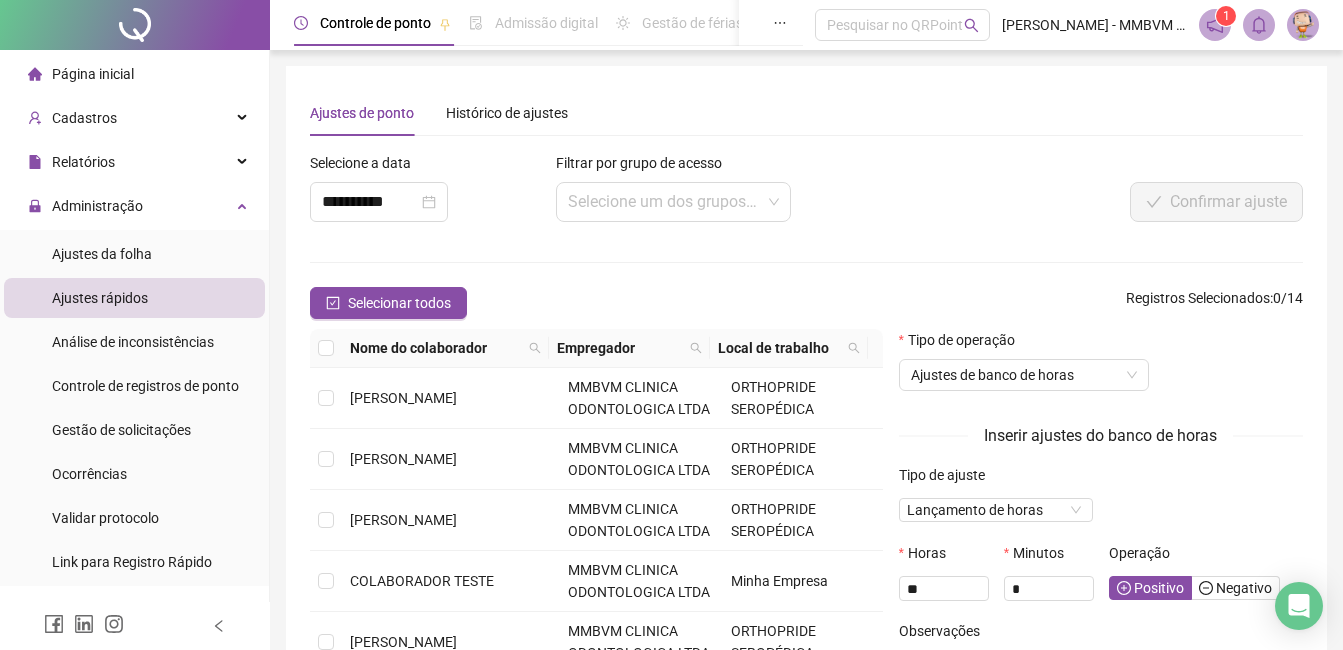type on "*" 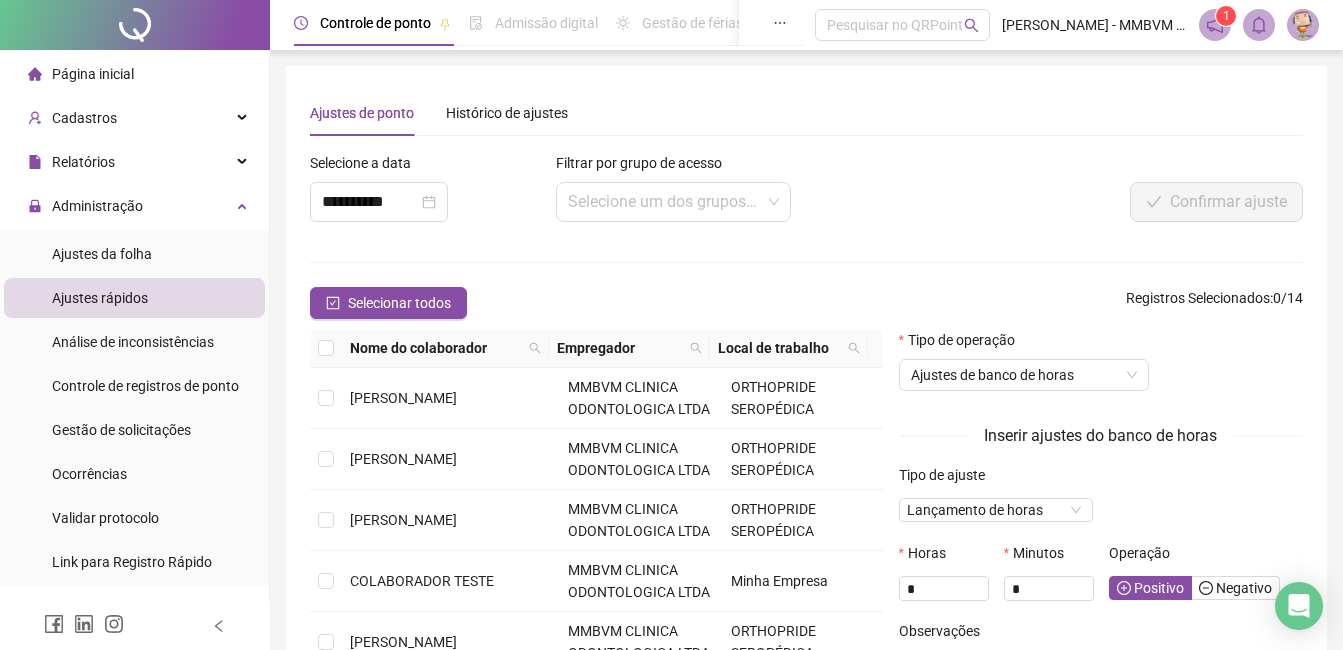 click on "Tipo de ajuste Lançamento de horas" at bounding box center (1101, 503) 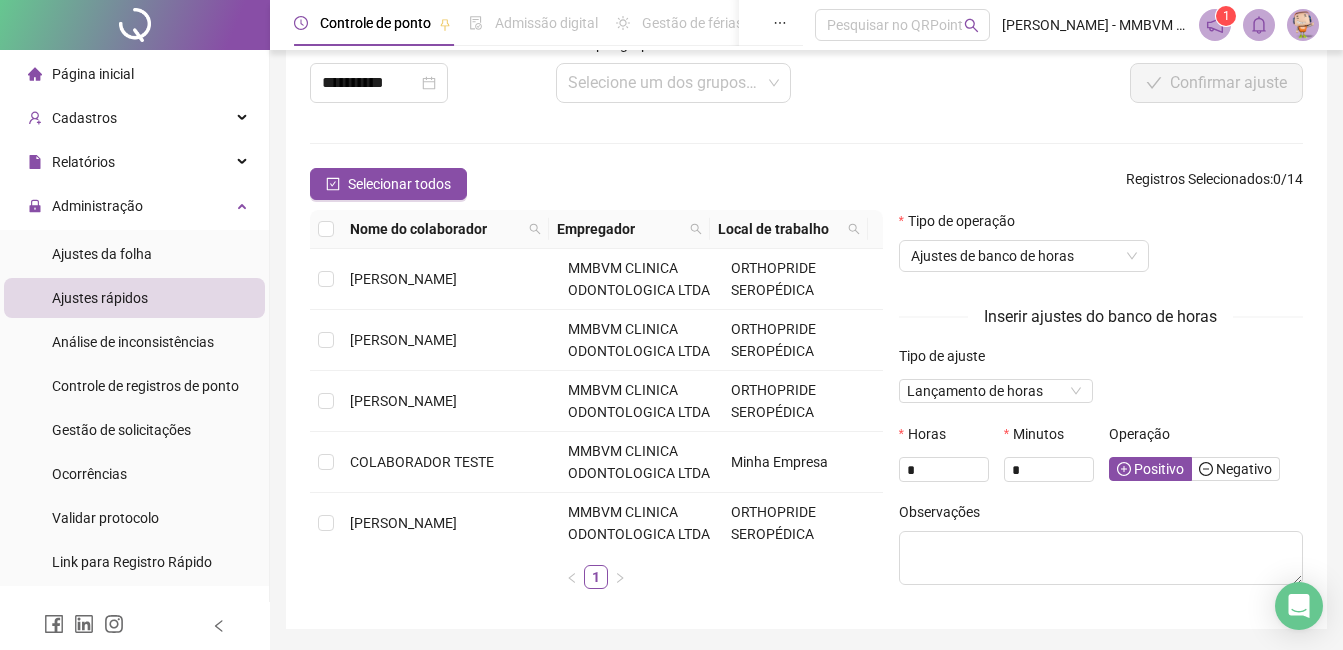 scroll, scrollTop: 84, scrollLeft: 0, axis: vertical 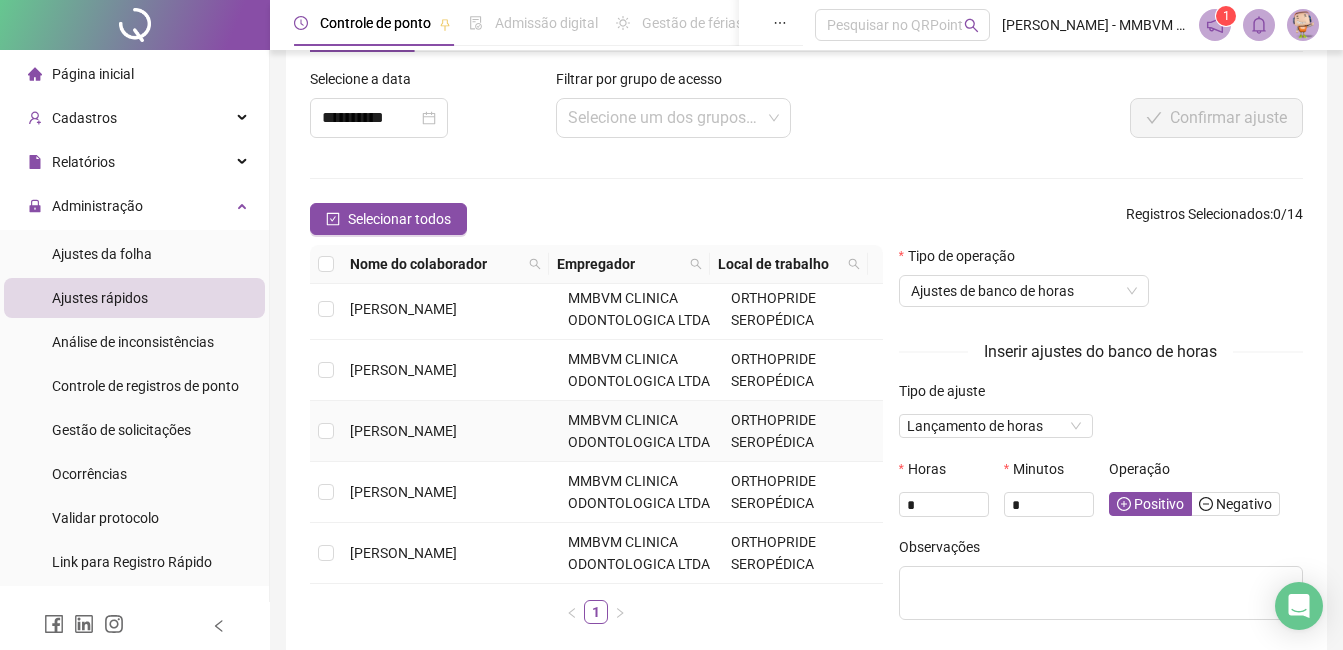 click on "[PERSON_NAME]" at bounding box center (403, 431) 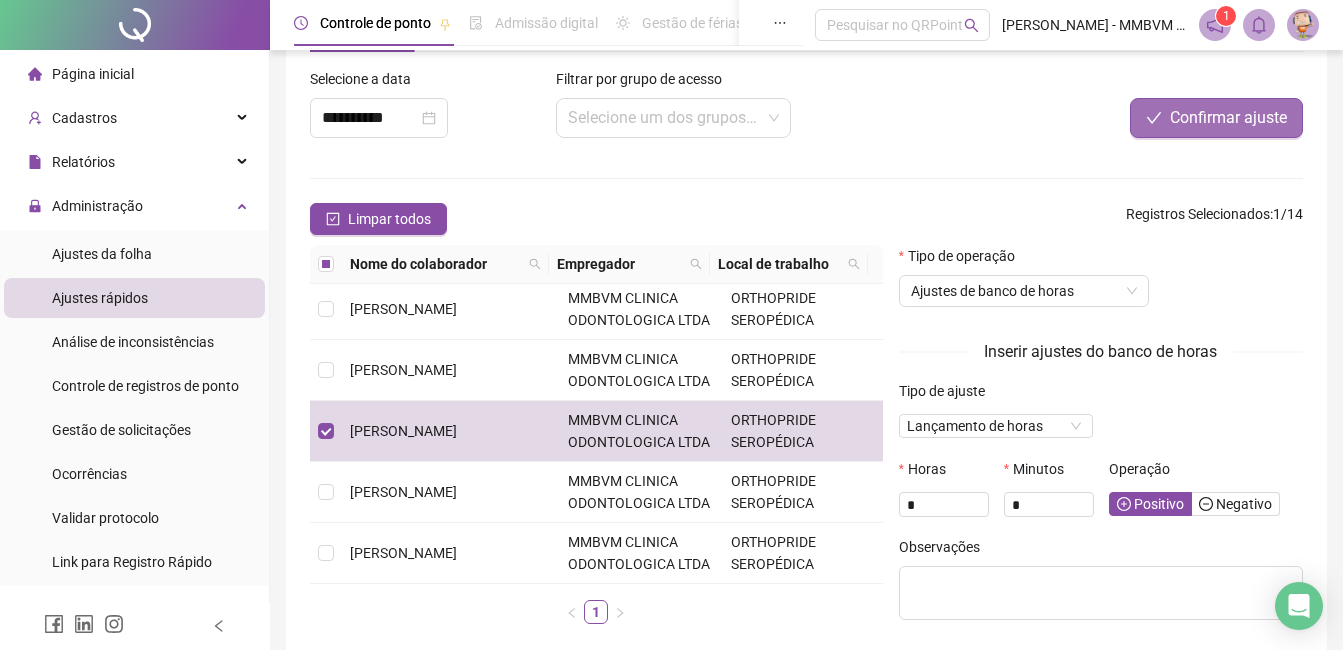 click on "Confirmar ajuste" at bounding box center [1228, 118] 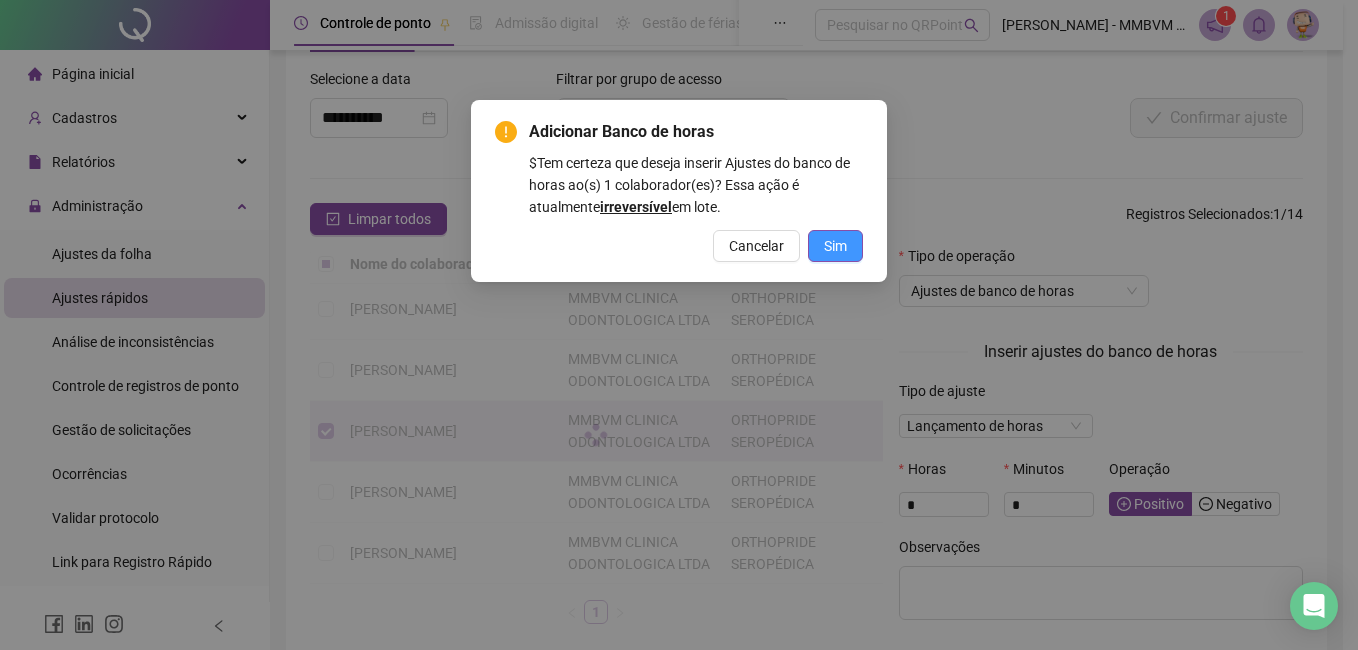 click on "Sim" at bounding box center [835, 246] 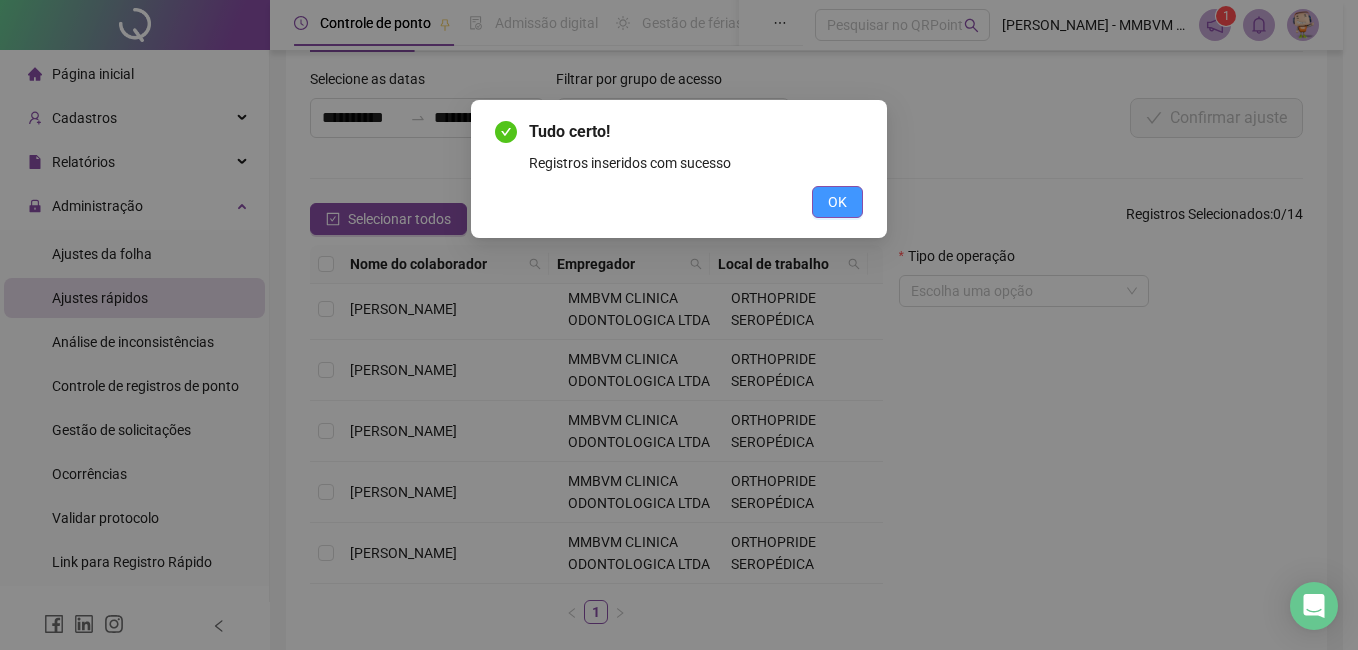 click on "OK" at bounding box center [837, 202] 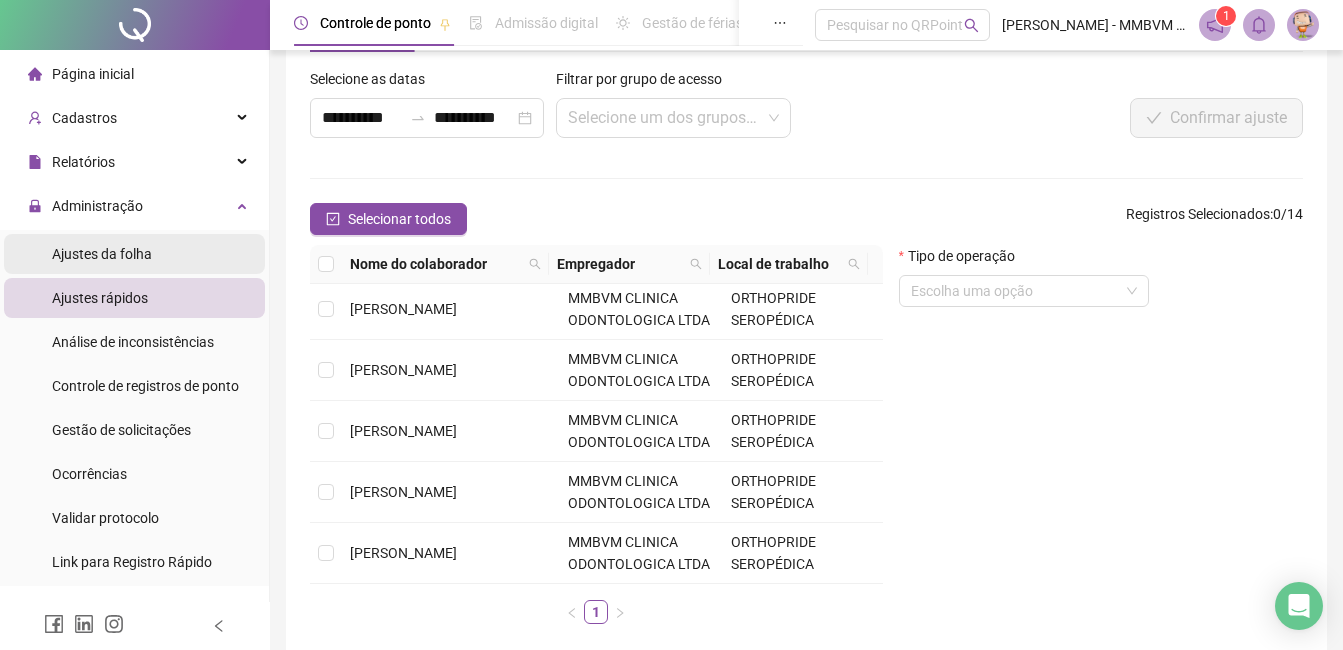 click on "Ajustes da folha" at bounding box center (102, 254) 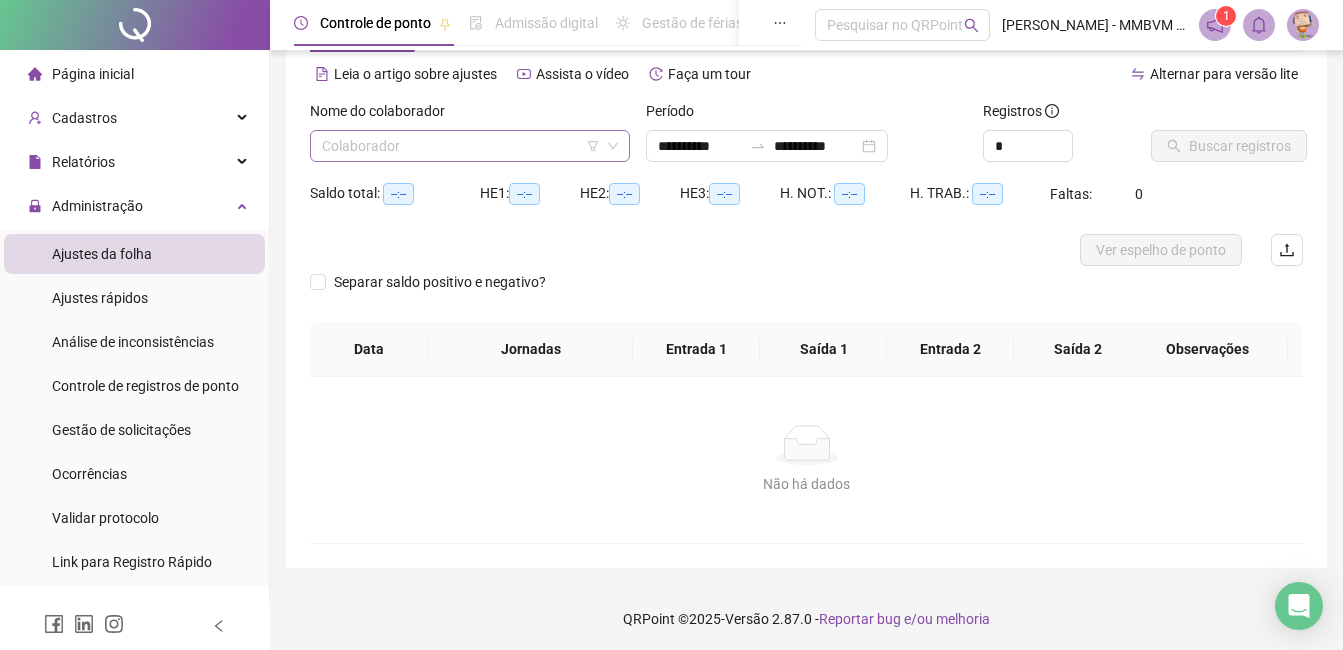 click at bounding box center (464, 146) 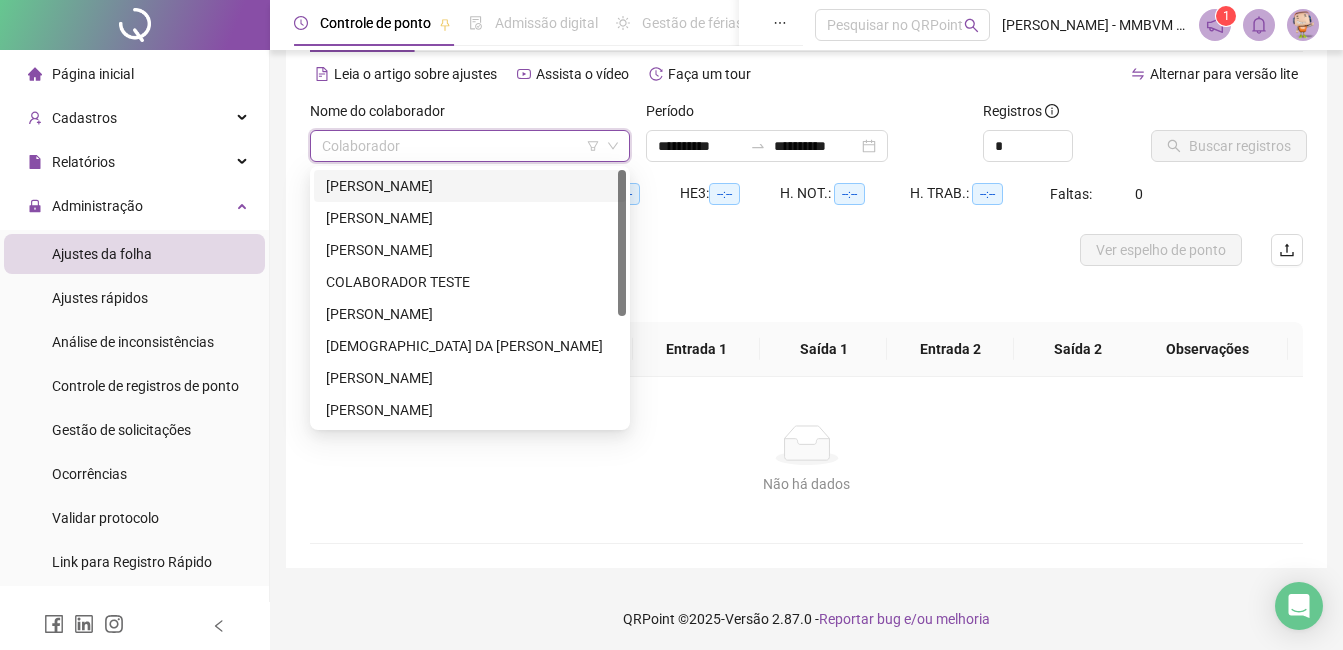 scroll, scrollTop: 192, scrollLeft: 0, axis: vertical 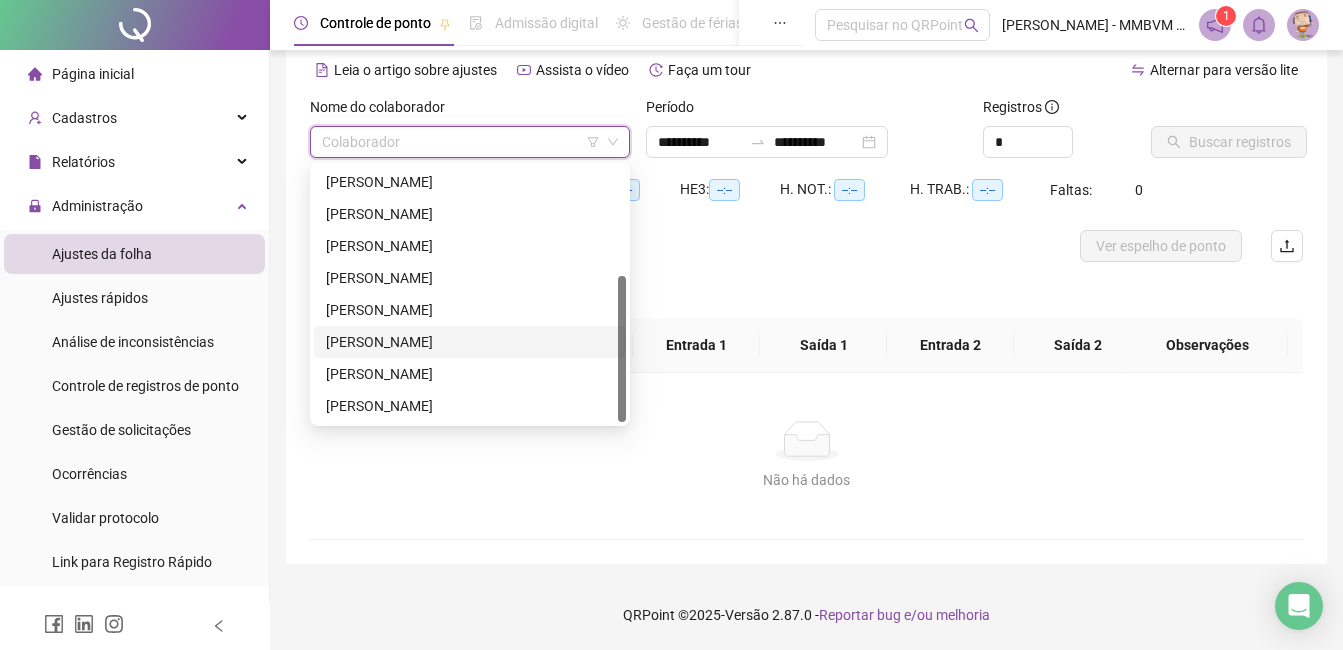 click on "[PERSON_NAME]" at bounding box center [470, 342] 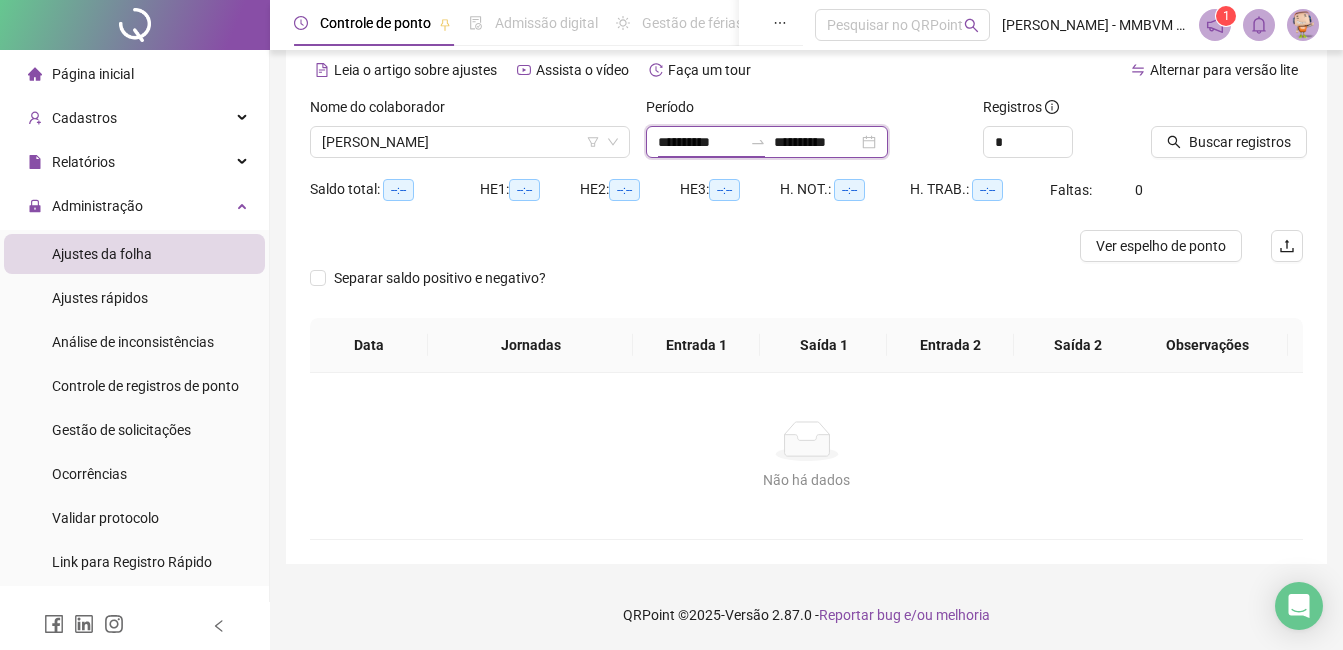 click on "**********" at bounding box center (700, 142) 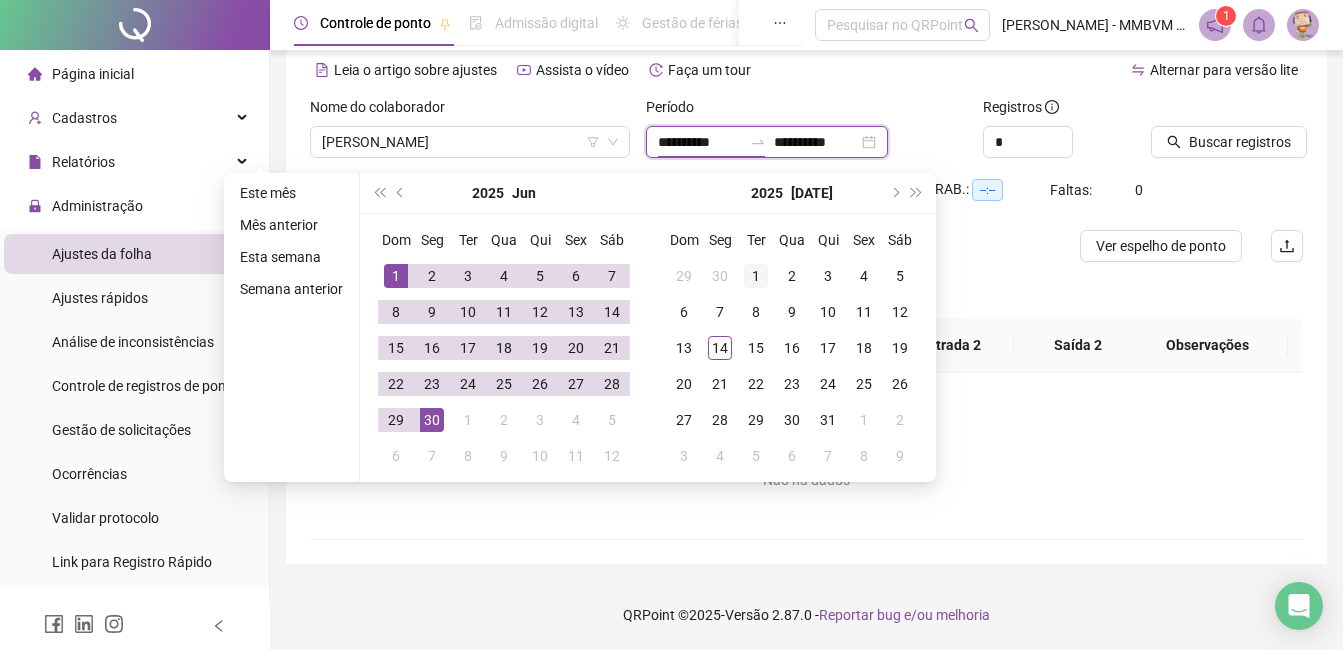 type on "**********" 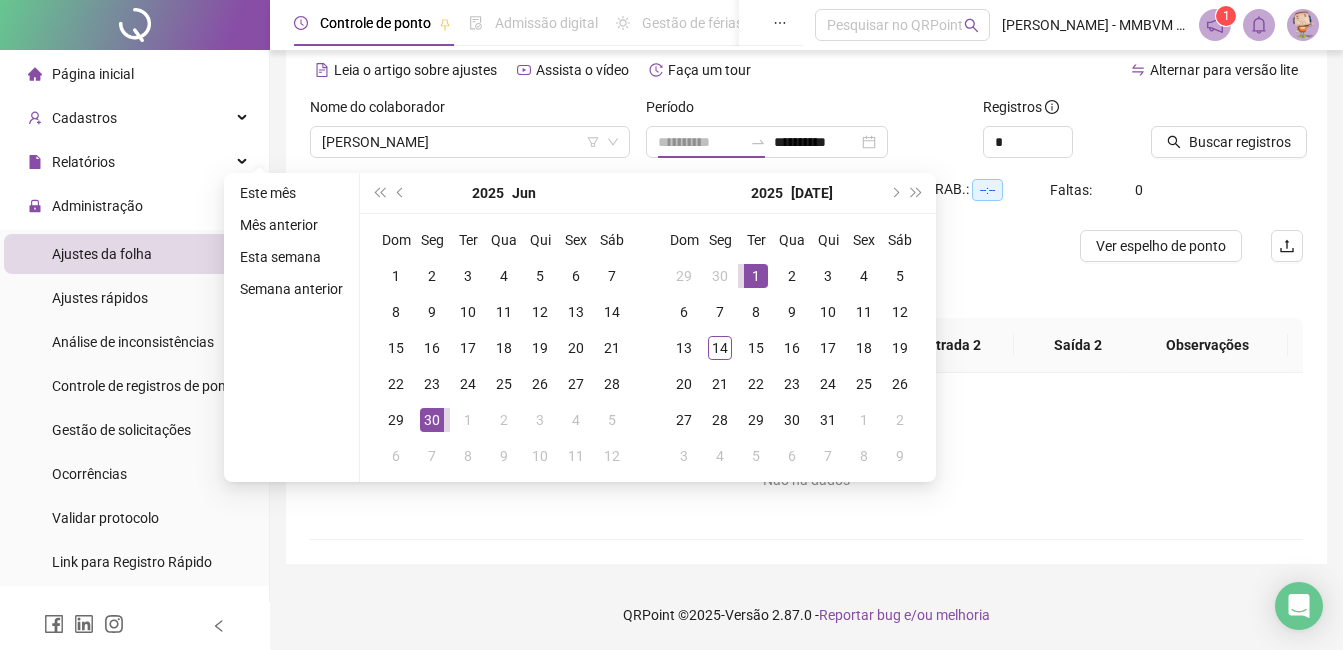 click on "1" at bounding box center (756, 276) 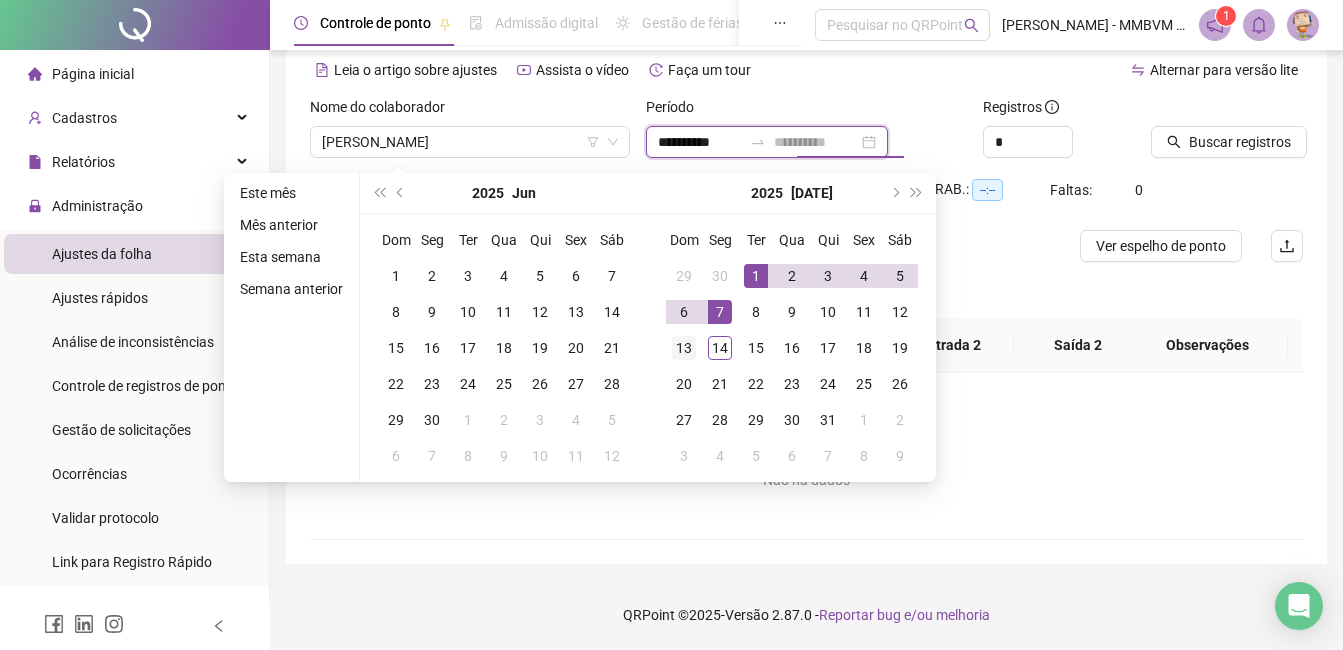 type on "**********" 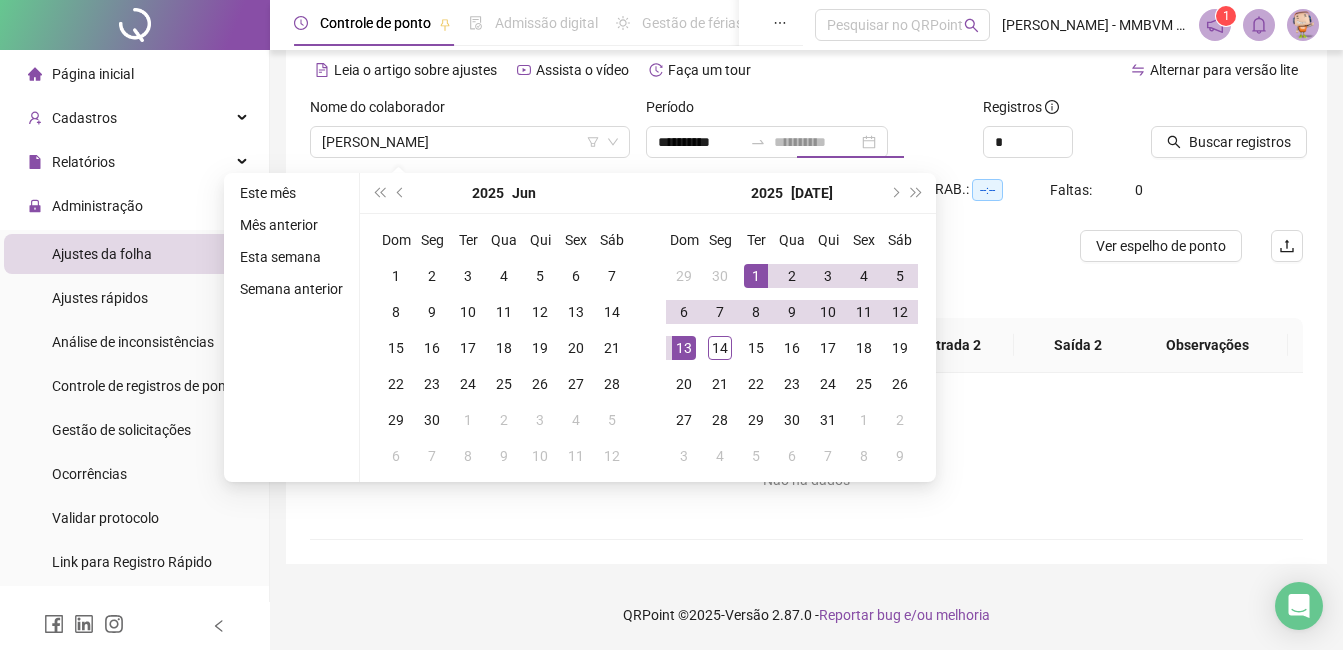 click on "13" at bounding box center [684, 348] 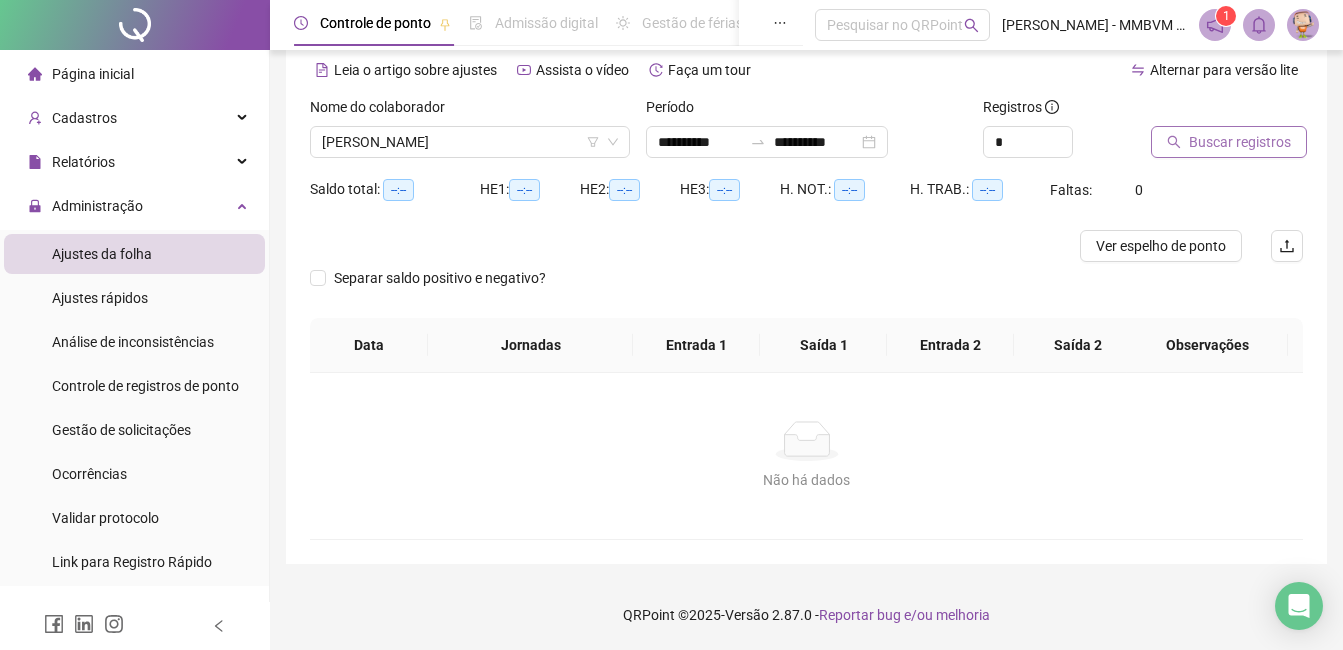 click on "Buscar registros" at bounding box center [1240, 142] 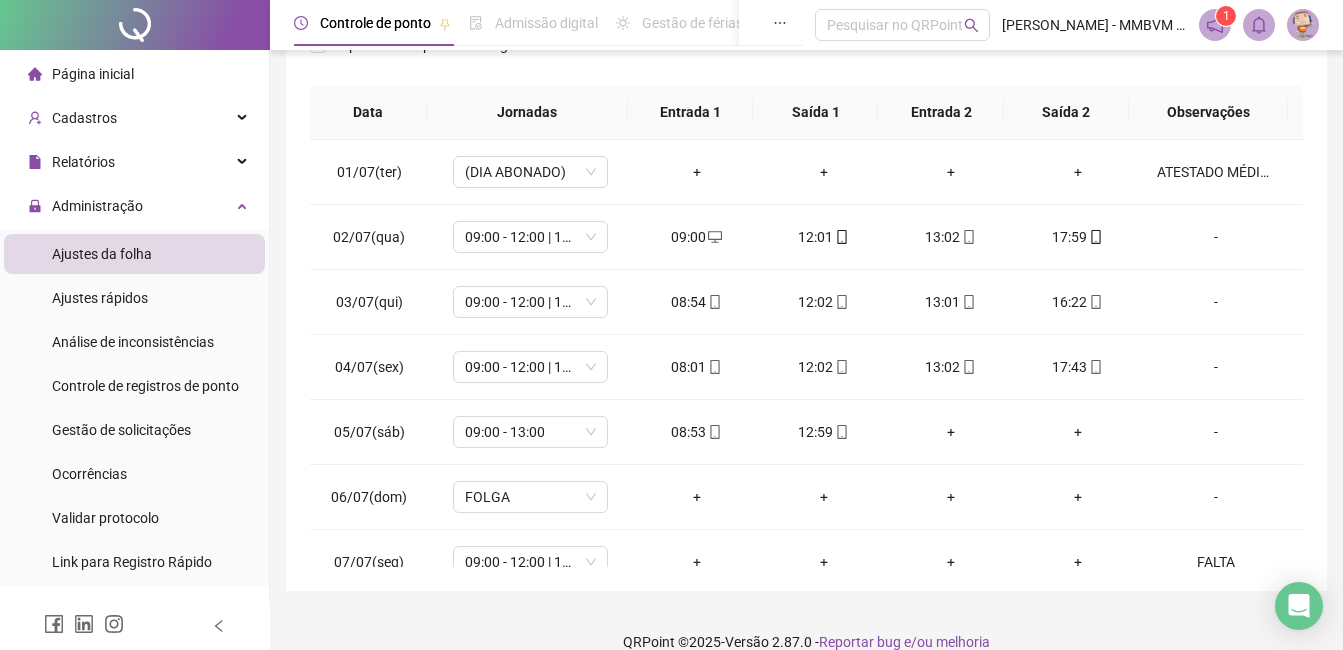 scroll, scrollTop: 372, scrollLeft: 0, axis: vertical 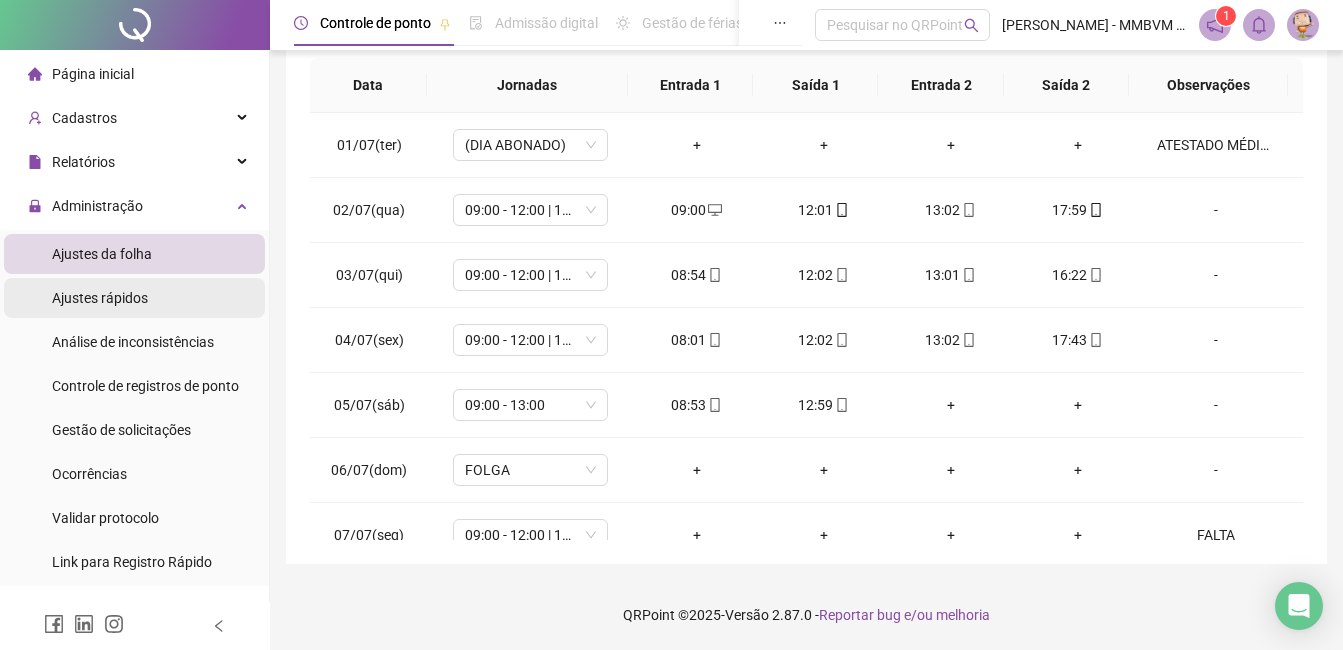 click on "Ajustes rápidos" at bounding box center (134, 298) 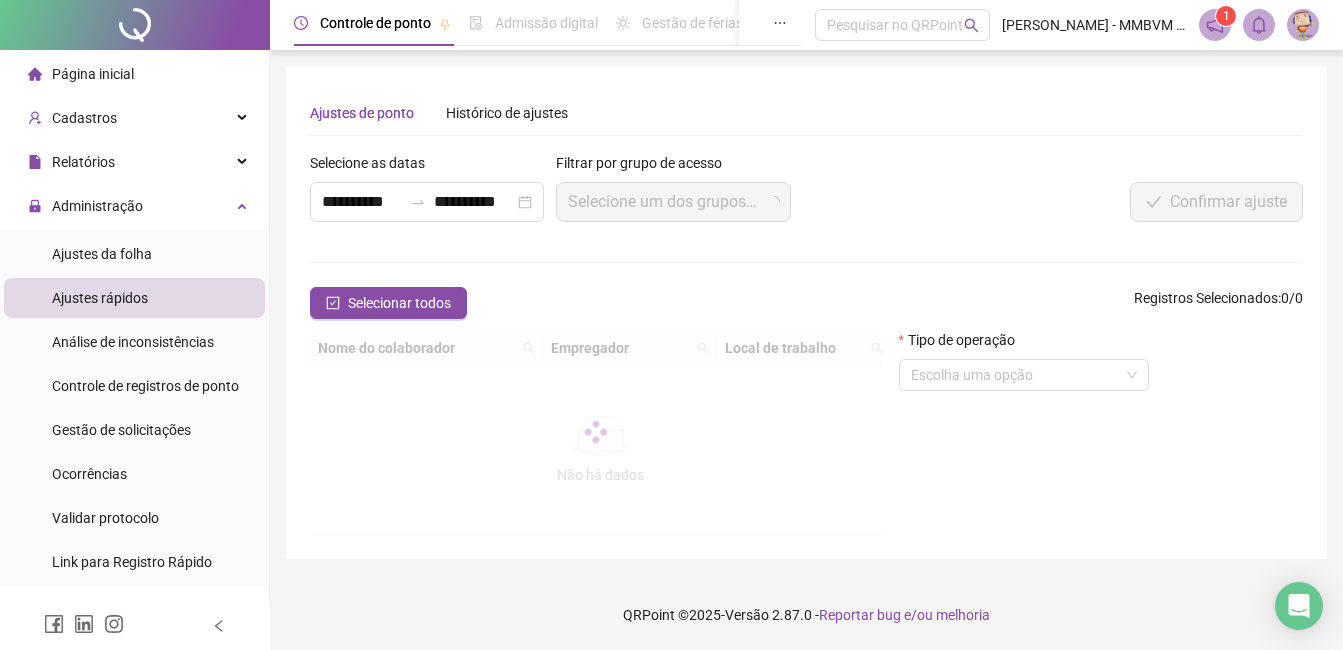 scroll, scrollTop: 0, scrollLeft: 0, axis: both 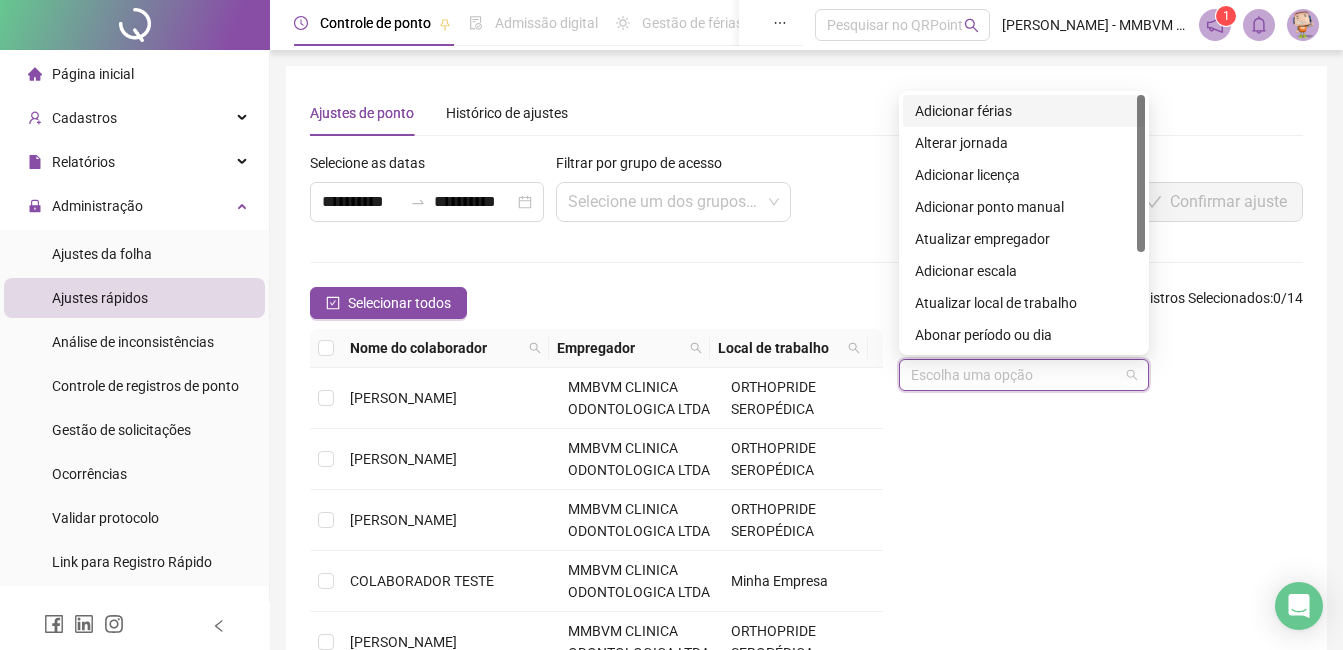 click at bounding box center [1018, 375] 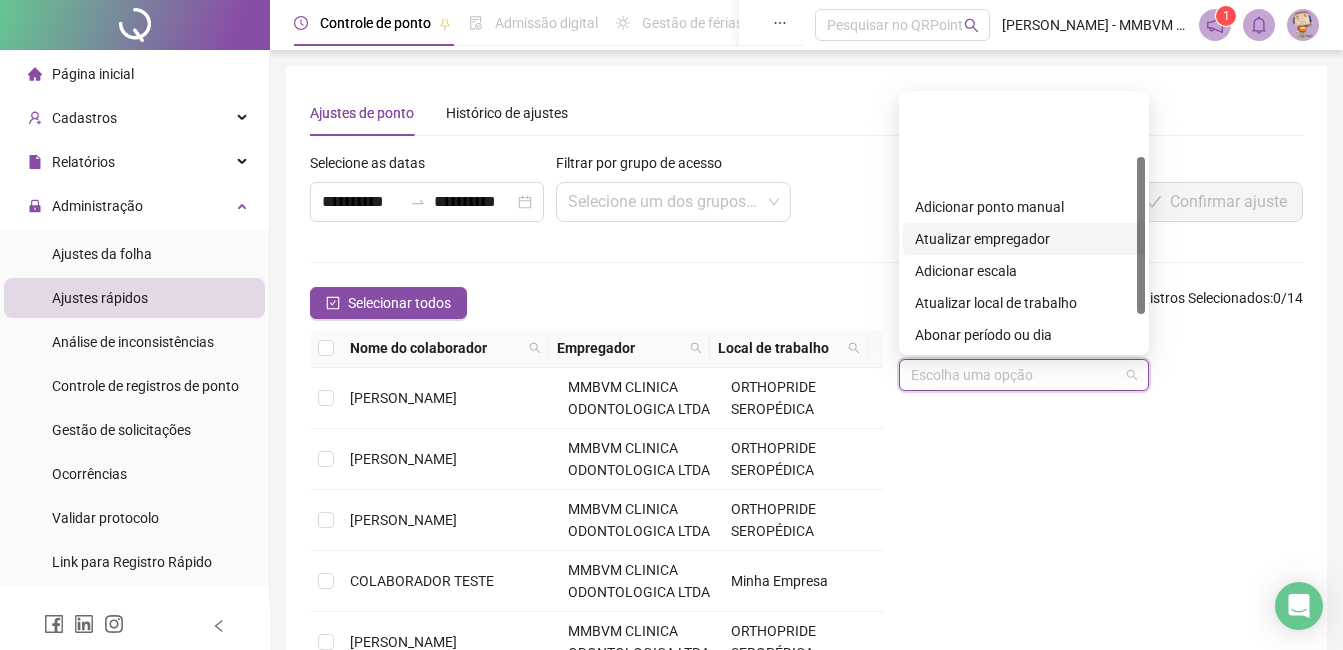 scroll, scrollTop: 100, scrollLeft: 0, axis: vertical 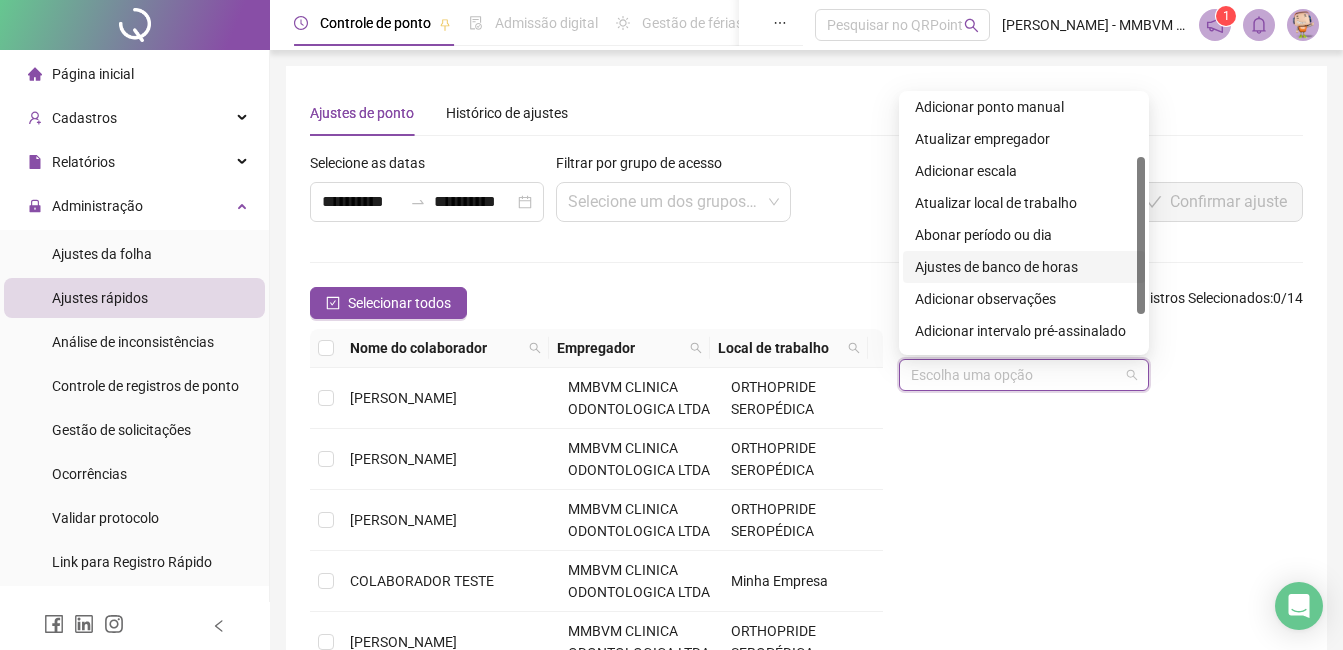click on "Ajustes de banco de horas" at bounding box center (1024, 267) 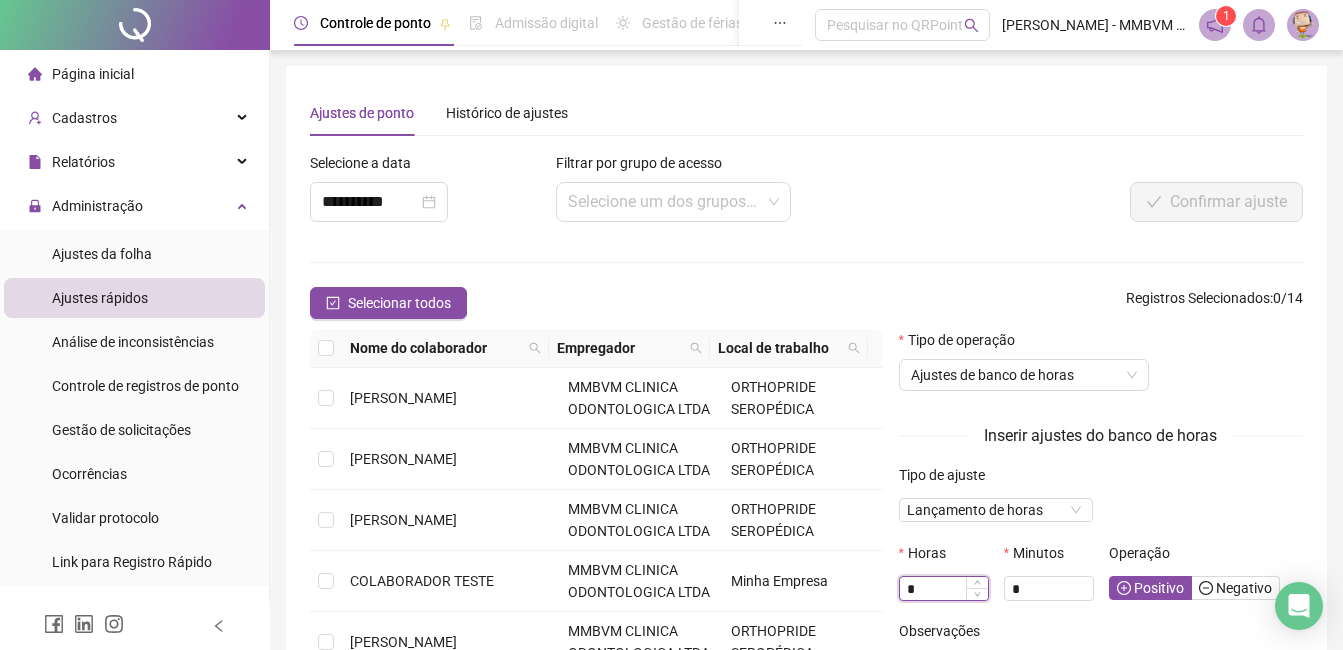 click on "*" at bounding box center [944, 589] 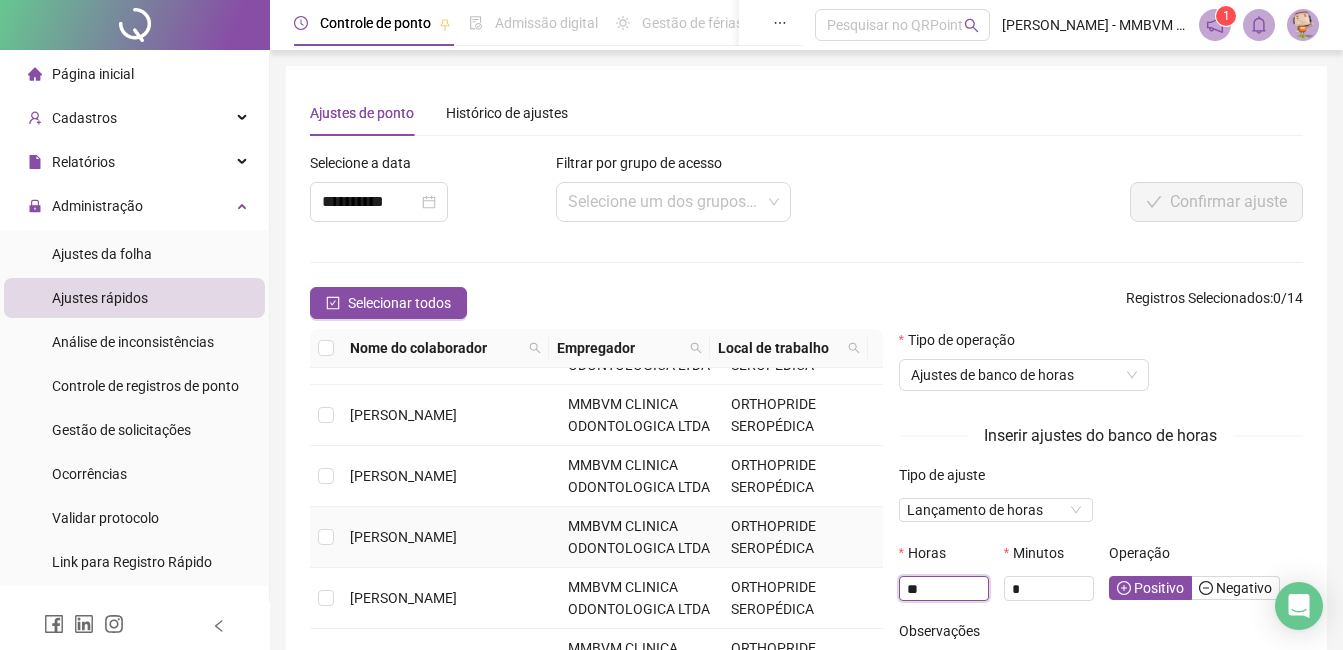 scroll, scrollTop: 500, scrollLeft: 0, axis: vertical 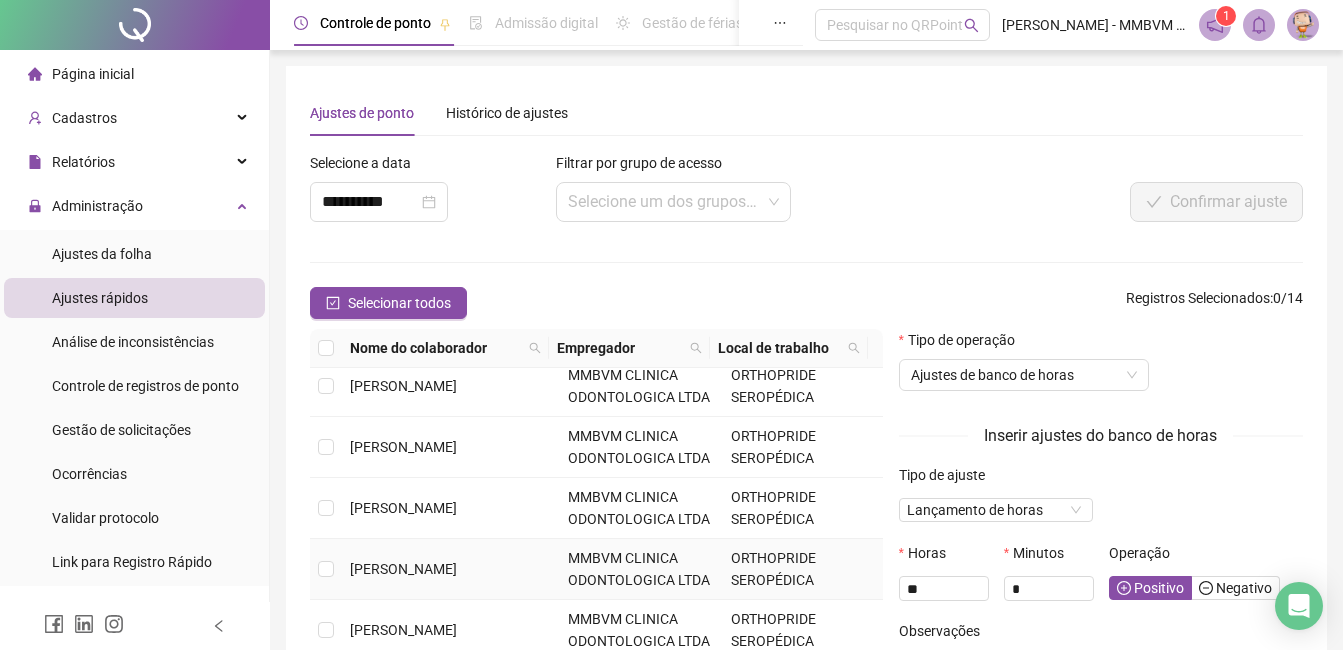 type on "*" 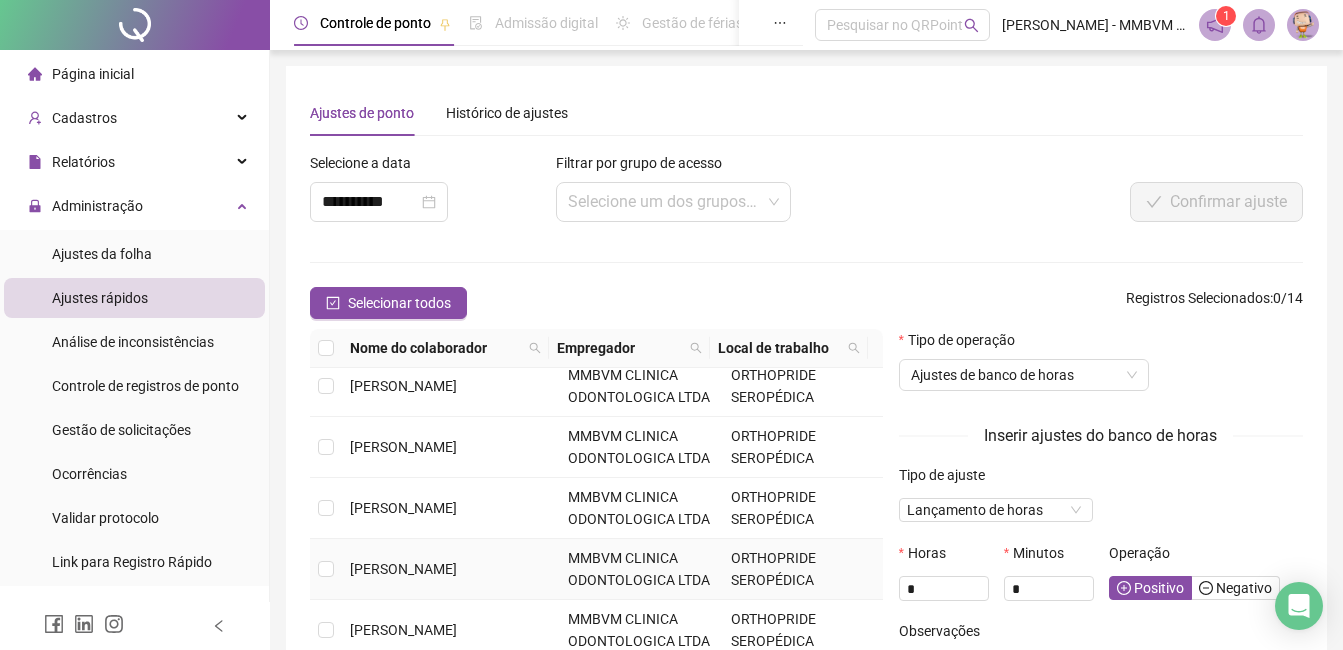 click on "[PERSON_NAME]" at bounding box center [403, 569] 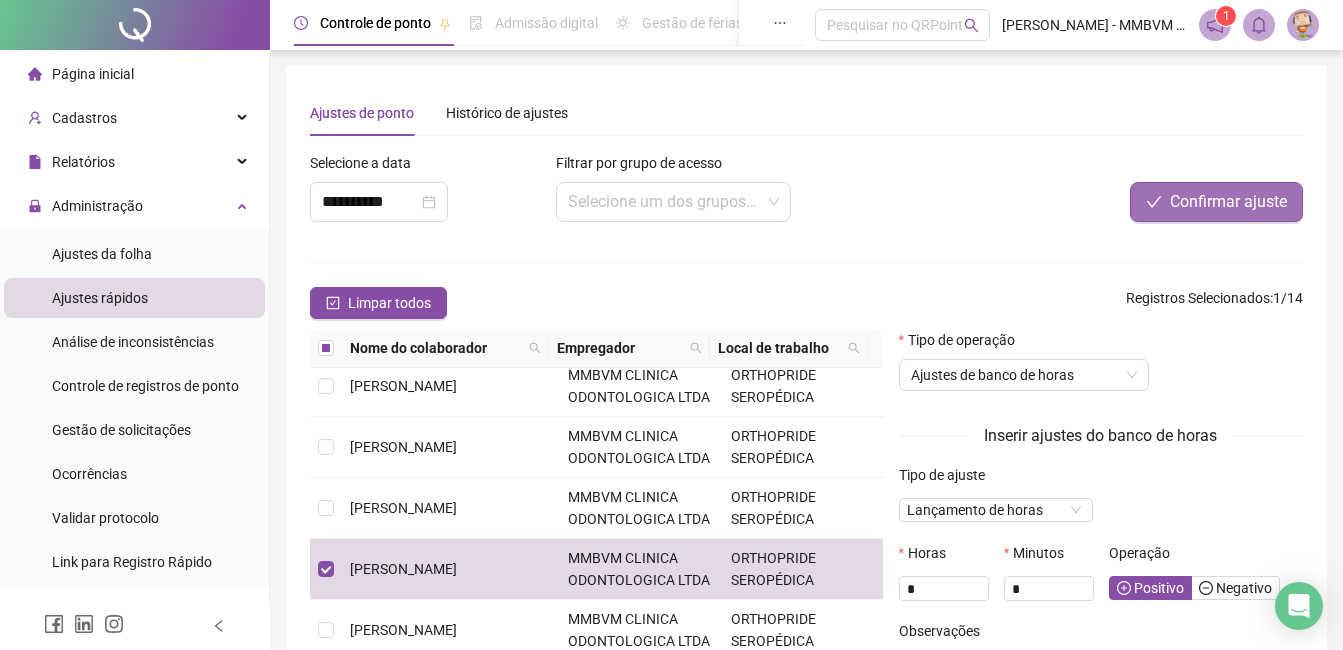 click on "Confirmar ajuste" at bounding box center (1228, 202) 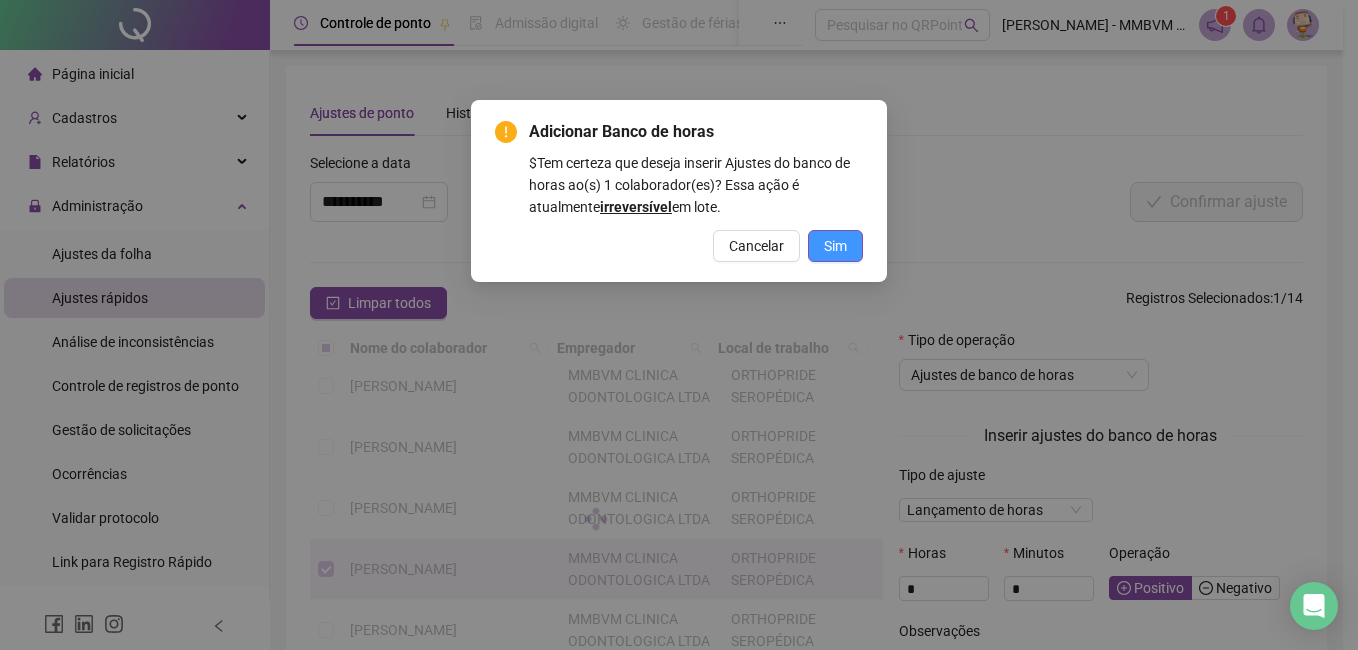click on "Sim" at bounding box center [835, 246] 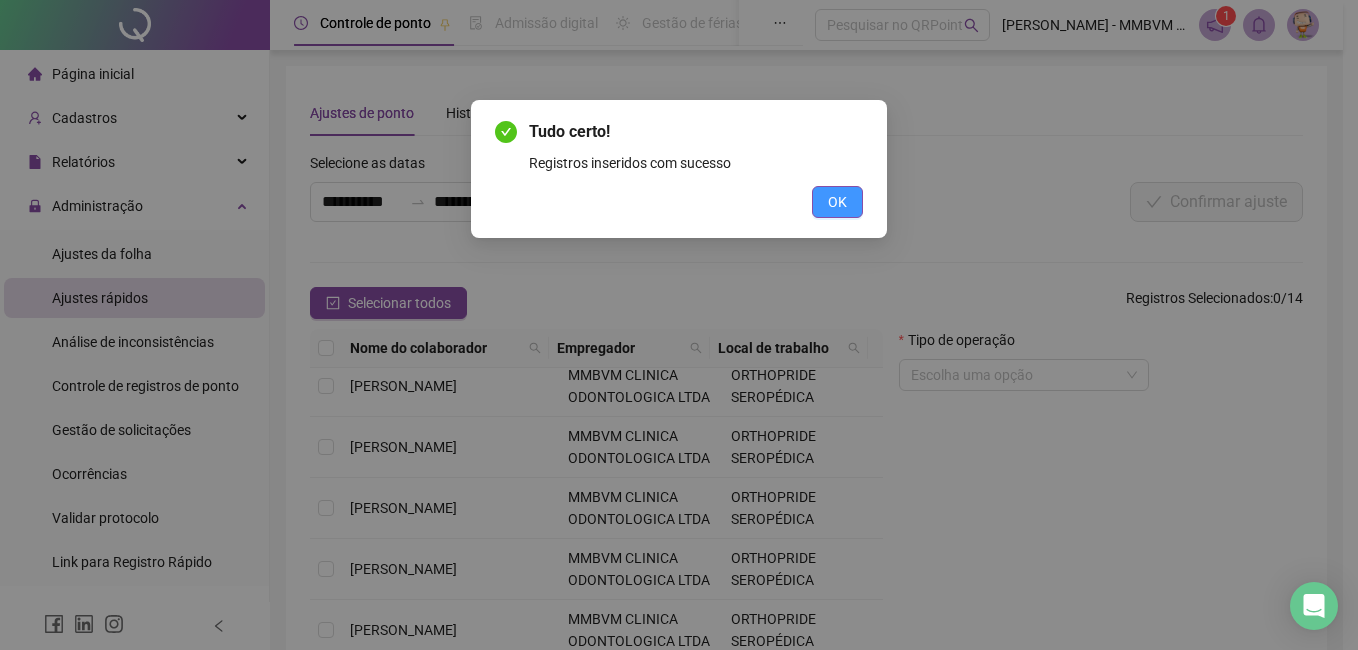 click on "OK" at bounding box center [837, 202] 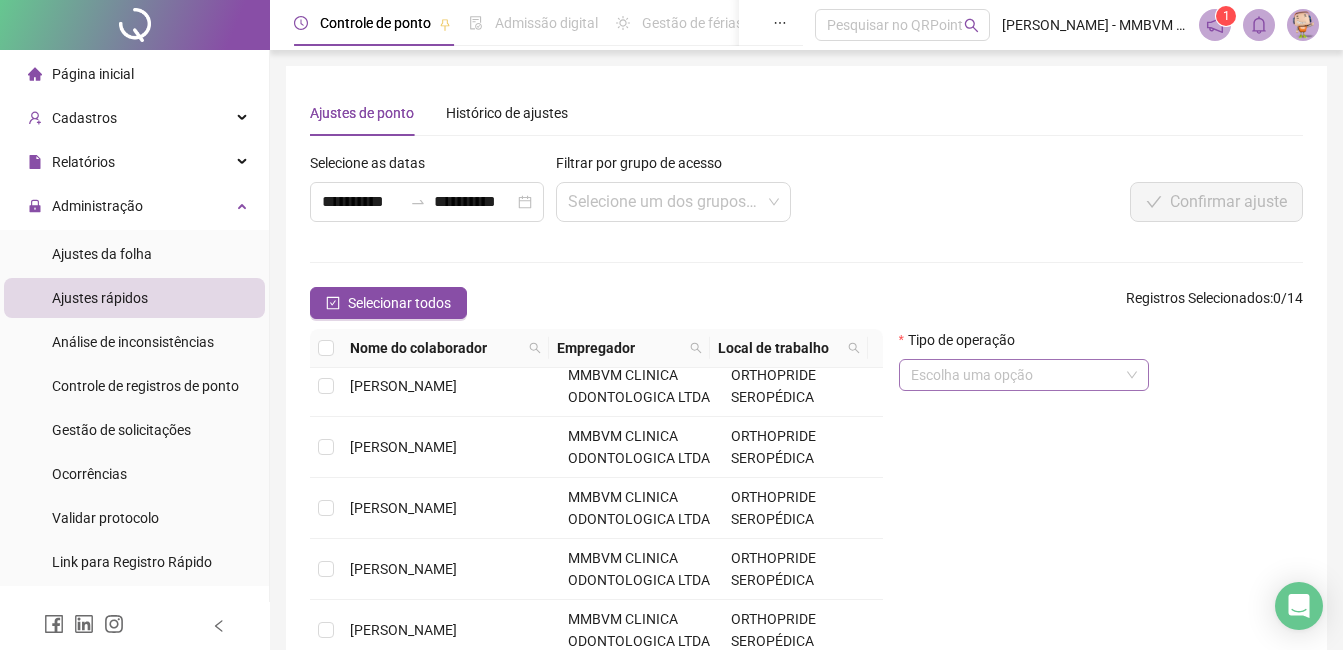 click at bounding box center (1018, 375) 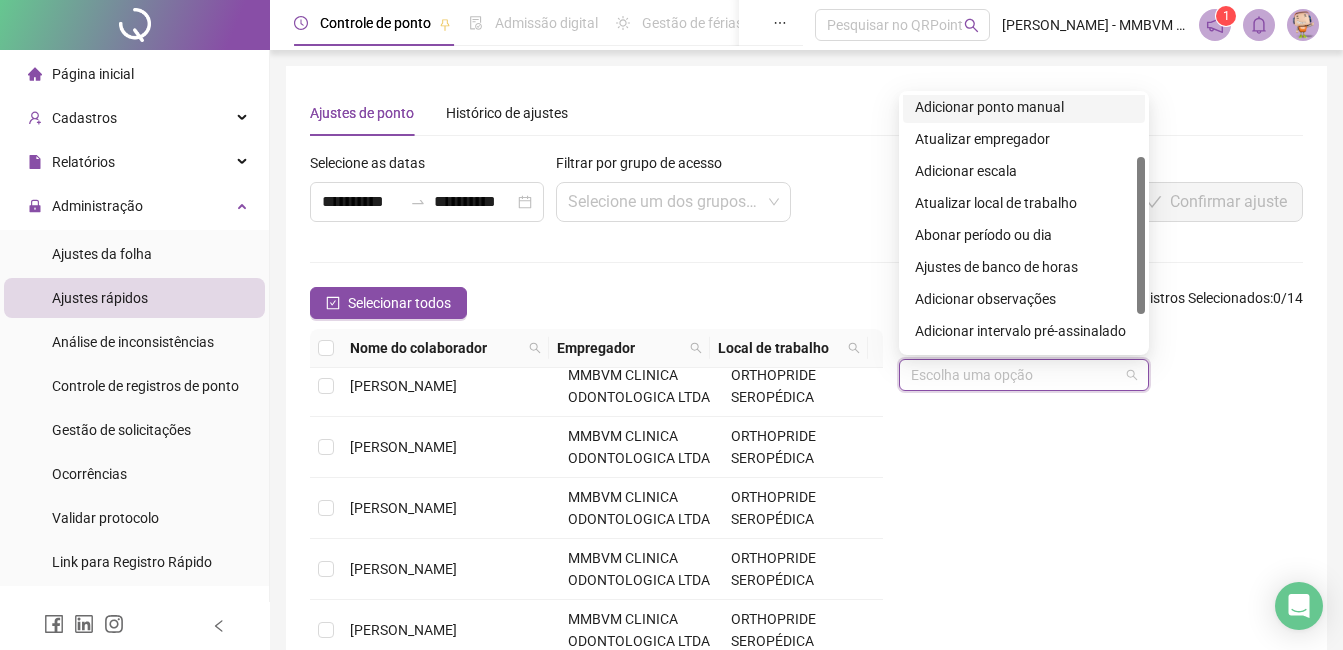 click on "Adicionar ponto manual" at bounding box center [1024, 107] 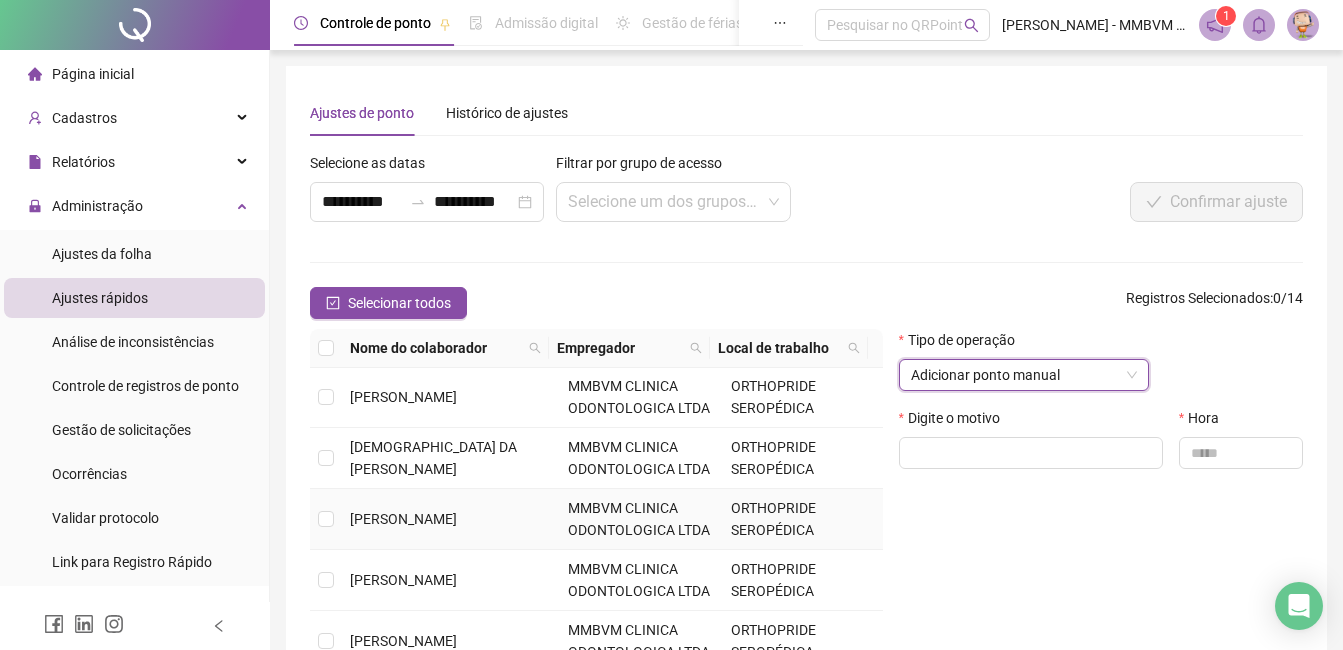 scroll, scrollTop: 200, scrollLeft: 0, axis: vertical 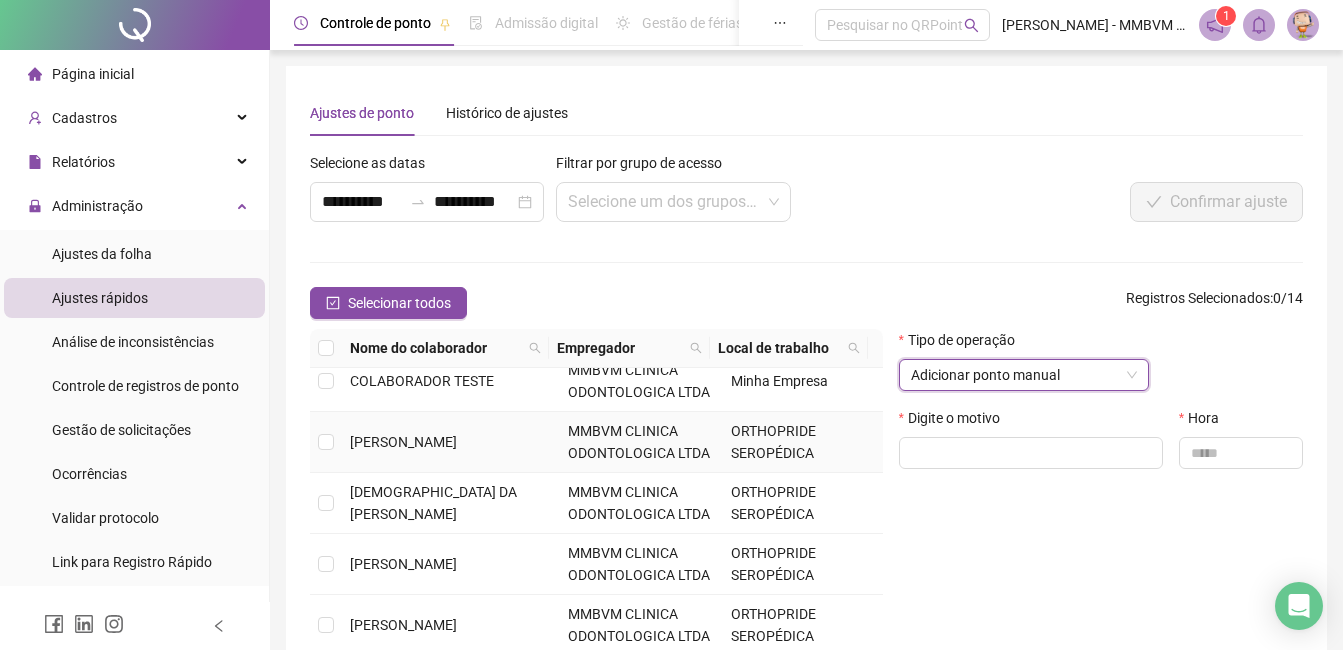 click on "[PERSON_NAME]" at bounding box center [403, 442] 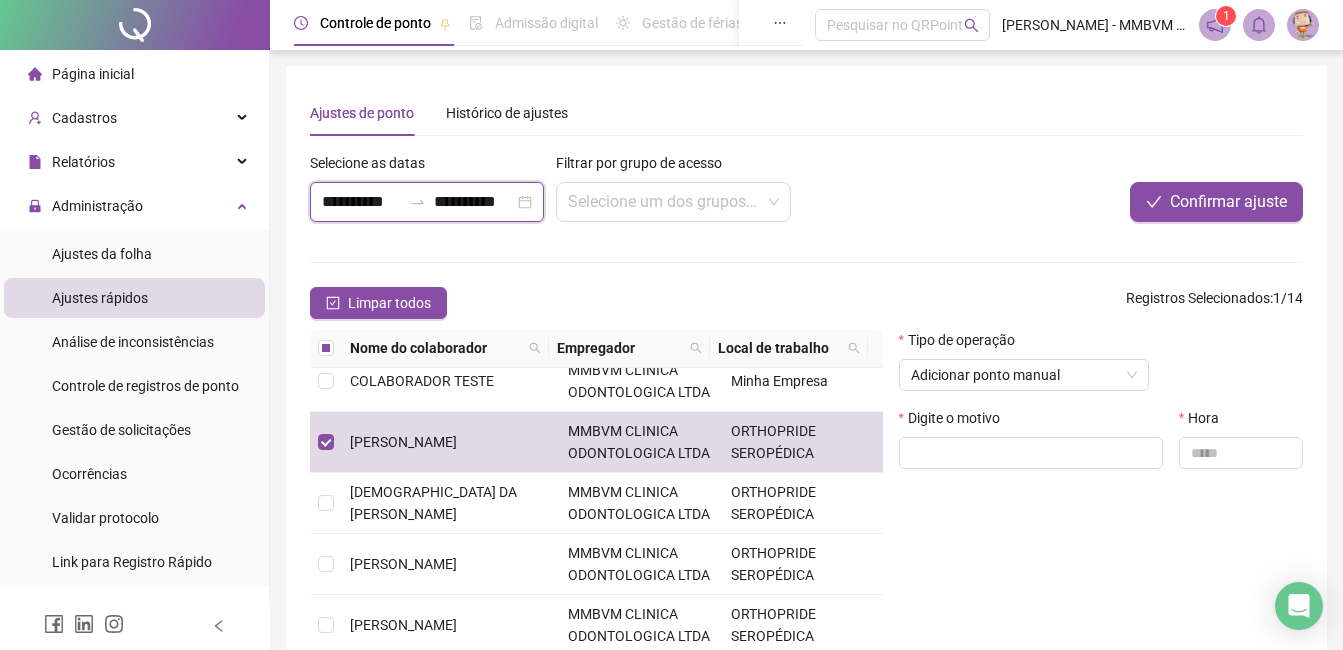 click on "**********" at bounding box center [362, 202] 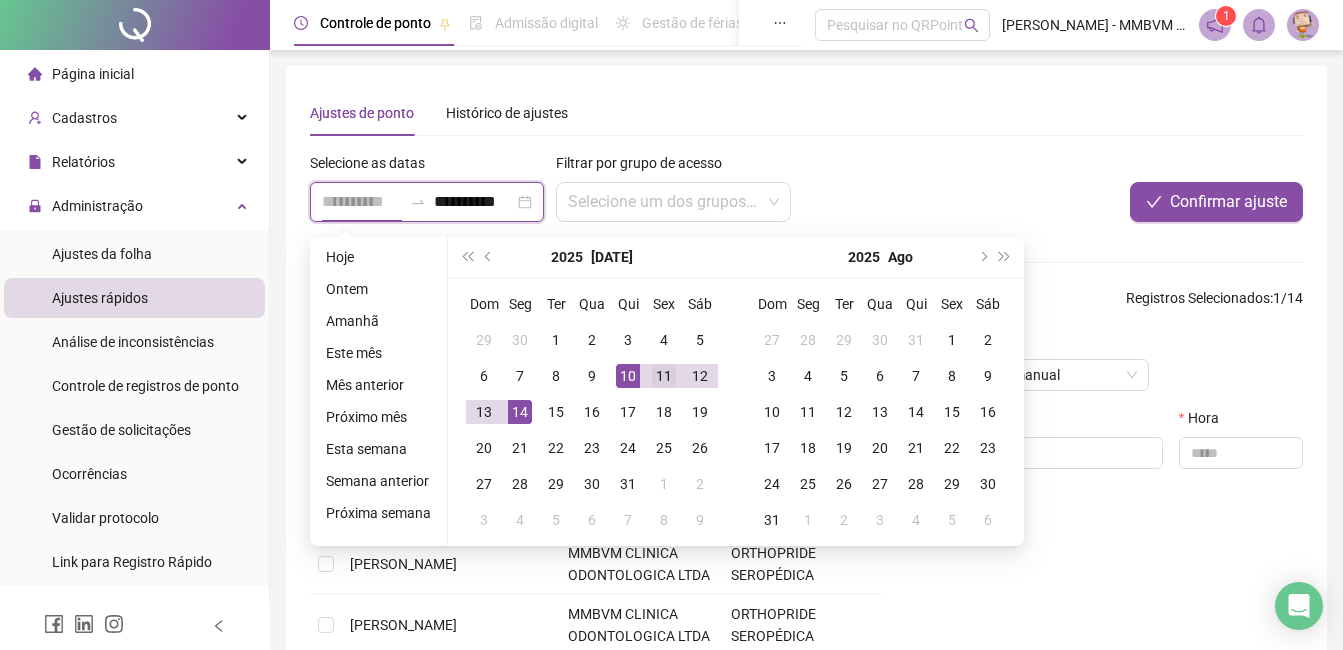 type on "**********" 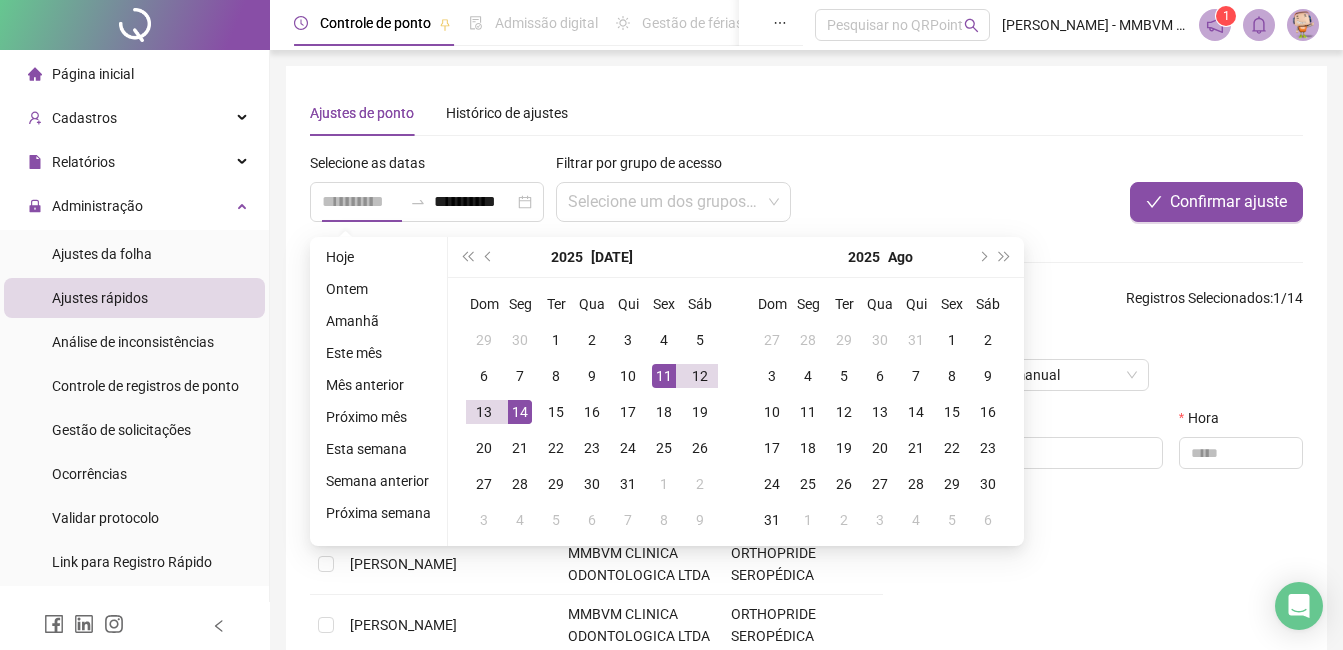 click on "11" at bounding box center (664, 376) 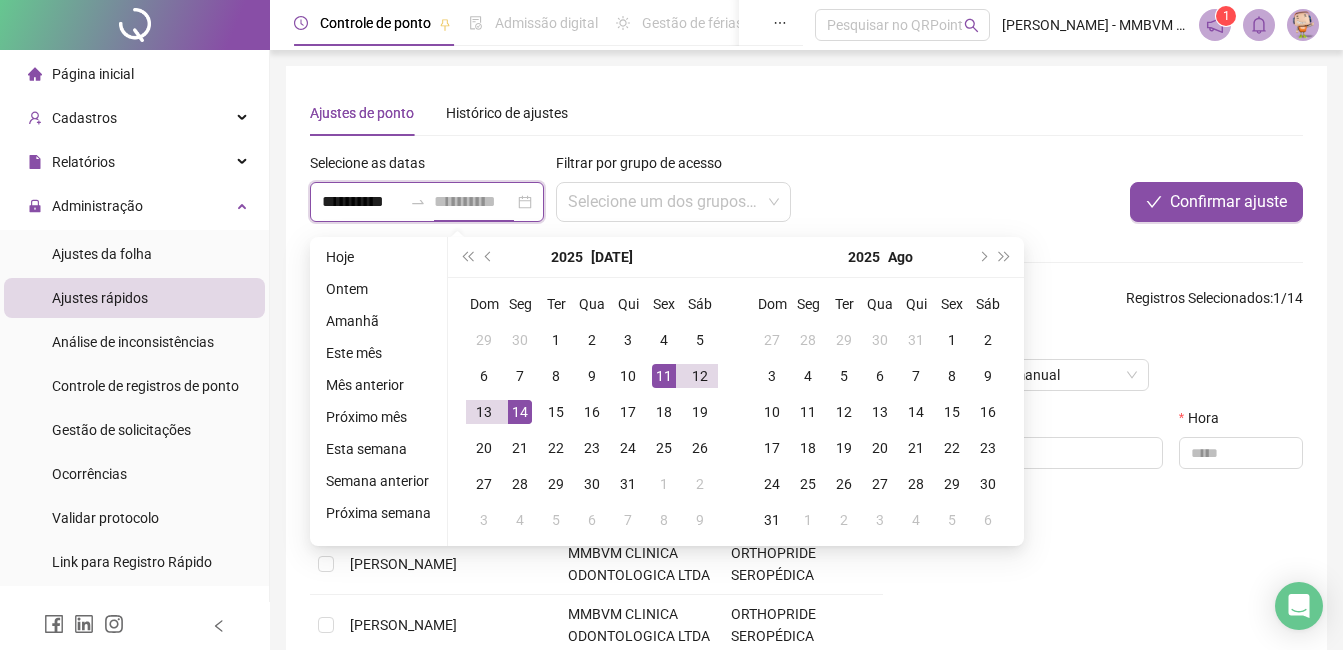 scroll, scrollTop: 0, scrollLeft: 1, axis: horizontal 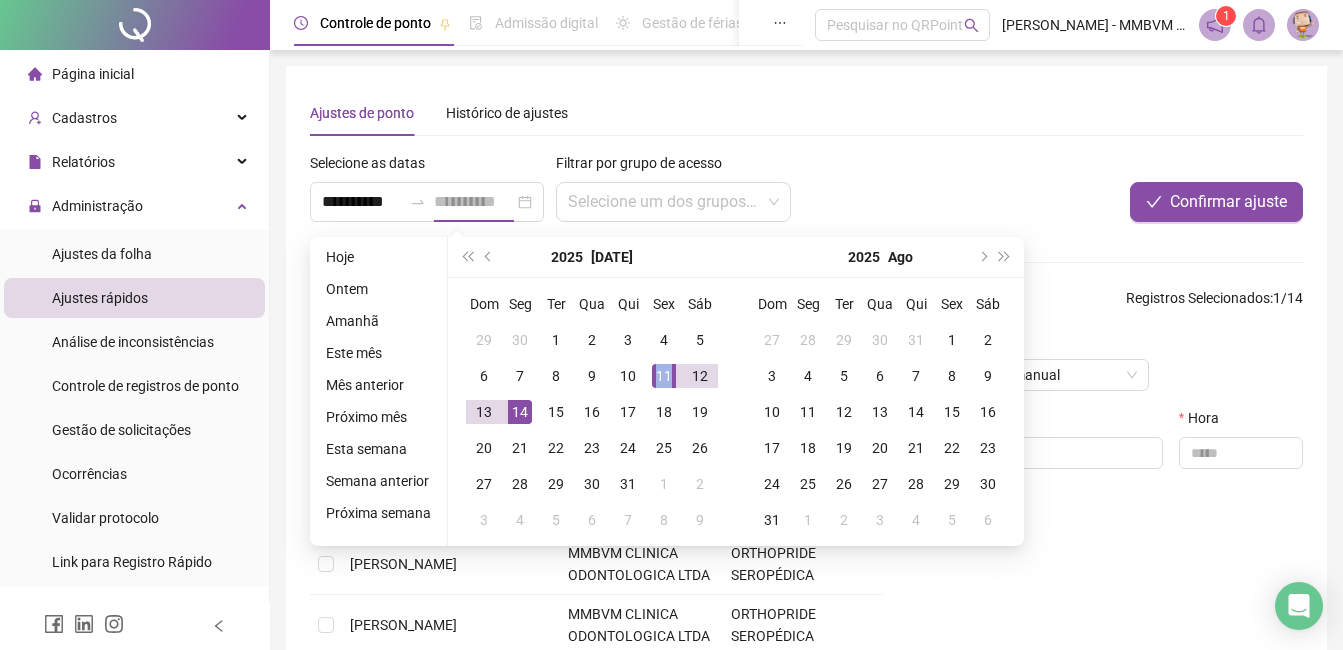 click on "11" at bounding box center [664, 376] 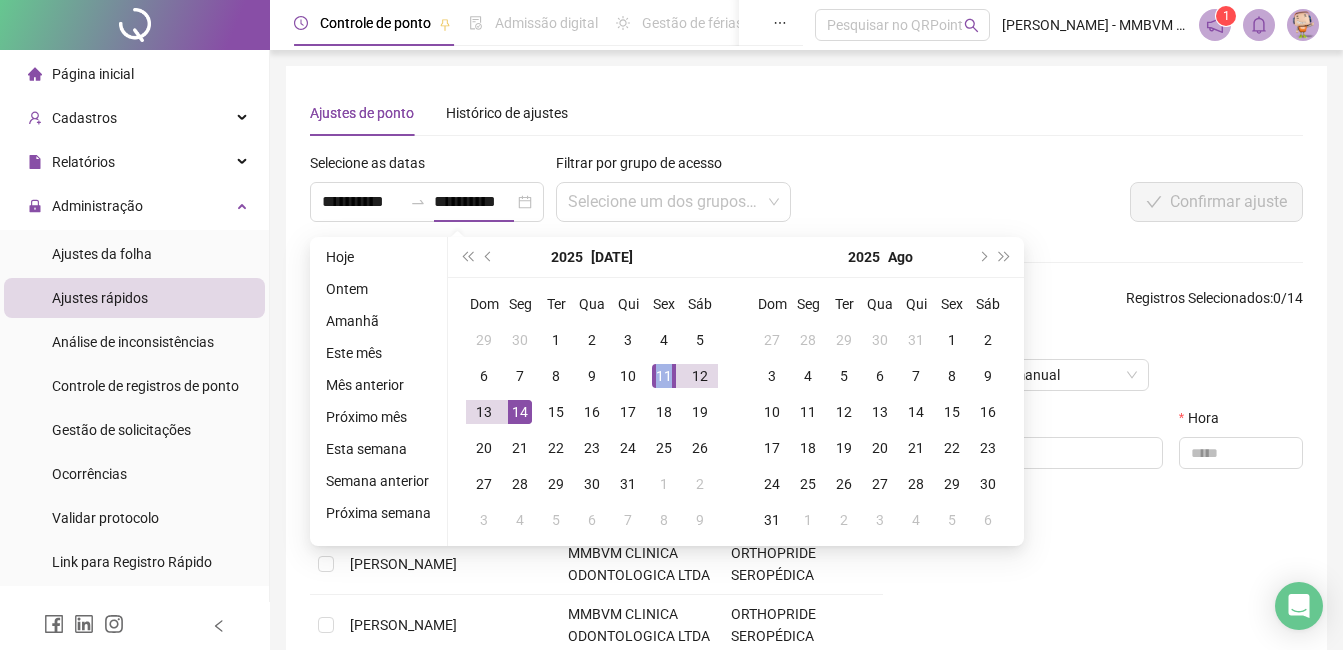 type on "**********" 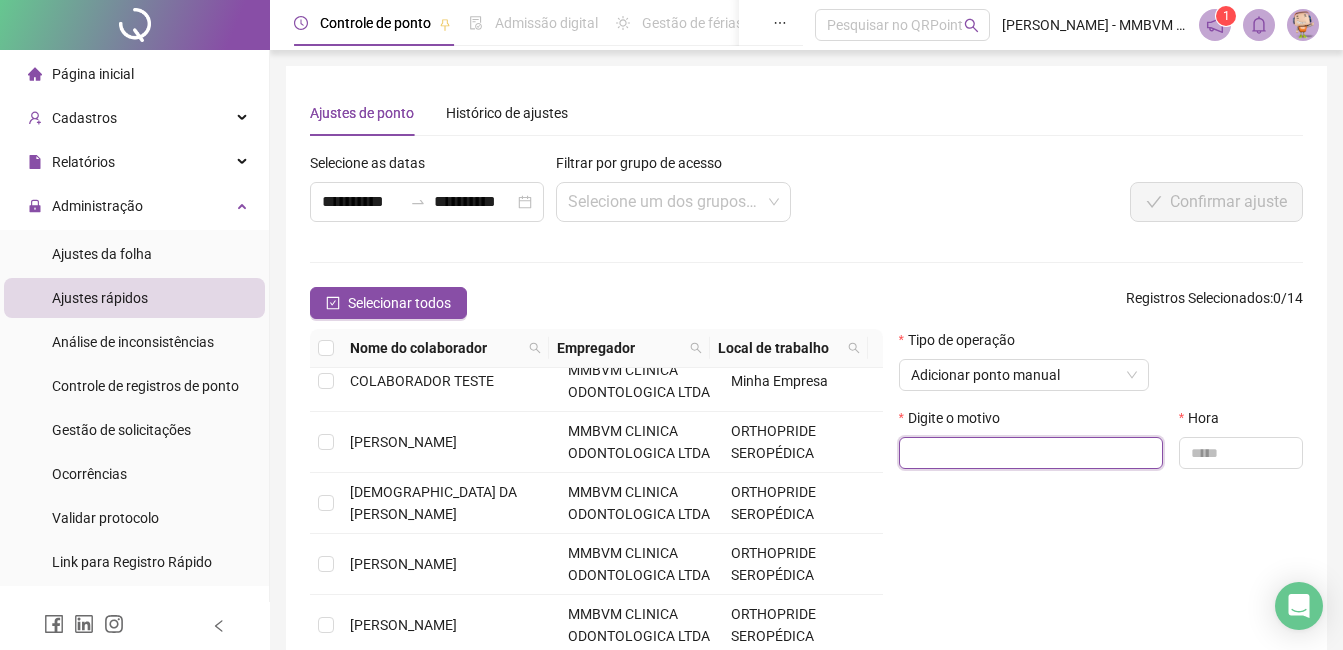 click at bounding box center [1031, 453] 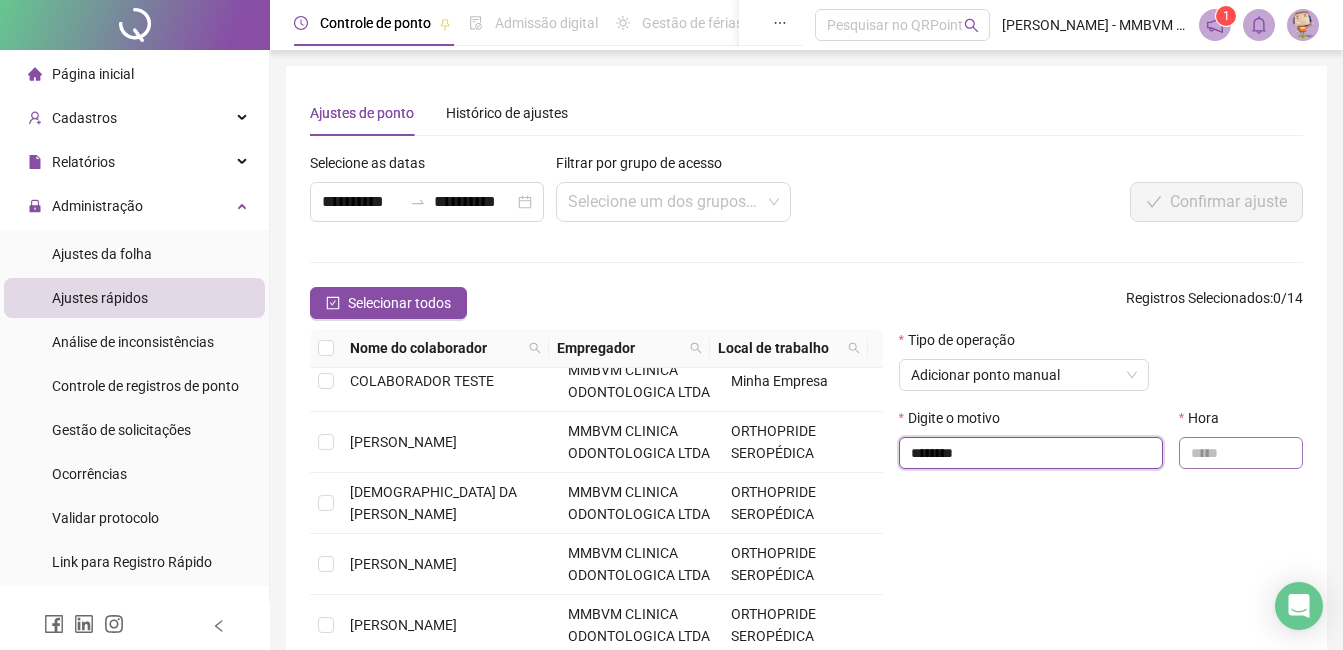 type on "********" 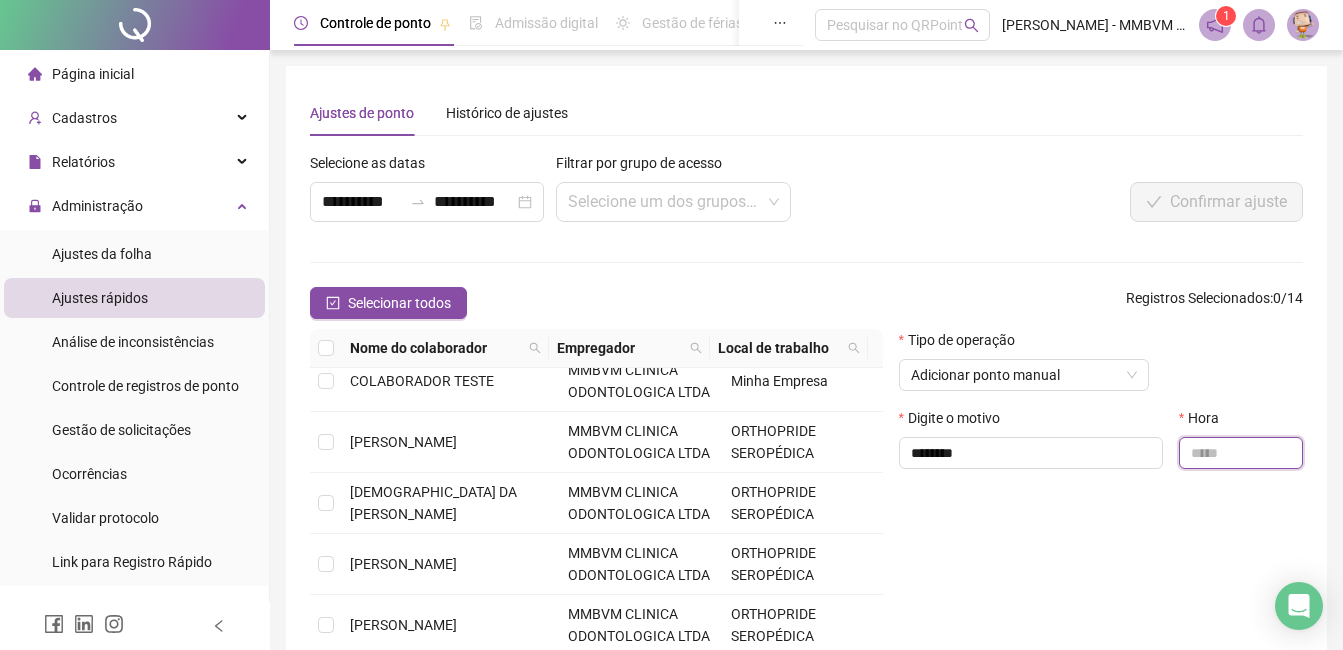 click at bounding box center [1241, 453] 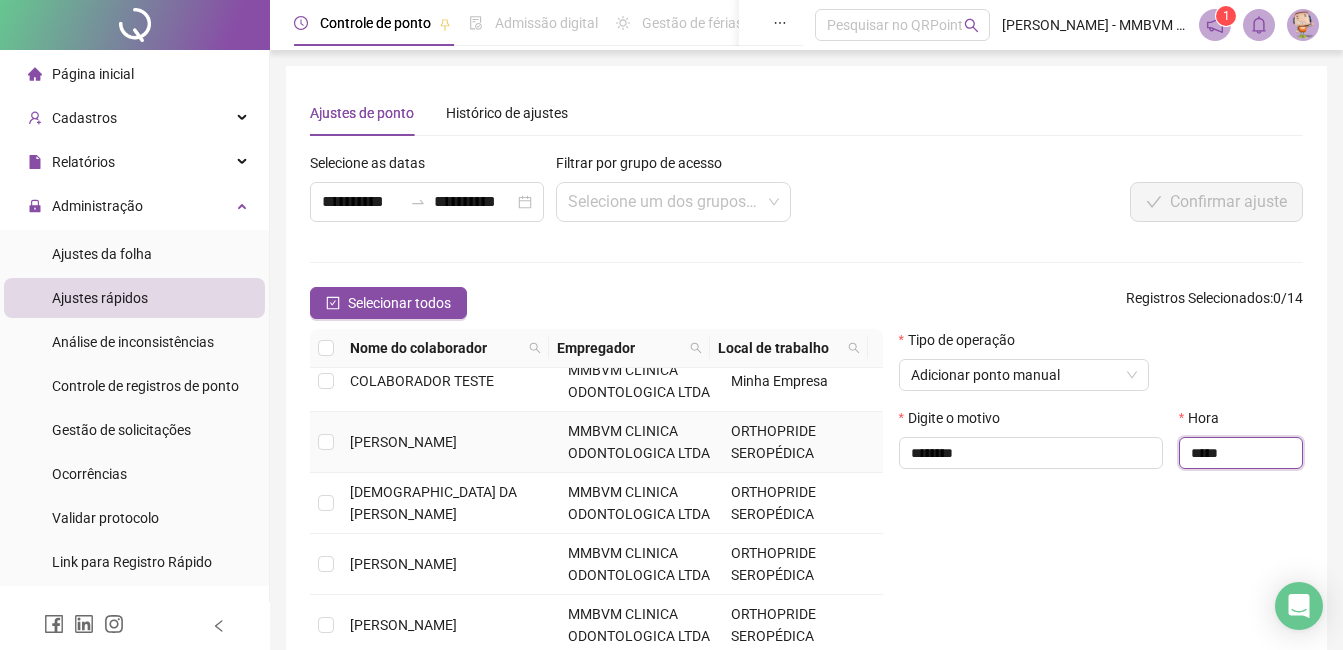type on "*****" 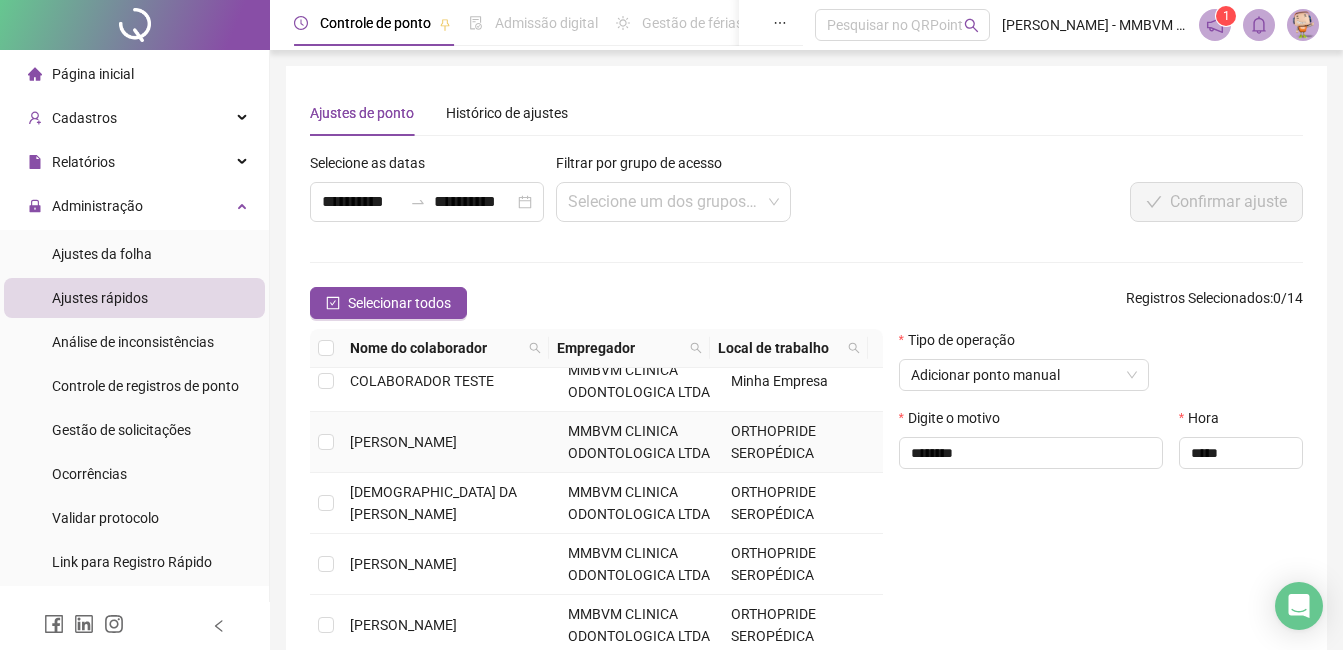 click on "[PERSON_NAME]" at bounding box center [403, 442] 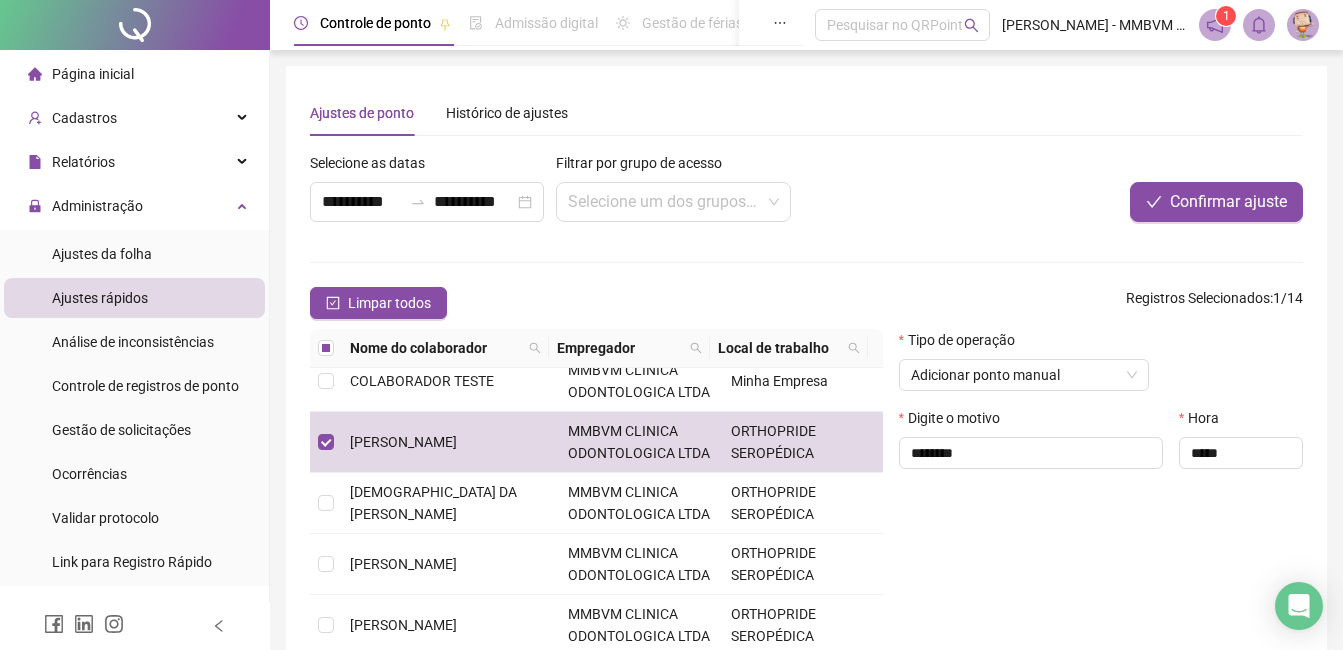 click at bounding box center (1096, 167) 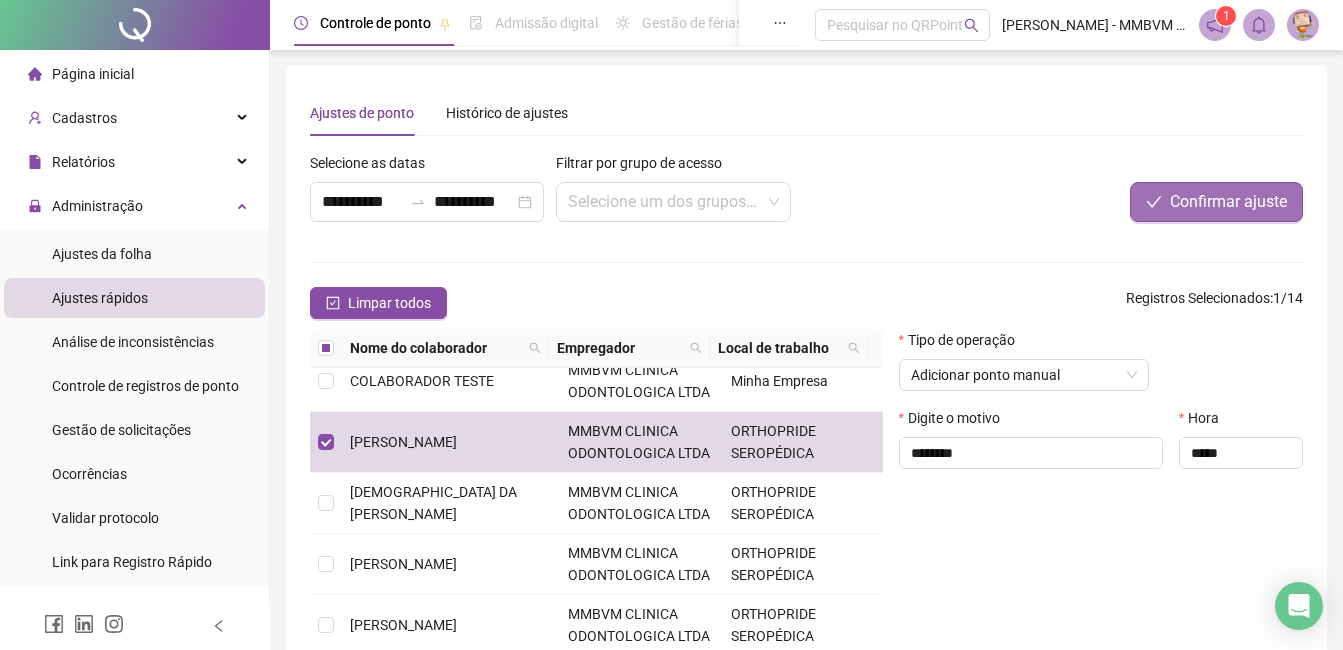 click on "Confirmar ajuste" at bounding box center (1228, 202) 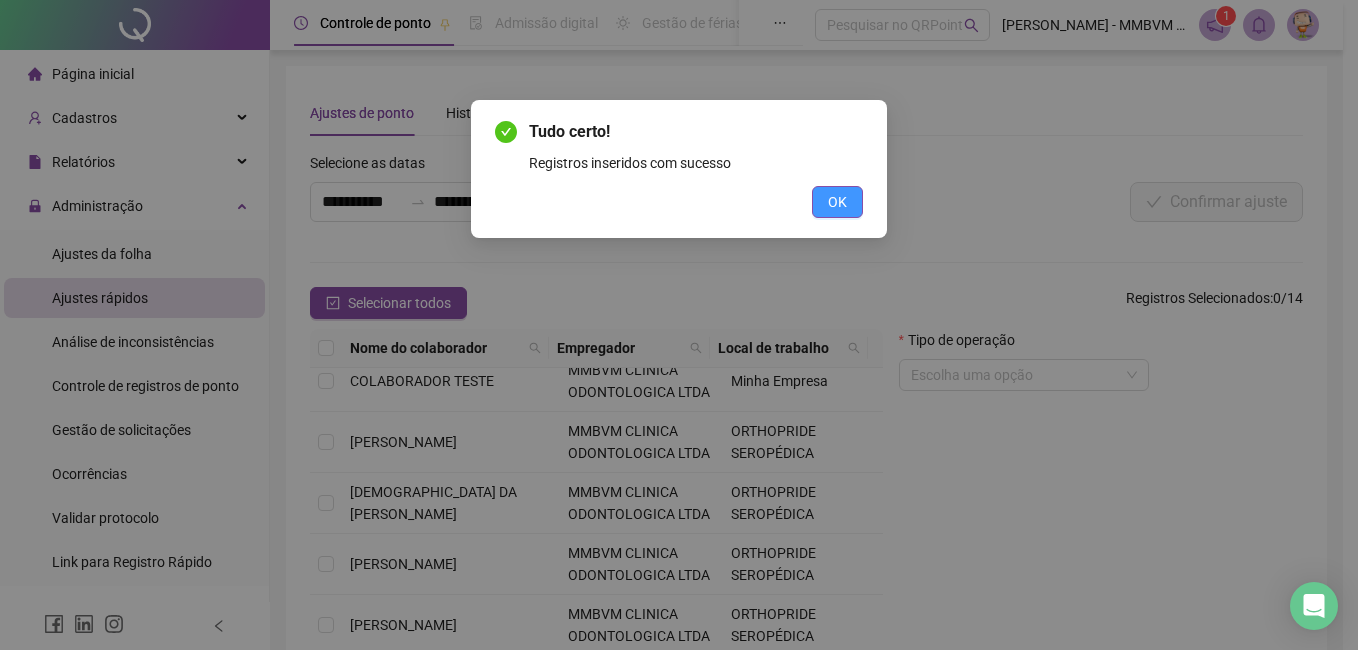 click on "OK" at bounding box center [837, 202] 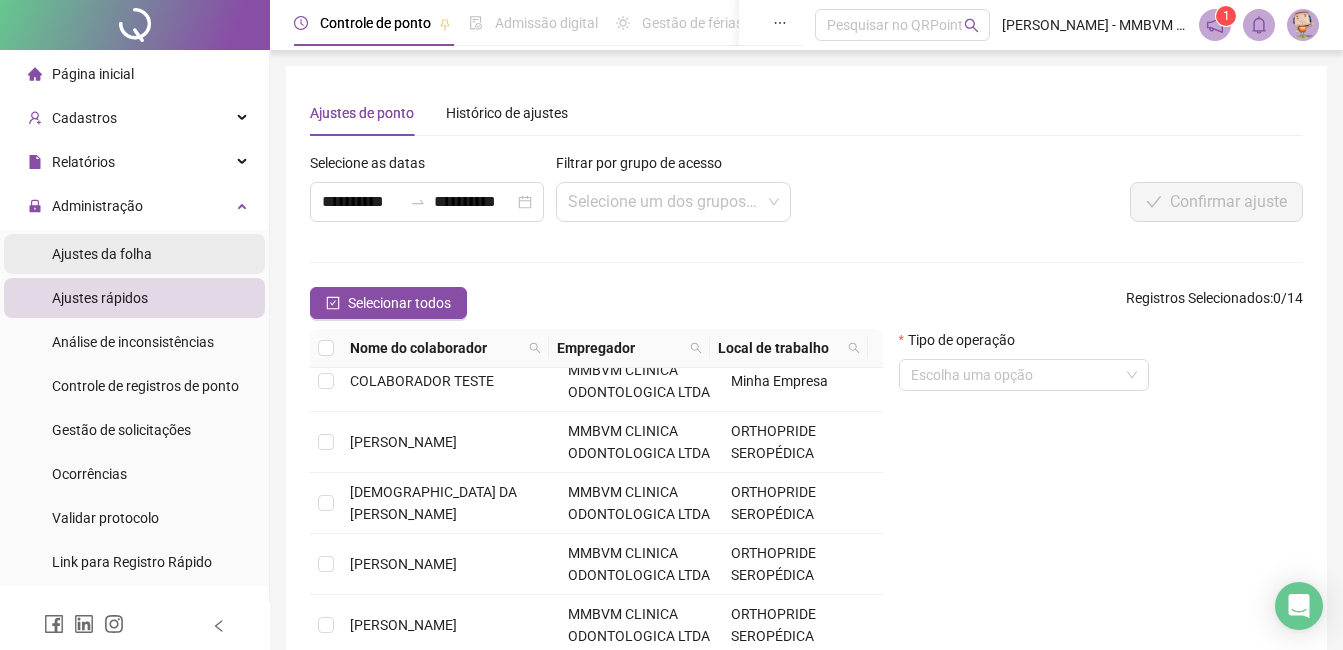 click on "Ajustes da folha" at bounding box center [102, 254] 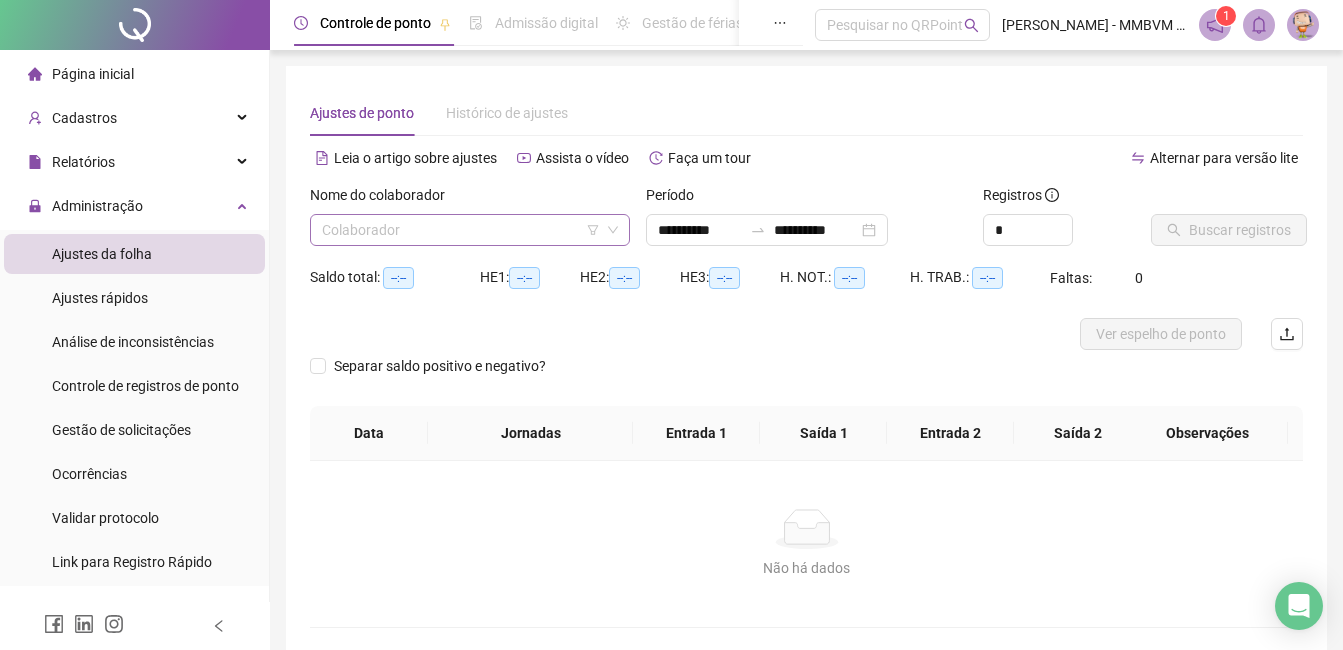 drag, startPoint x: 452, startPoint y: 255, endPoint x: 463, endPoint y: 234, distance: 23.70654 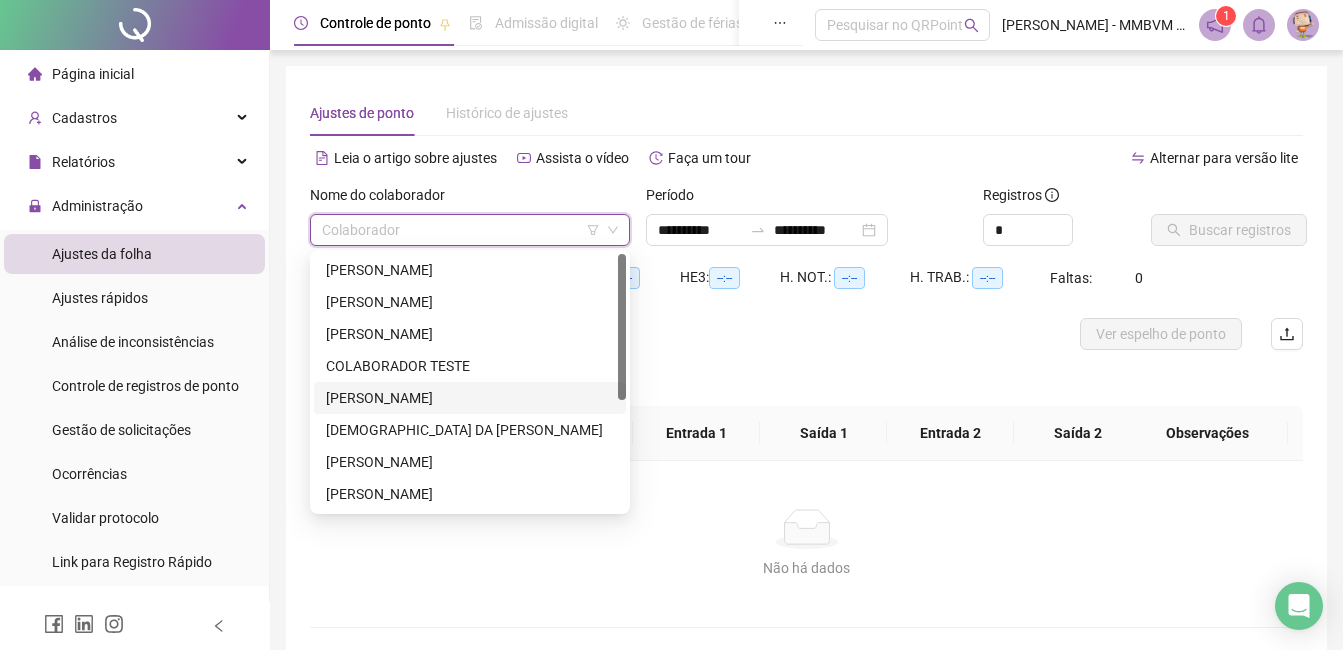 drag, startPoint x: 417, startPoint y: 396, endPoint x: 457, endPoint y: 385, distance: 41.484936 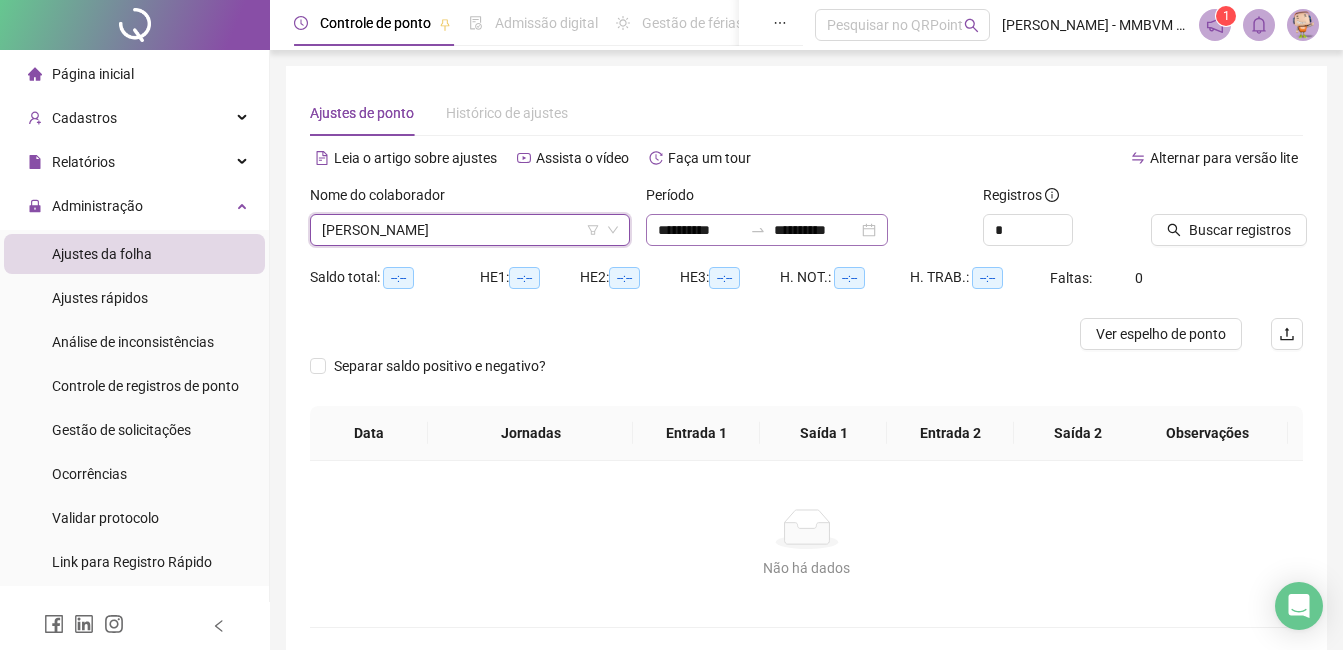 click on "Período" at bounding box center [806, 199] 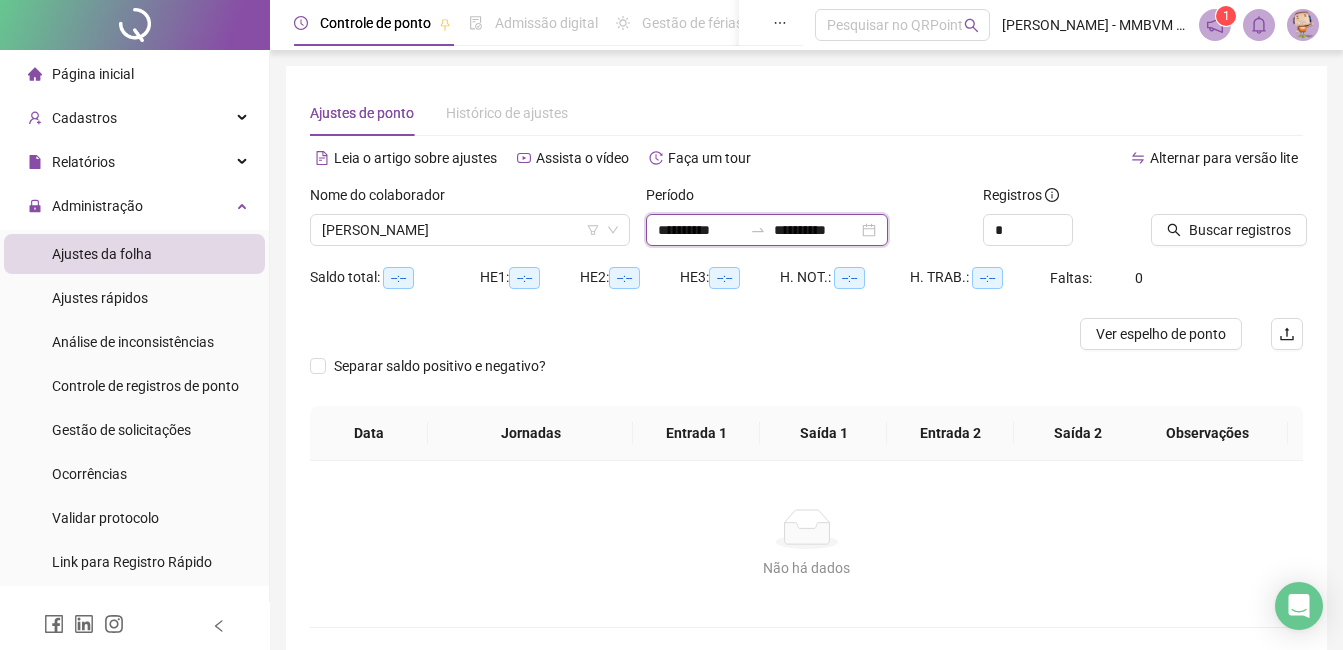click on "**********" at bounding box center (700, 230) 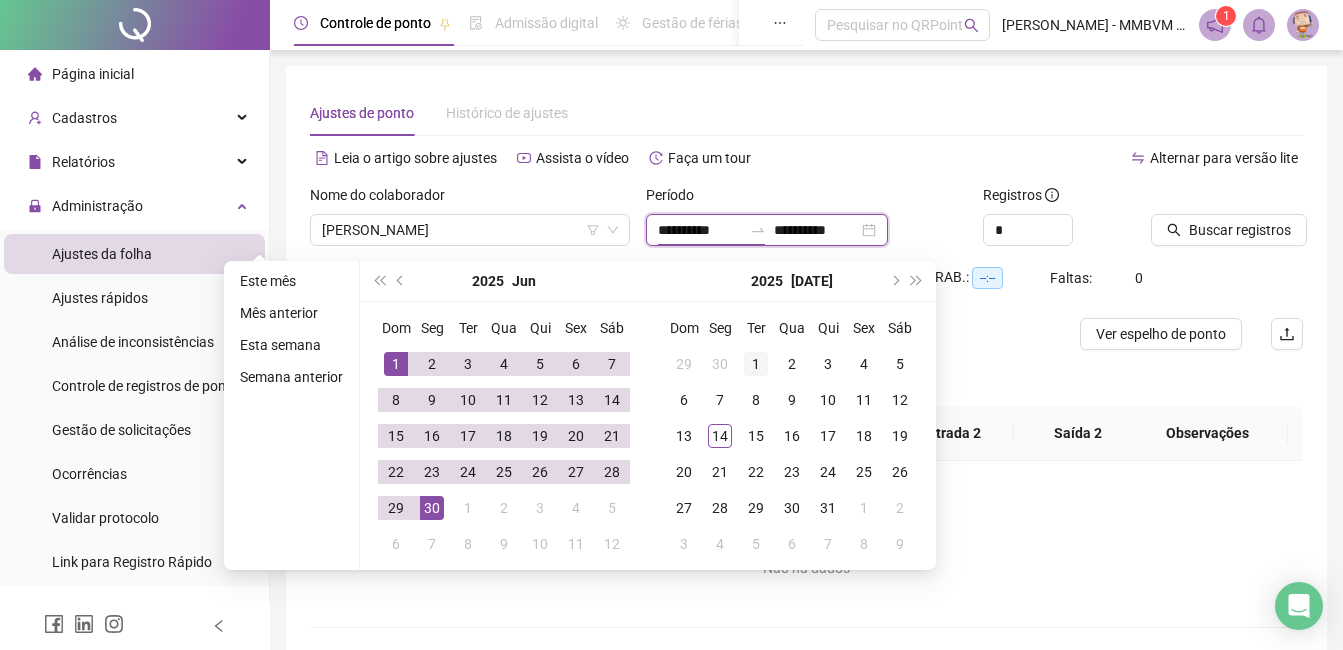 type on "**********" 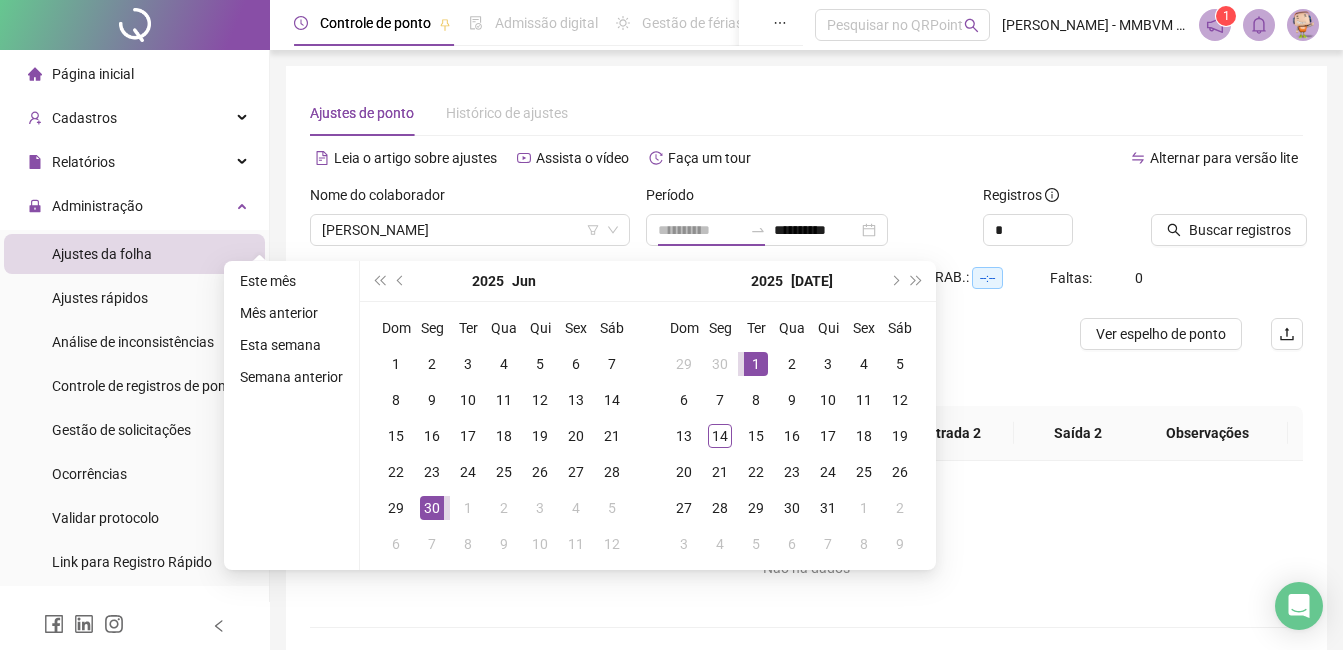 click on "1" at bounding box center [756, 364] 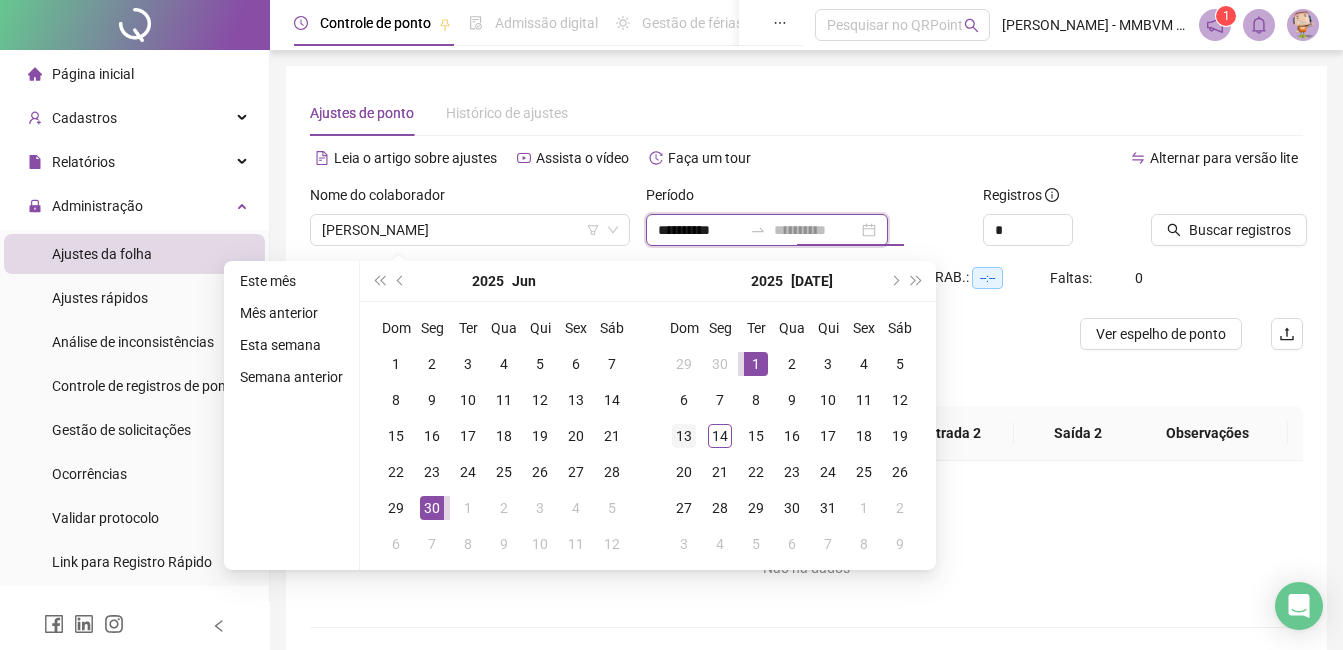 type on "**********" 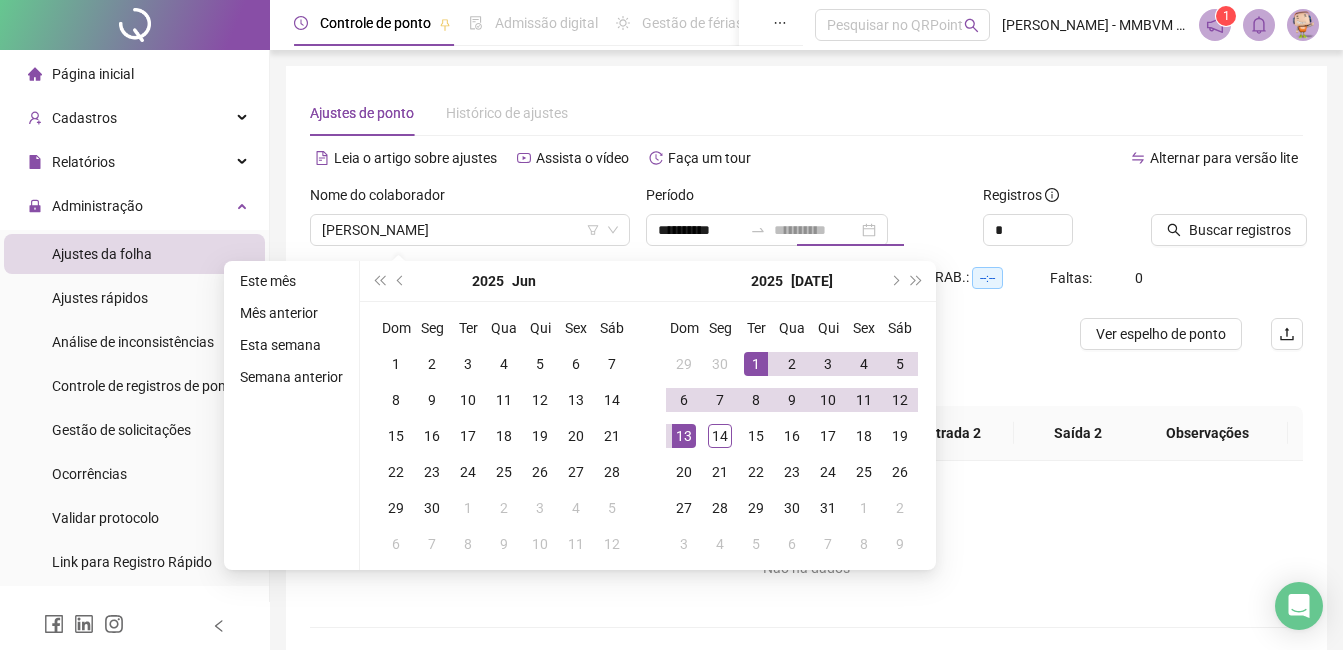 click on "13" at bounding box center (684, 436) 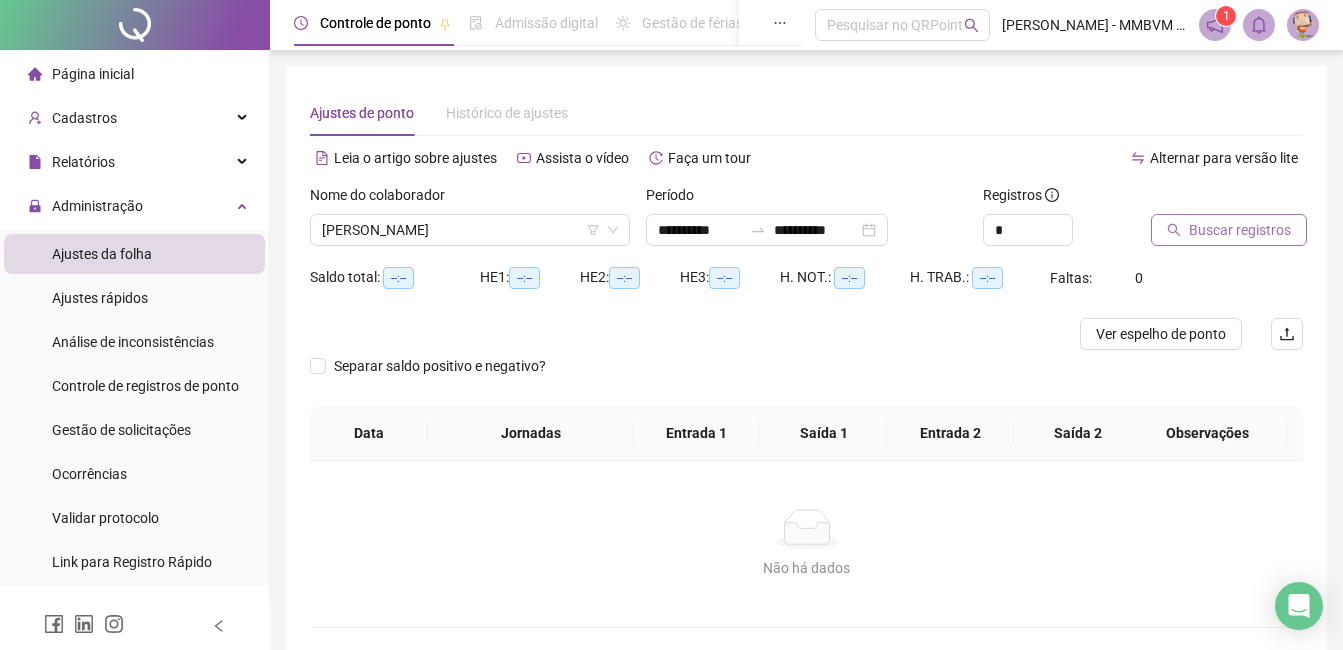 click on "Buscar registros" at bounding box center [1240, 230] 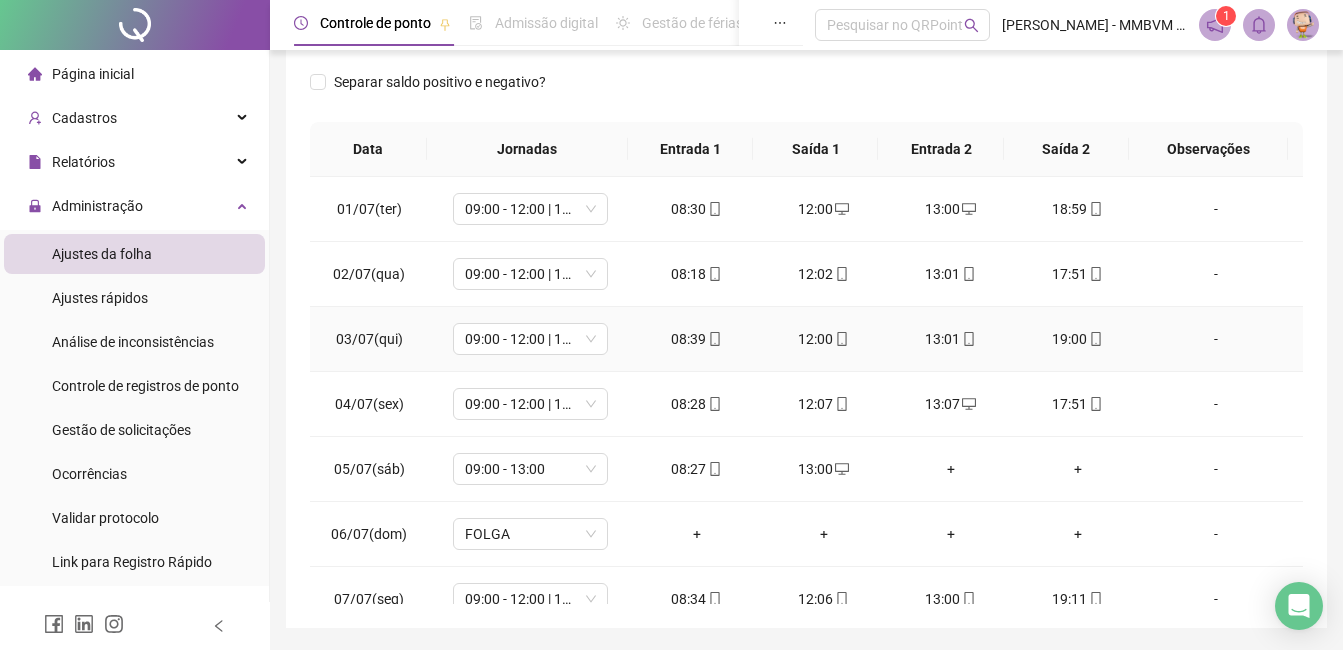 scroll, scrollTop: 372, scrollLeft: 0, axis: vertical 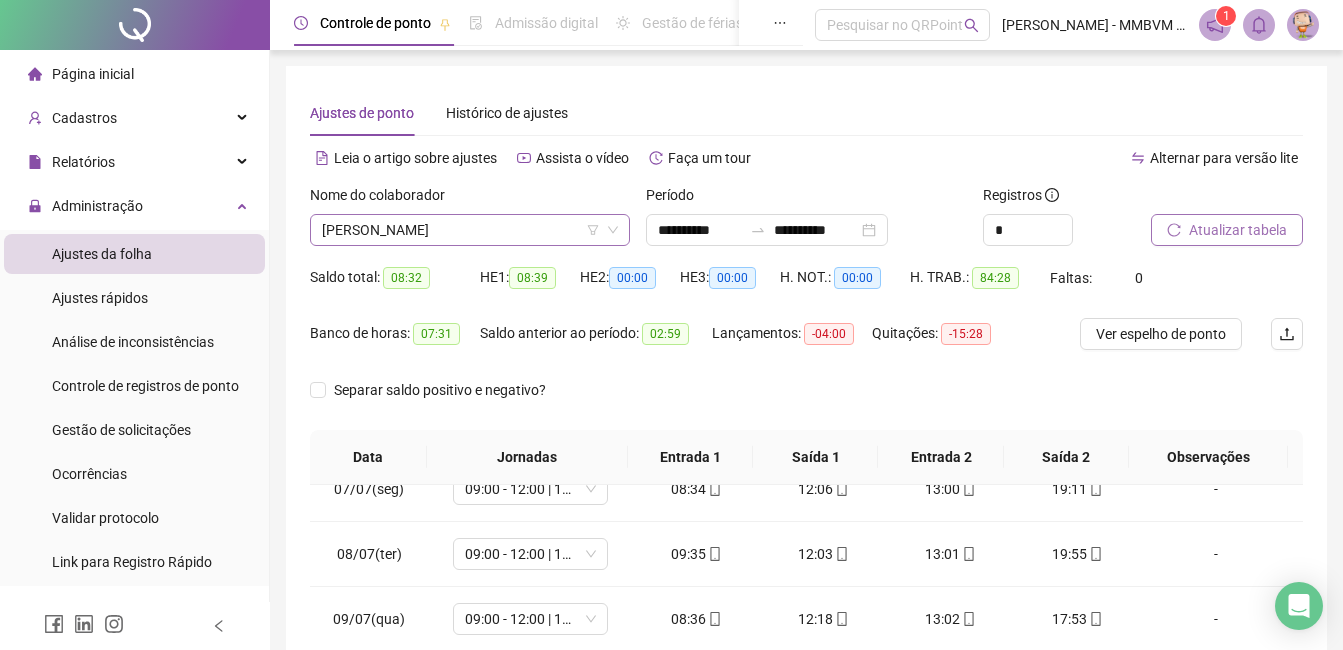 click on "[PERSON_NAME]" at bounding box center (470, 230) 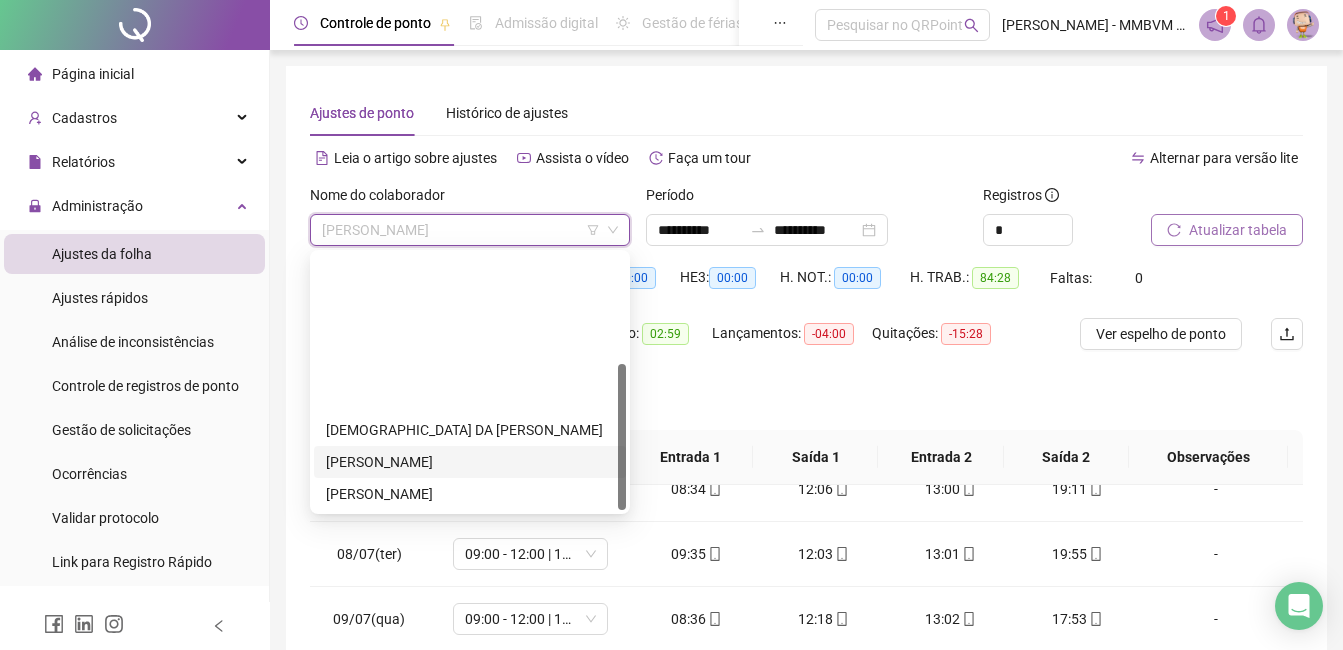 scroll, scrollTop: 192, scrollLeft: 0, axis: vertical 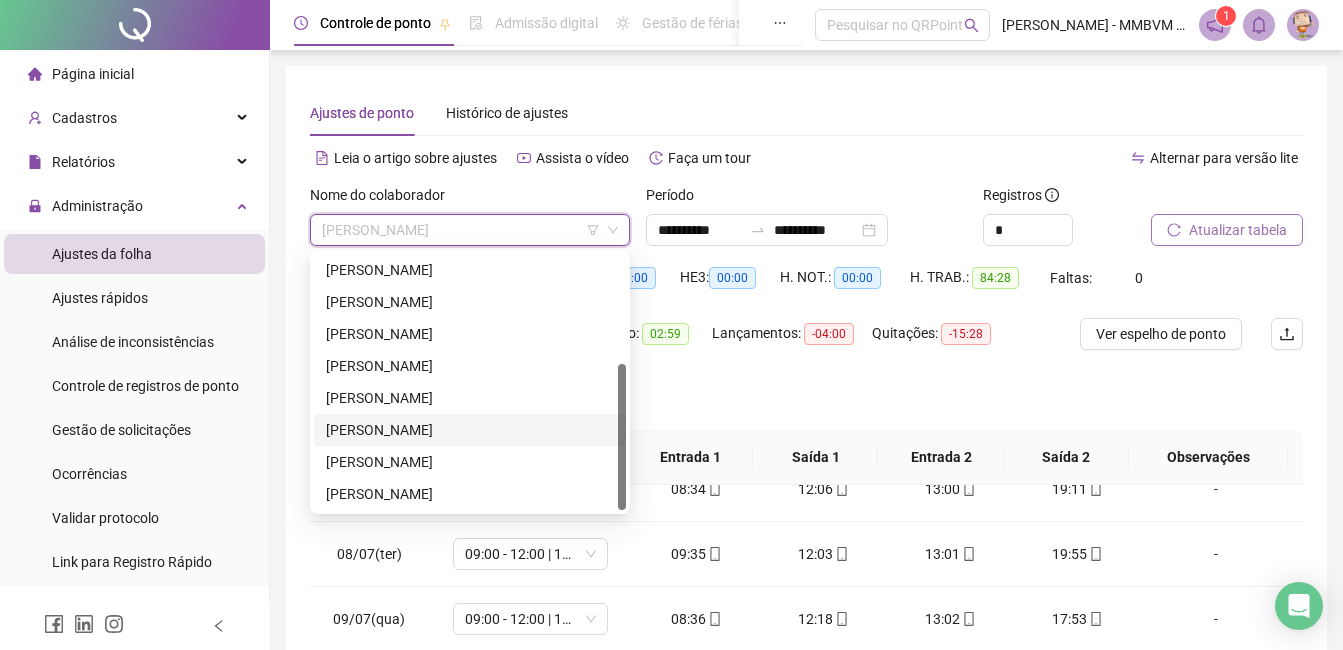 click on "[PERSON_NAME]" at bounding box center [470, 430] 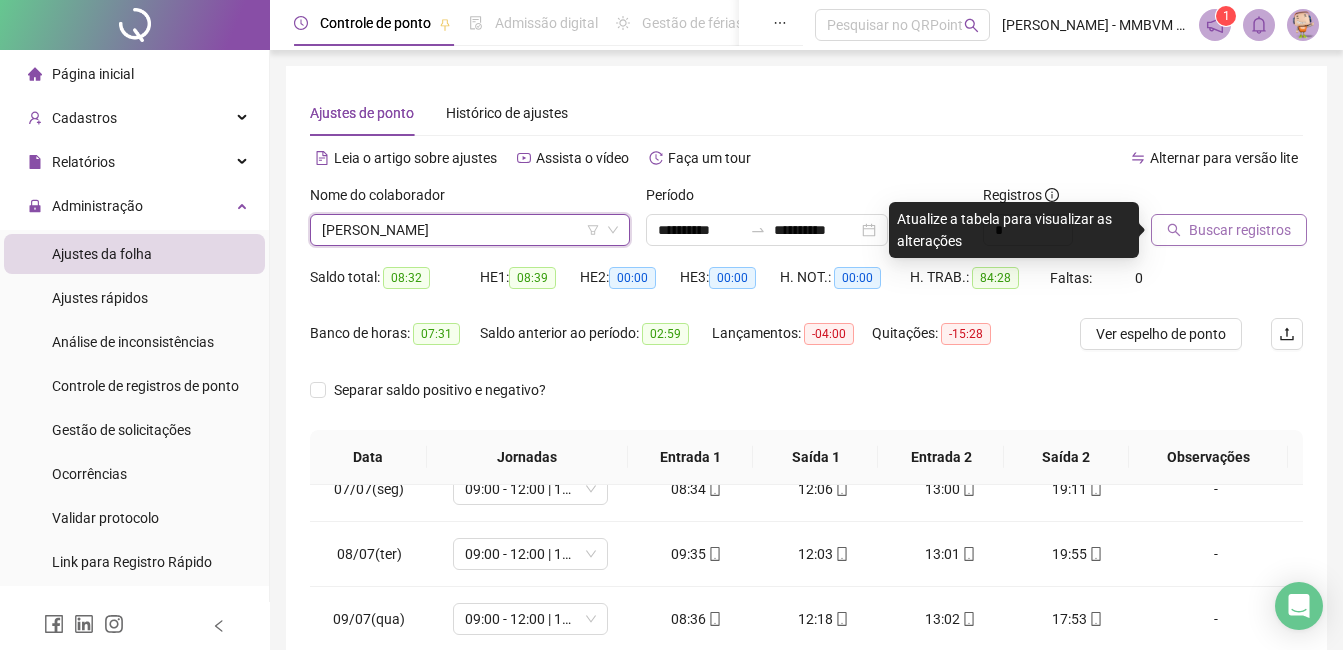 click on "Buscar registros" at bounding box center (1240, 230) 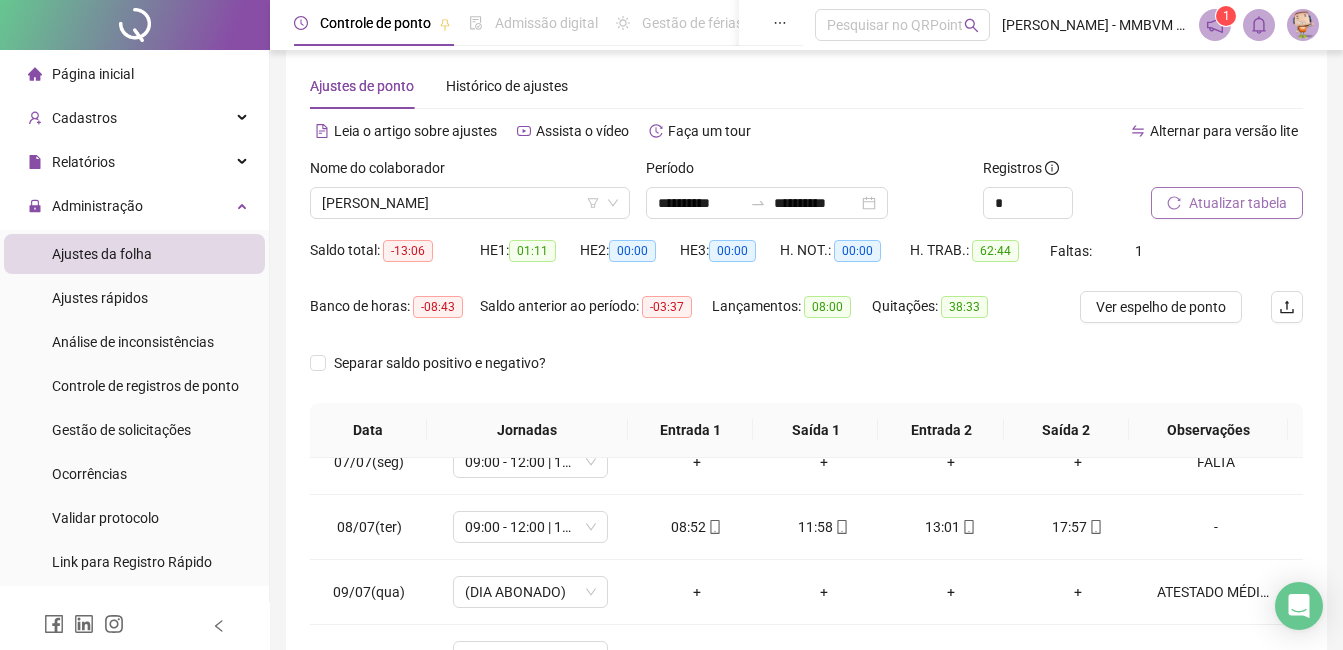 scroll, scrollTop: 372, scrollLeft: 0, axis: vertical 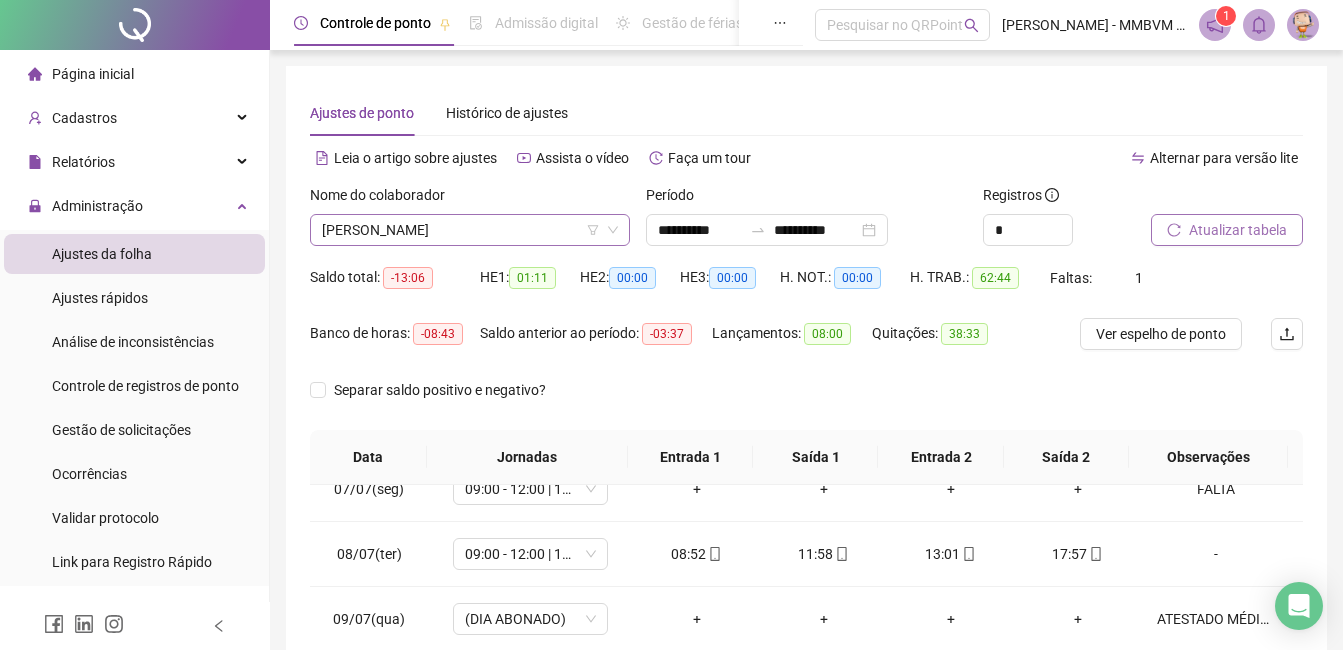 click on "[PERSON_NAME]" at bounding box center (470, 230) 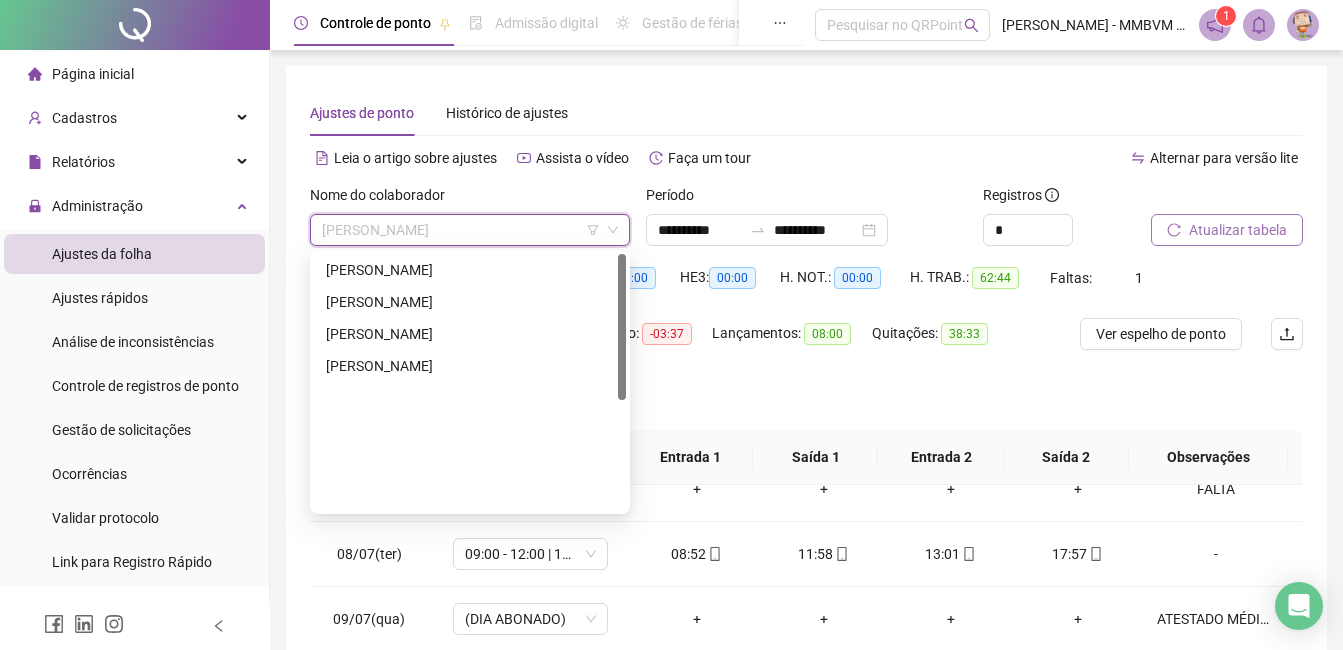 scroll, scrollTop: 0, scrollLeft: 0, axis: both 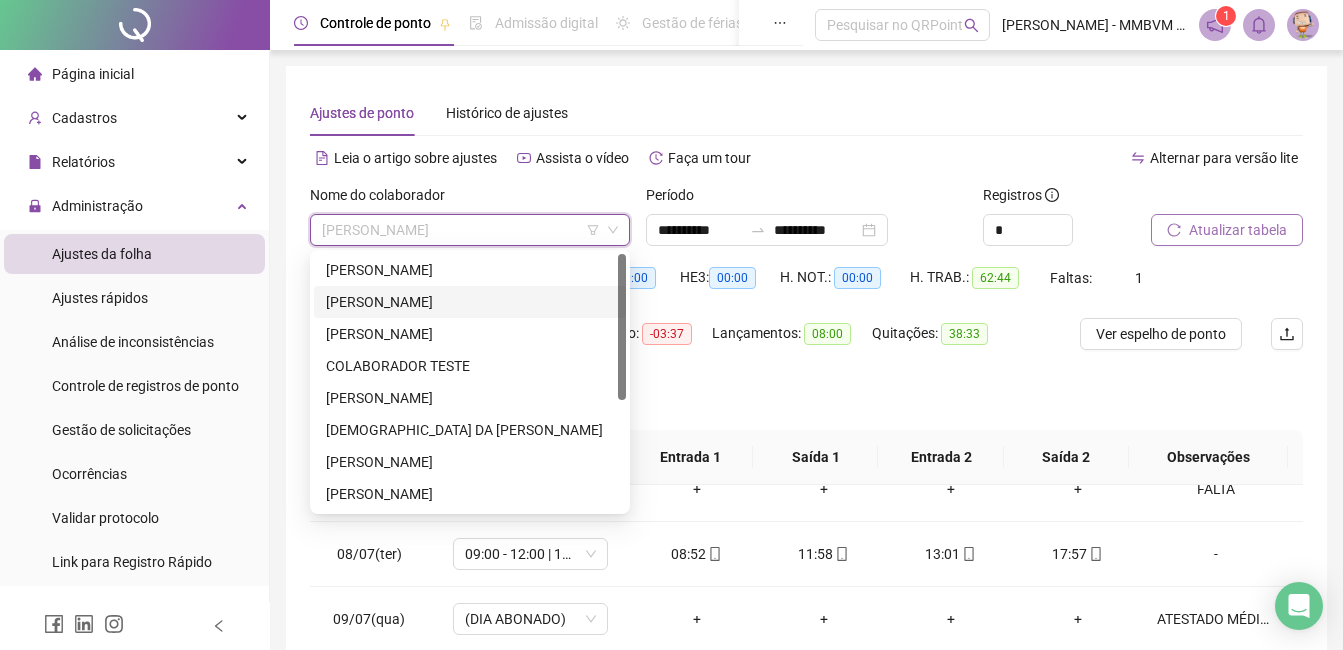 click on "[PERSON_NAME]" at bounding box center [470, 302] 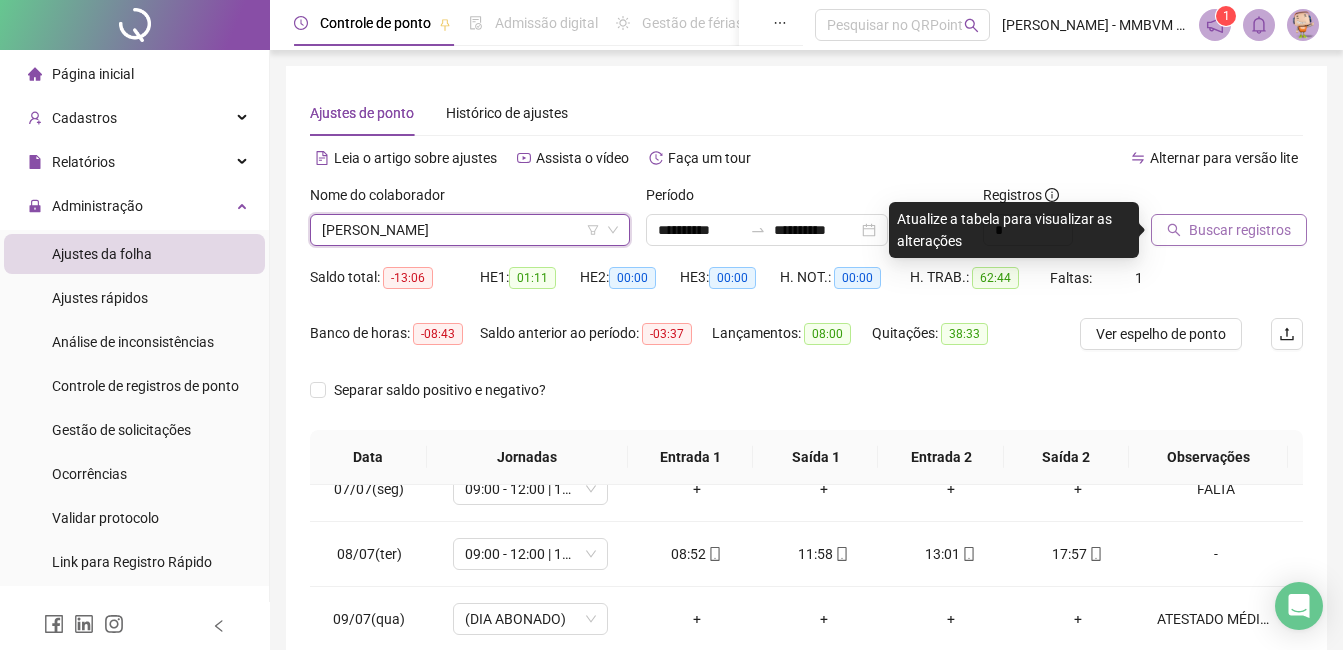 click on "Buscar registros" at bounding box center (1229, 230) 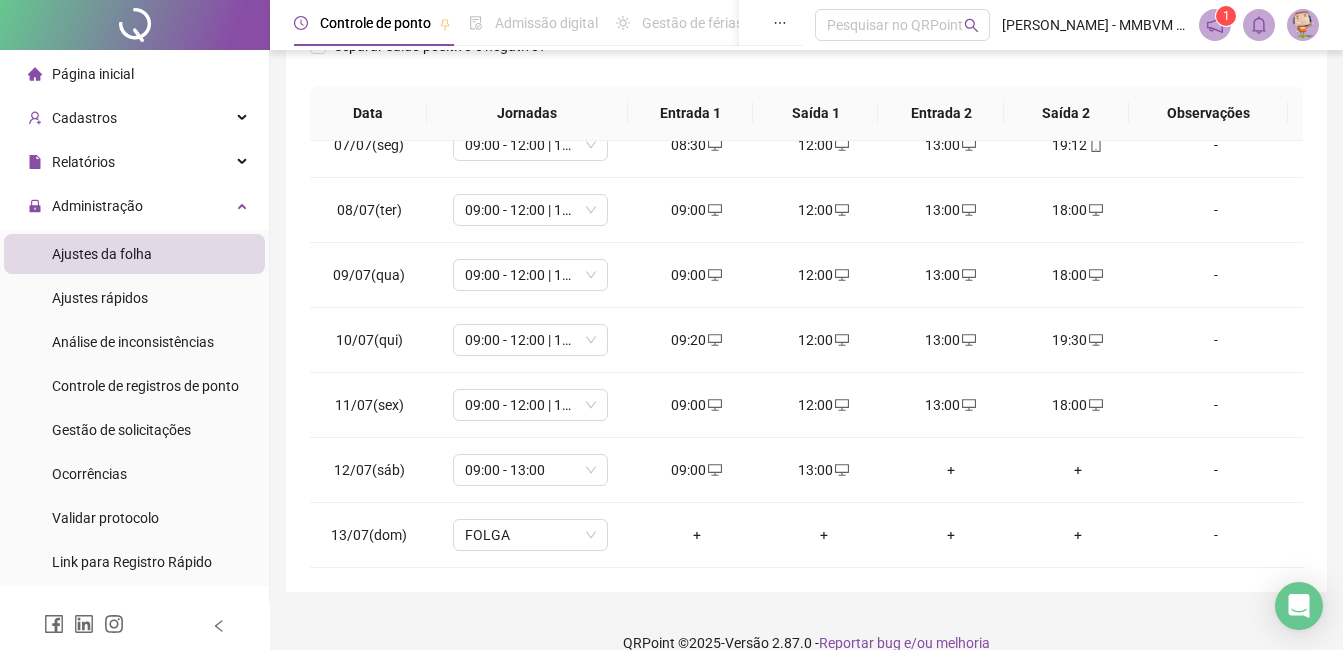 scroll, scrollTop: 372, scrollLeft: 0, axis: vertical 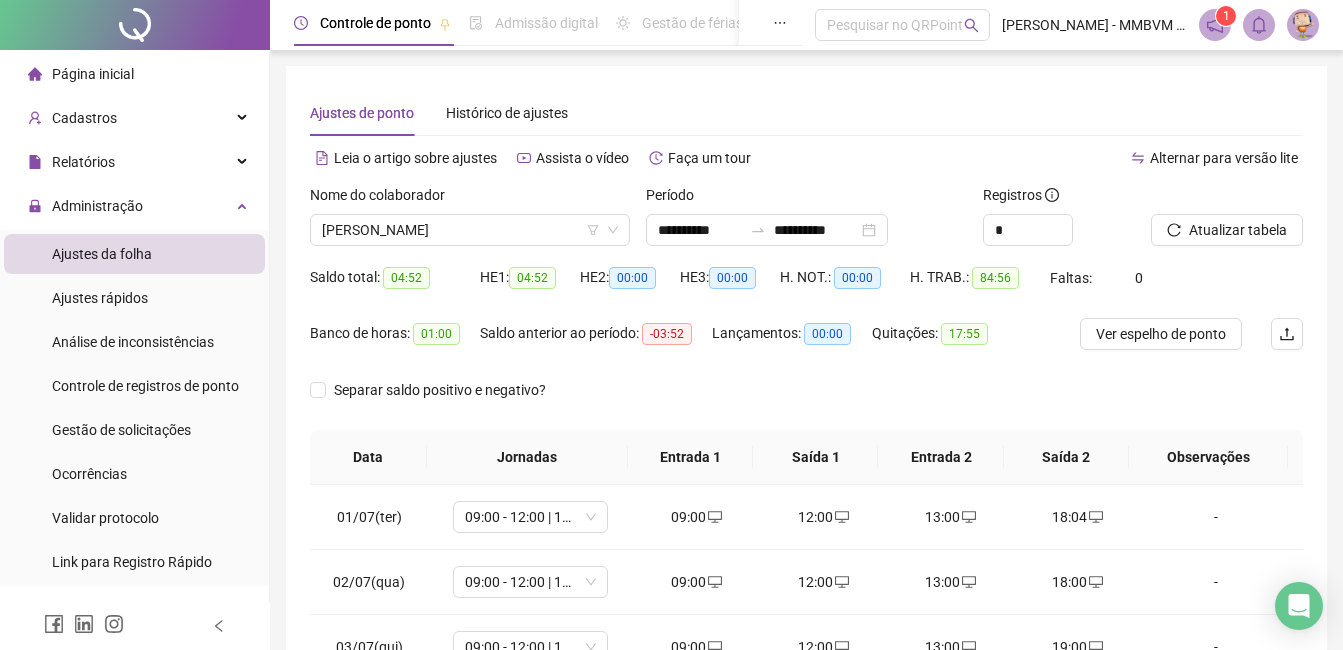 click on "Ajustes de ponto Histórico de ajustes" at bounding box center [806, 113] 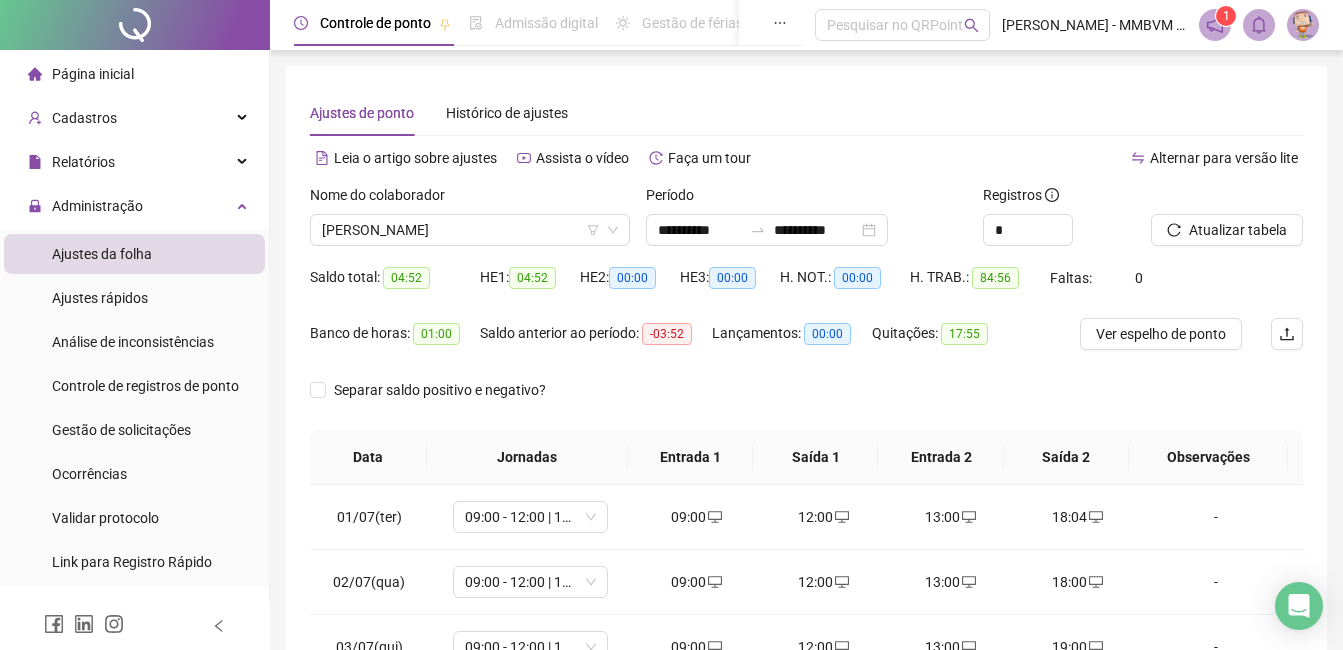 drag, startPoint x: 847, startPoint y: 115, endPoint x: 699, endPoint y: 113, distance: 148.01352 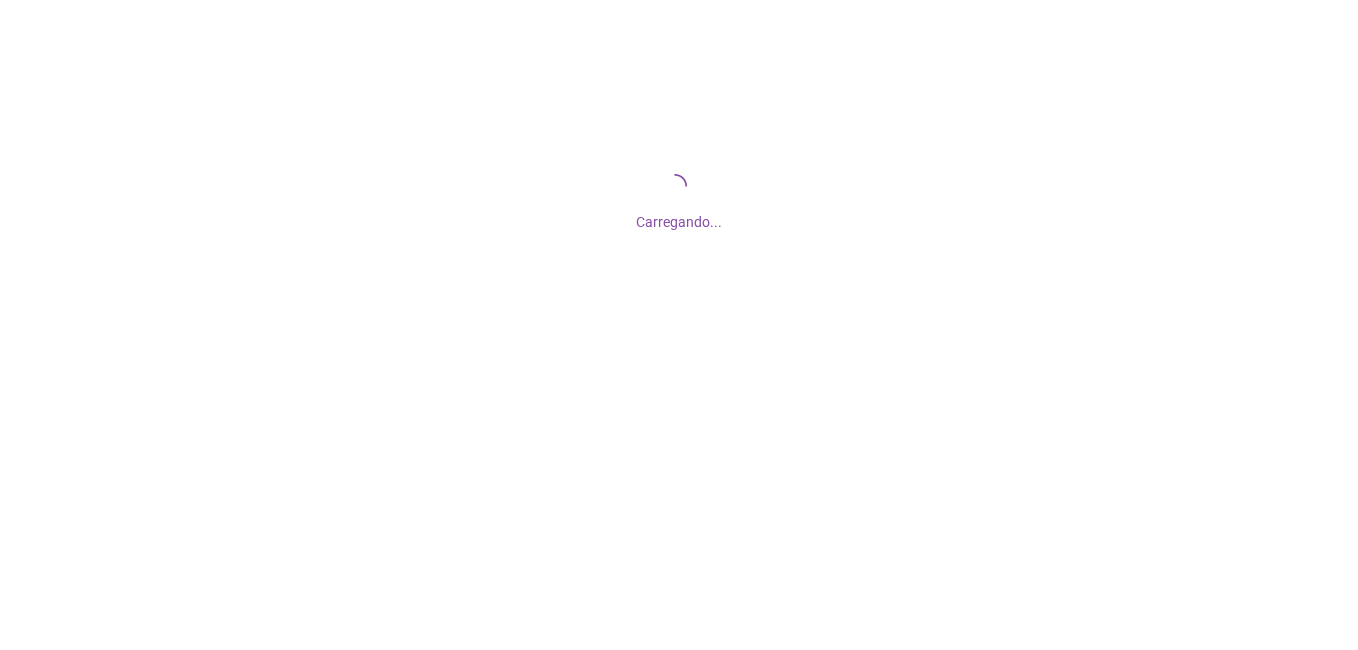 scroll, scrollTop: 0, scrollLeft: 0, axis: both 